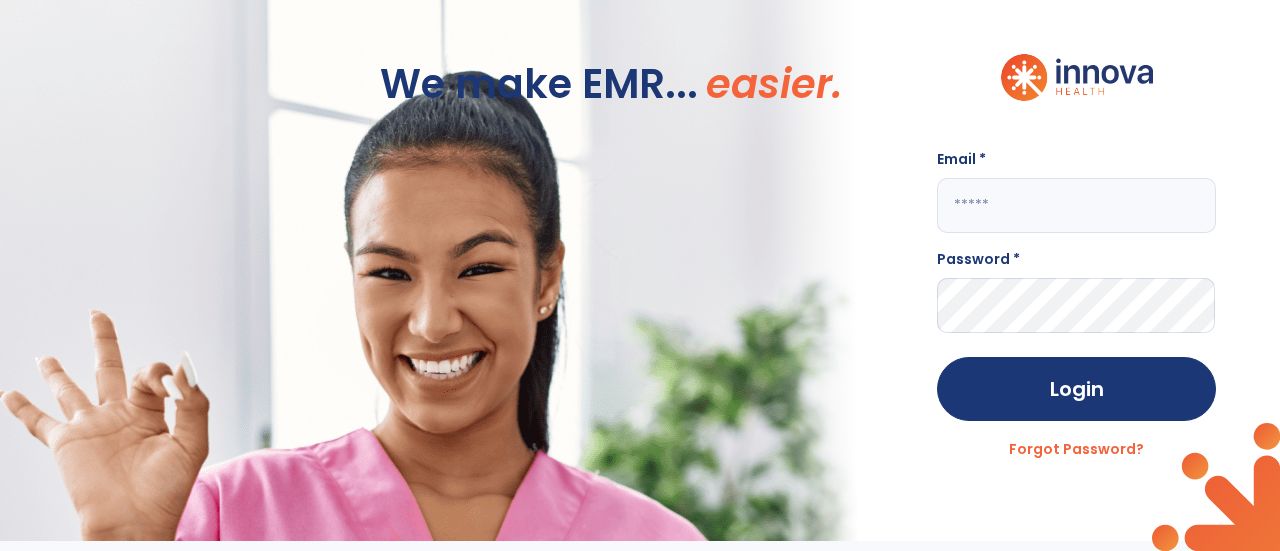 scroll, scrollTop: 0, scrollLeft: 0, axis: both 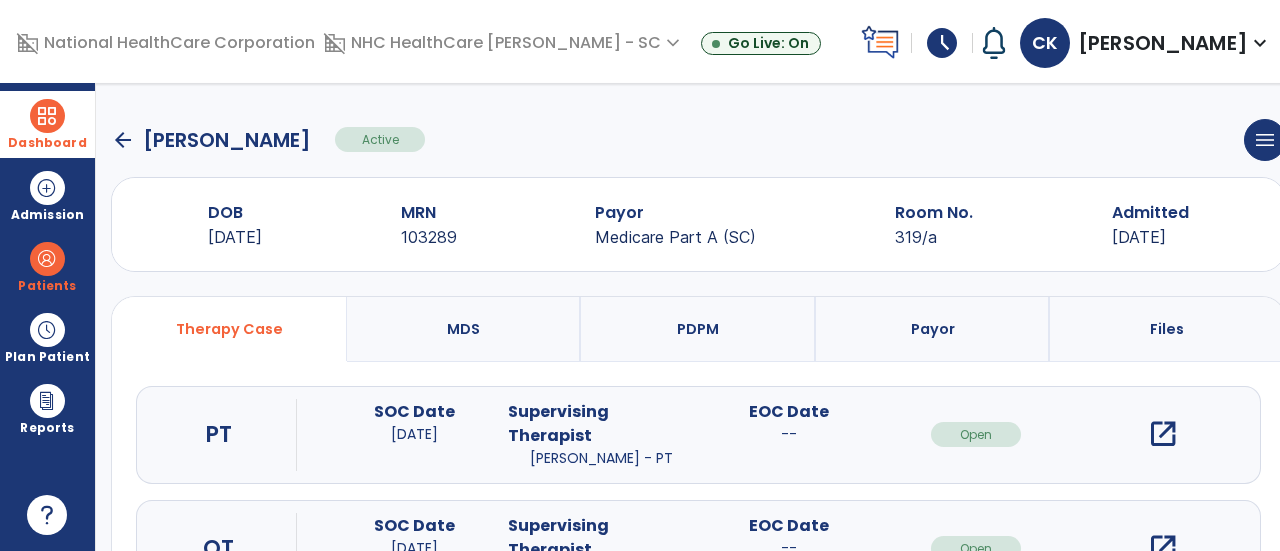 click at bounding box center (47, 116) 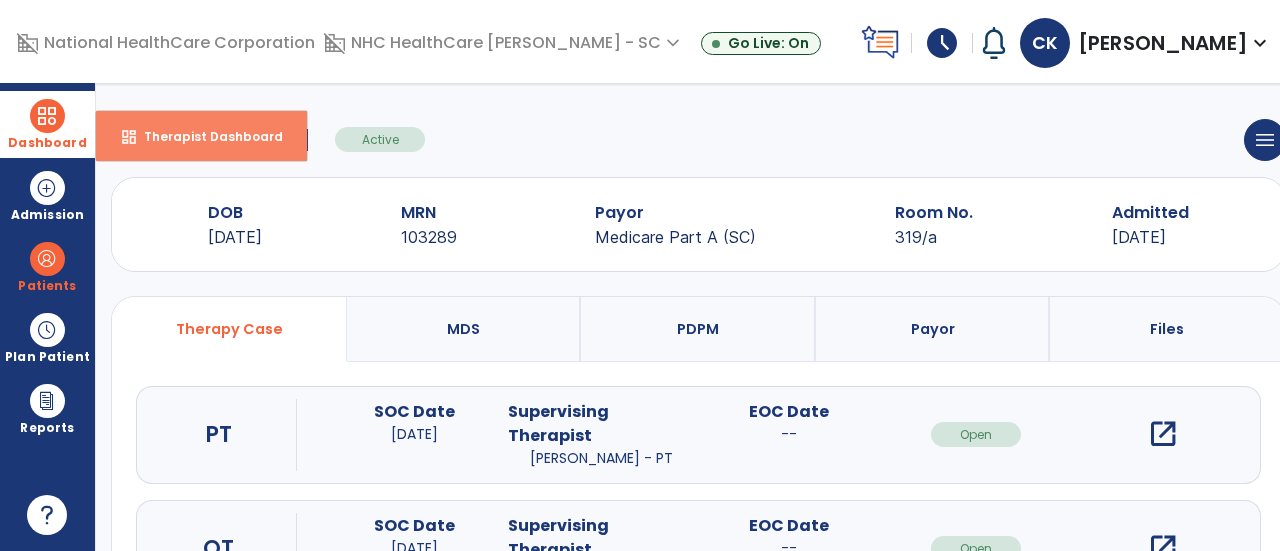 click on "dashboard  Therapist Dashboard" at bounding box center [201, 136] 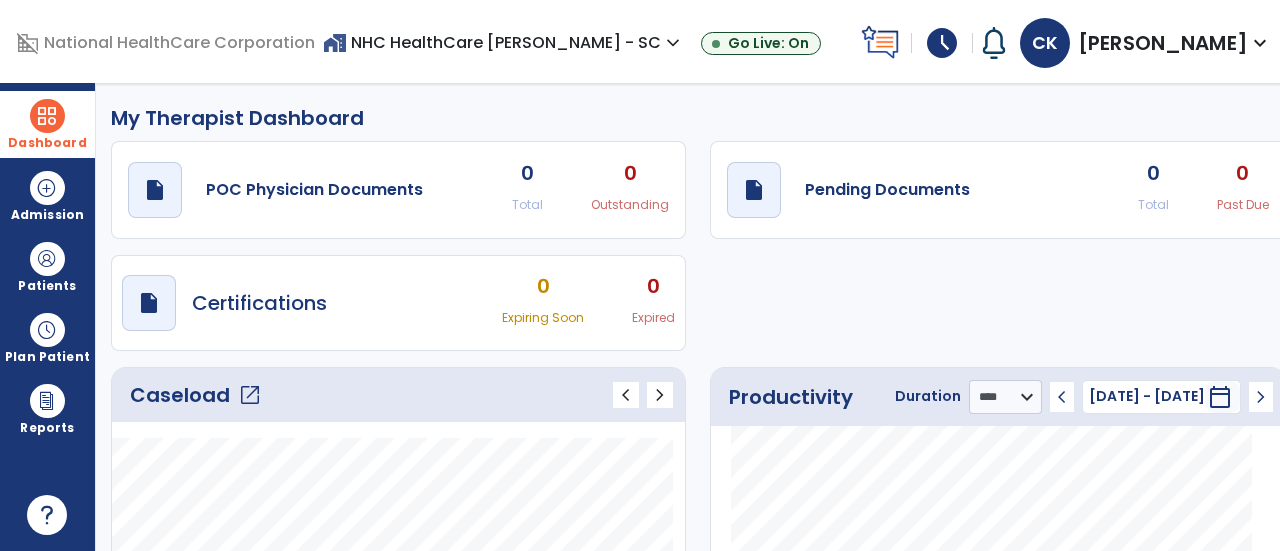 click on "open_in_new" 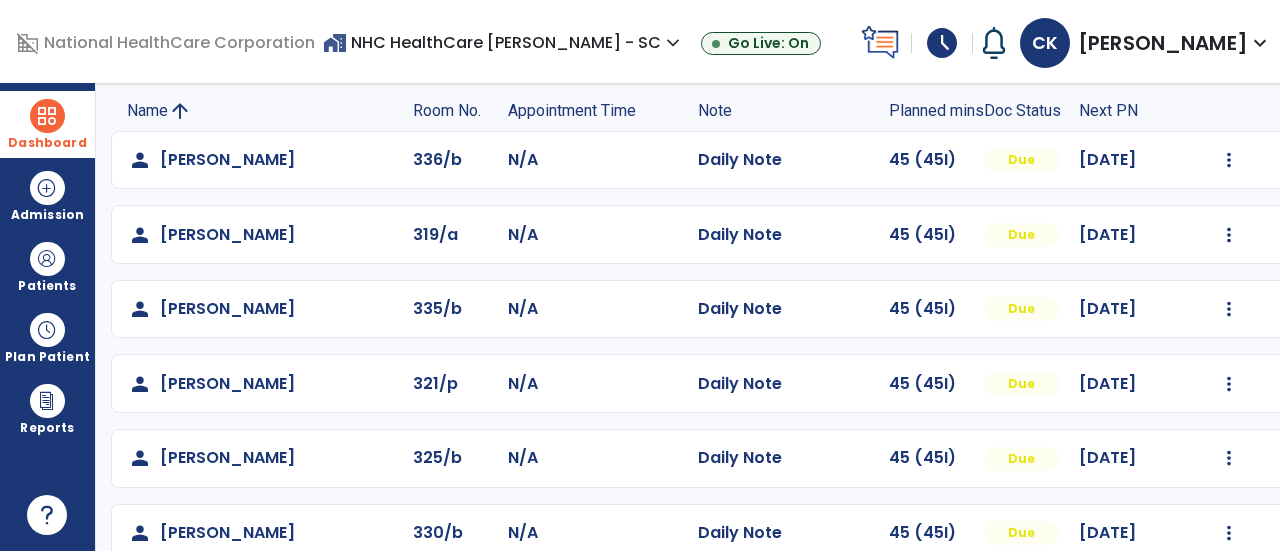 scroll, scrollTop: 184, scrollLeft: 0, axis: vertical 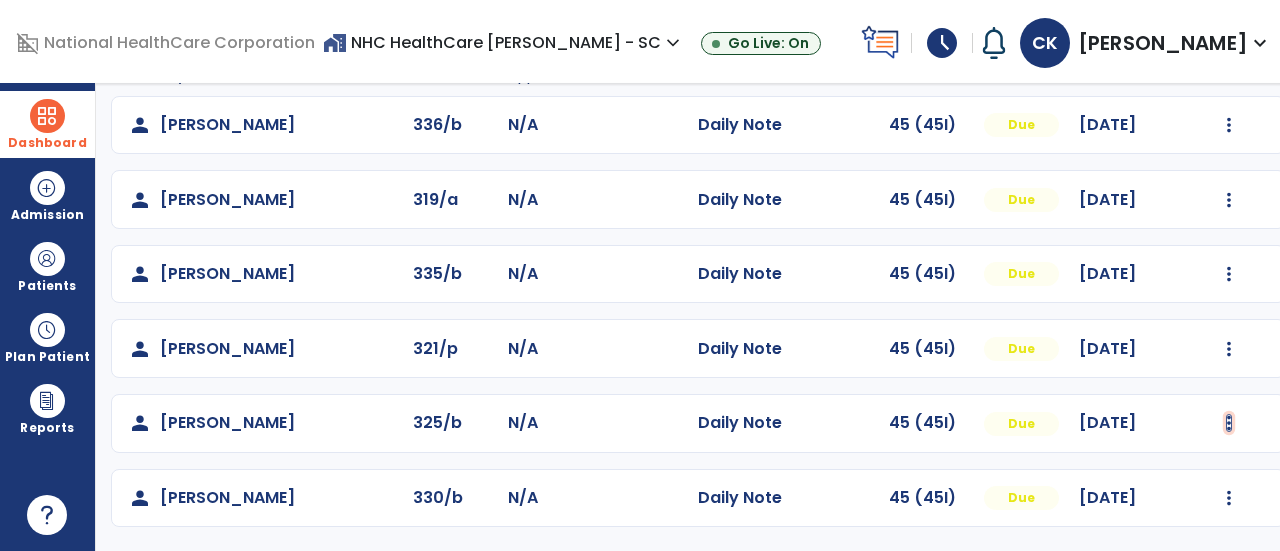 click at bounding box center [1229, 125] 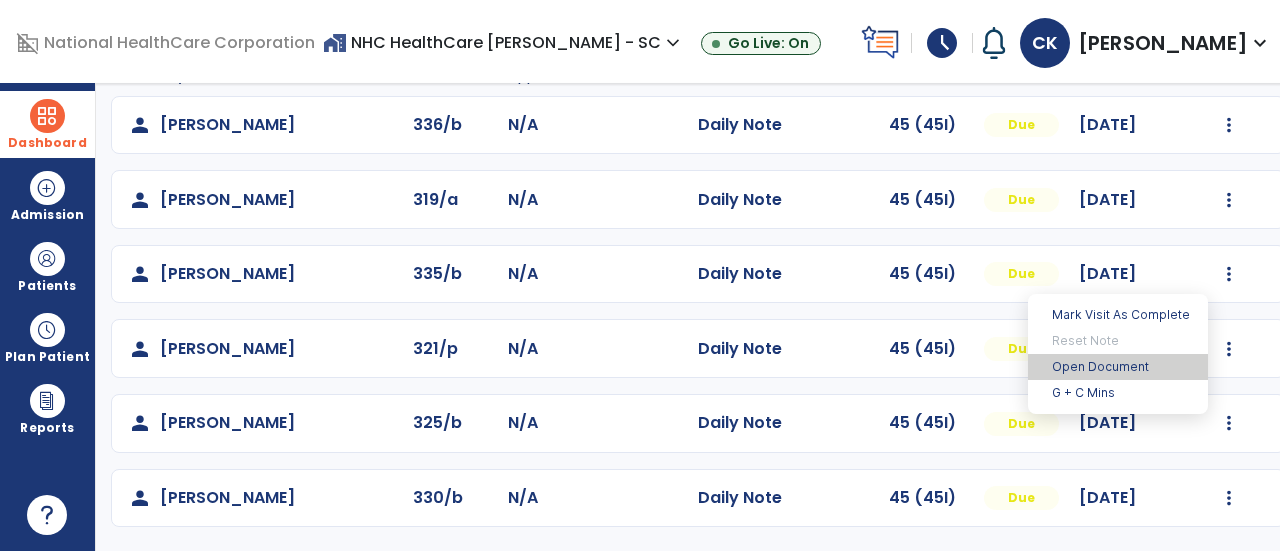 click on "Open Document" at bounding box center [1118, 367] 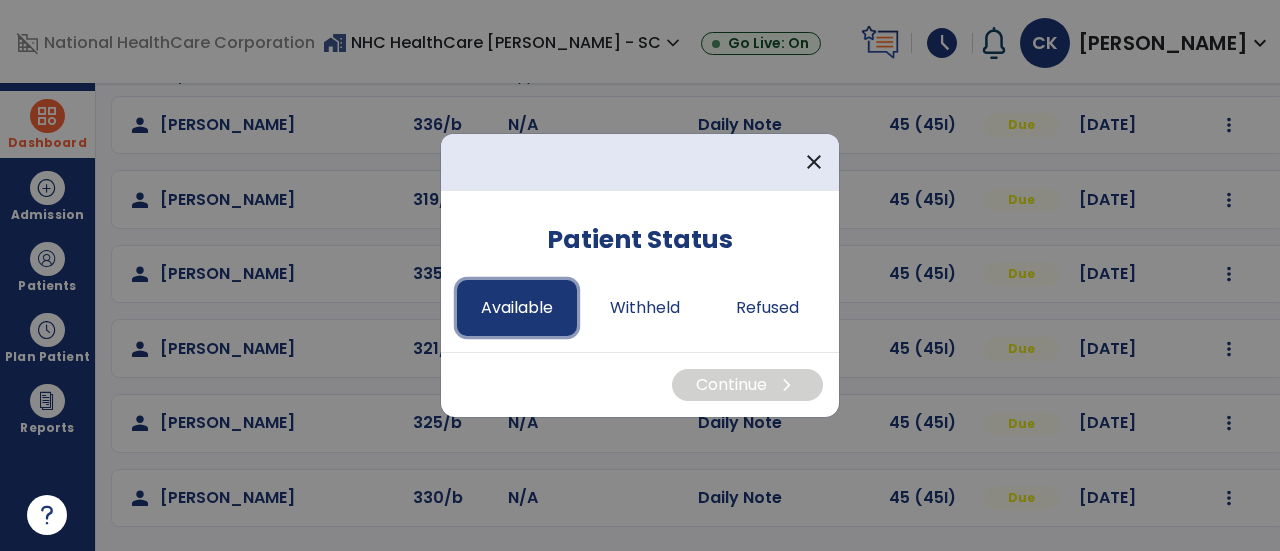 click on "Available" at bounding box center [517, 308] 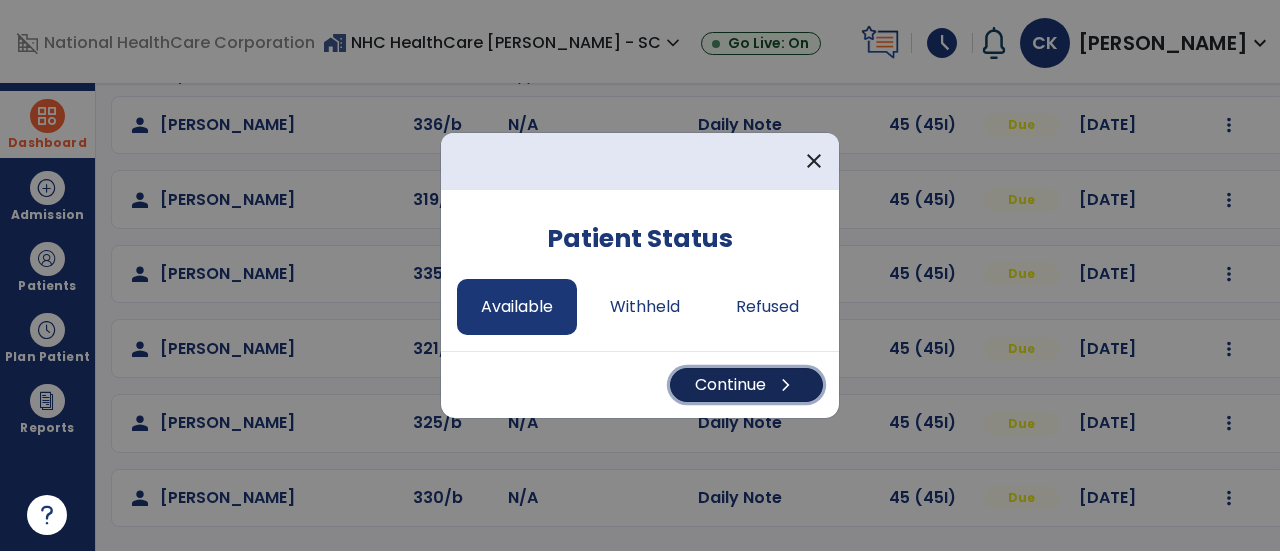 click on "Continue   chevron_right" at bounding box center (746, 385) 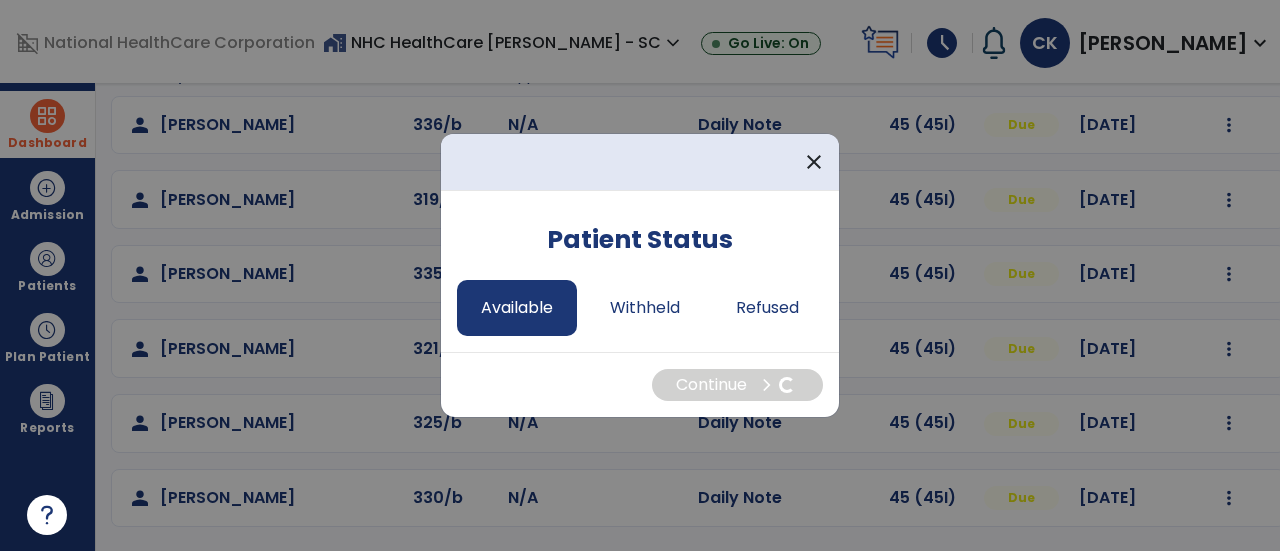 select on "*" 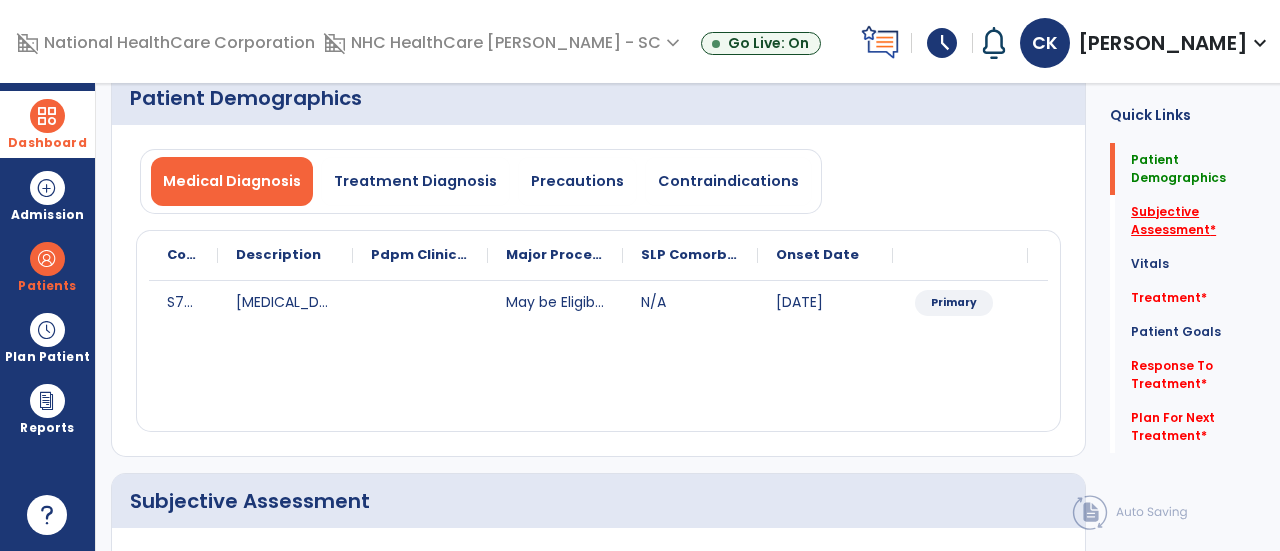 click on "Subjective Assessment   *" 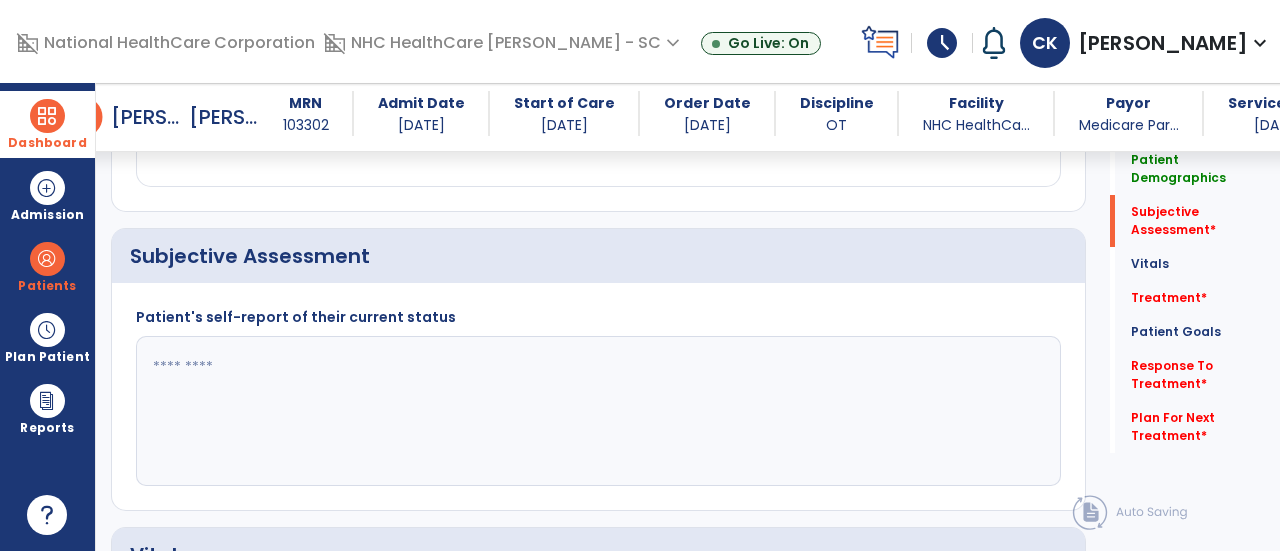 scroll, scrollTop: 479, scrollLeft: 0, axis: vertical 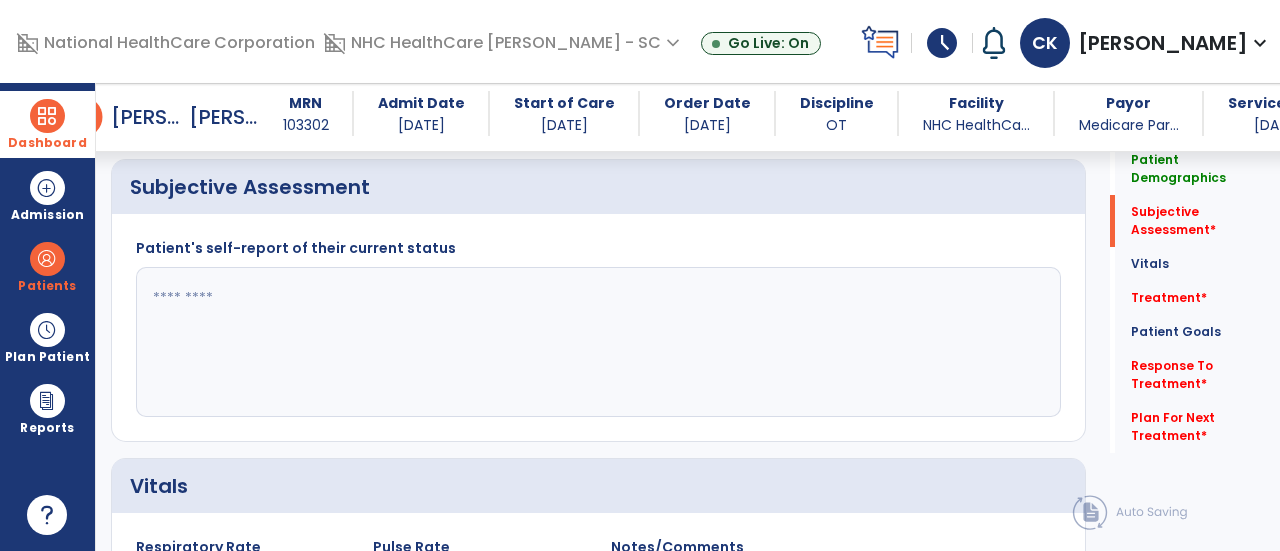 click 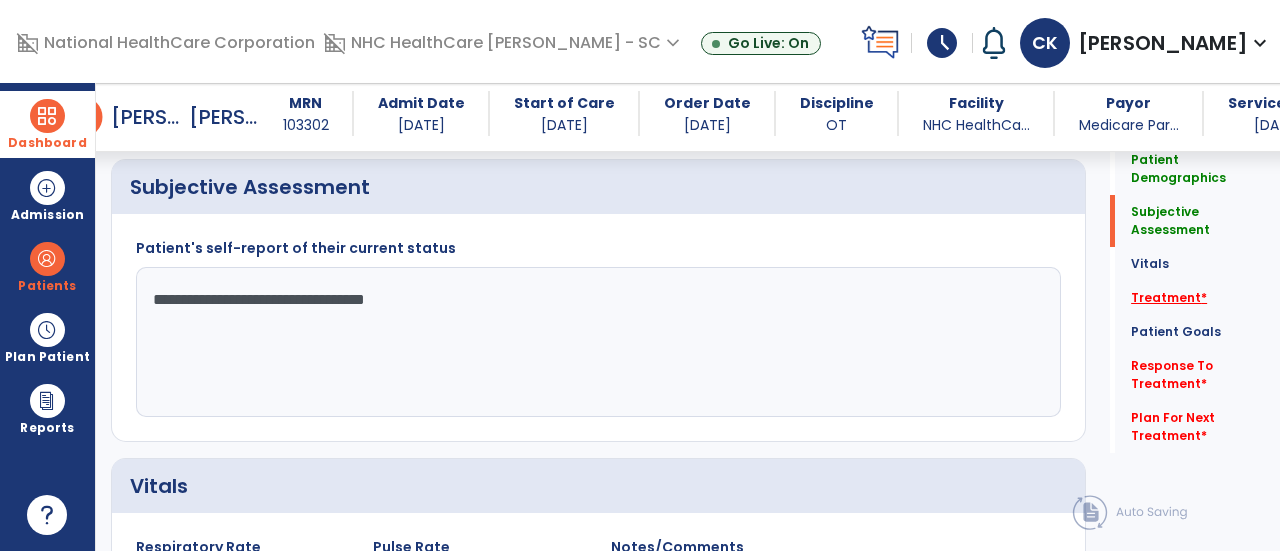 type on "**********" 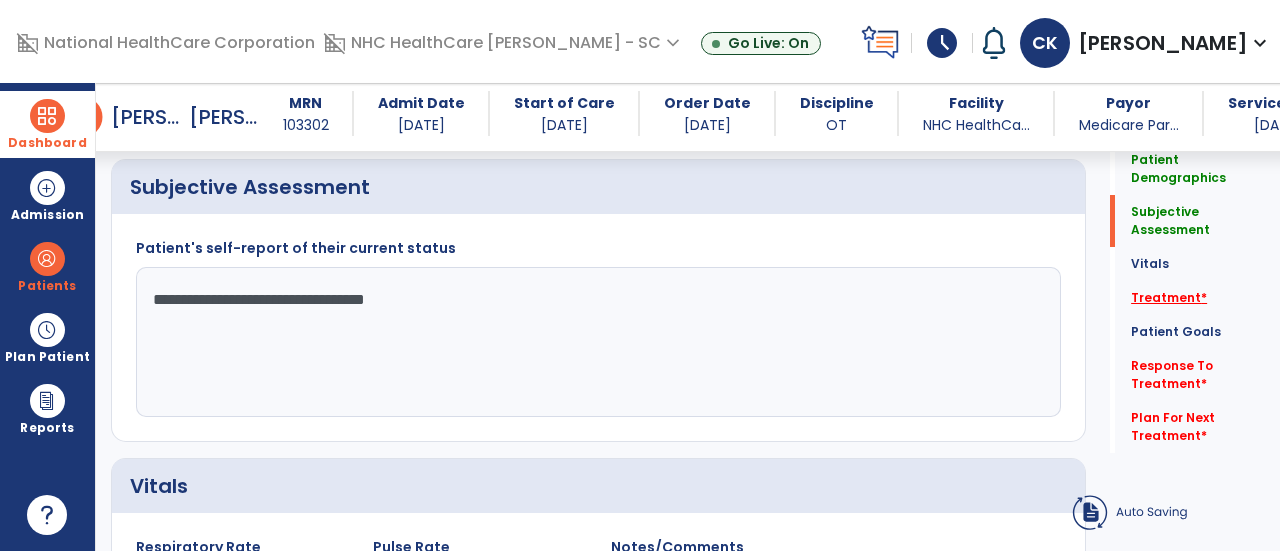 click on "Treatment   *" 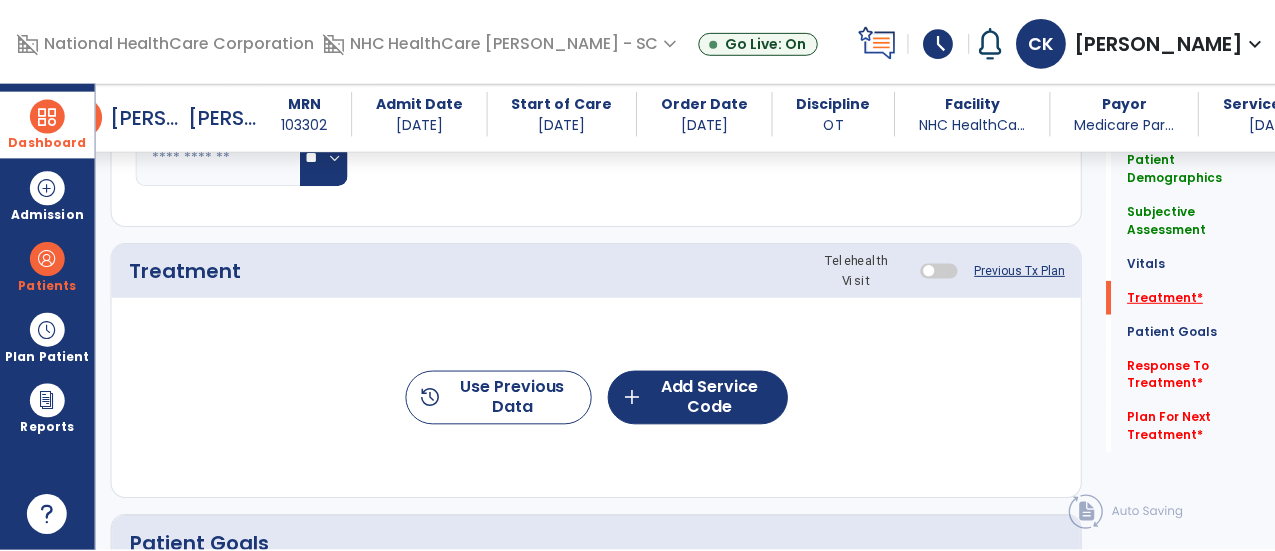 scroll, scrollTop: 1167, scrollLeft: 0, axis: vertical 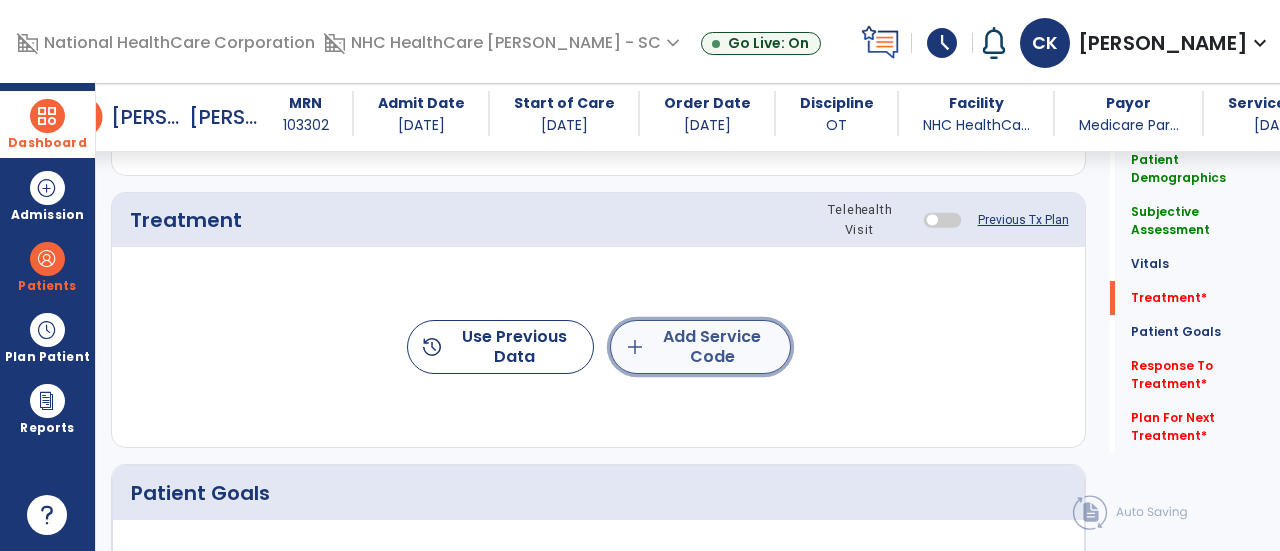 click on "add  Add Service Code" 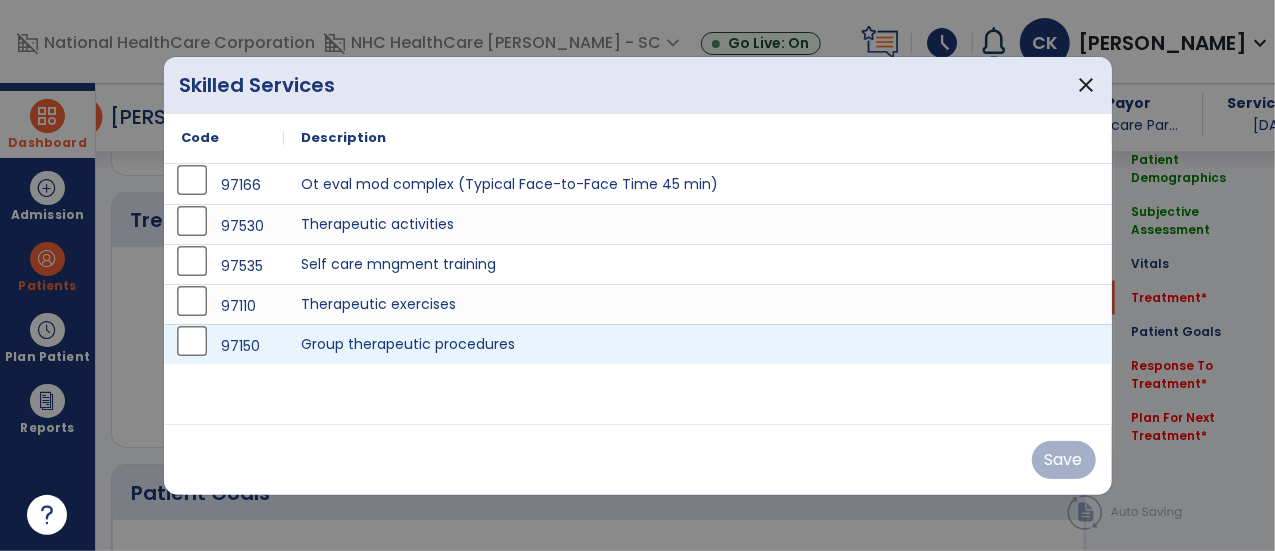 scroll, scrollTop: 1167, scrollLeft: 0, axis: vertical 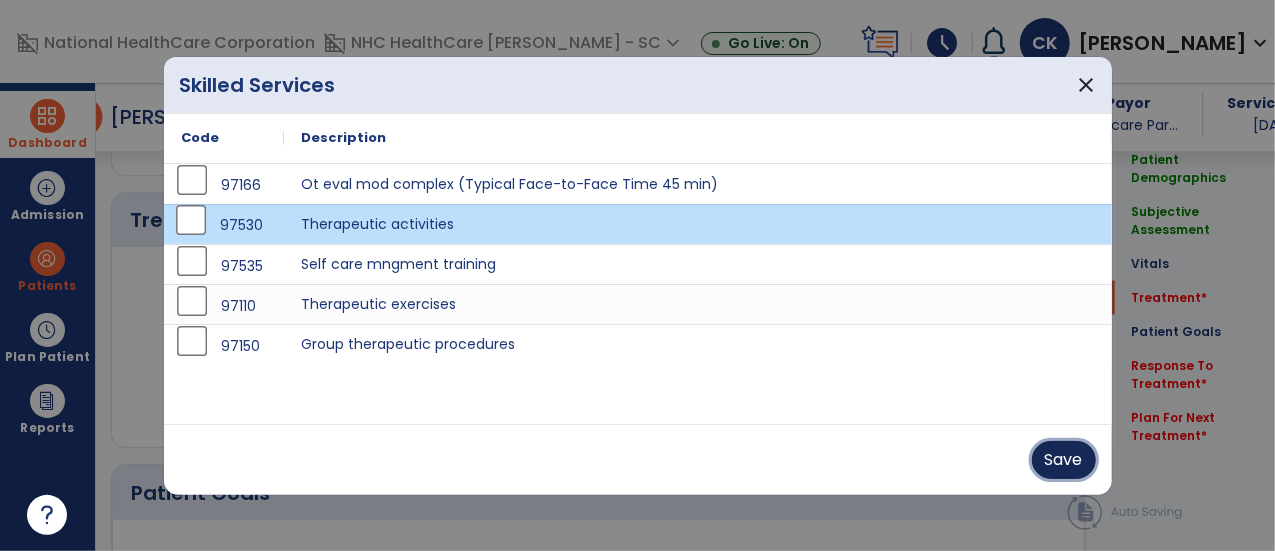 click on "Save" at bounding box center (1064, 460) 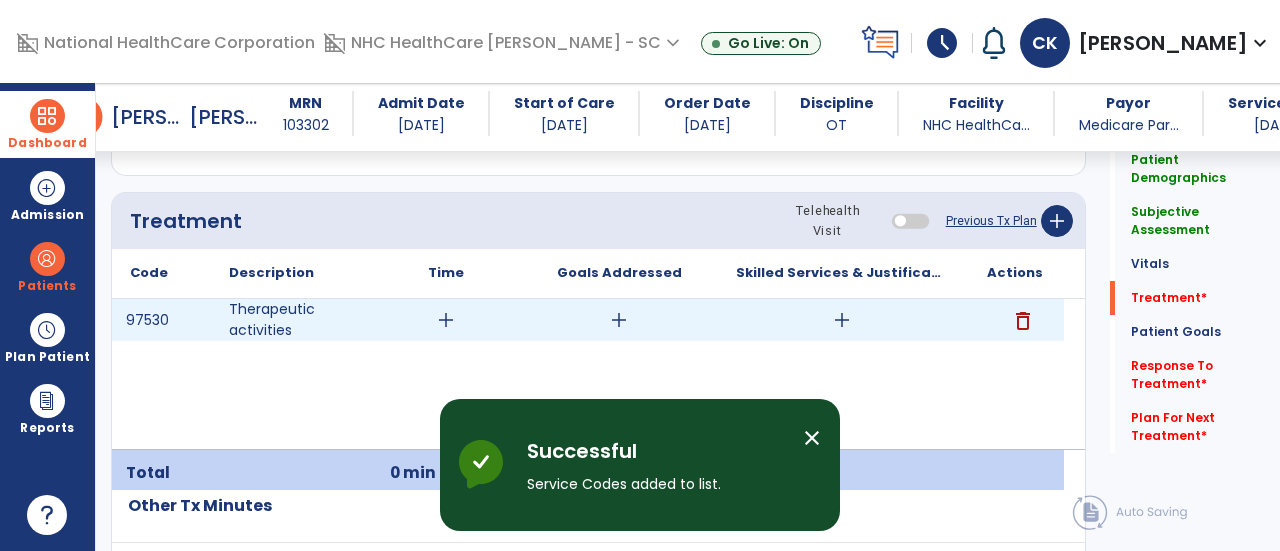 click on "add" at bounding box center (446, 320) 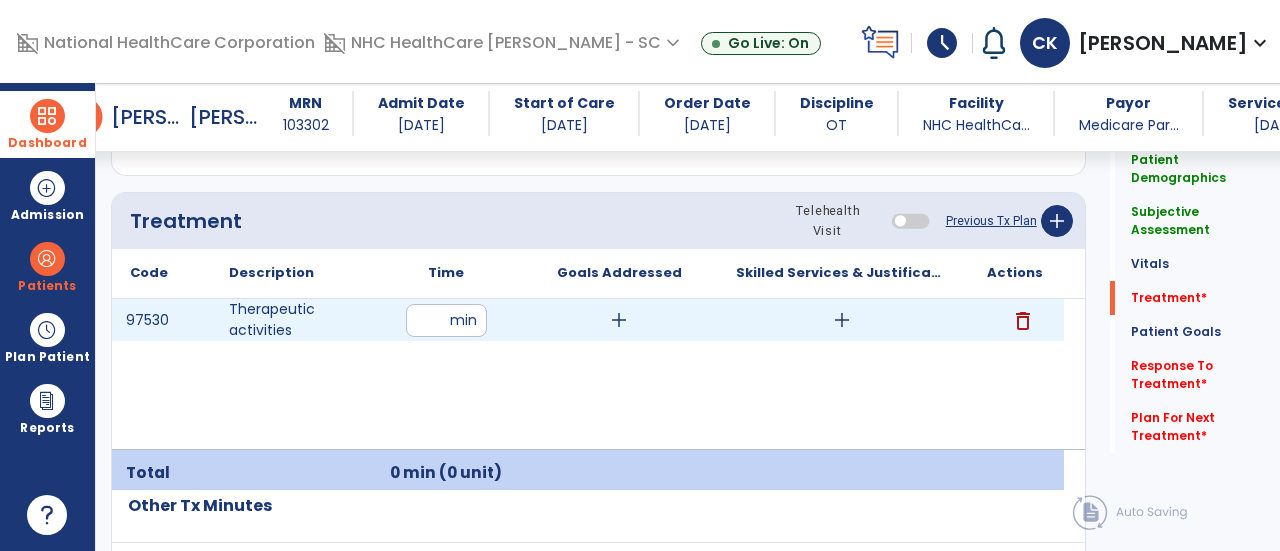 type on "**" 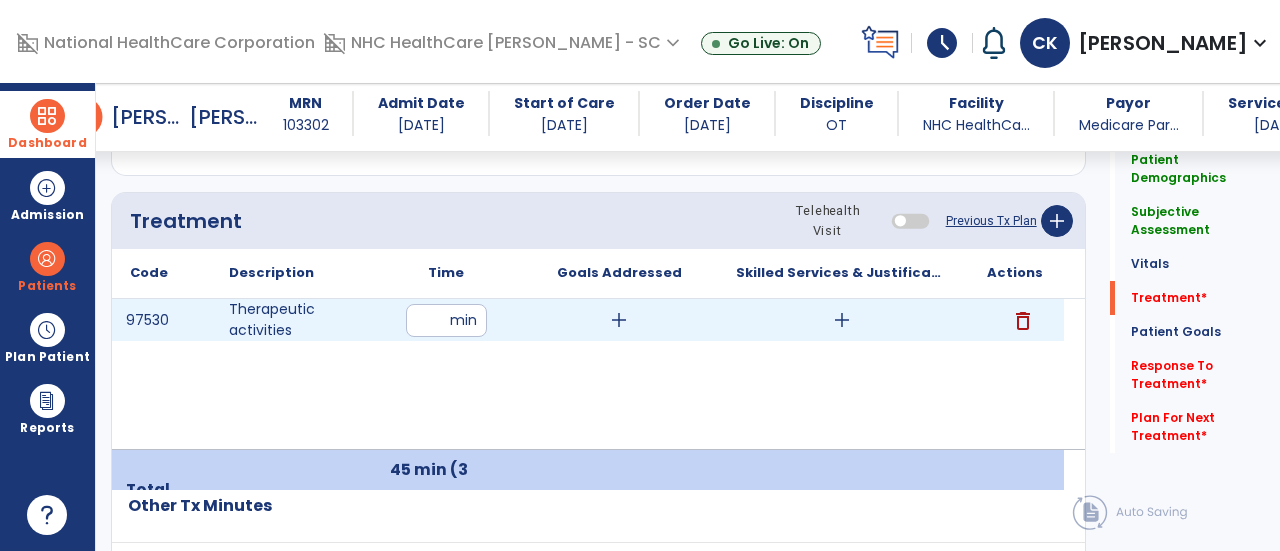 click on "add" at bounding box center (619, 320) 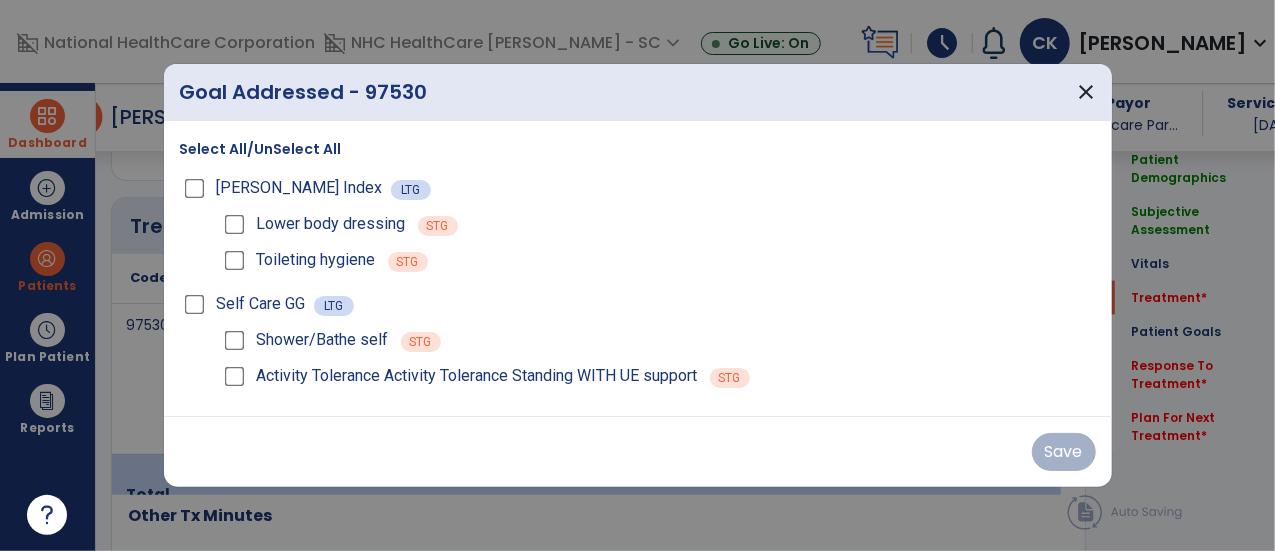 scroll, scrollTop: 1167, scrollLeft: 0, axis: vertical 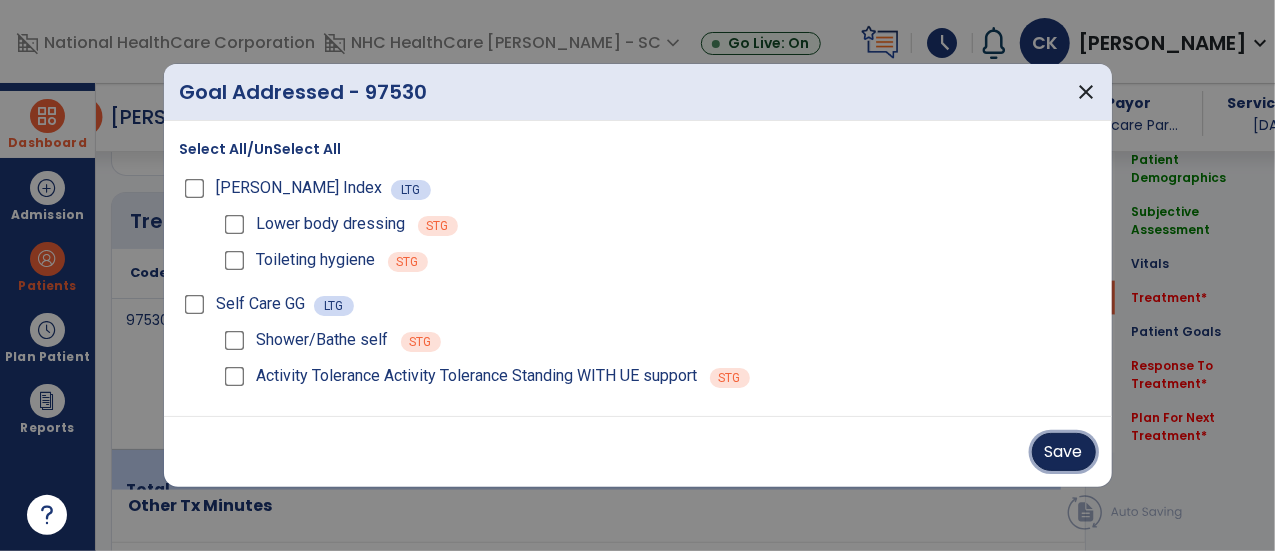click on "Save" at bounding box center (1064, 452) 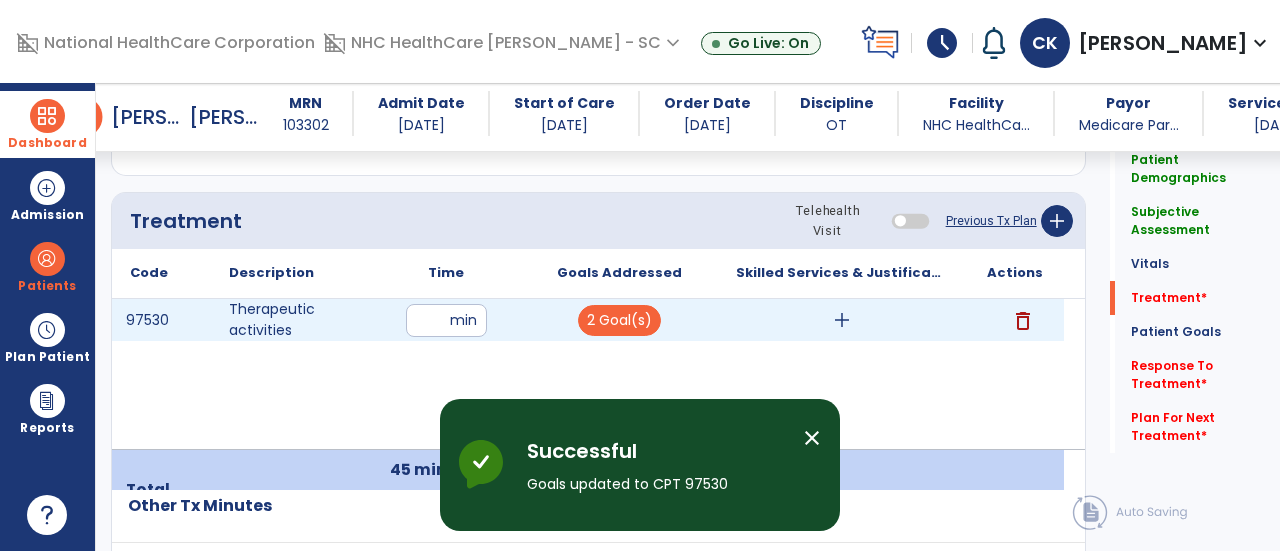 click on "add" at bounding box center [842, 320] 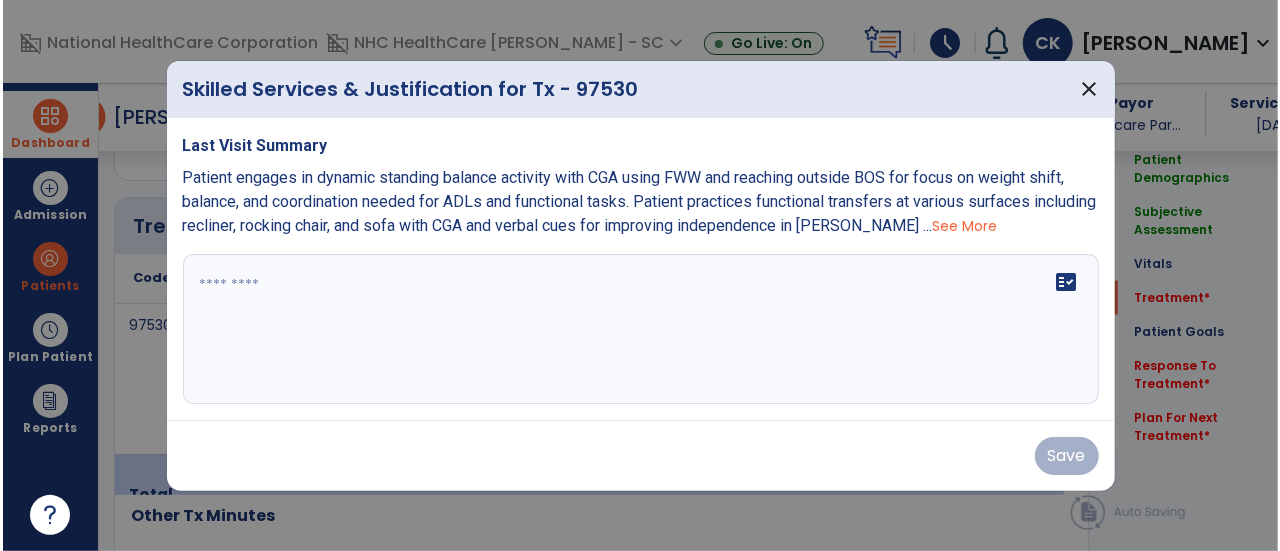 scroll, scrollTop: 1167, scrollLeft: 0, axis: vertical 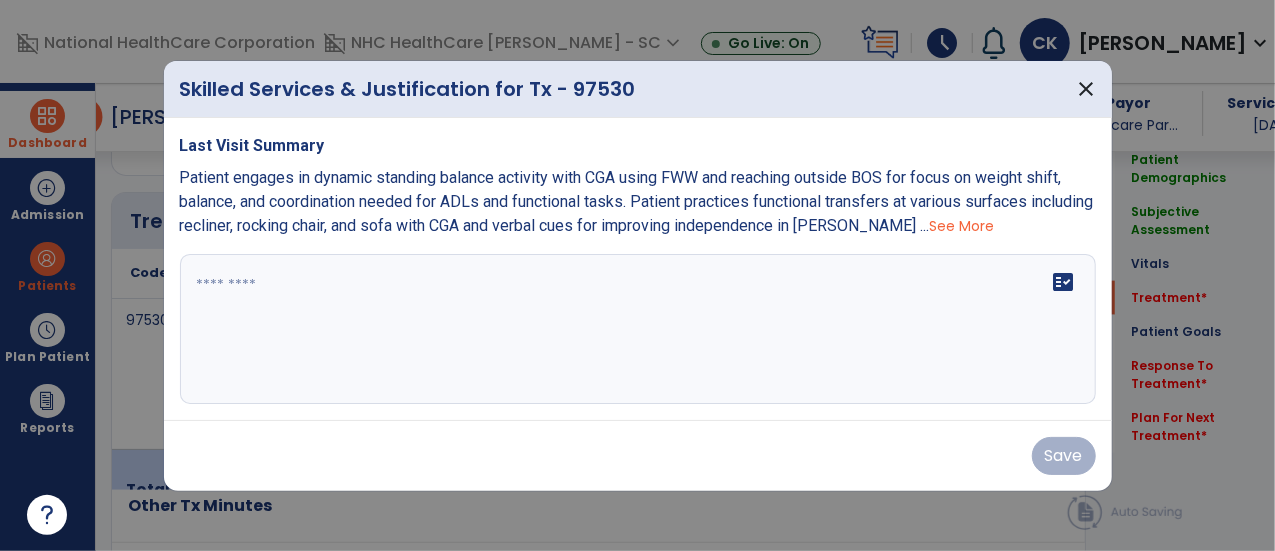 click on "fact_check" at bounding box center (638, 329) 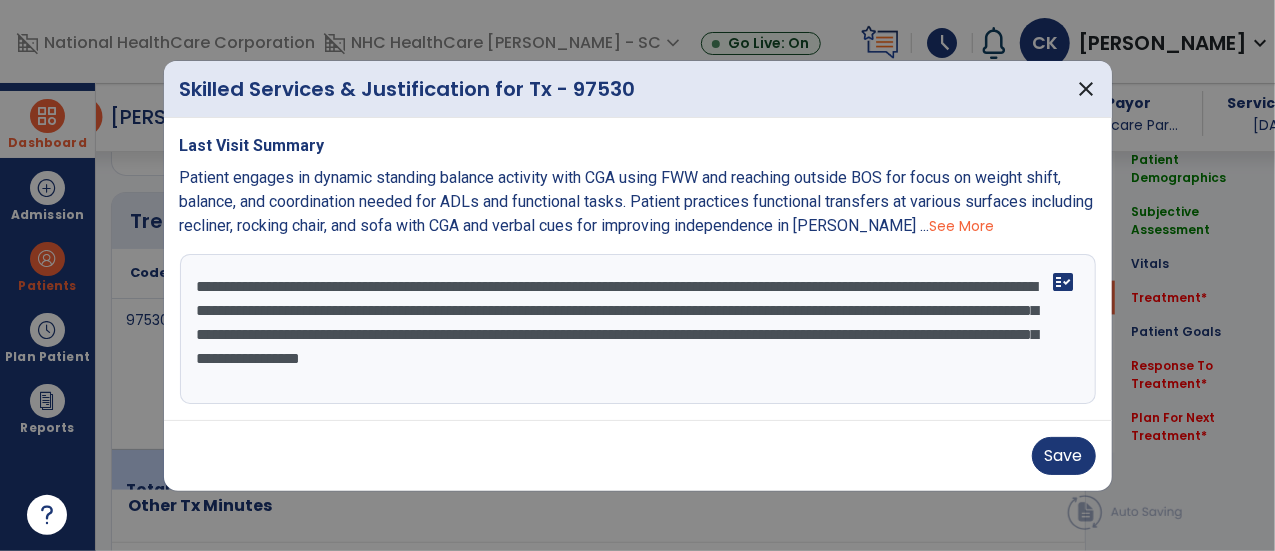 click on "**********" at bounding box center (638, 329) 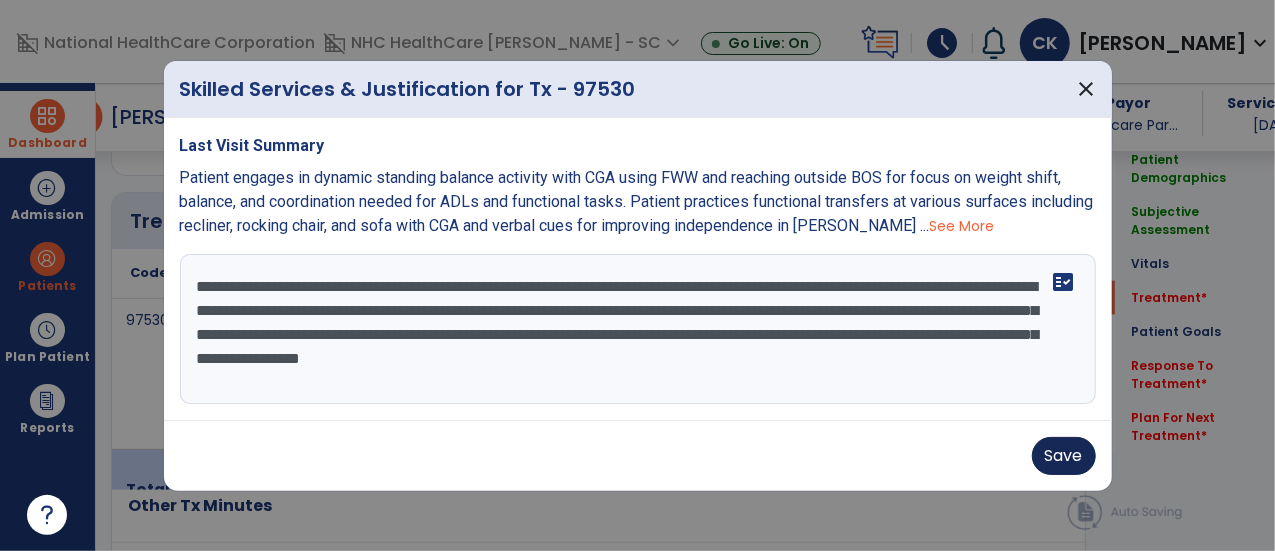 type on "**********" 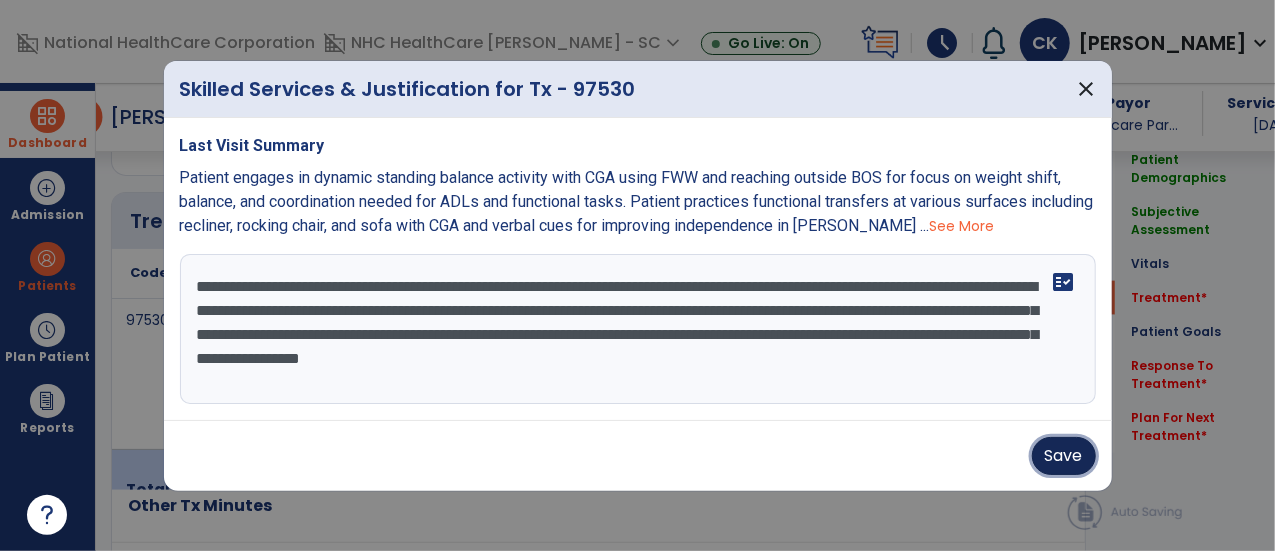 click on "Save" at bounding box center (1064, 456) 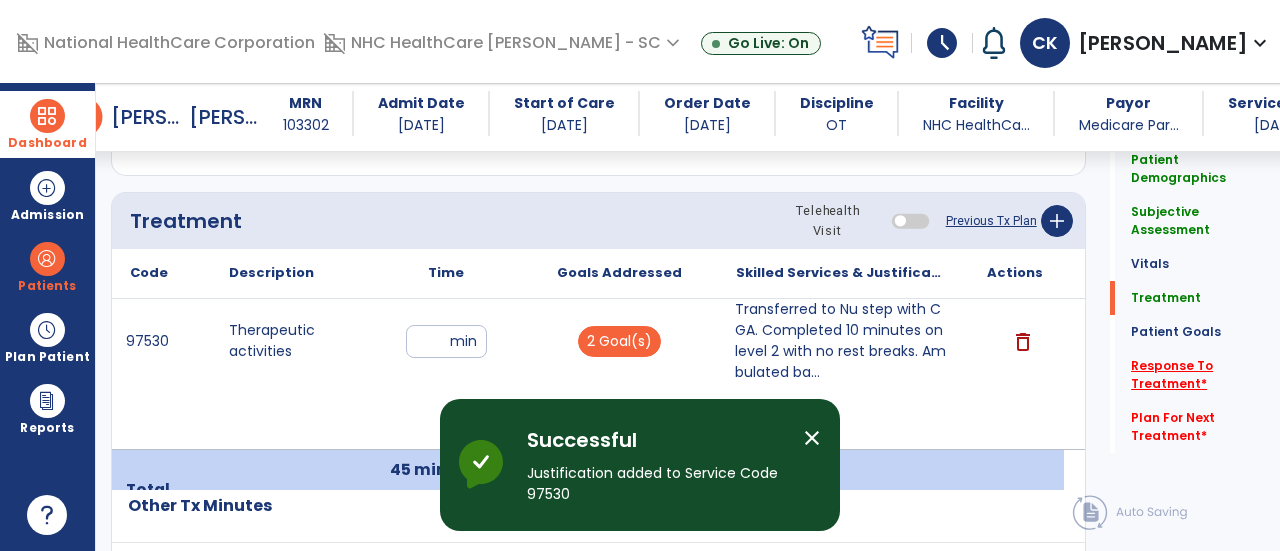 click on "Response To Treatment   *" 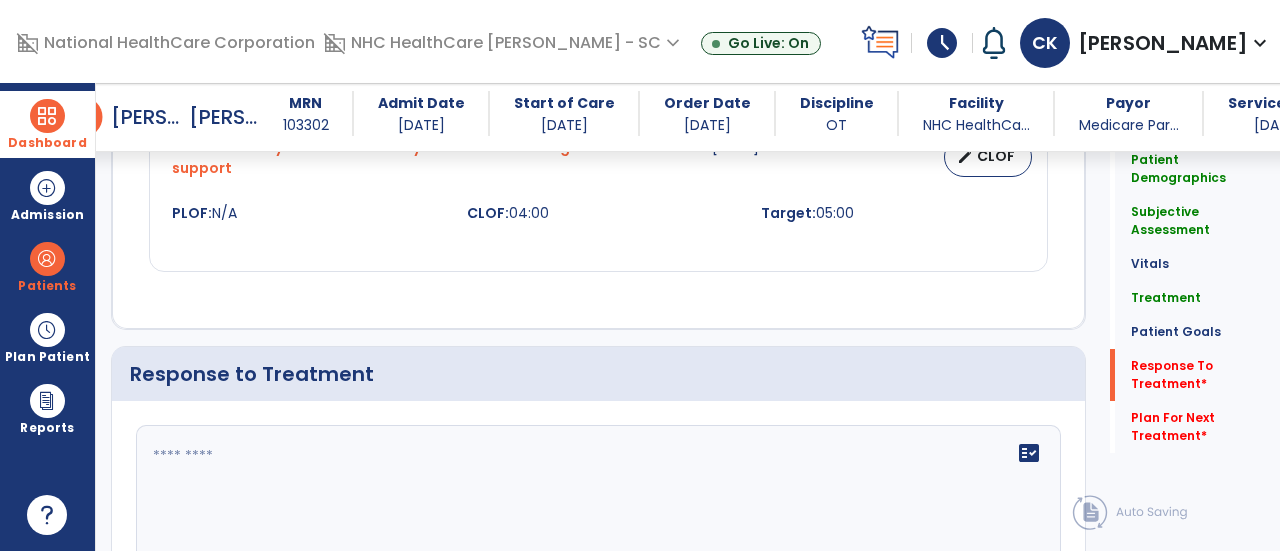 scroll, scrollTop: 2603, scrollLeft: 0, axis: vertical 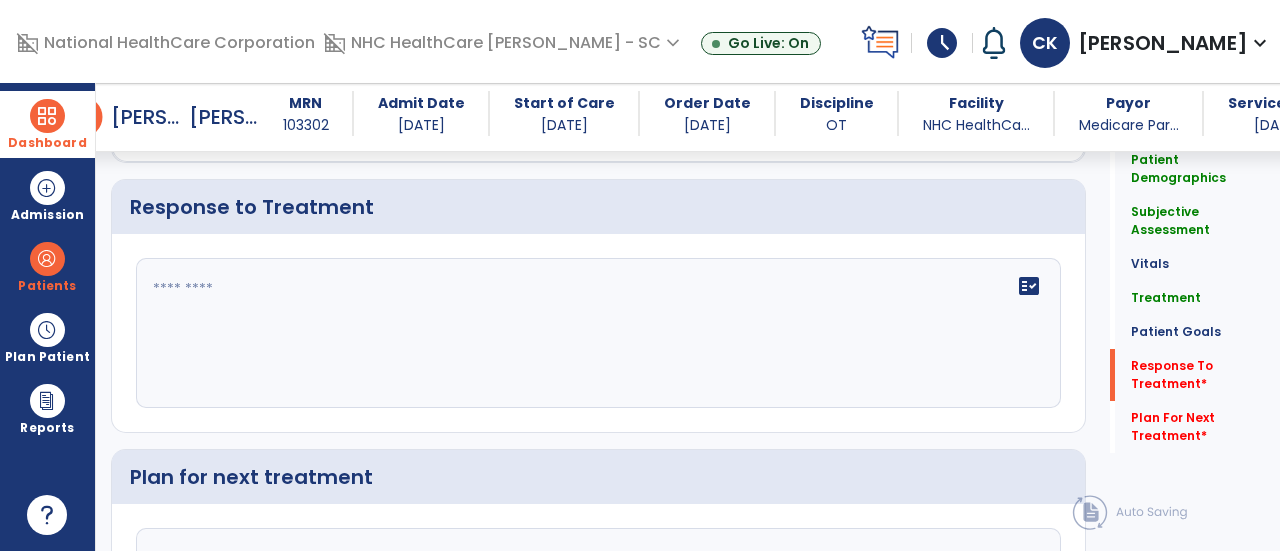 click on "fact_check" 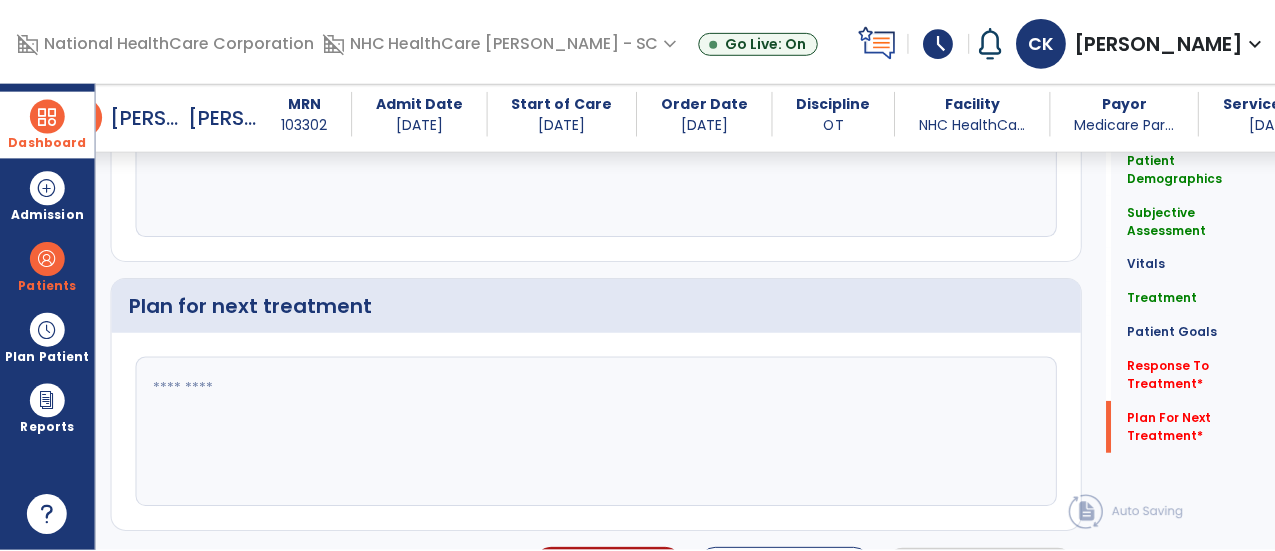 scroll, scrollTop: 2829, scrollLeft: 0, axis: vertical 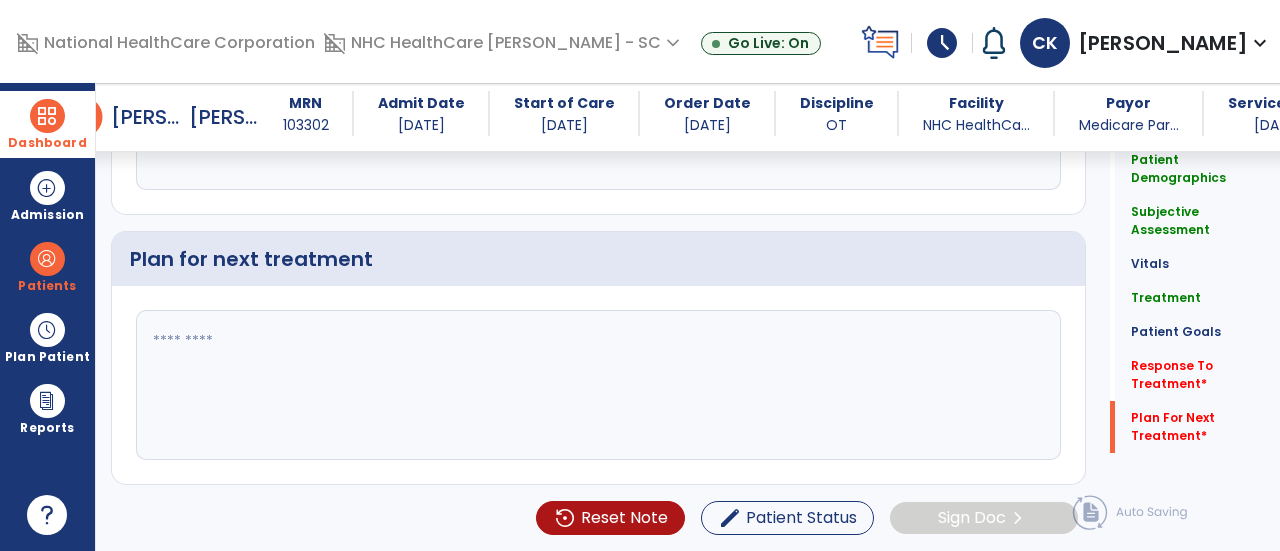 type on "**********" 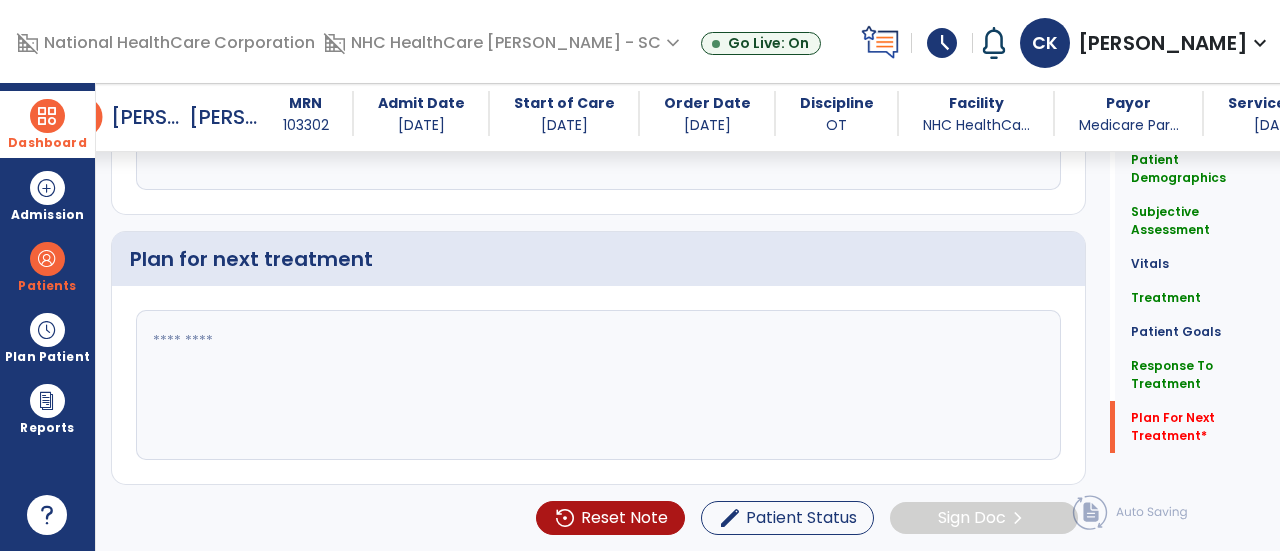 click 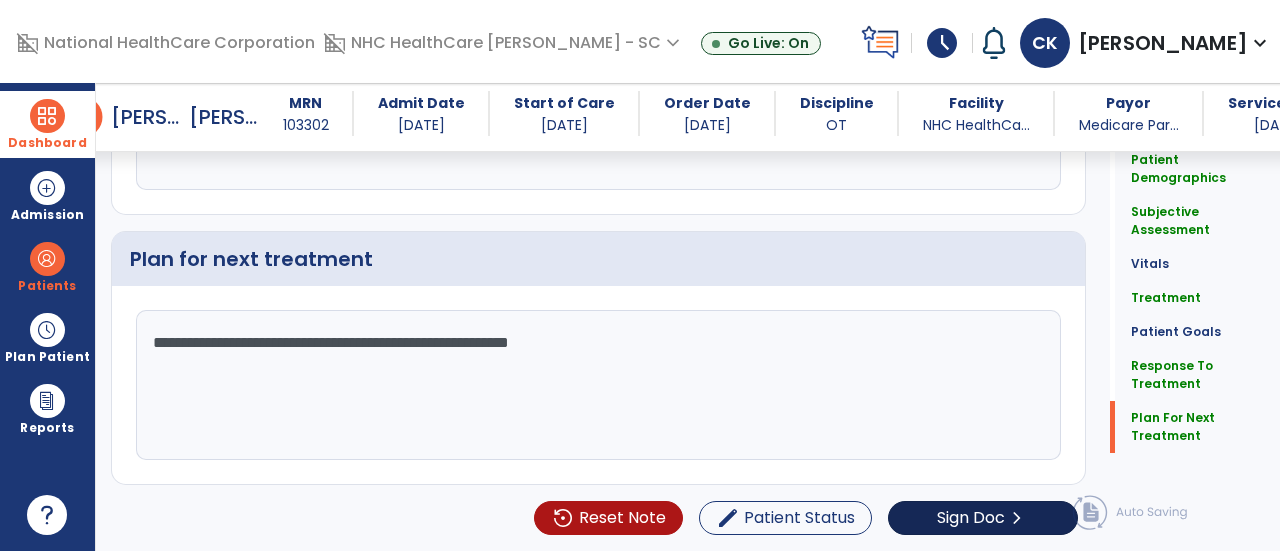 type on "**********" 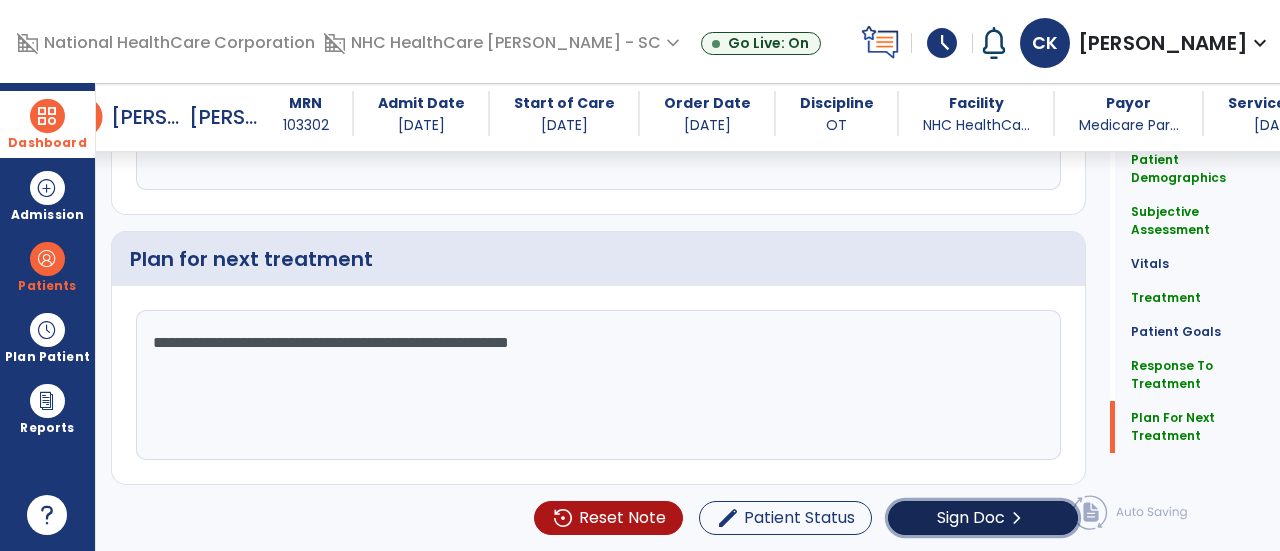 click on "Sign Doc" 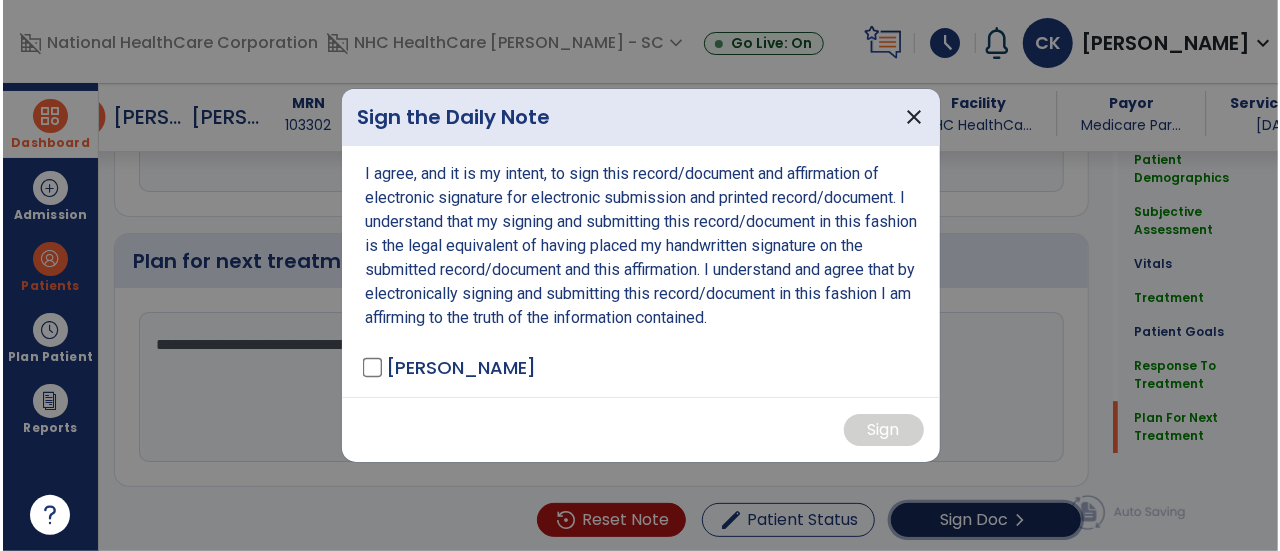 scroll, scrollTop: 2829, scrollLeft: 0, axis: vertical 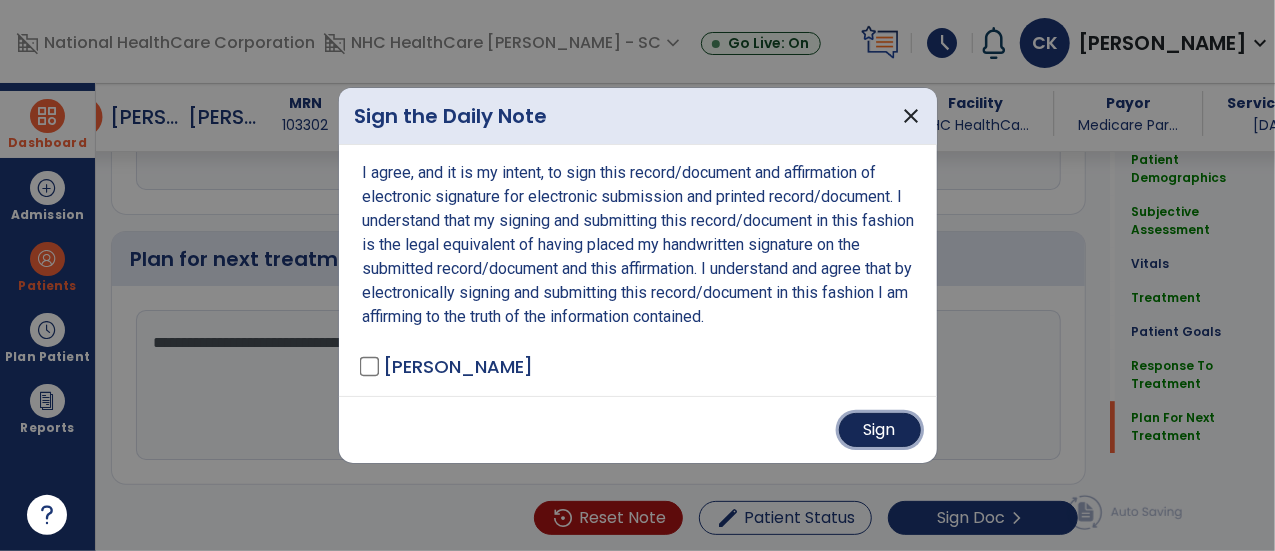 click on "Sign" at bounding box center (880, 430) 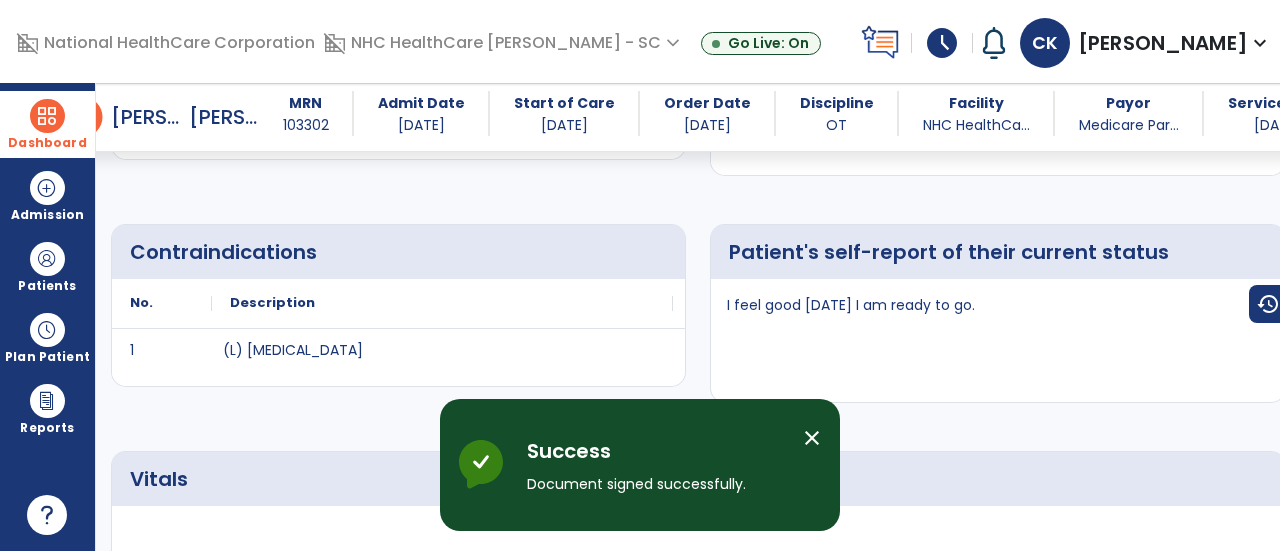 scroll, scrollTop: 0, scrollLeft: 0, axis: both 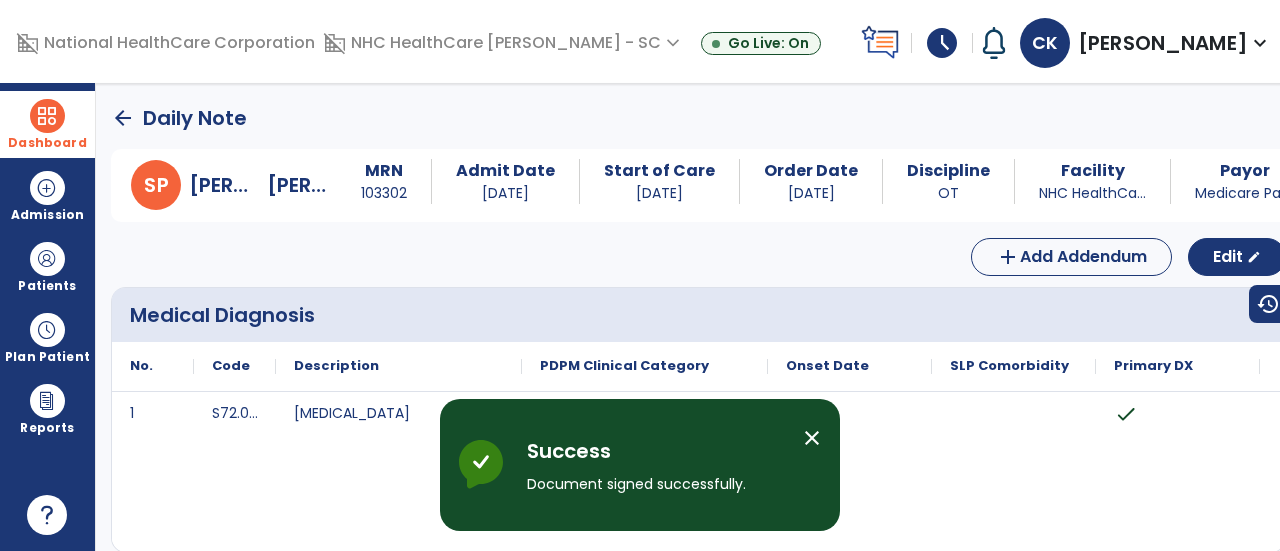 click on "arrow_back" 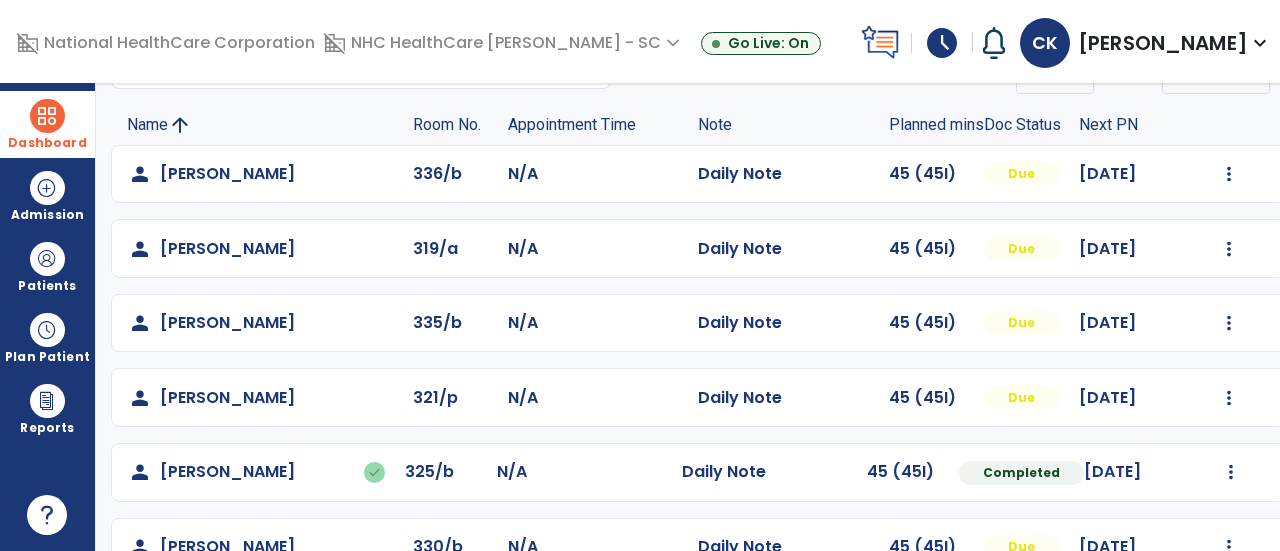 scroll, scrollTop: 135, scrollLeft: 0, axis: vertical 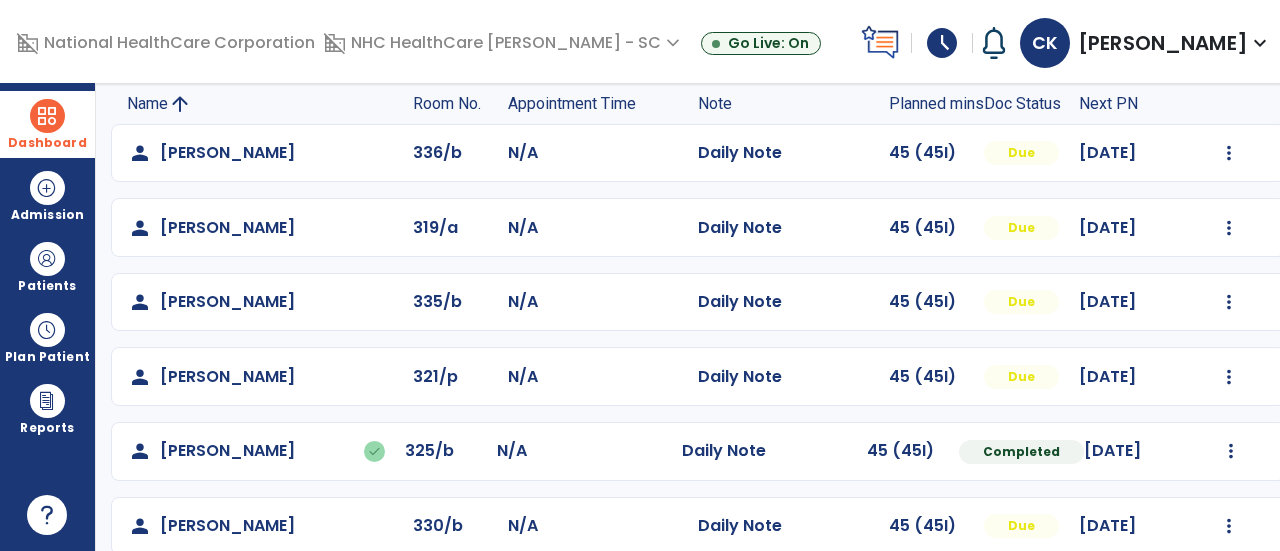 click on "Mark Visit As Complete   Reset Note   Open Document   G + C Mins" 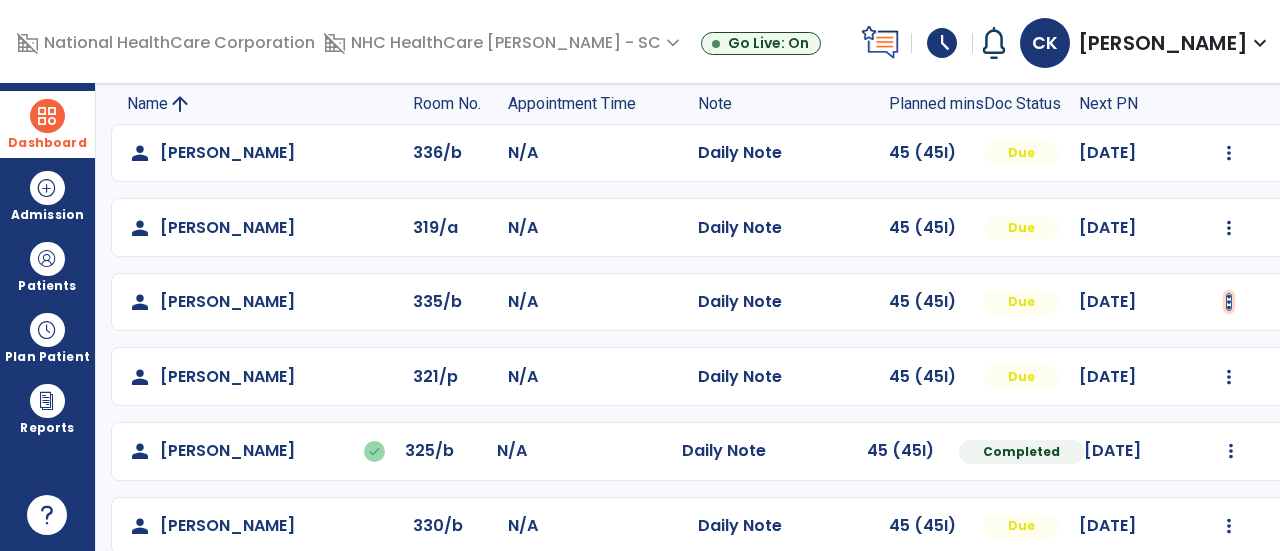 click at bounding box center (1229, 153) 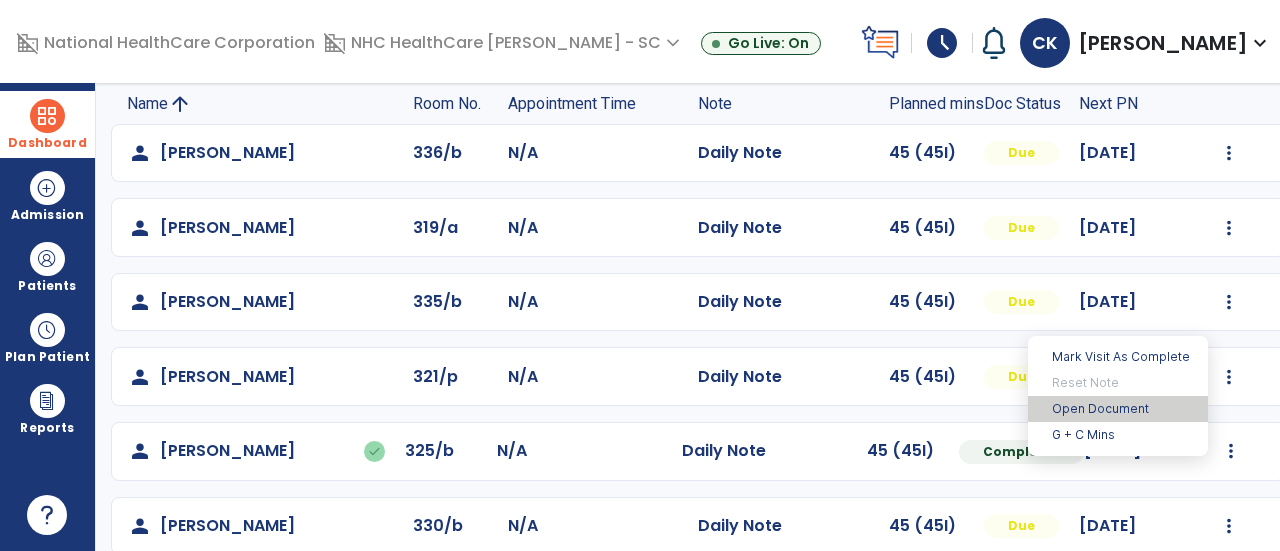 click on "Open Document" at bounding box center [1118, 409] 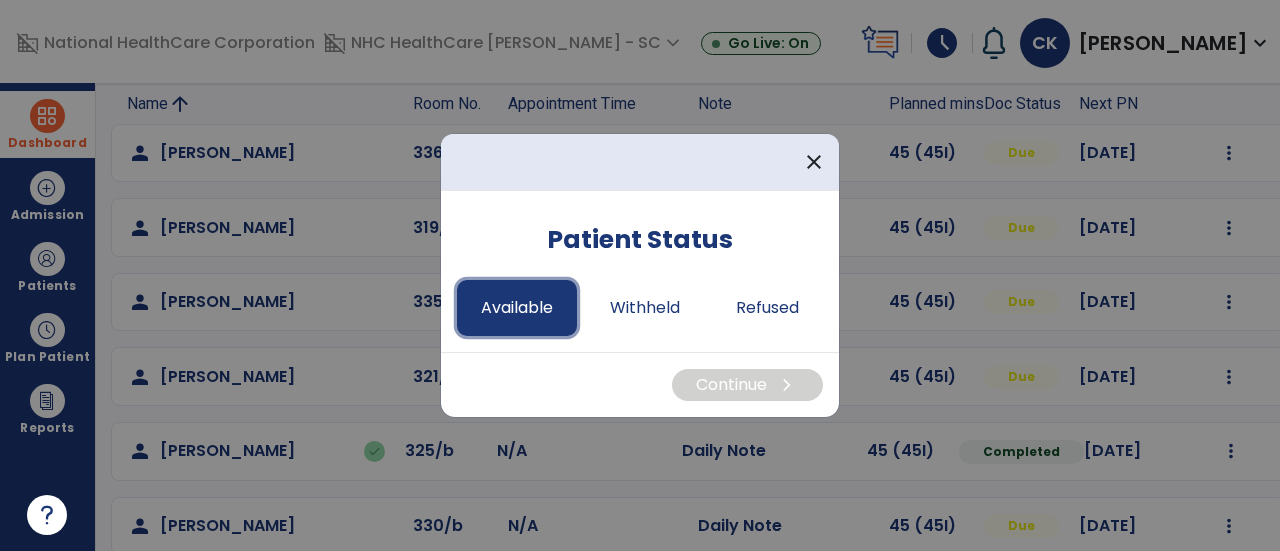 click on "Available" at bounding box center (517, 308) 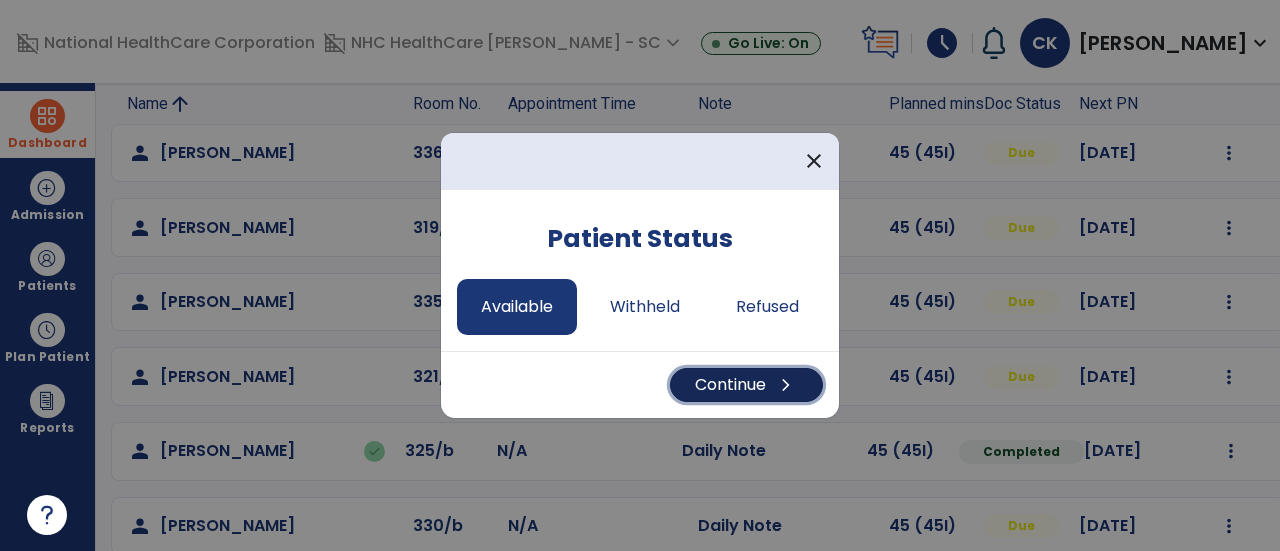 click on "Continue   chevron_right" at bounding box center [746, 385] 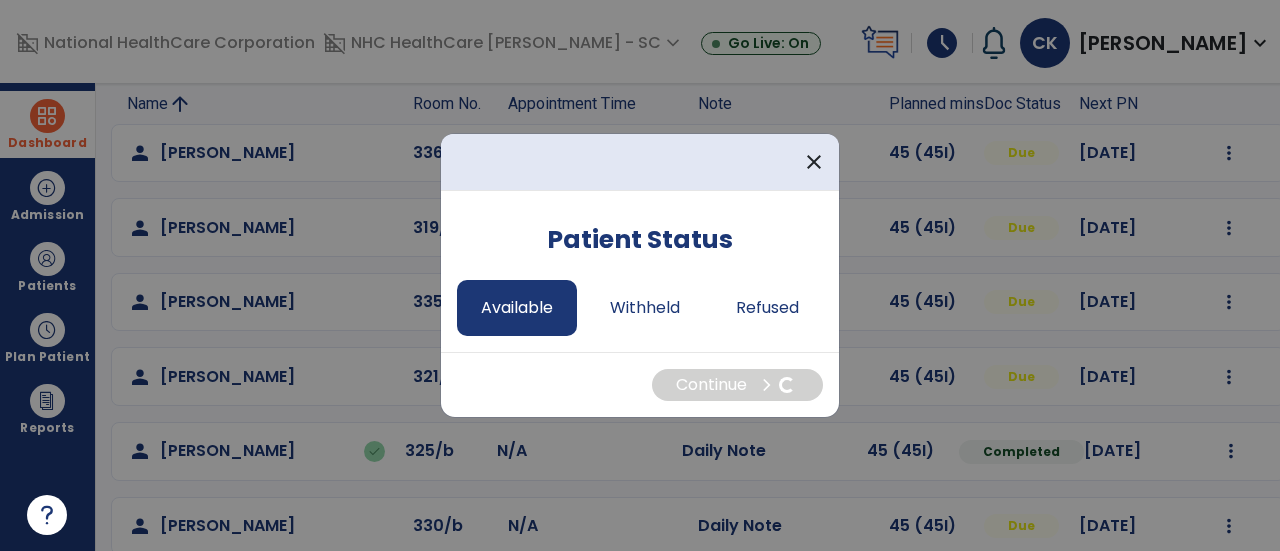 select on "*" 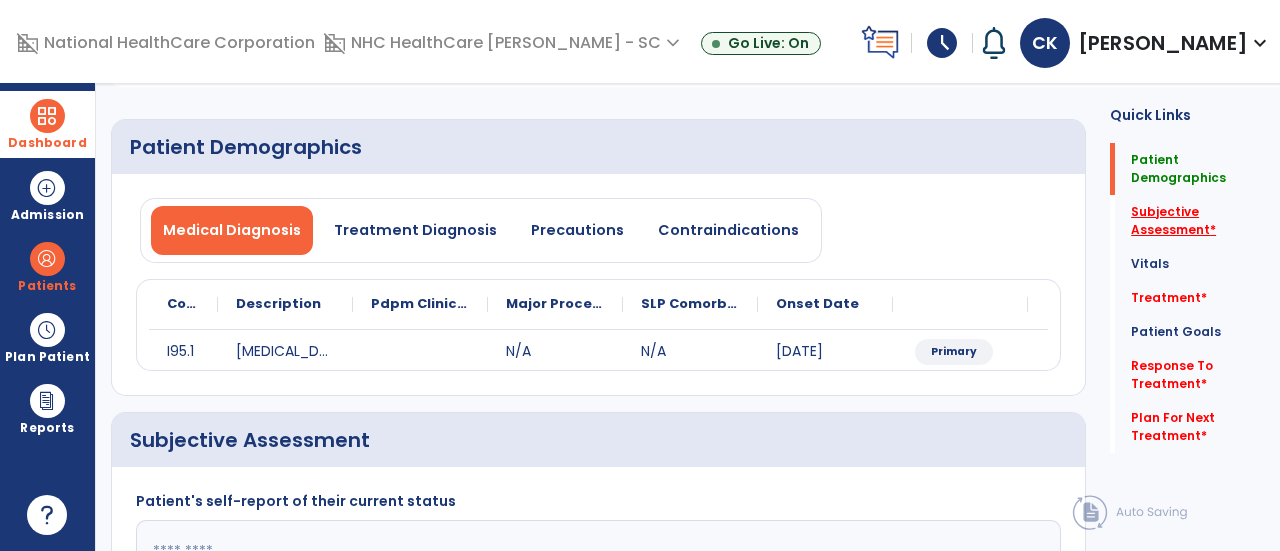 click on "Subjective Assessment   *" 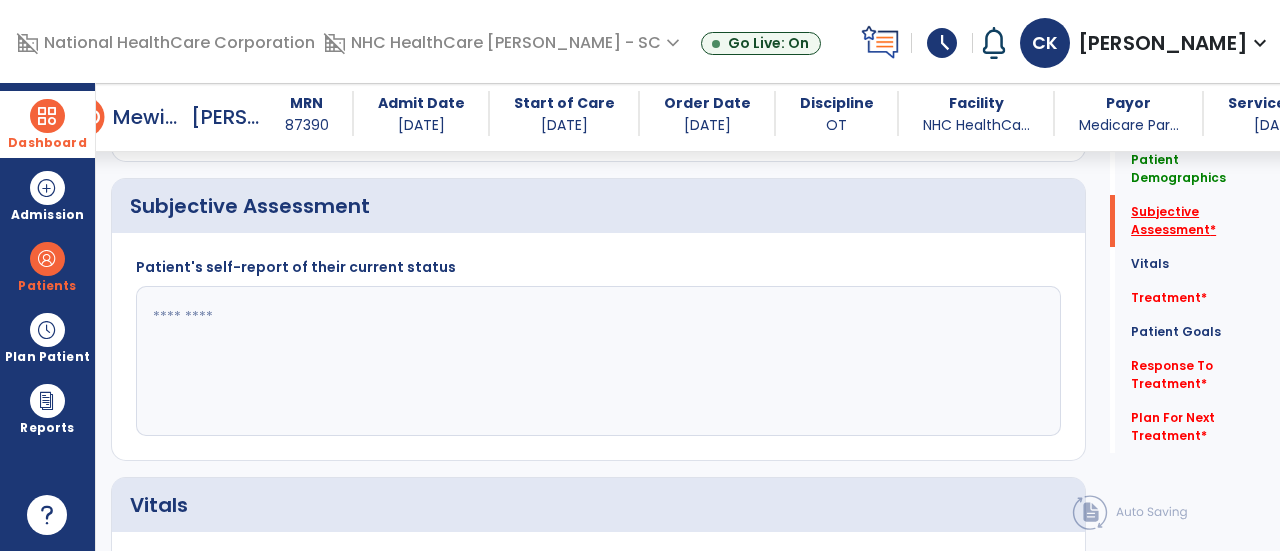 scroll, scrollTop: 369, scrollLeft: 0, axis: vertical 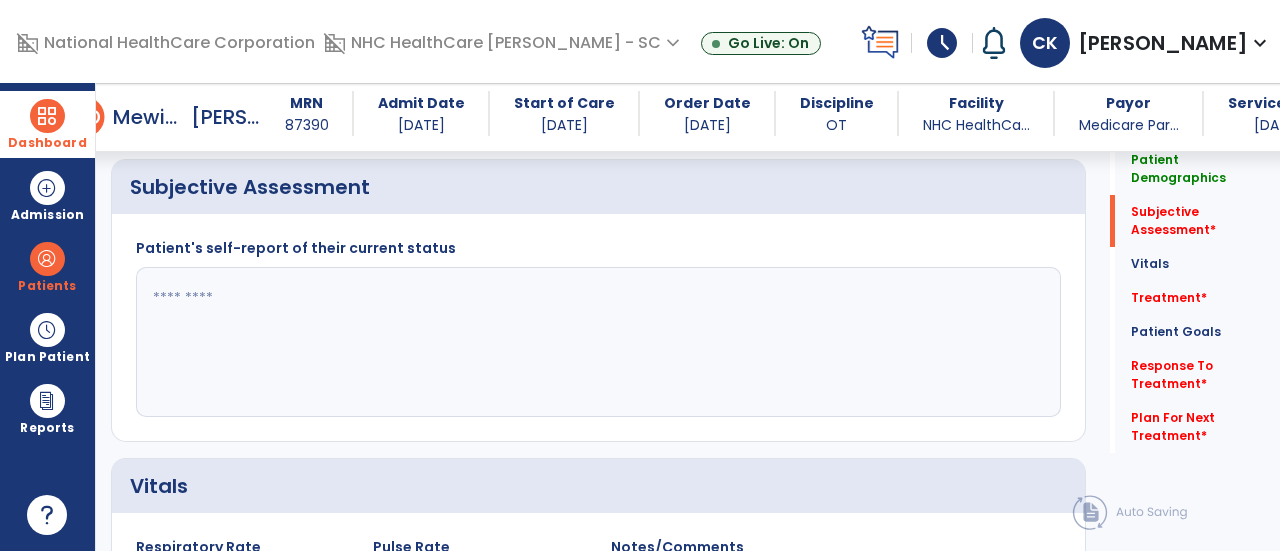 click 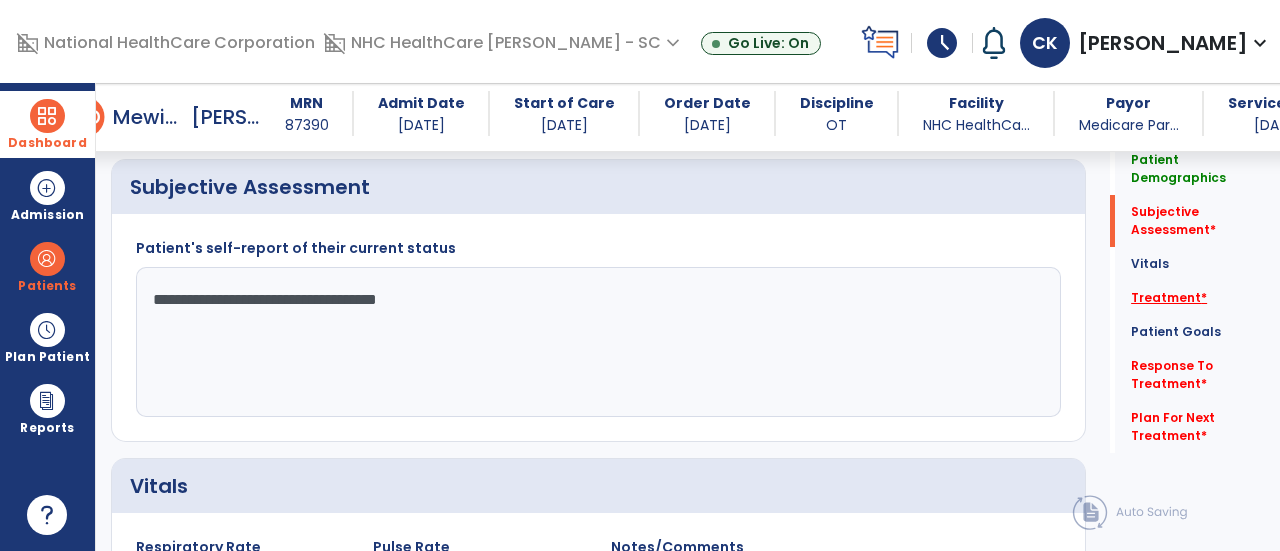 type on "**********" 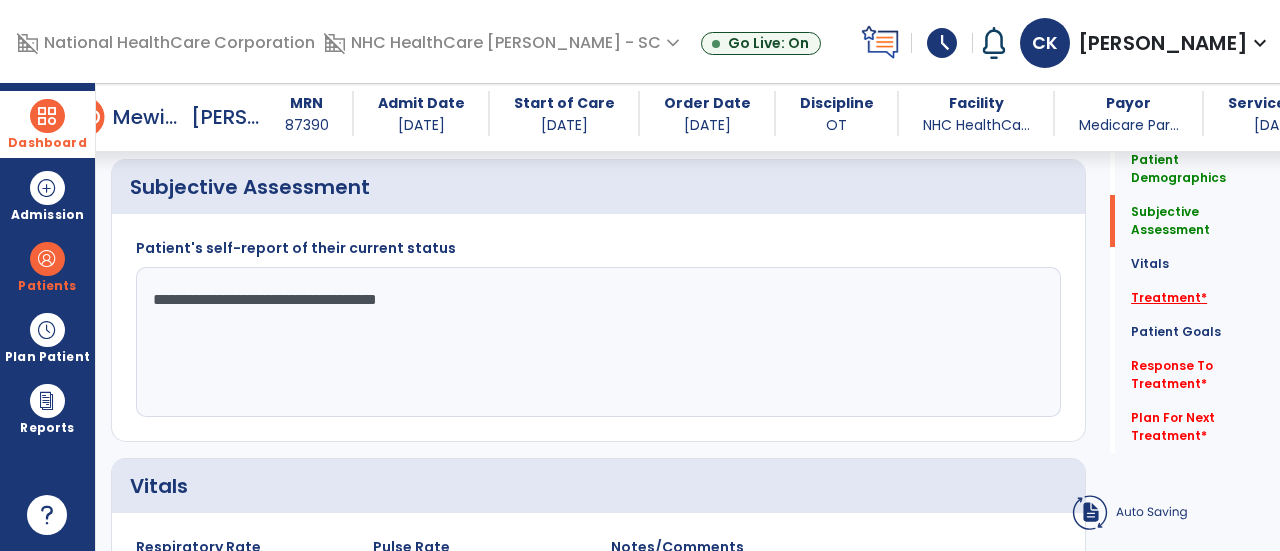 click on "Treatment   *" 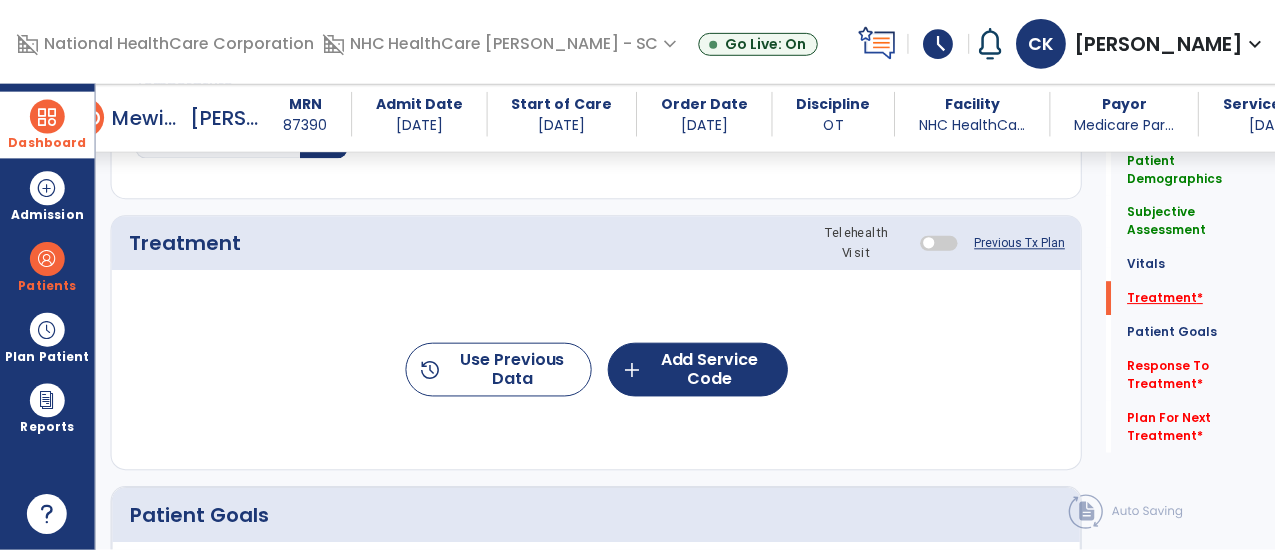 scroll, scrollTop: 1057, scrollLeft: 0, axis: vertical 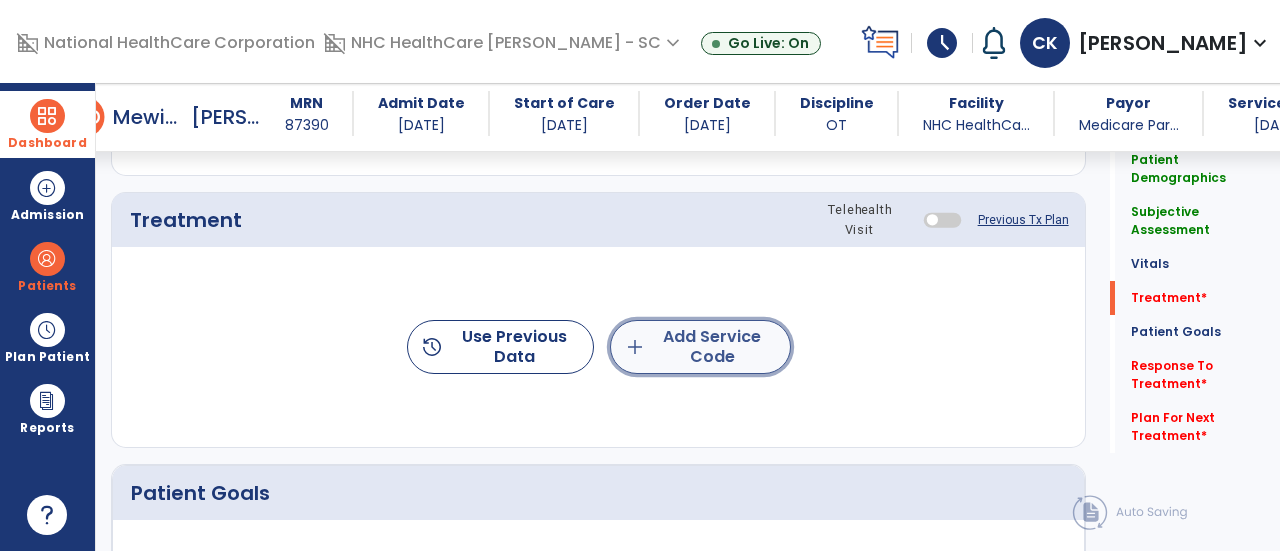 click on "add  Add Service Code" 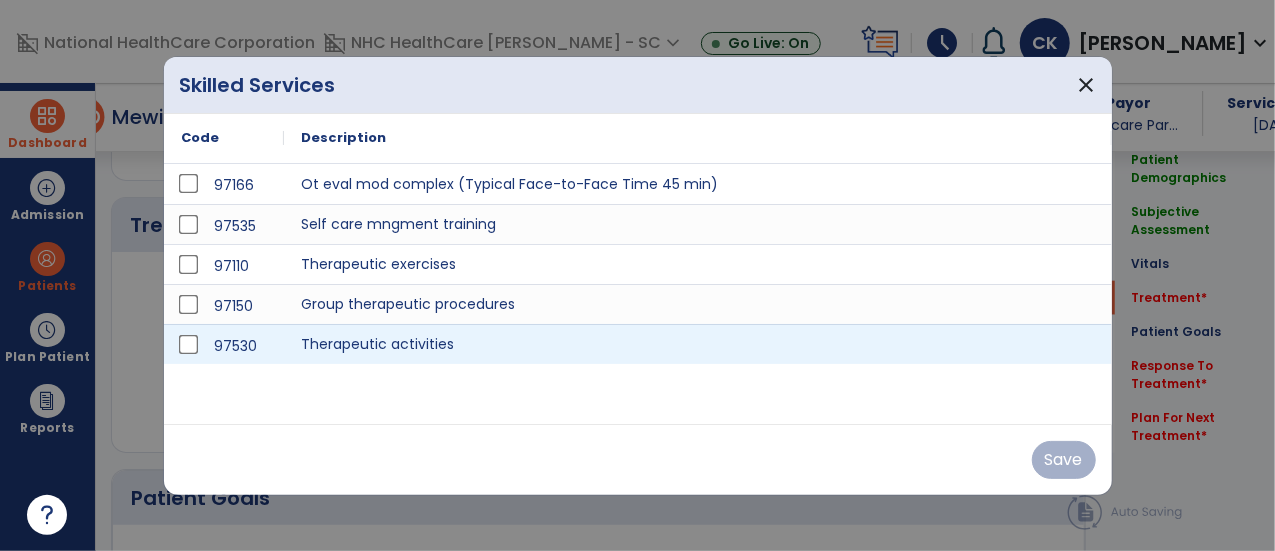 scroll, scrollTop: 1057, scrollLeft: 0, axis: vertical 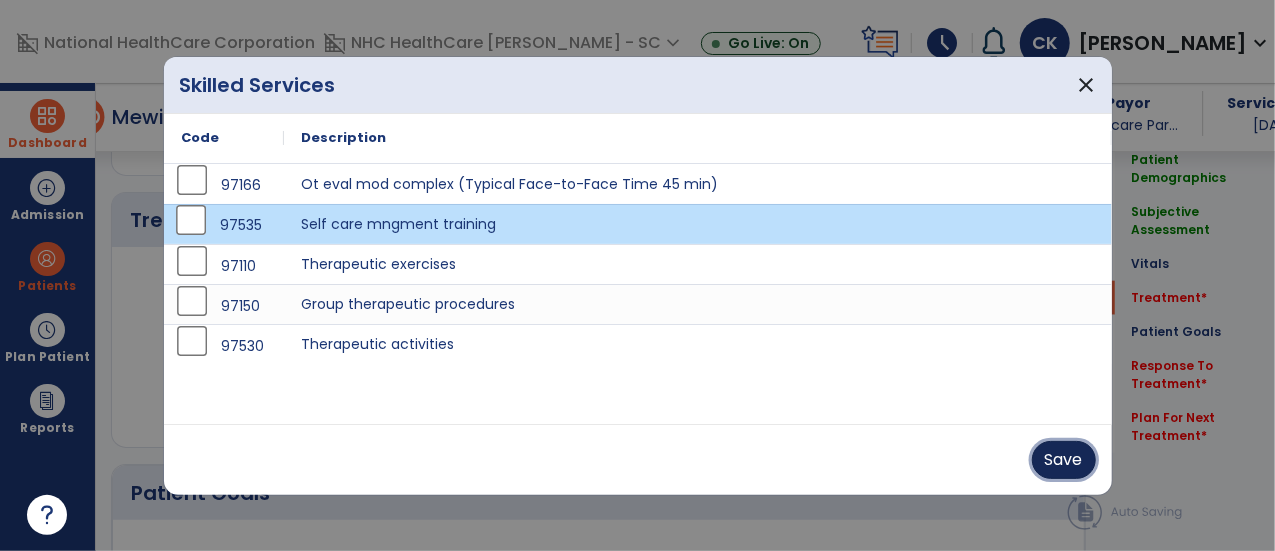 click on "Save" at bounding box center [1064, 460] 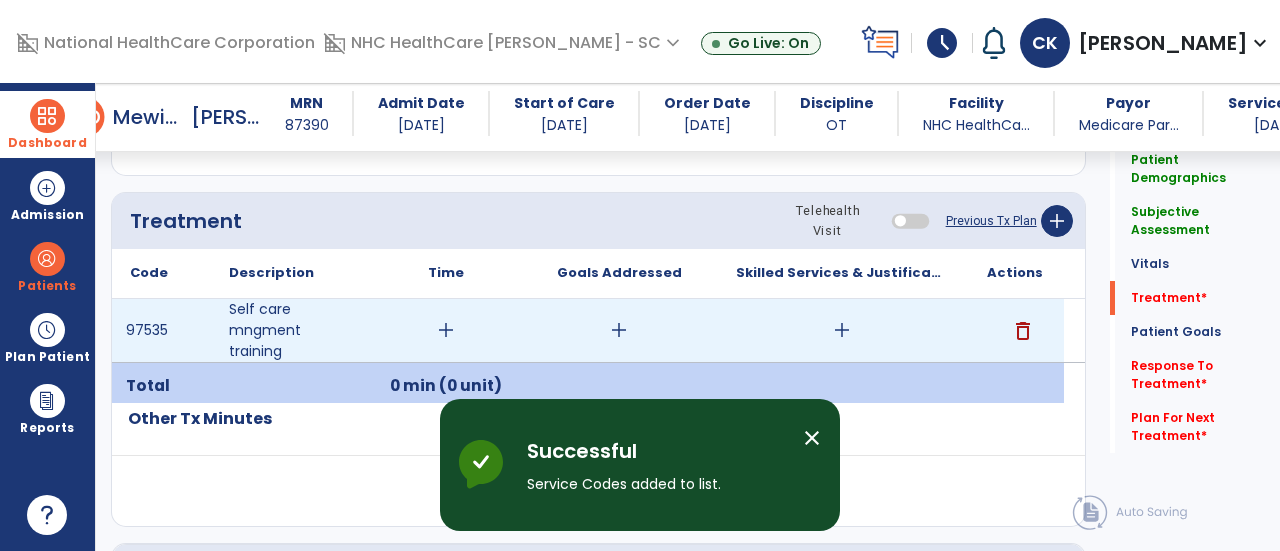 click on "add" at bounding box center [446, 330] 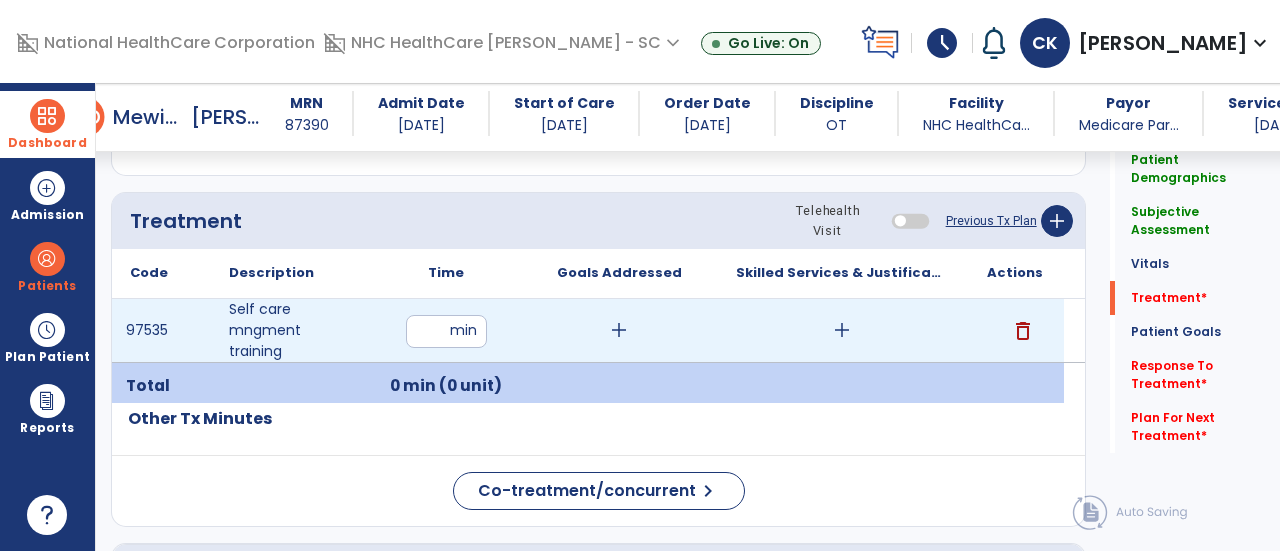 type on "**" 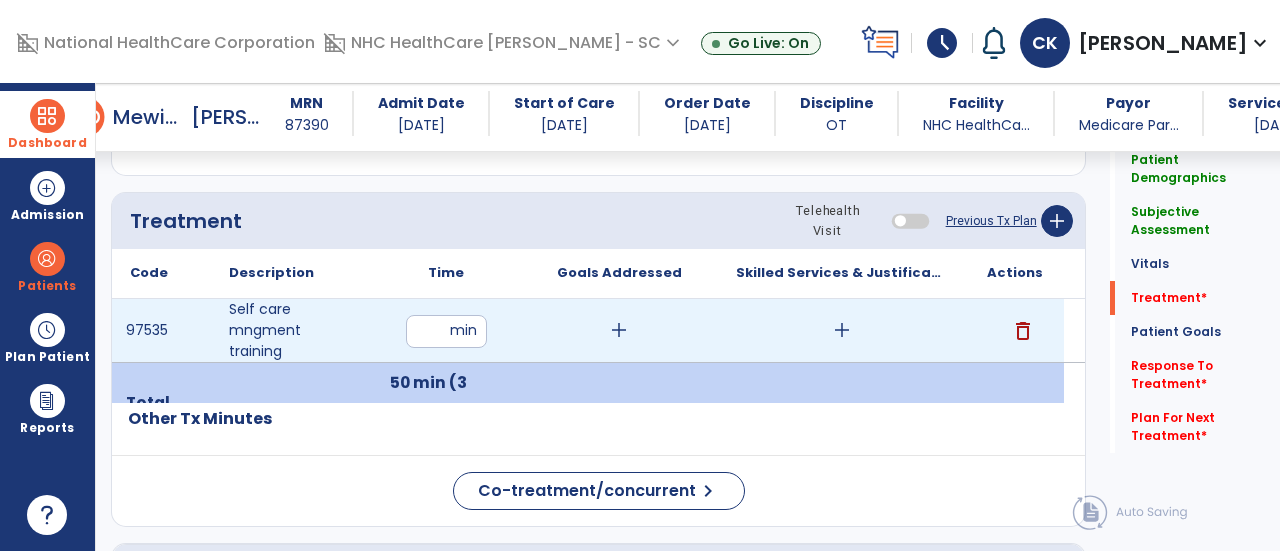 click on "add" at bounding box center [619, 330] 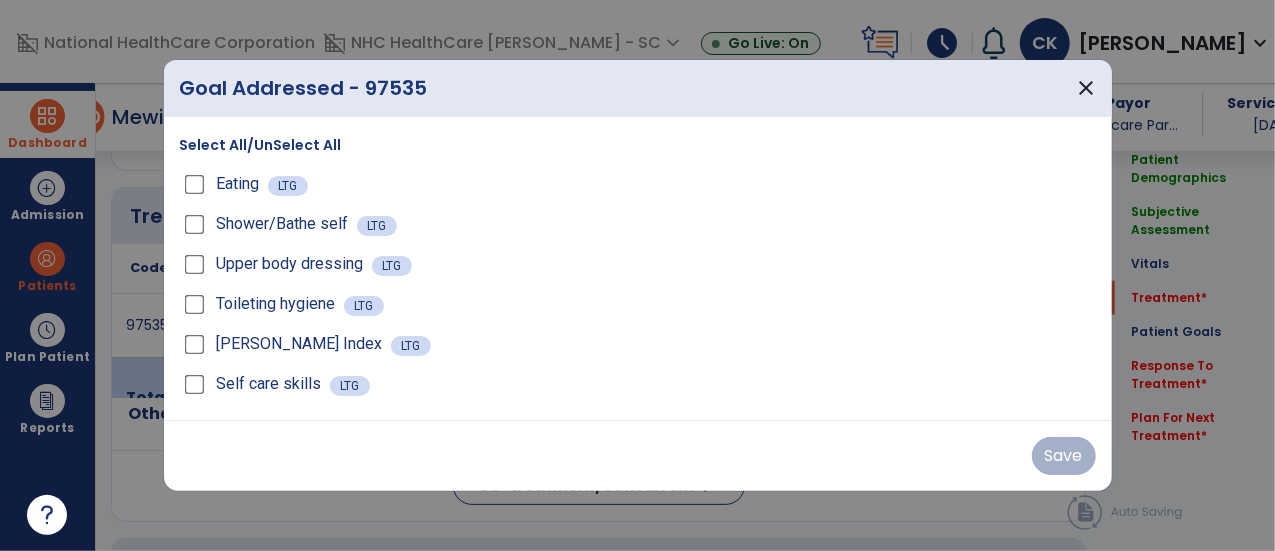 scroll, scrollTop: 1057, scrollLeft: 0, axis: vertical 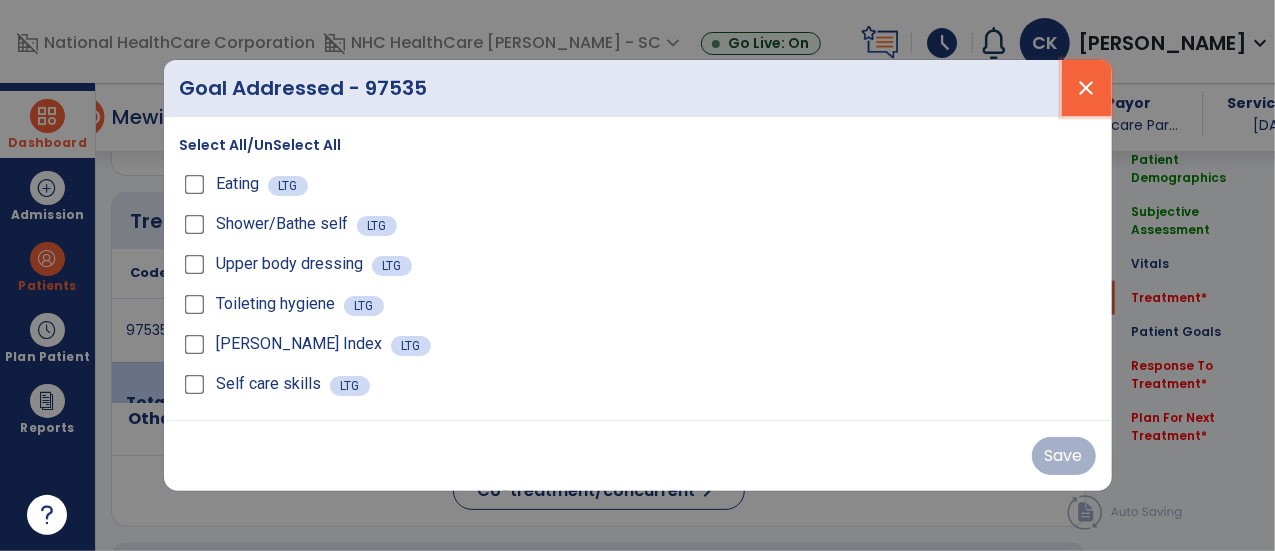 click on "close" at bounding box center (1087, 88) 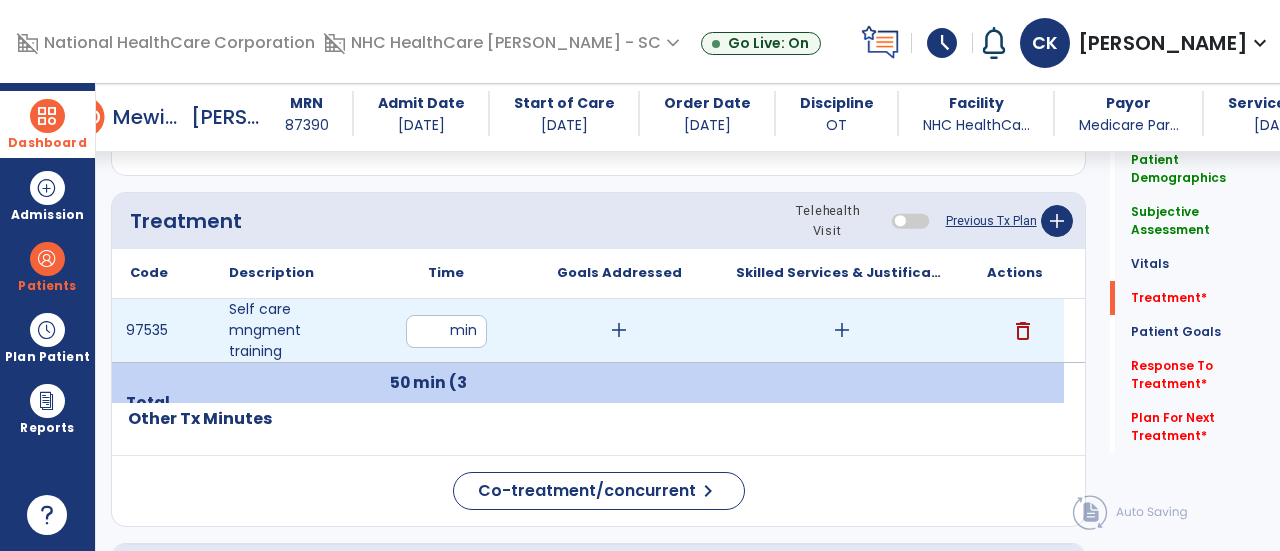 click on "**" at bounding box center (446, 331) 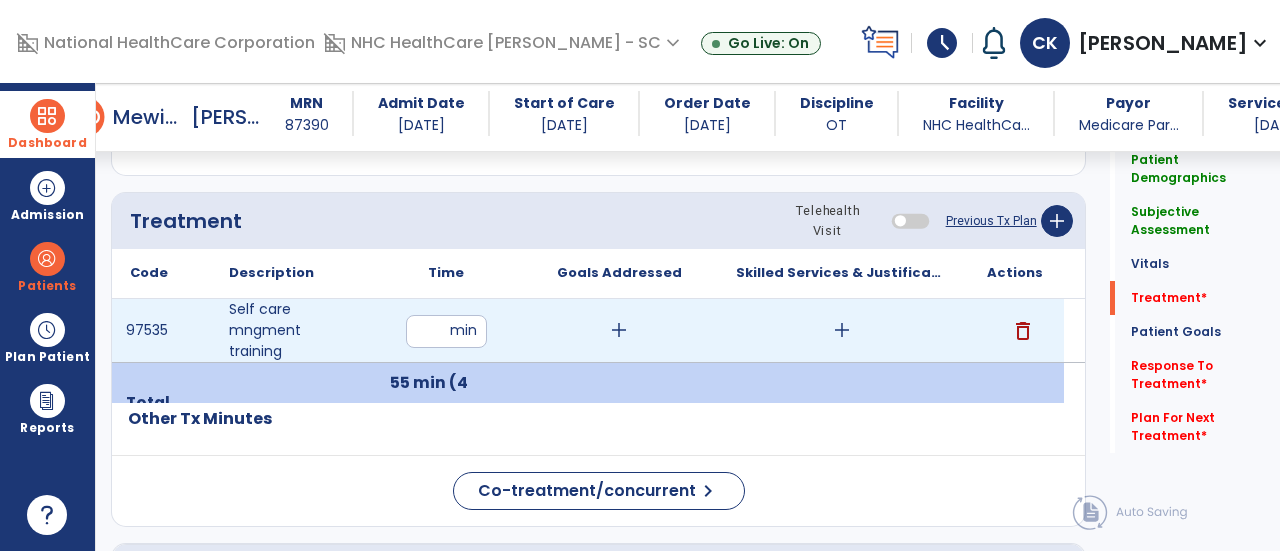 click on "add" at bounding box center [619, 330] 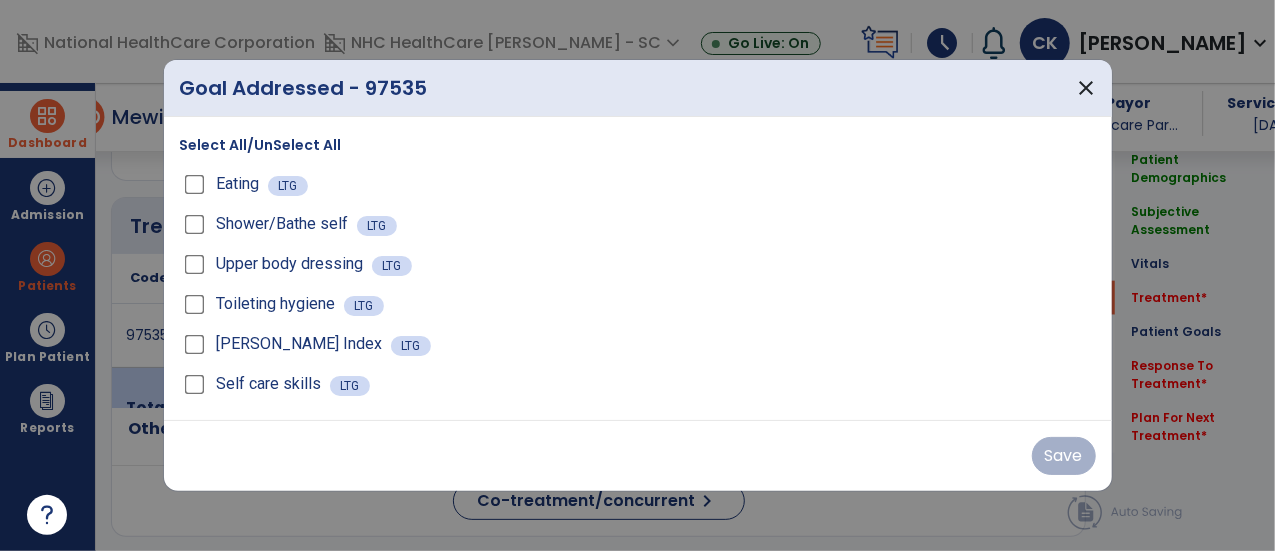 scroll, scrollTop: 1057, scrollLeft: 0, axis: vertical 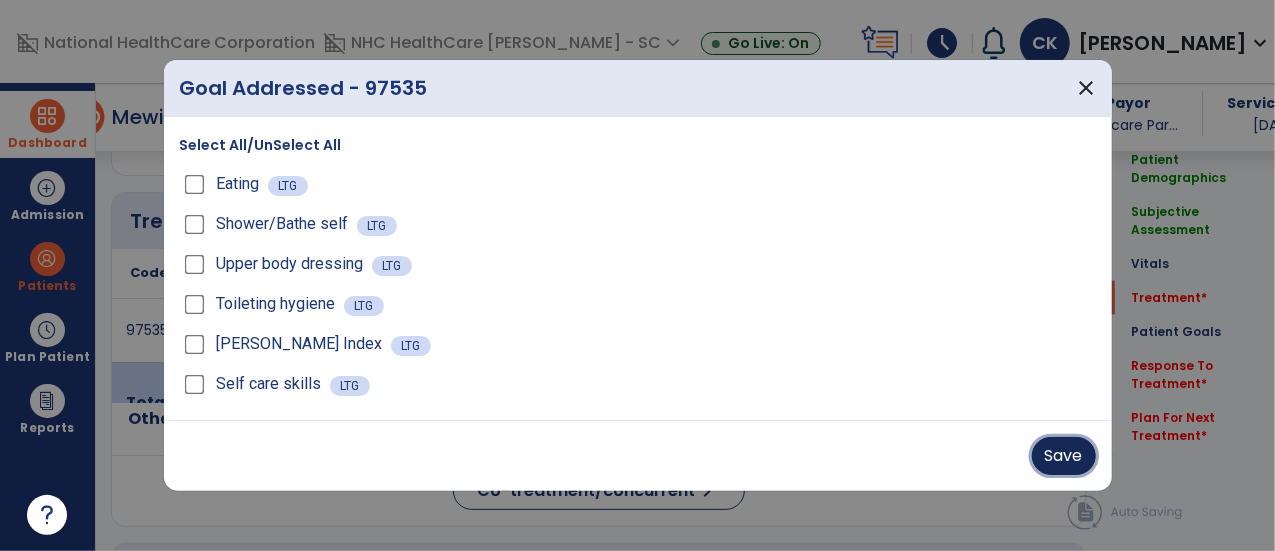 click on "Save" at bounding box center [1064, 456] 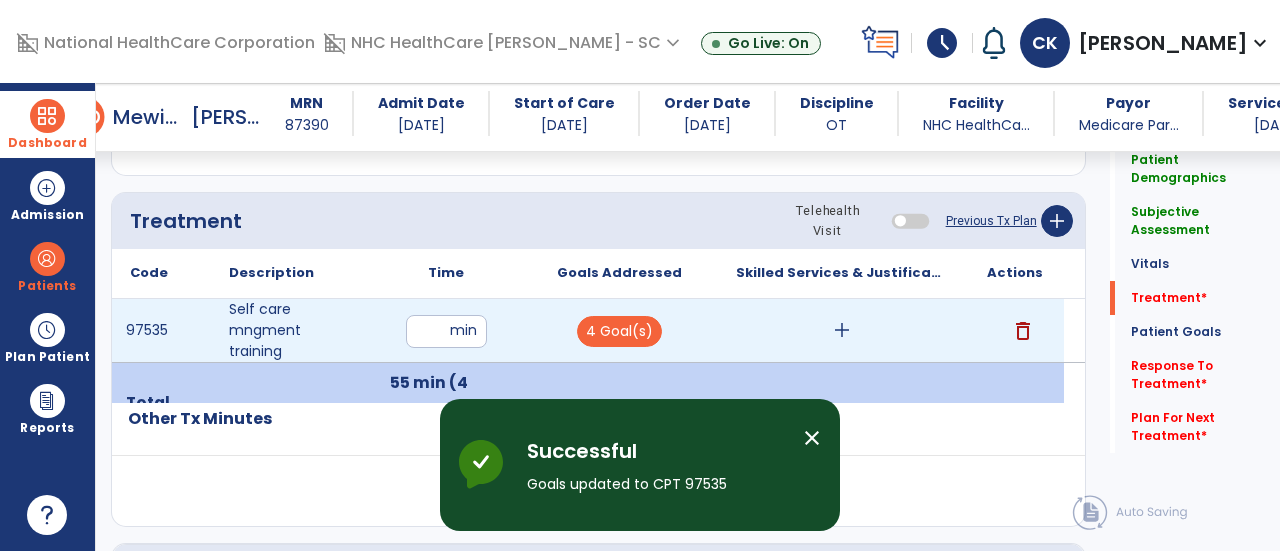 click on "add" at bounding box center (842, 330) 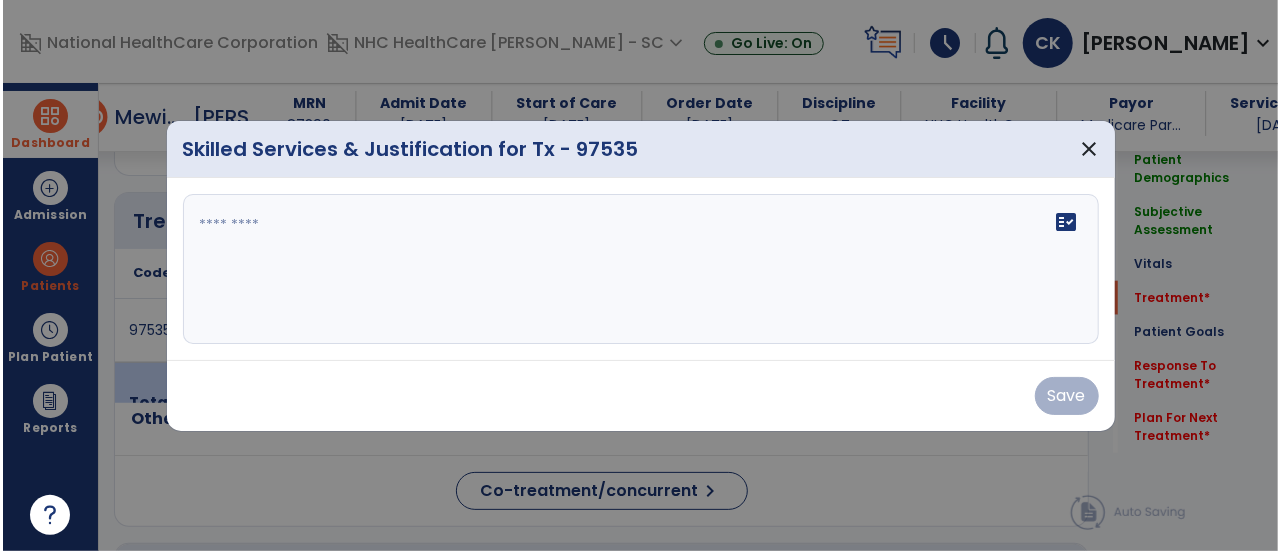 scroll, scrollTop: 1057, scrollLeft: 0, axis: vertical 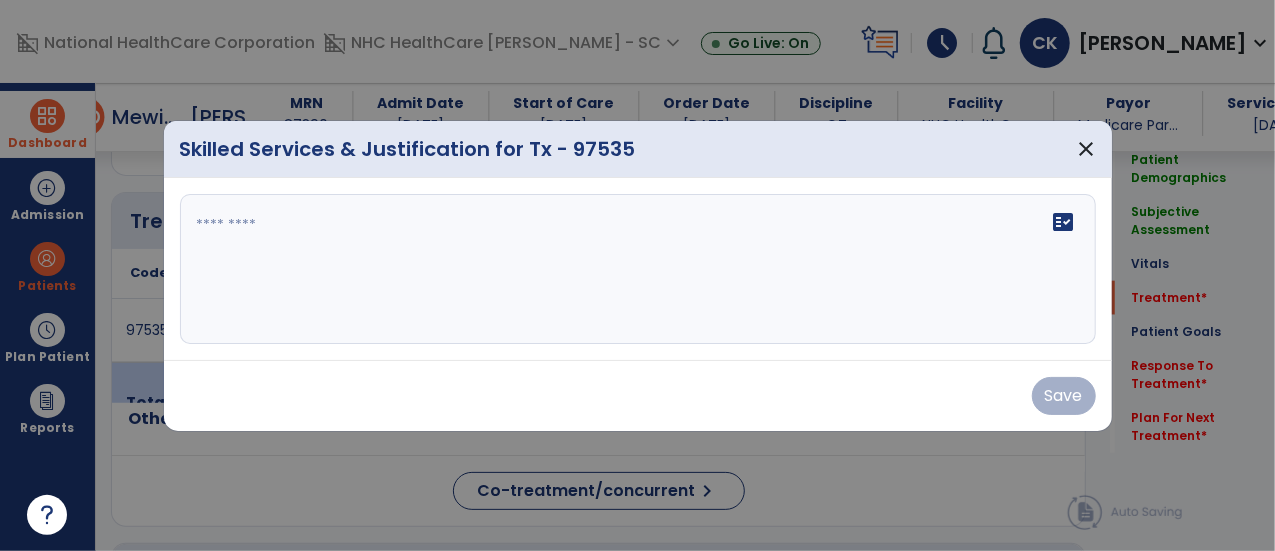 click at bounding box center [638, 269] 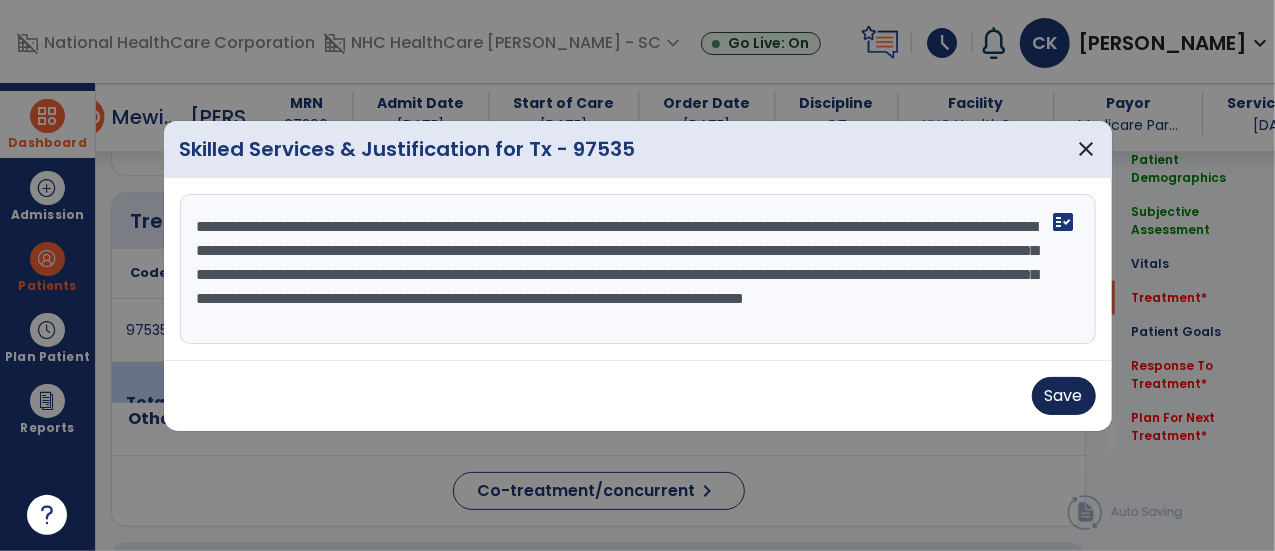 type on "**********" 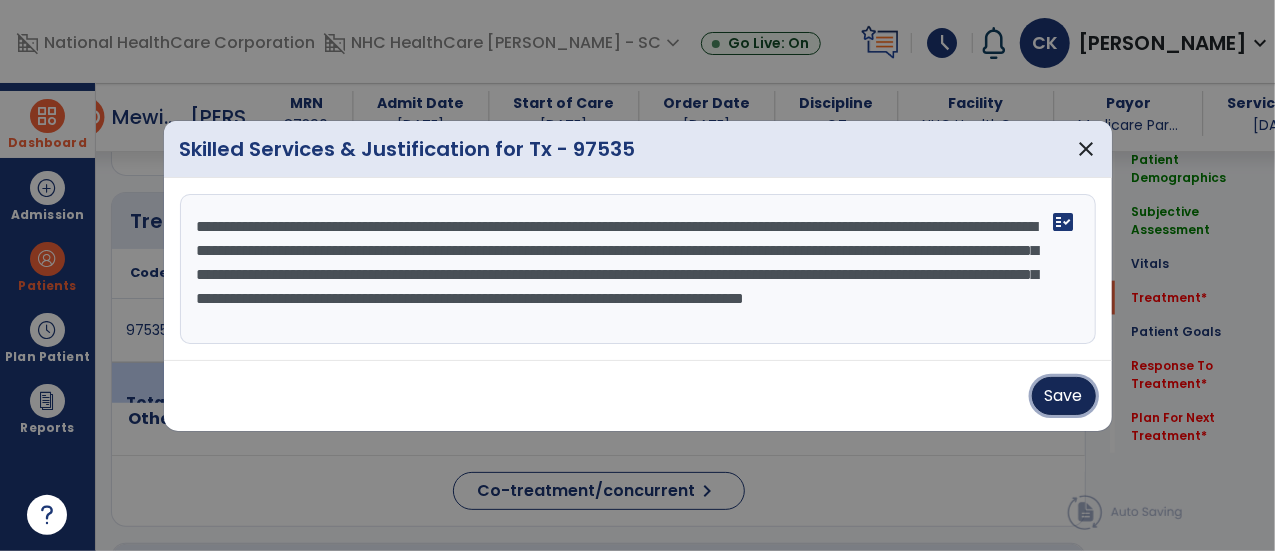 click on "Save" at bounding box center [1064, 396] 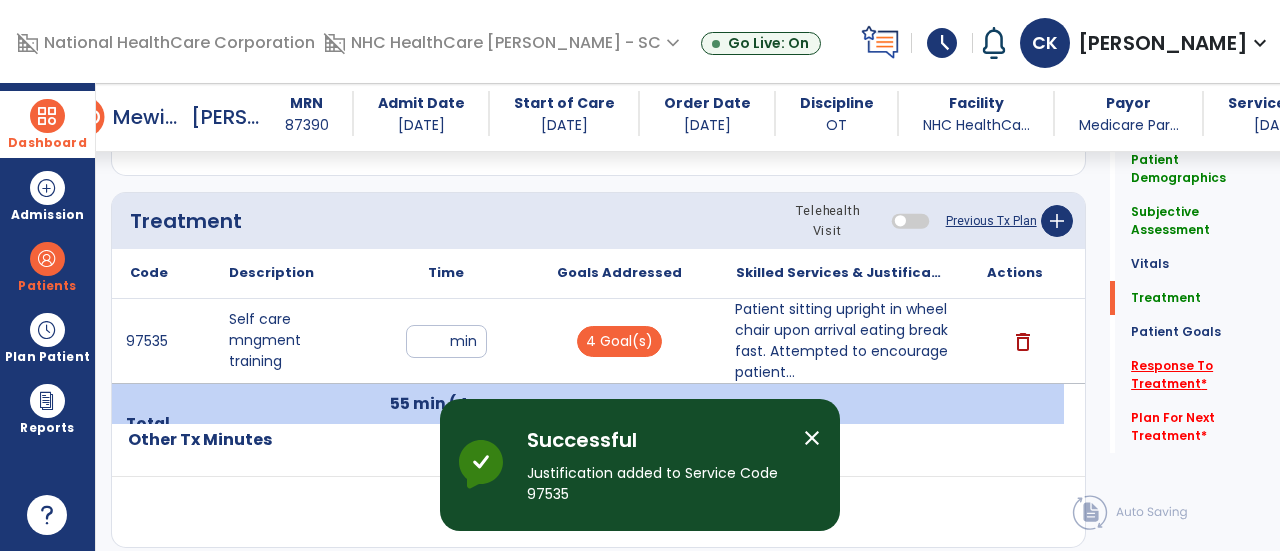 click on "Response To Treatment   *  Response To Treatment   *" 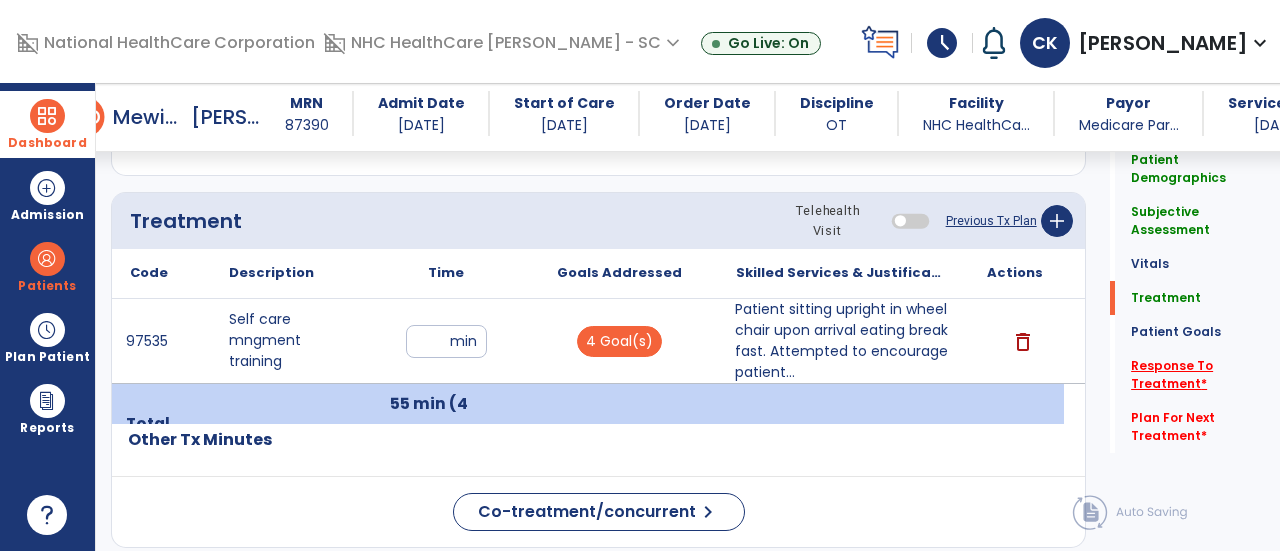 click on "Response To Treatment   *" 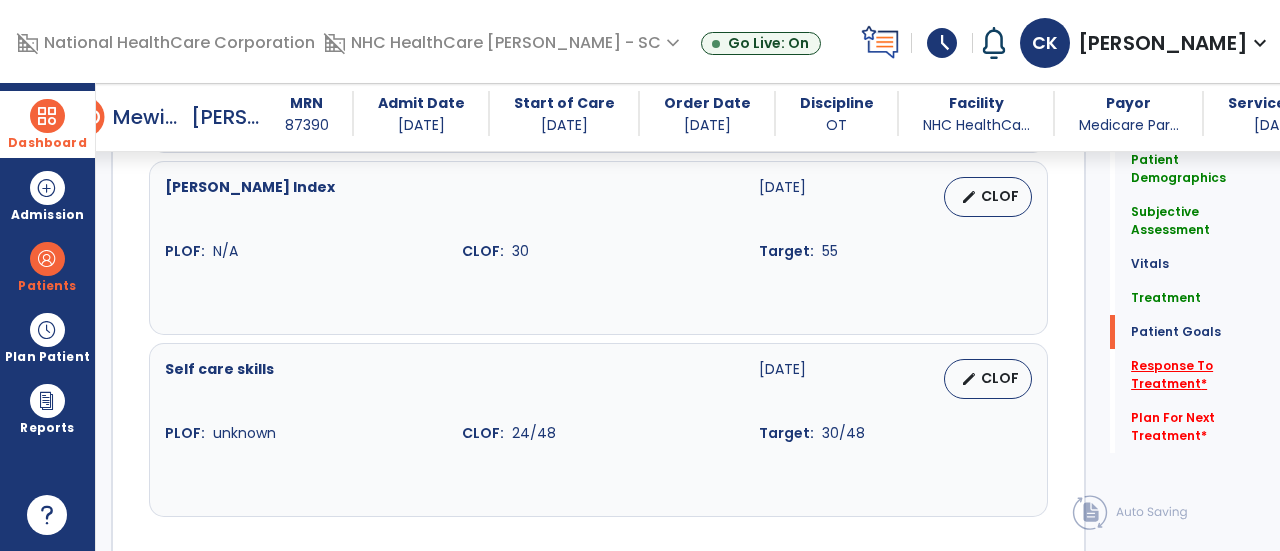 scroll, scrollTop: 2746, scrollLeft: 0, axis: vertical 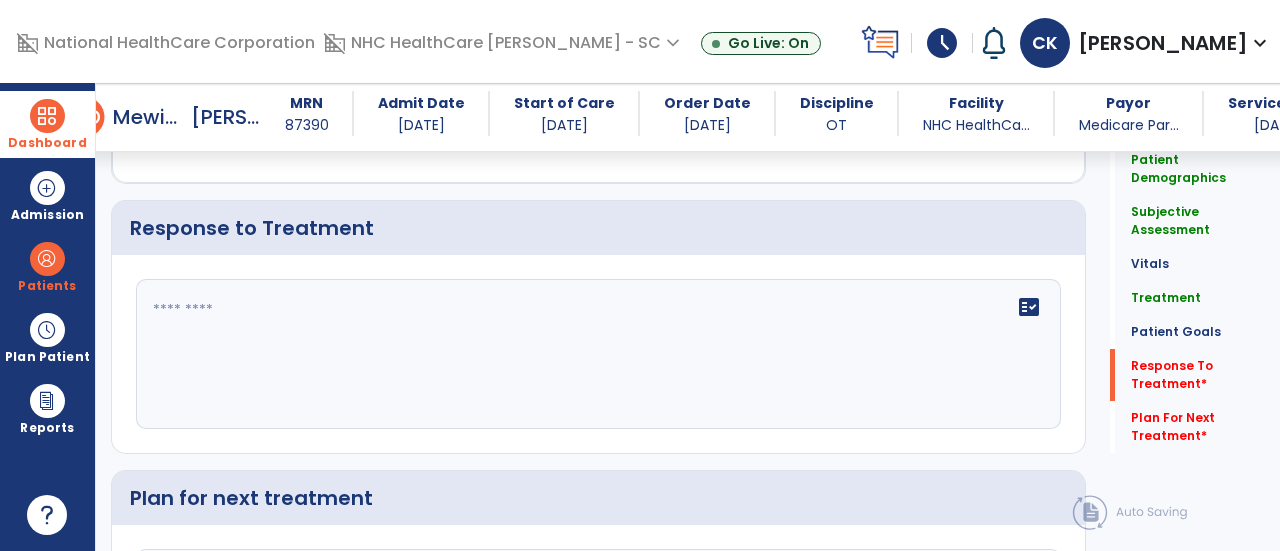 click on "fact_check" 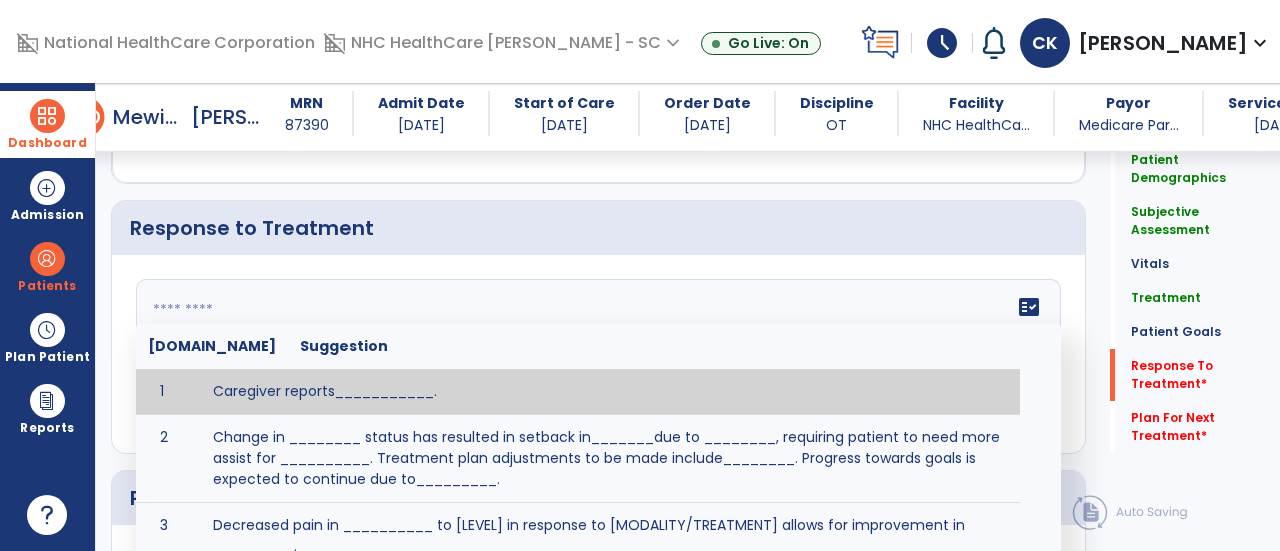 type on "*" 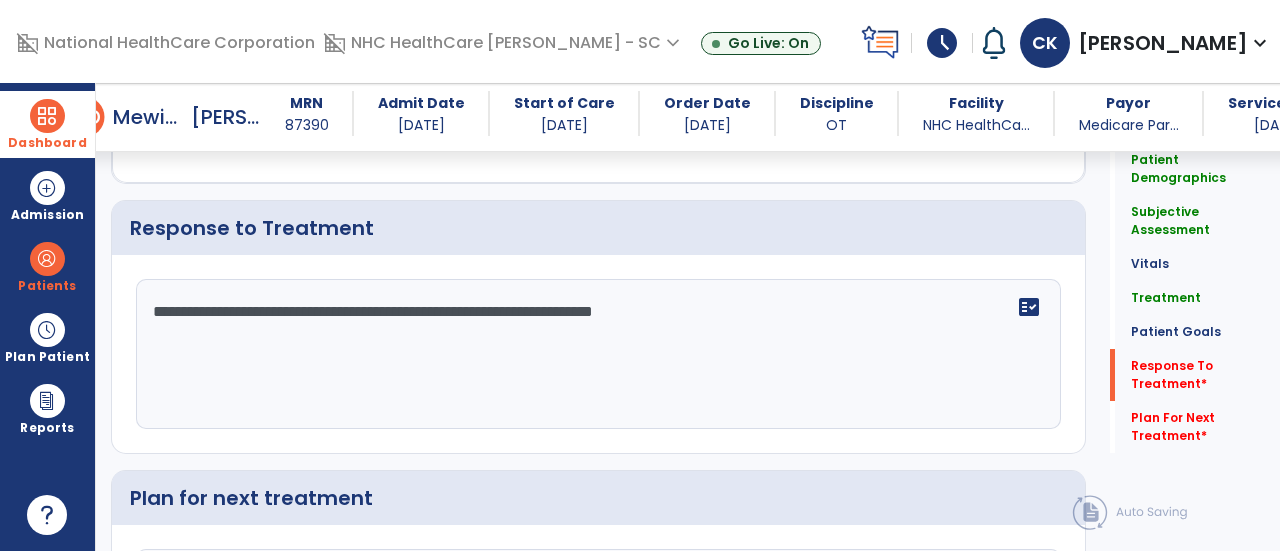 scroll, scrollTop: 2972, scrollLeft: 0, axis: vertical 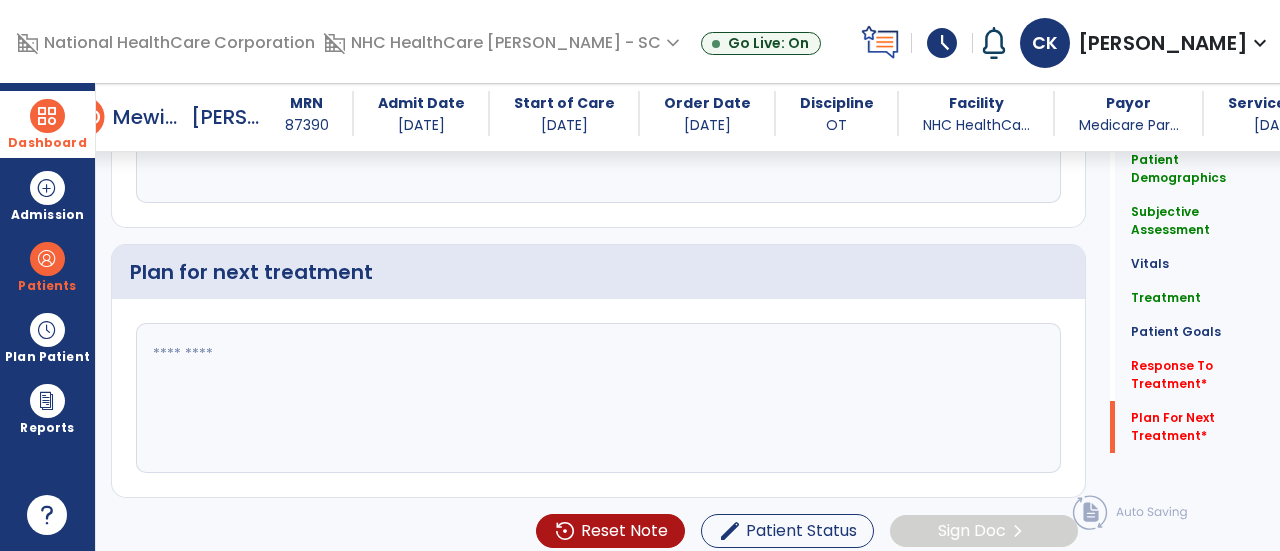 type on "**********" 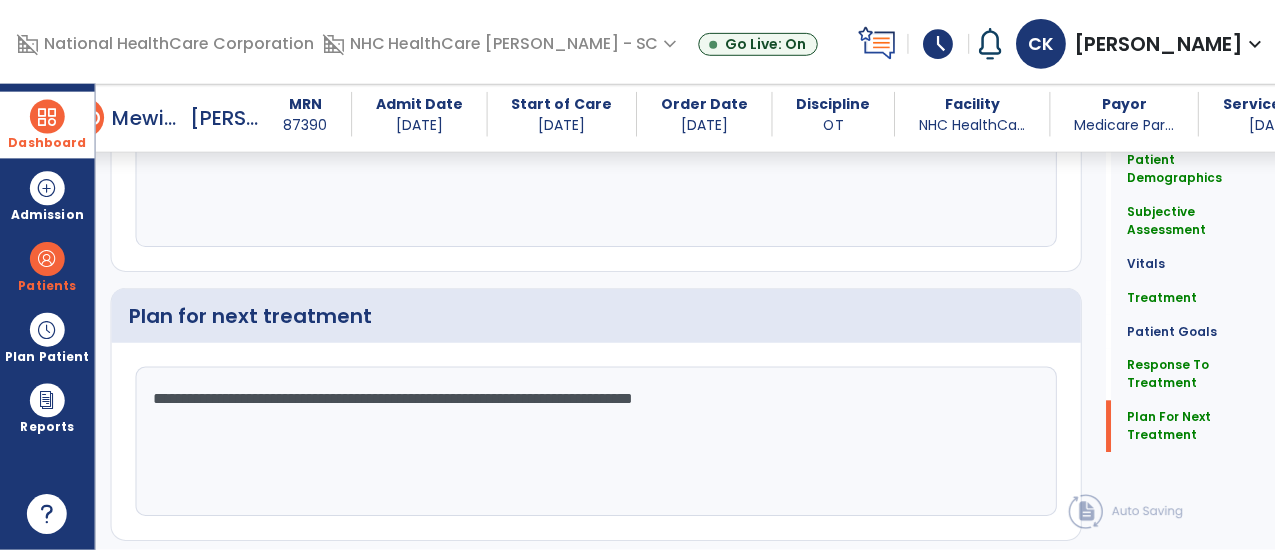 scroll, scrollTop: 2972, scrollLeft: 0, axis: vertical 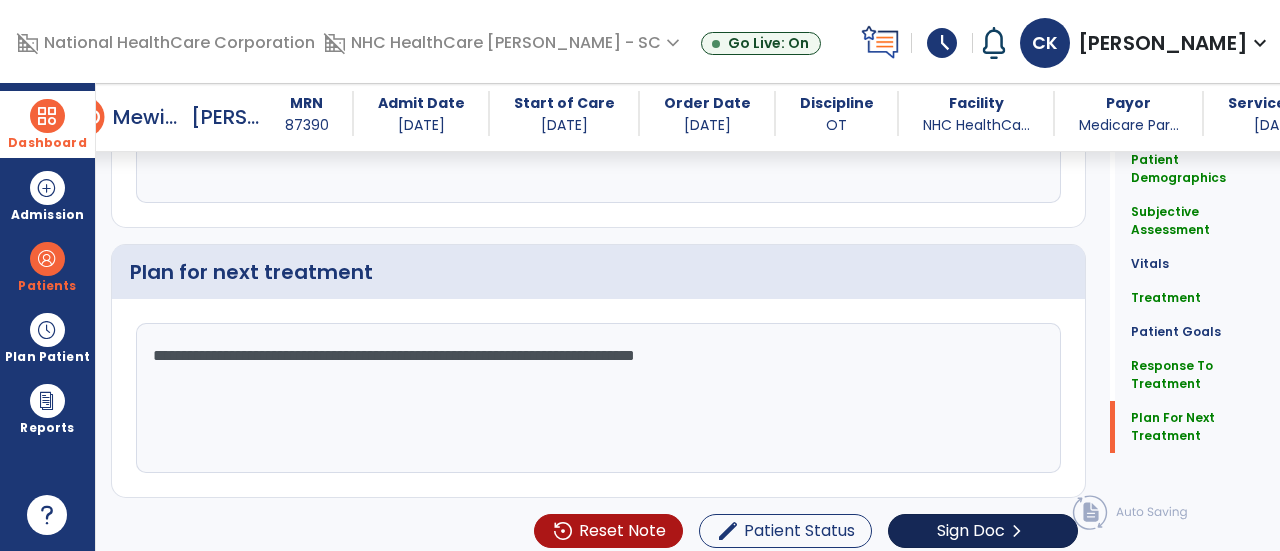 type on "**********" 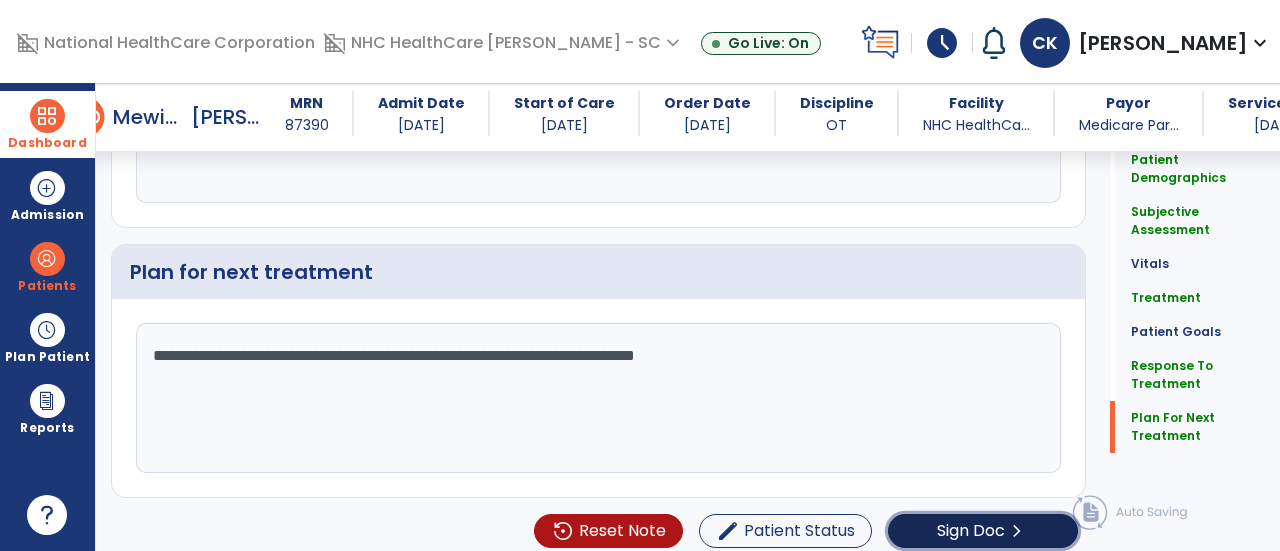 click on "Sign Doc" 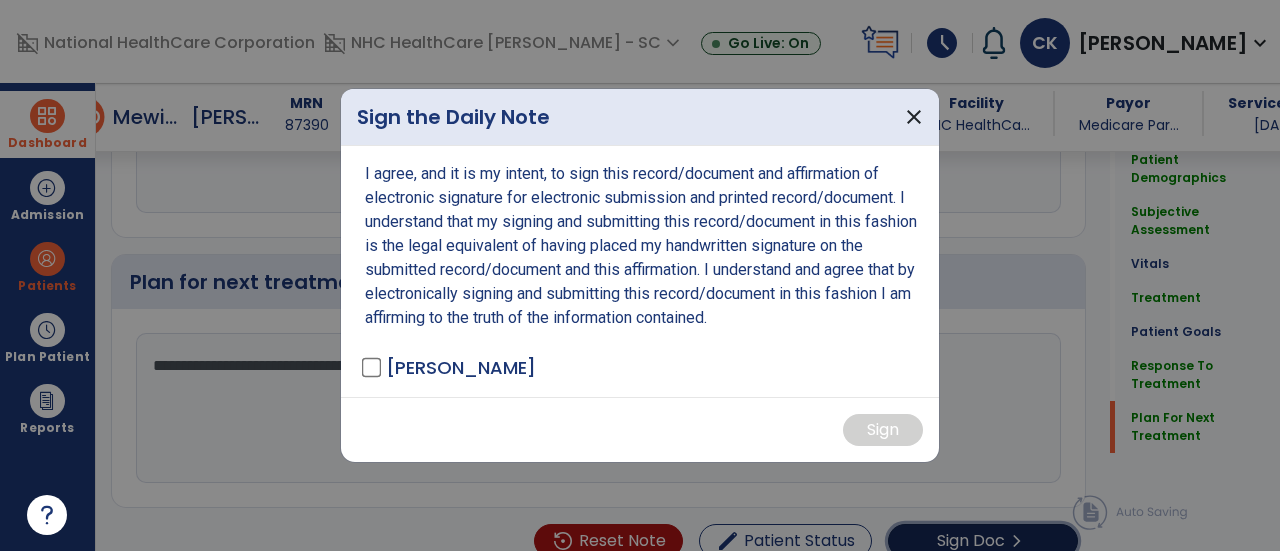 scroll, scrollTop: 2972, scrollLeft: 0, axis: vertical 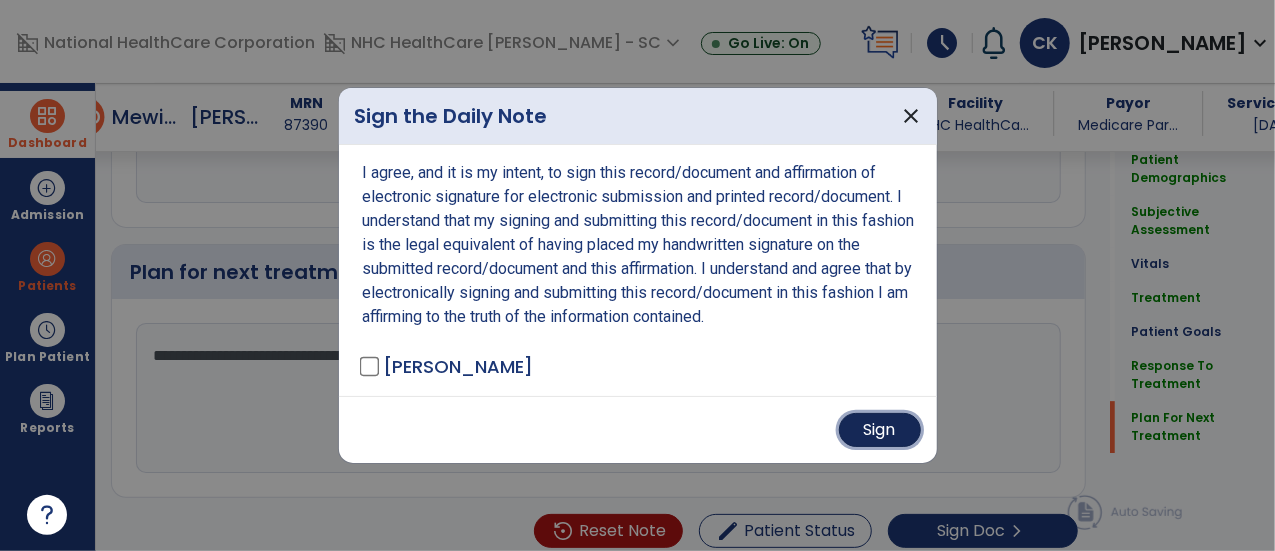 click on "Sign" at bounding box center (880, 430) 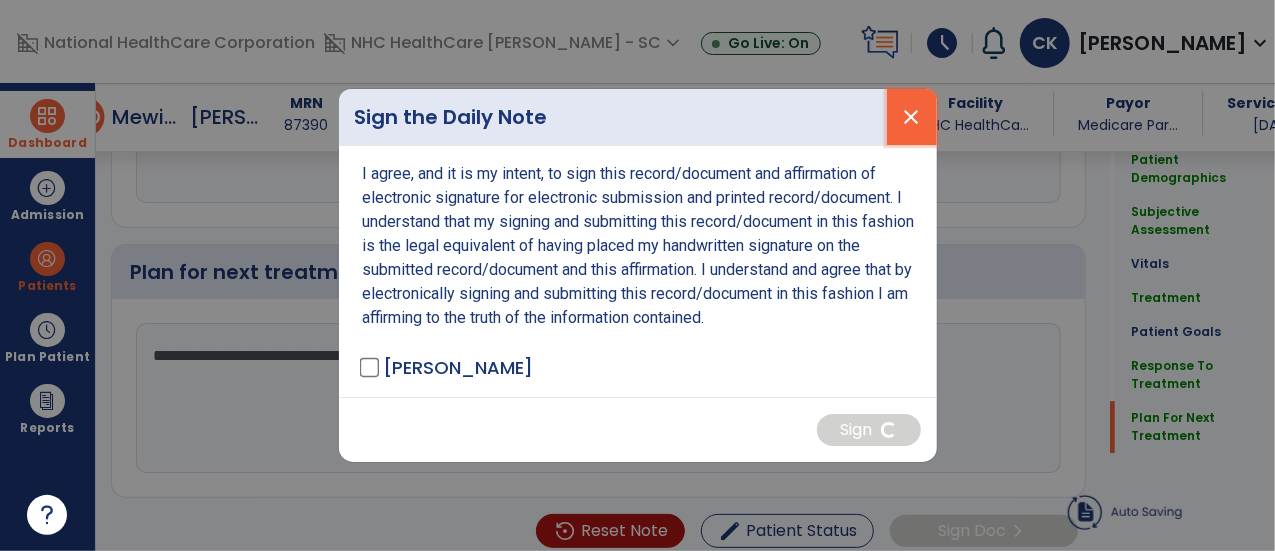 click on "close" at bounding box center [912, 117] 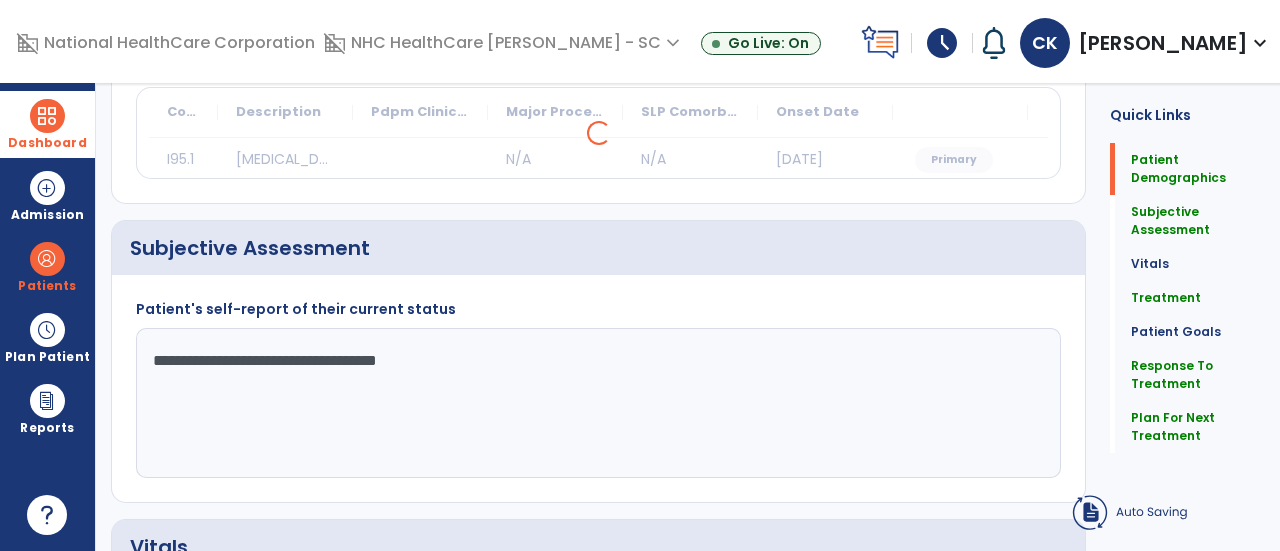 scroll, scrollTop: 0, scrollLeft: 0, axis: both 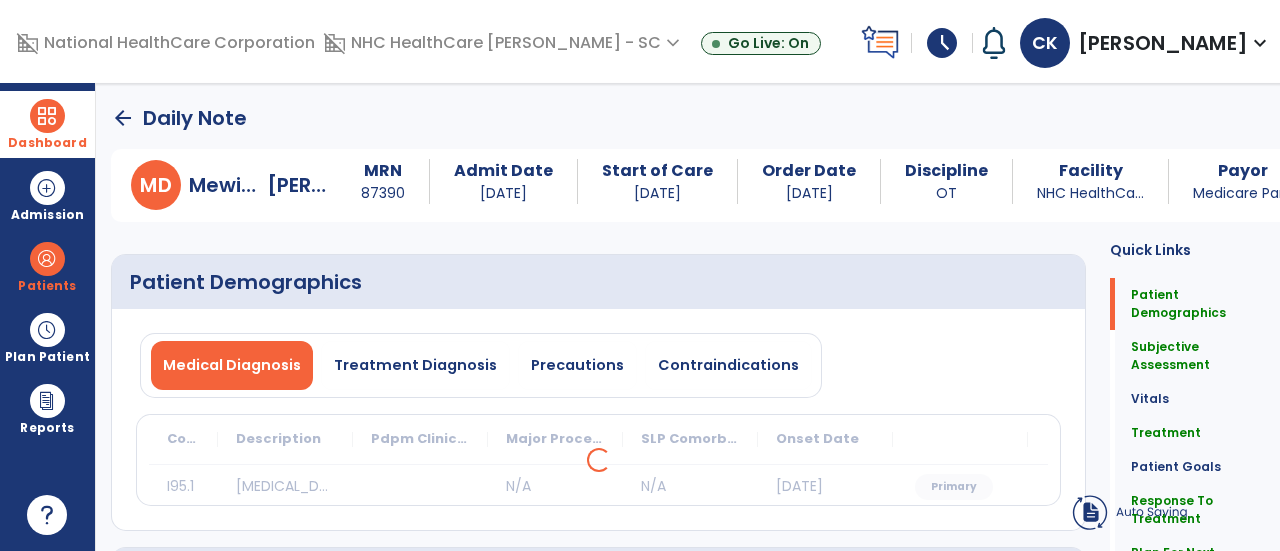 click on "arrow_back" 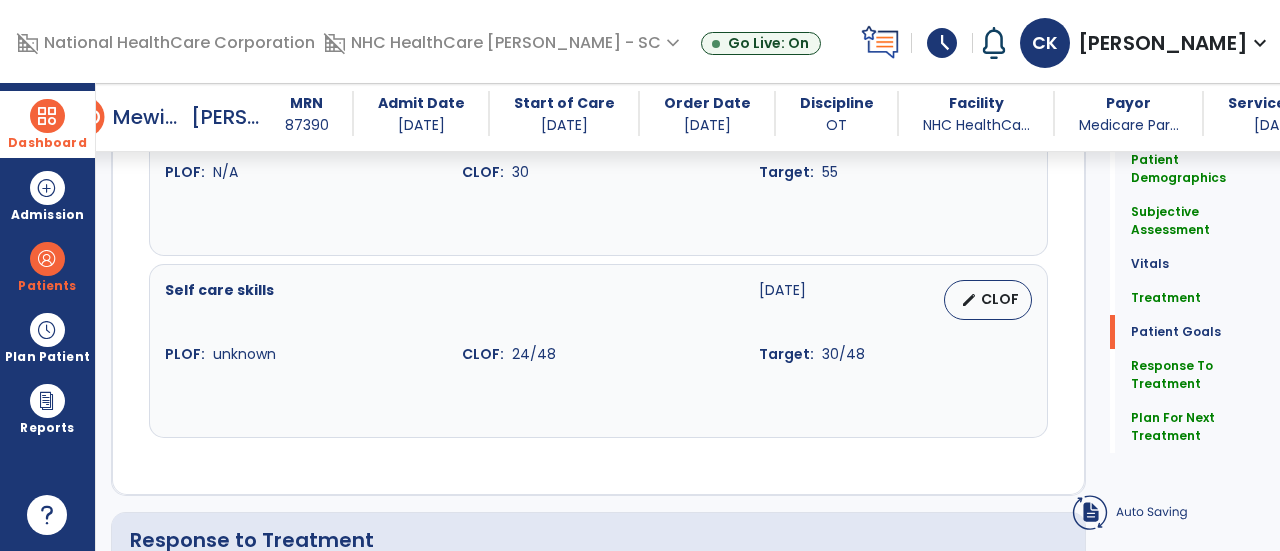 scroll, scrollTop: 2972, scrollLeft: 0, axis: vertical 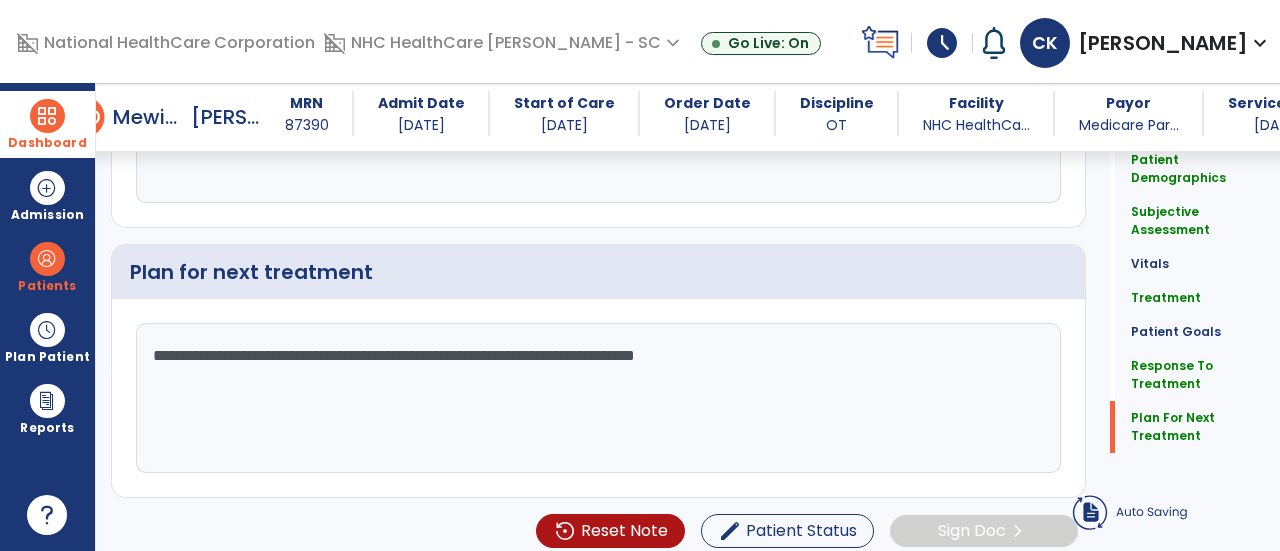 click on "Quick Links  Patient Demographics   Patient Demographics   Subjective Assessment   Subjective Assessment   Vitals   Vitals   Treatment   Treatment   Patient Goals   Patient Goals   Response To Treatment   Response To Treatment   Plan For Next Treatment   Plan For Next Treatment" 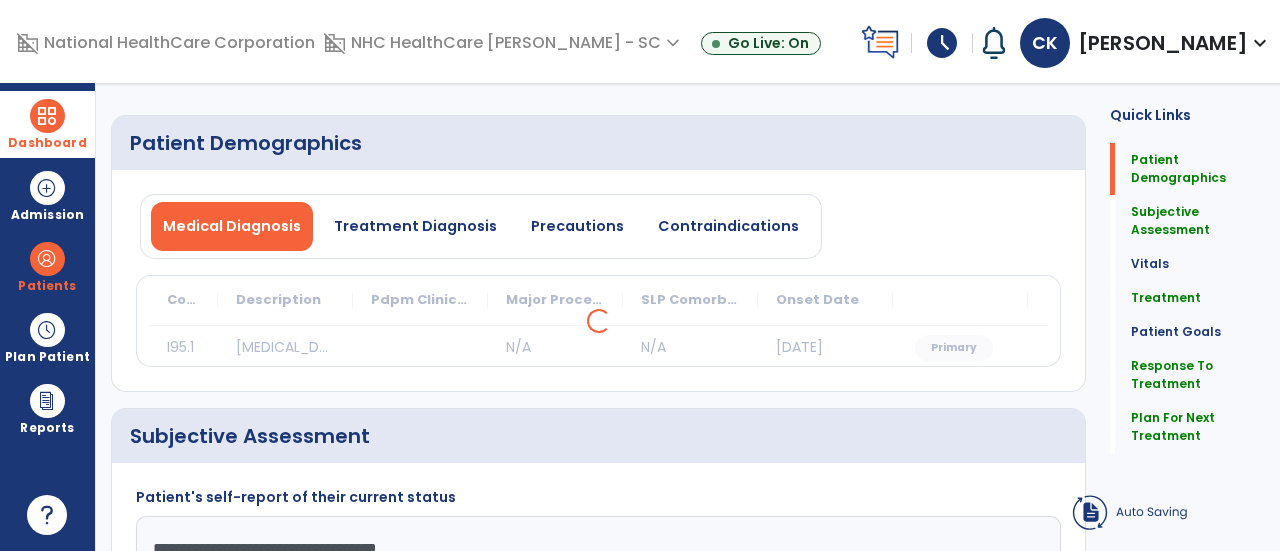 scroll, scrollTop: 0, scrollLeft: 0, axis: both 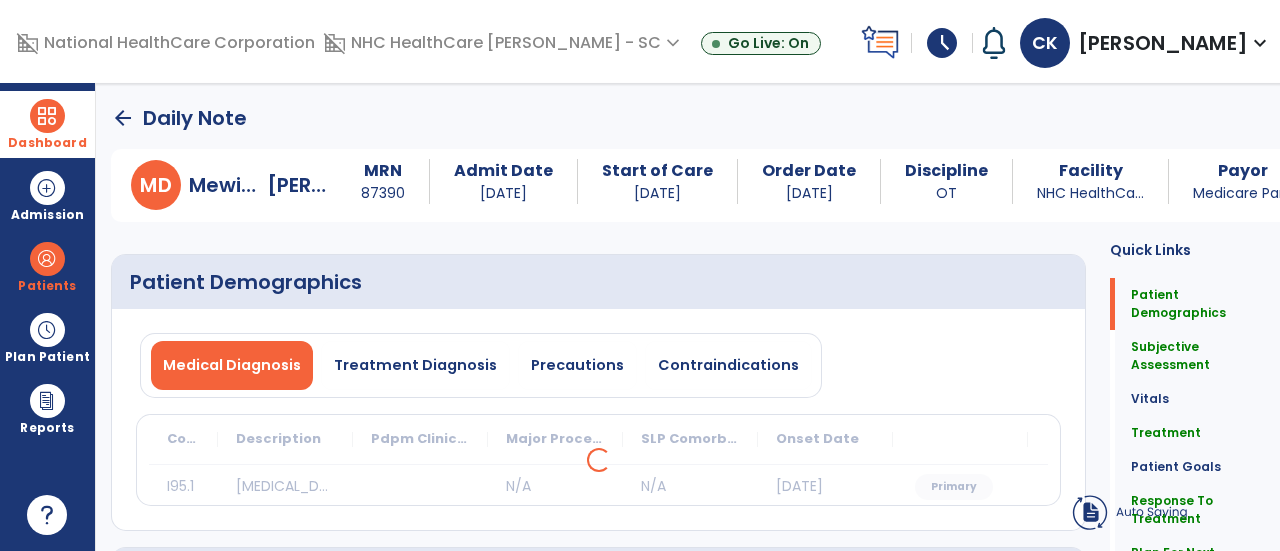 click on "Response To Treatment   Response To Treatment" 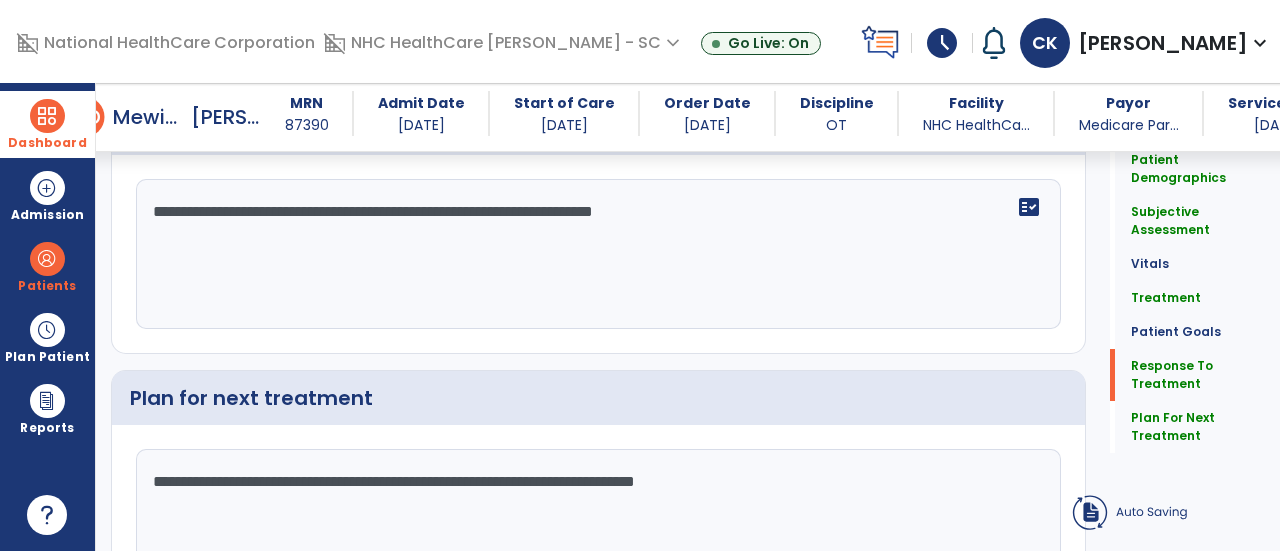 scroll, scrollTop: 2972, scrollLeft: 0, axis: vertical 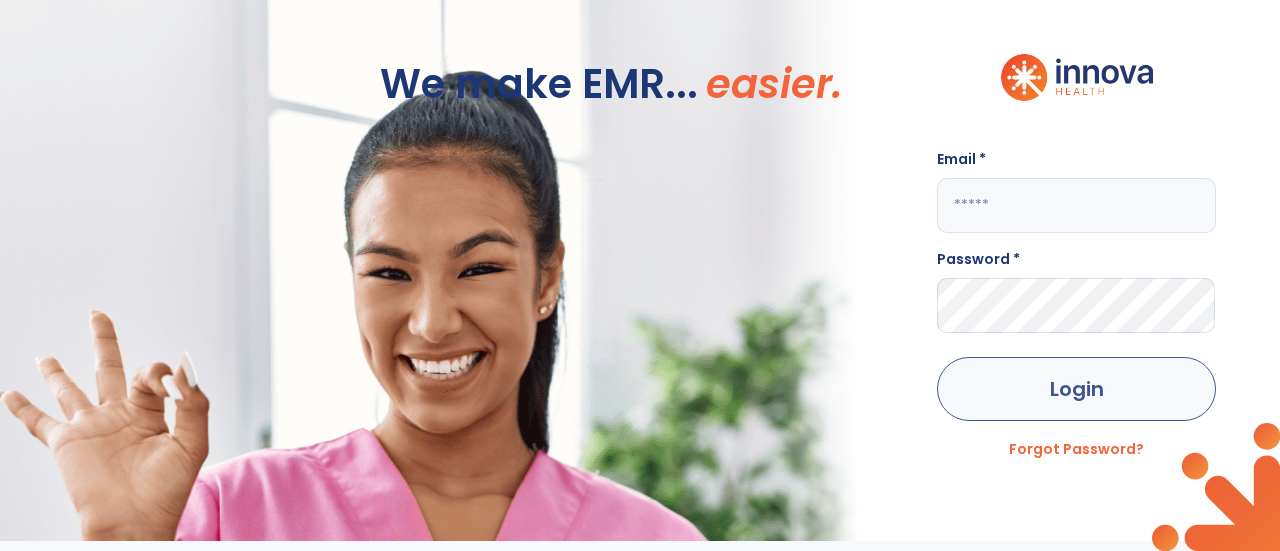 type on "**********" 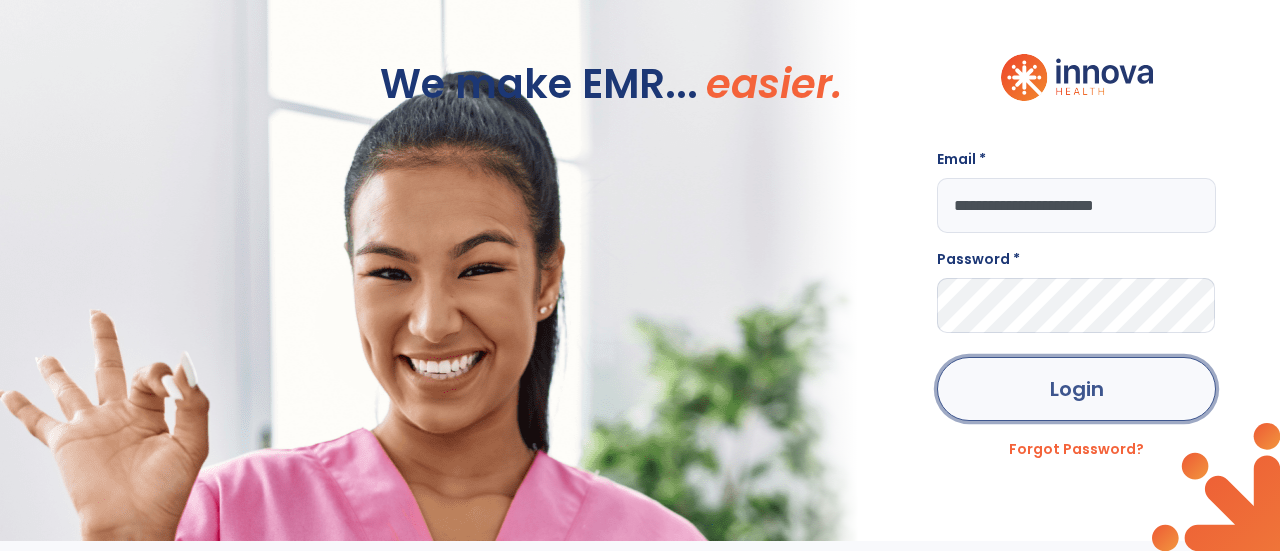 click on "Login" 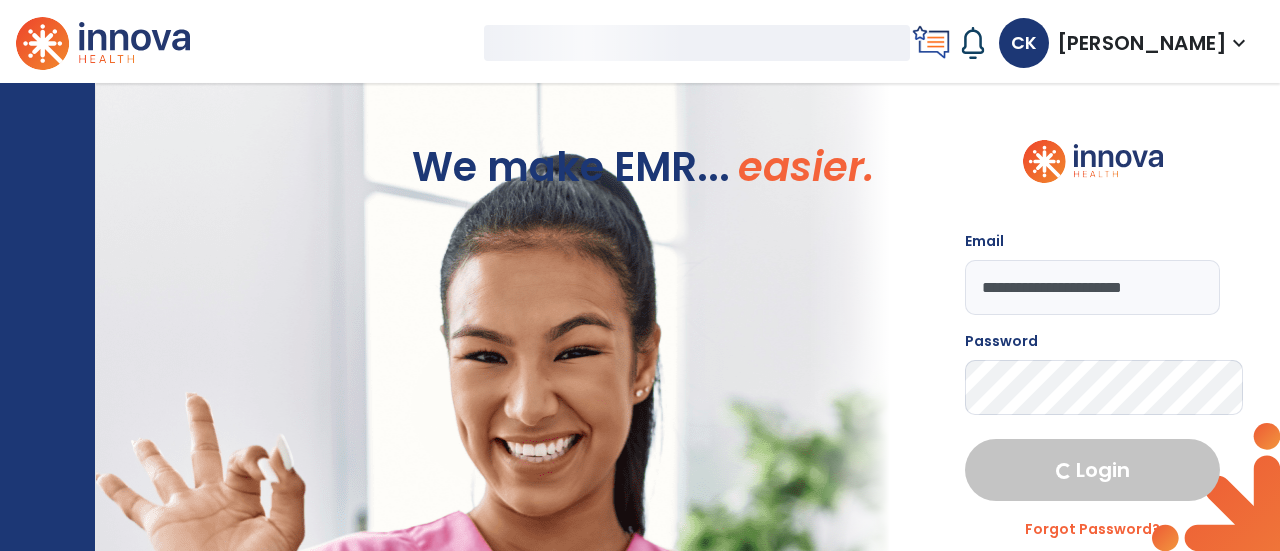 select on "****" 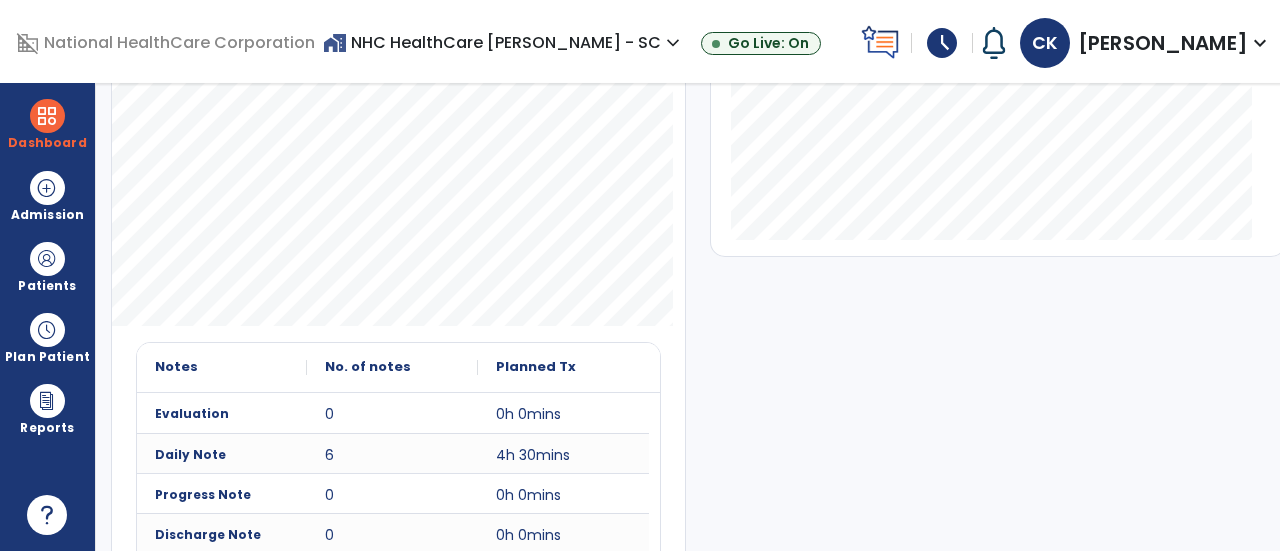 scroll, scrollTop: 0, scrollLeft: 0, axis: both 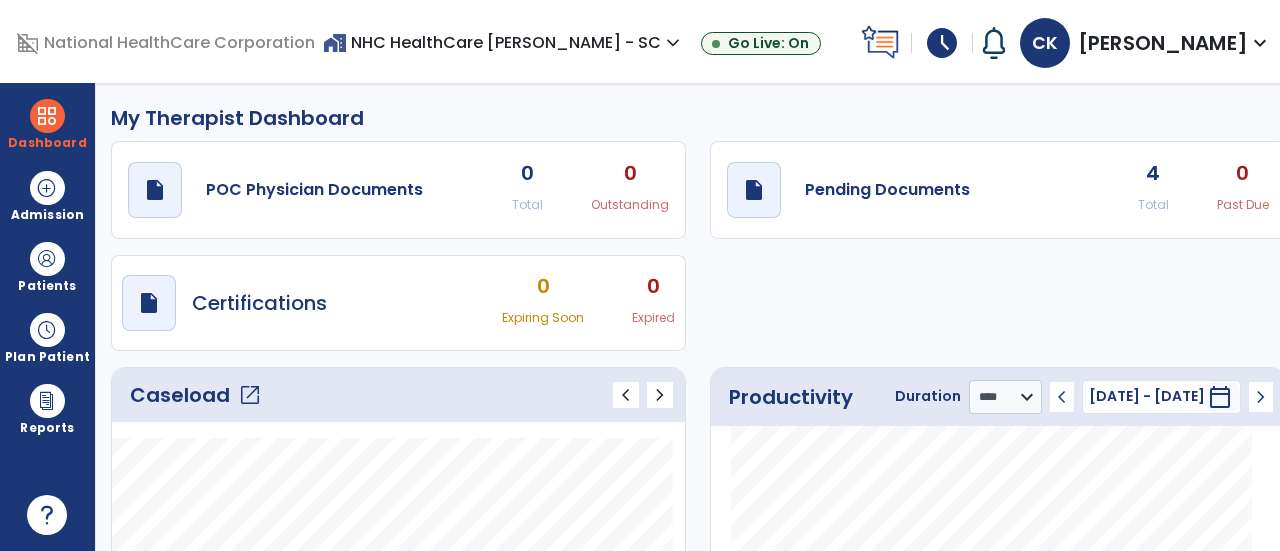 click on "open_in_new" 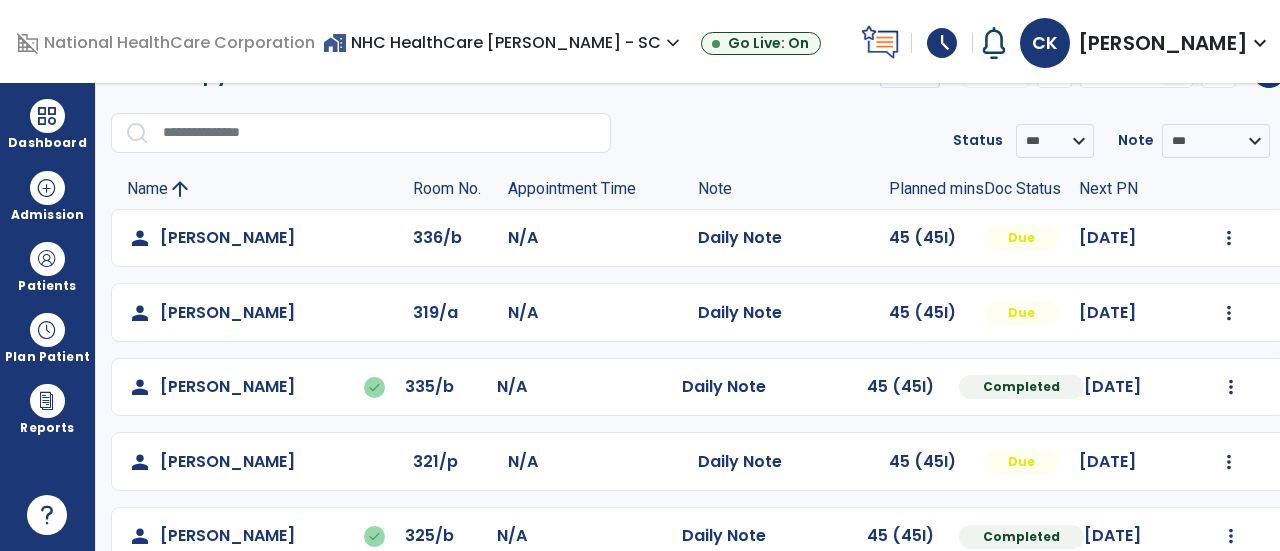 scroll, scrollTop: 0, scrollLeft: 0, axis: both 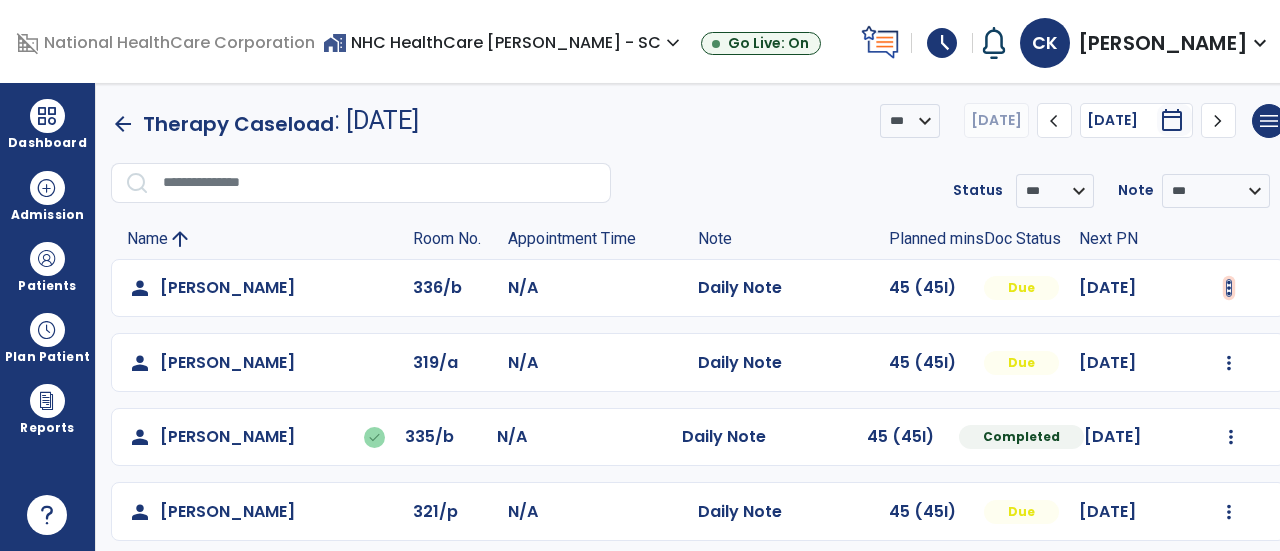 click at bounding box center (1229, 288) 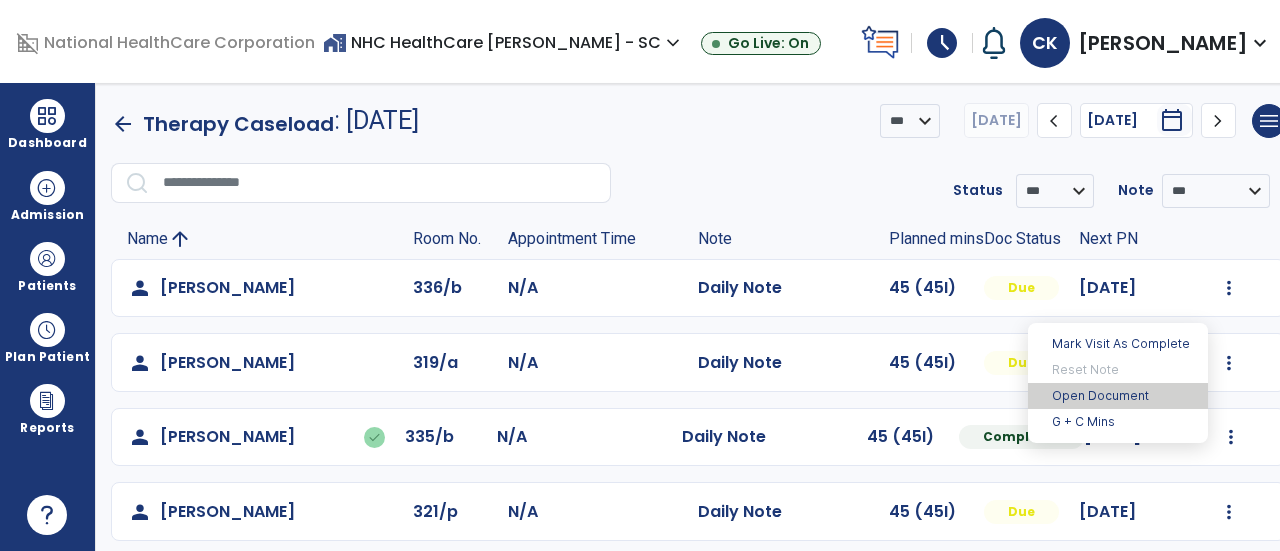 click on "Open Document" at bounding box center [1118, 396] 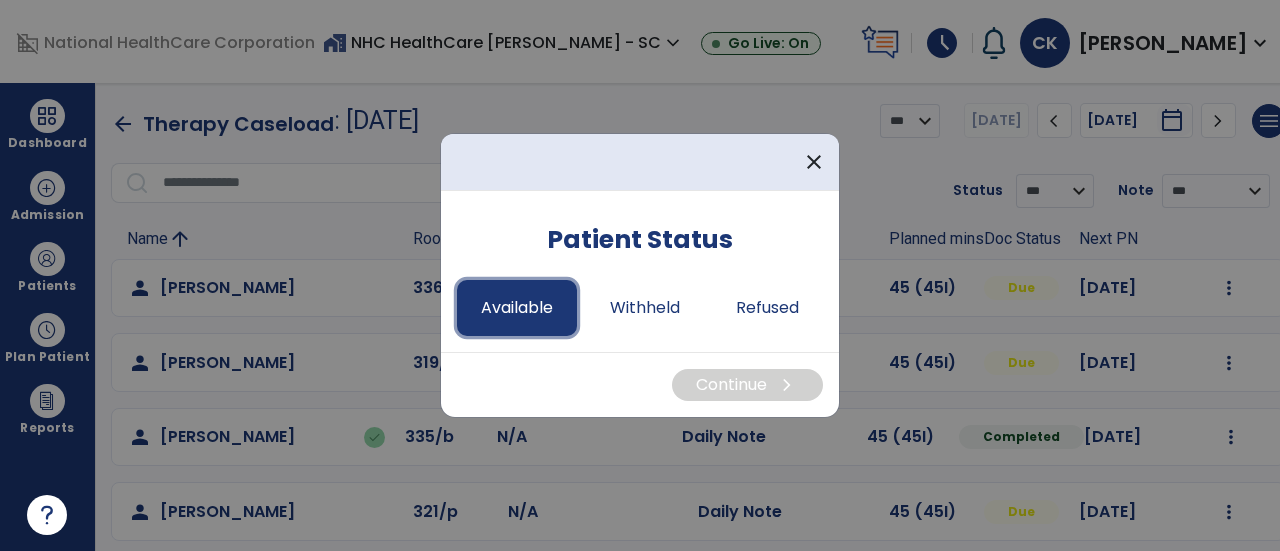 click on "Available" at bounding box center [517, 308] 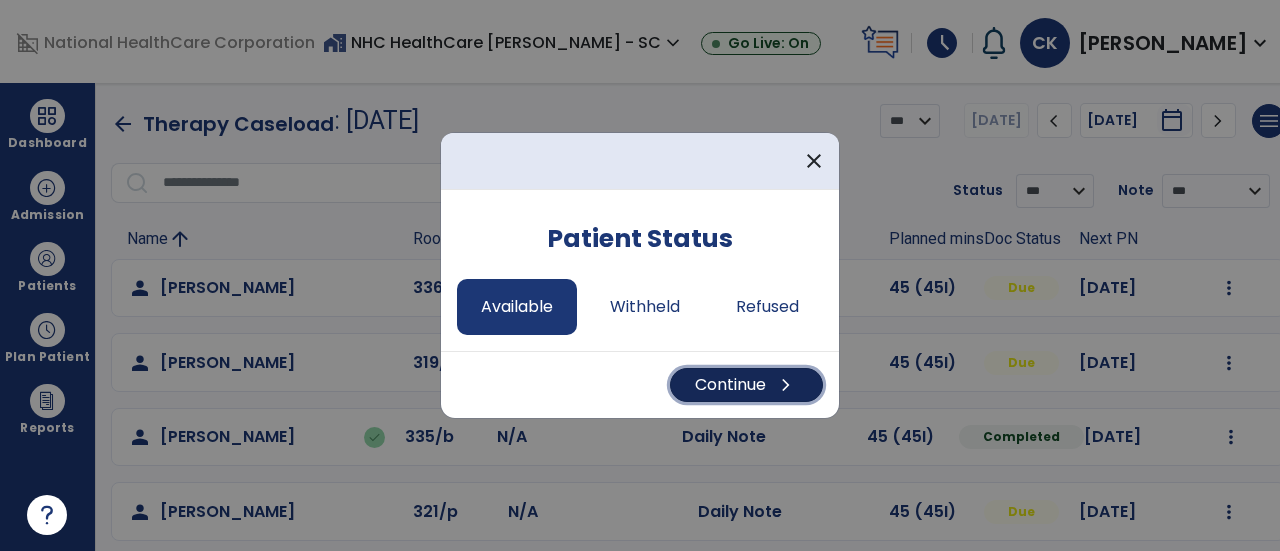 click on "Continue   chevron_right" at bounding box center (746, 385) 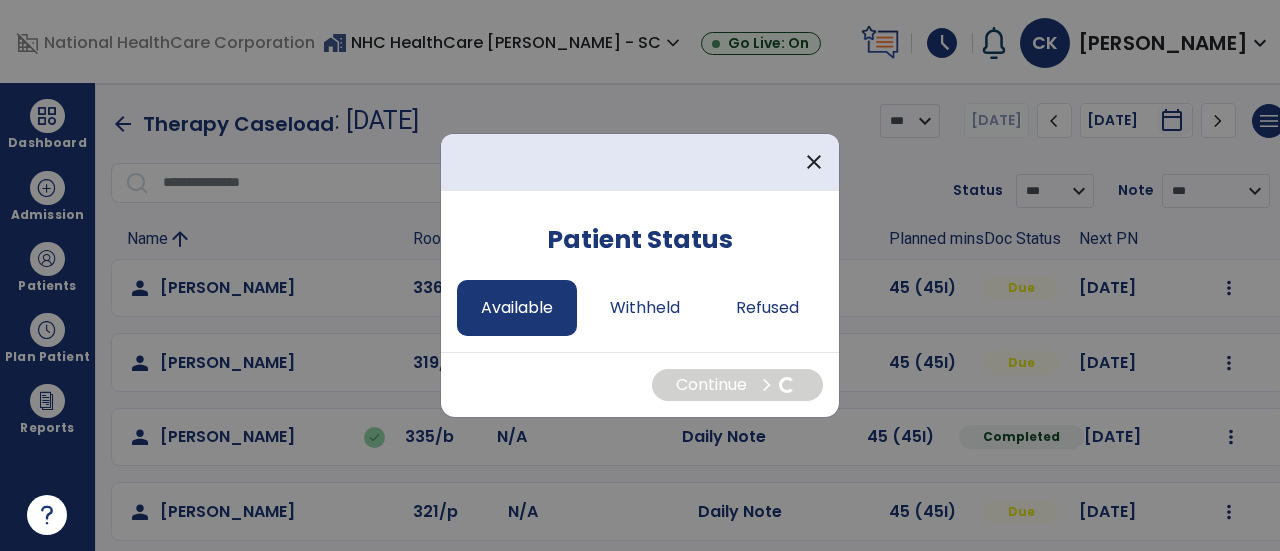 select on "*" 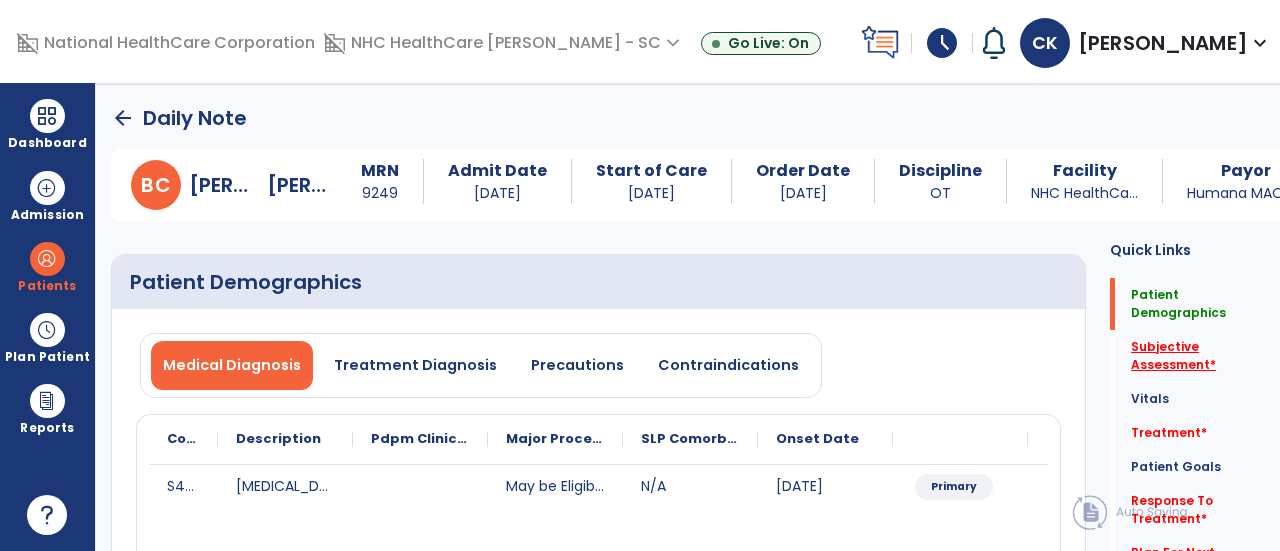 click on "Subjective Assessment   *" 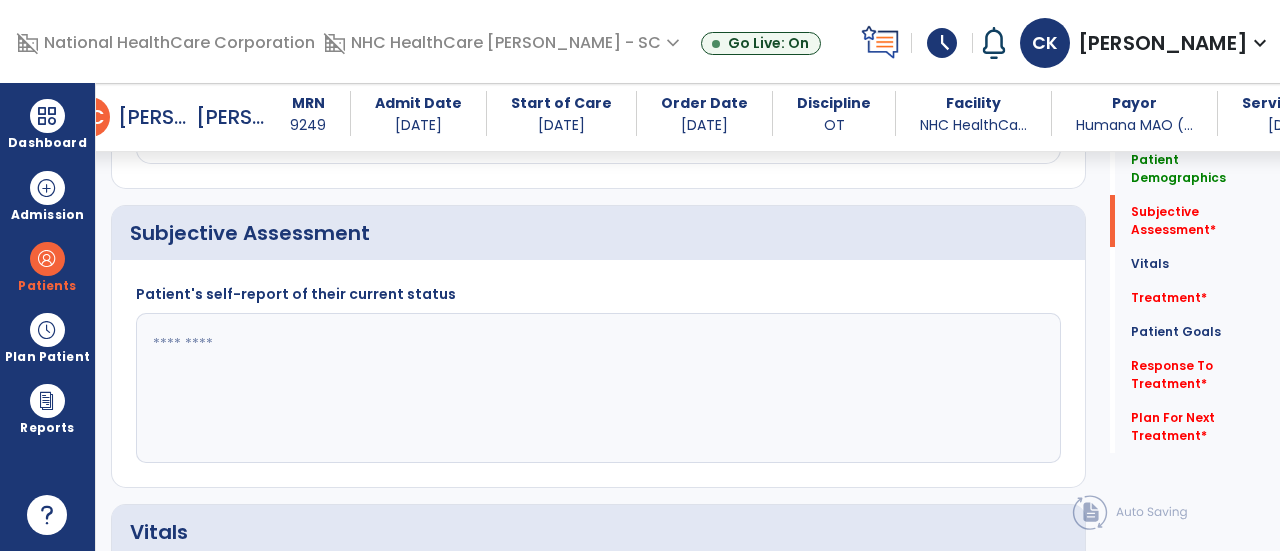 scroll, scrollTop: 479, scrollLeft: 0, axis: vertical 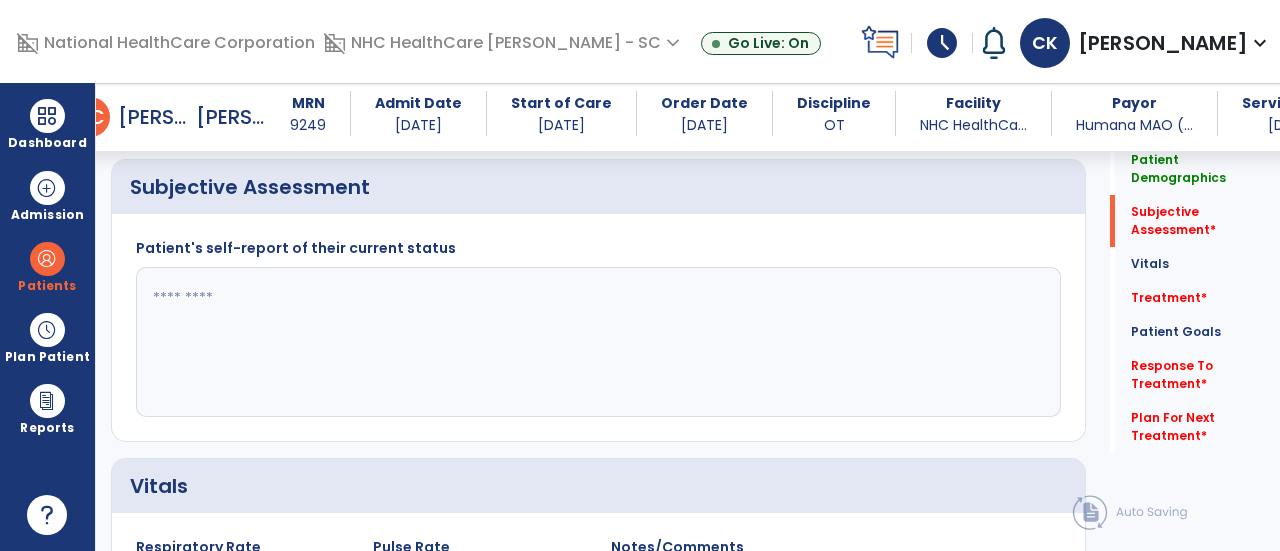 click 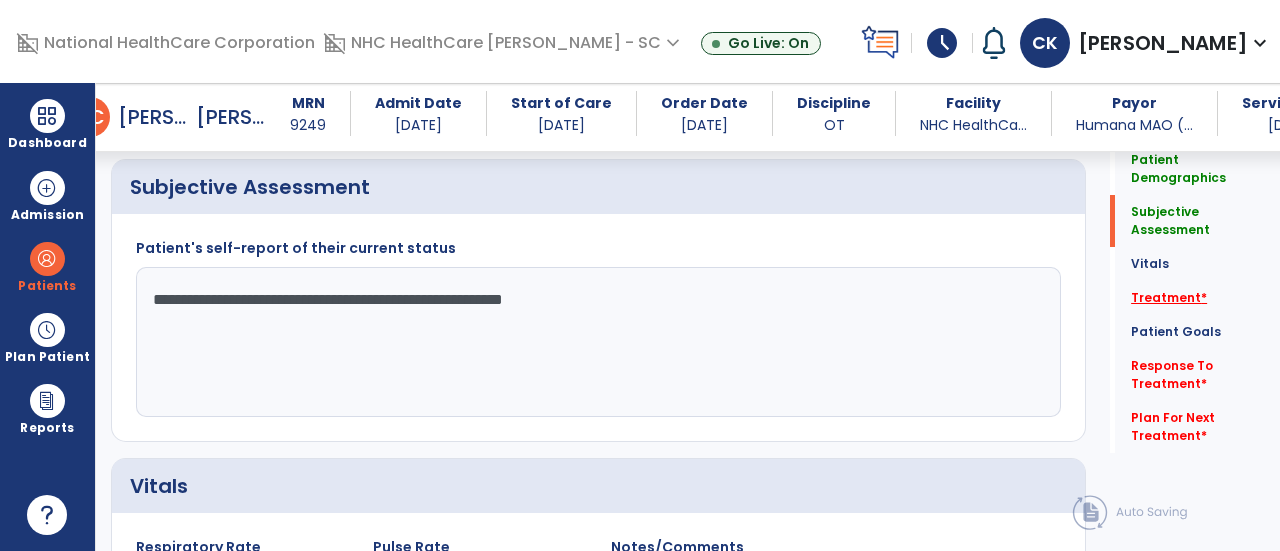 type on "**********" 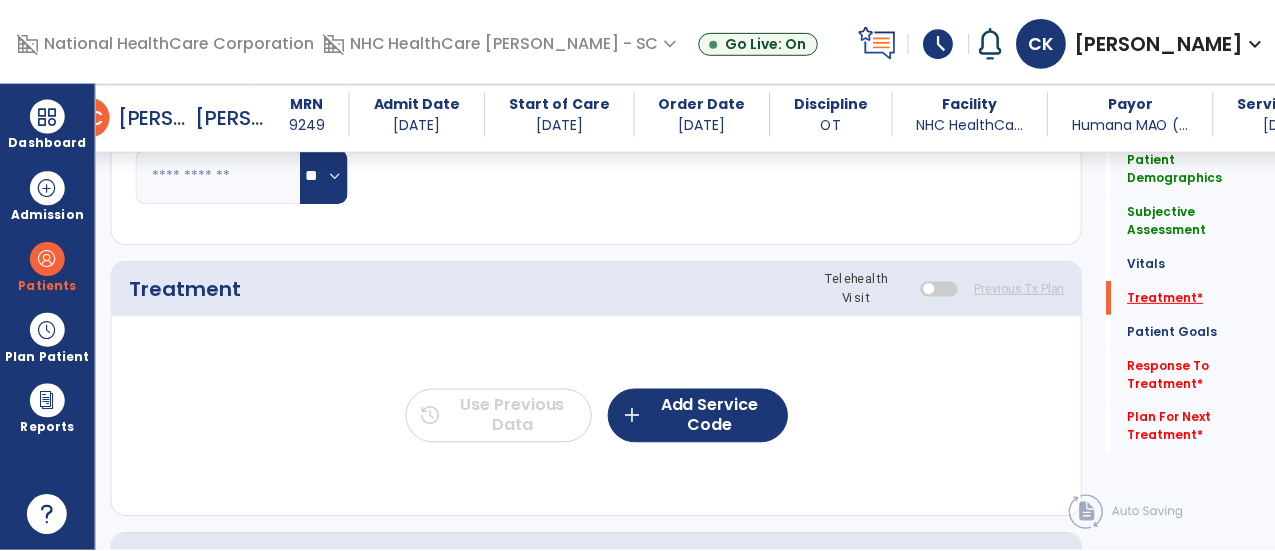 scroll, scrollTop: 1167, scrollLeft: 0, axis: vertical 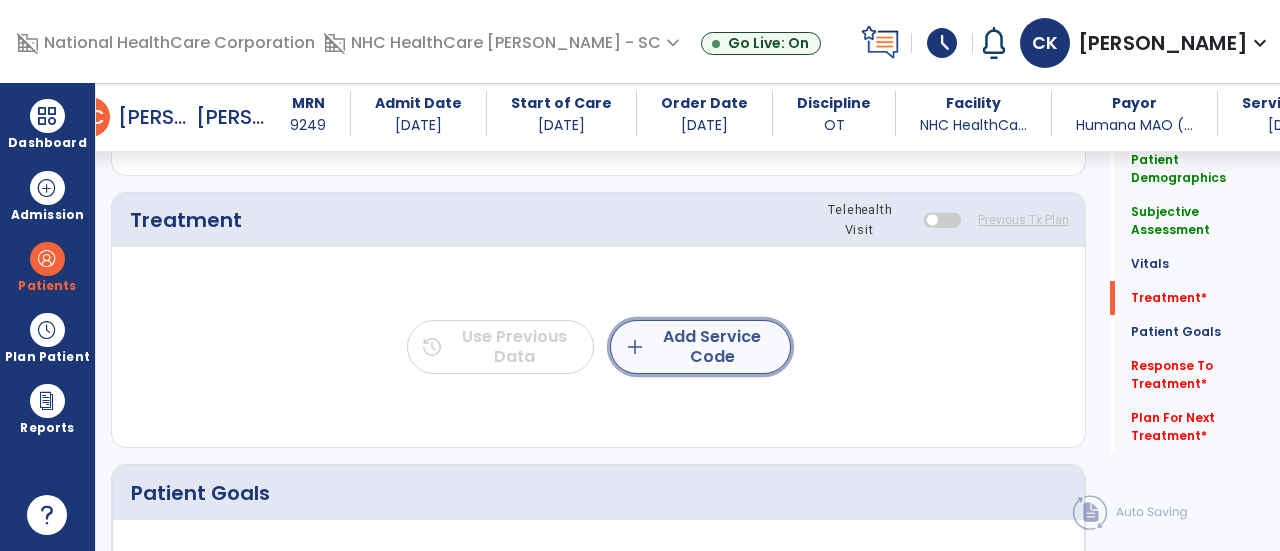 click on "add  Add Service Code" 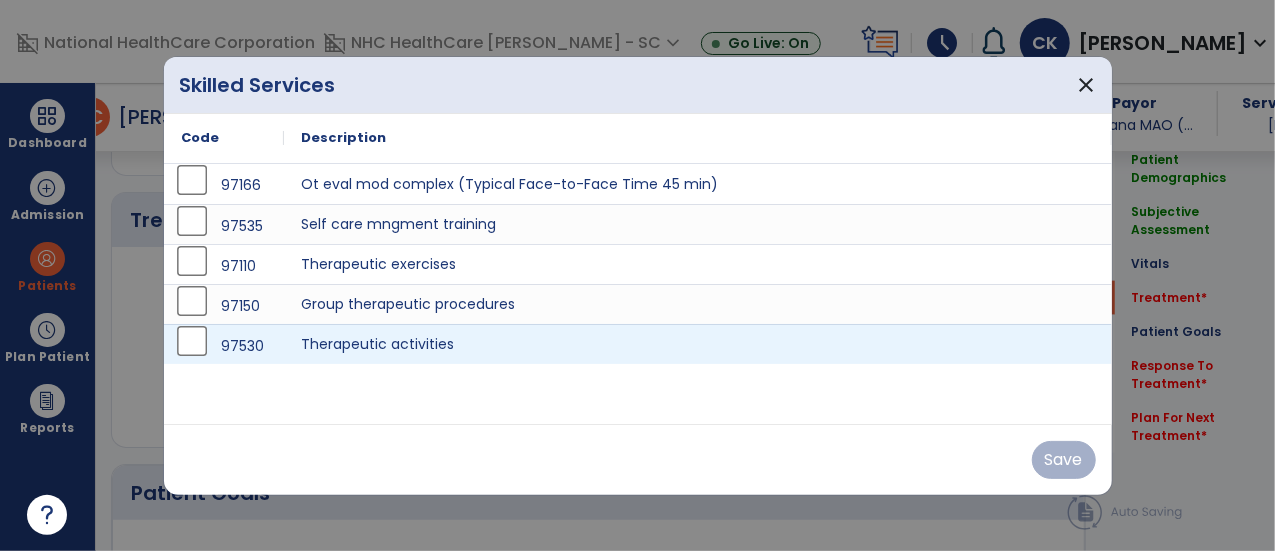 scroll, scrollTop: 1167, scrollLeft: 0, axis: vertical 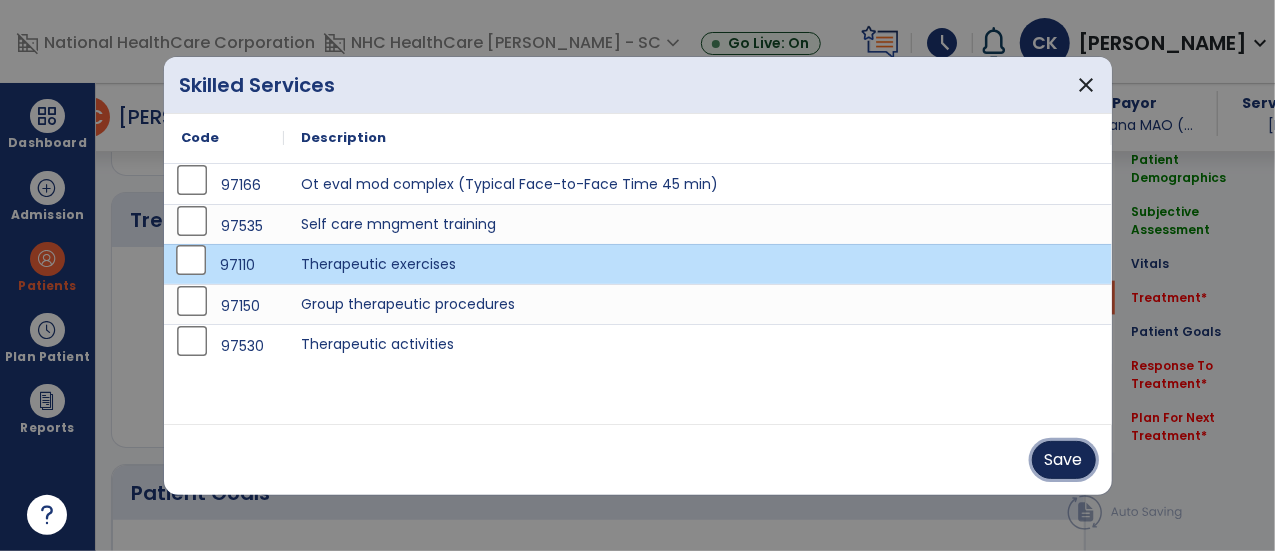 click on "Save" at bounding box center [1064, 460] 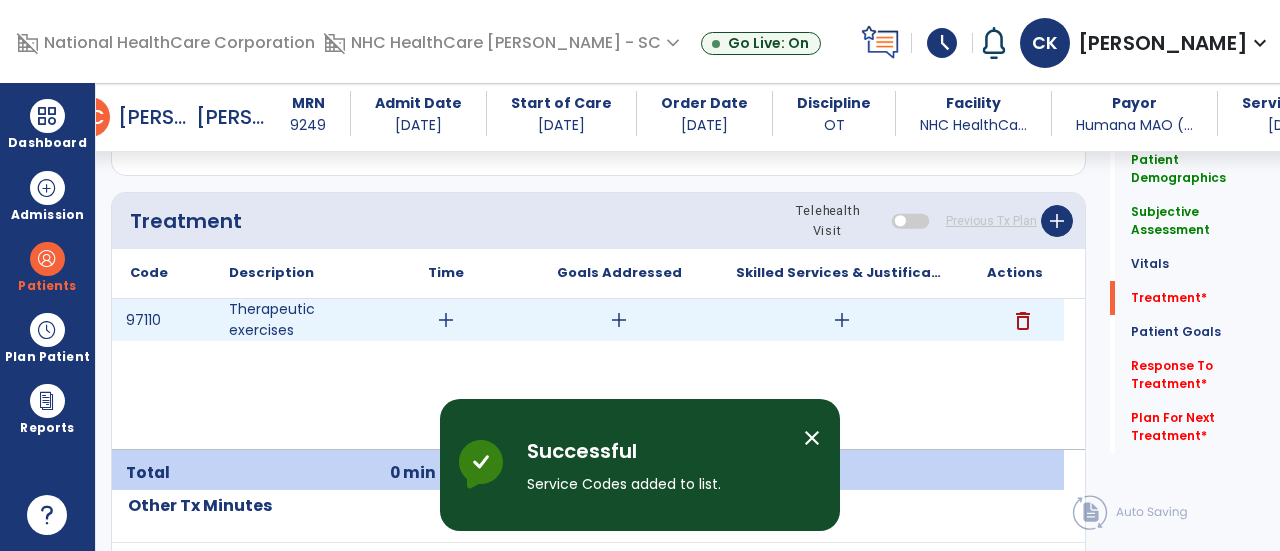 click on "add" at bounding box center [446, 320] 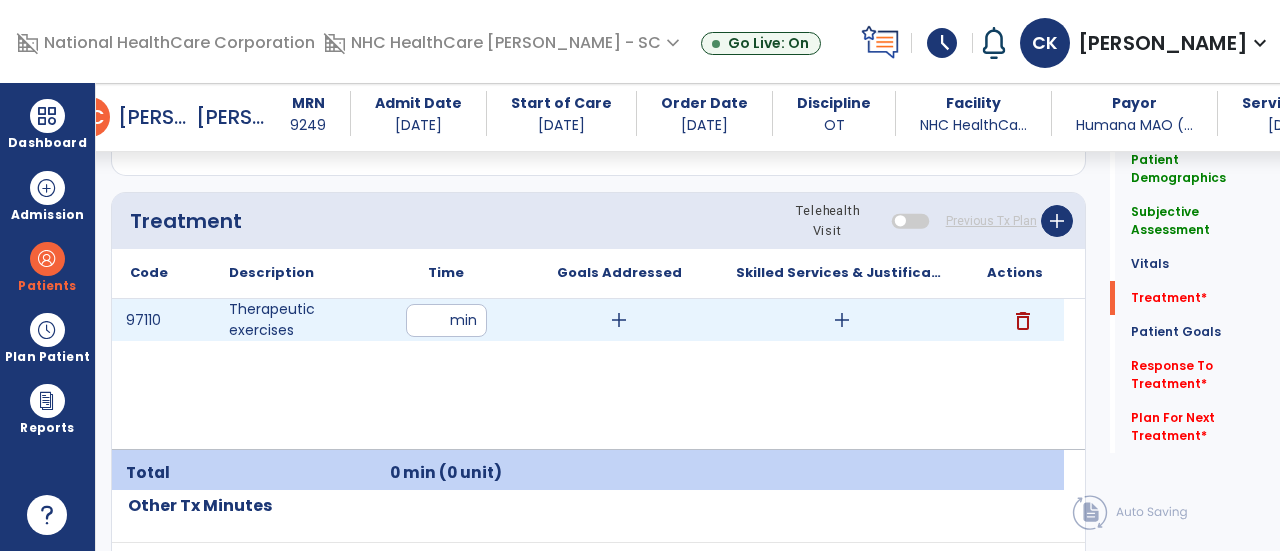 type on "**" 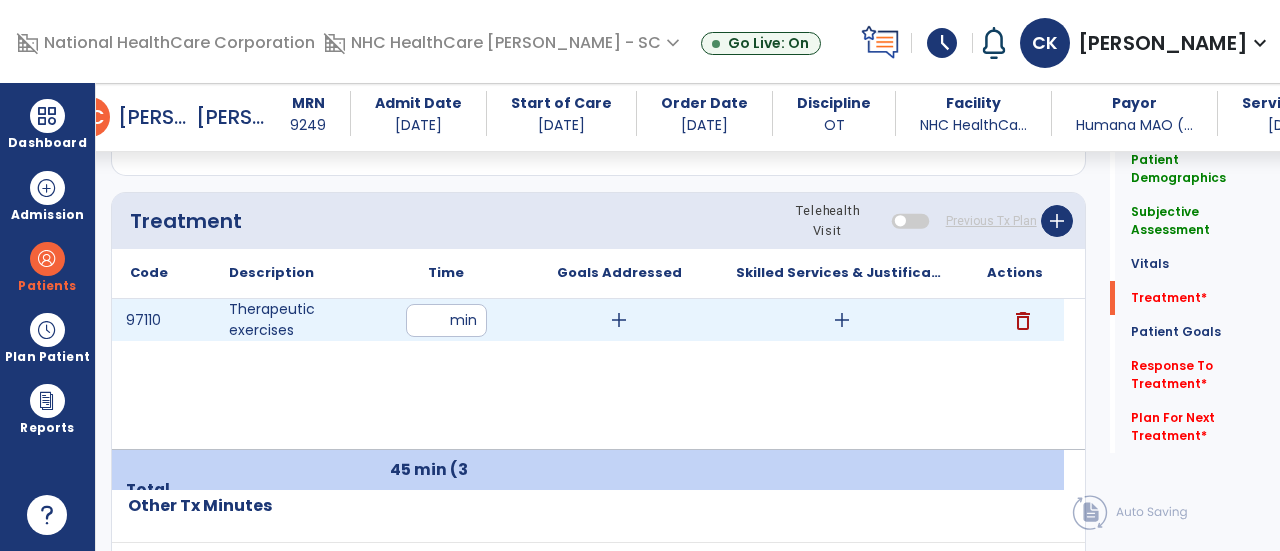 click on "add" at bounding box center [619, 320] 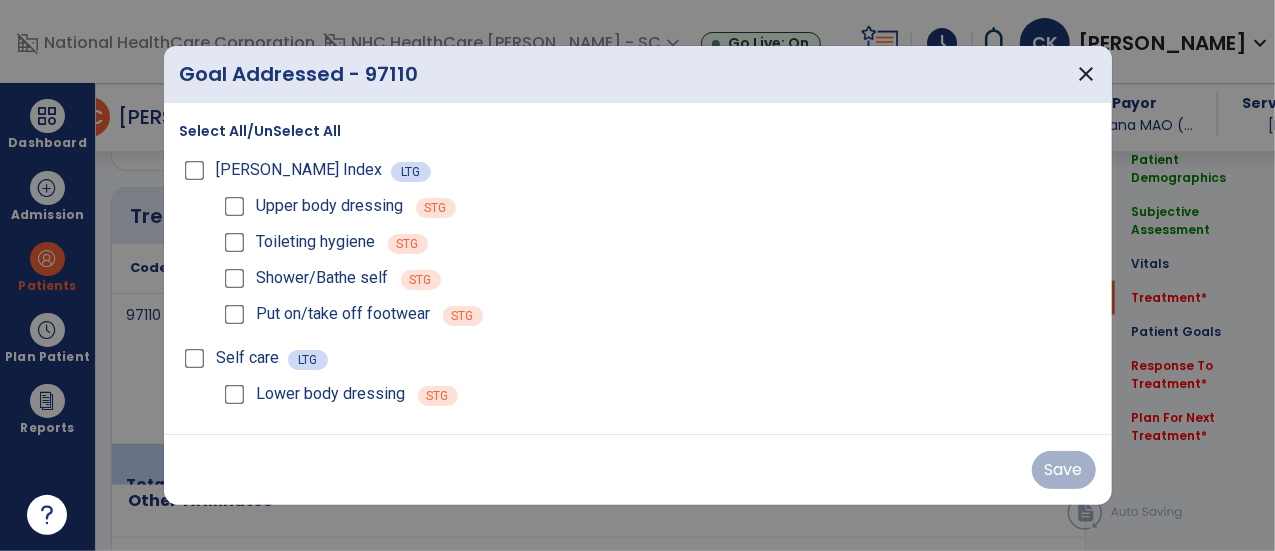 scroll, scrollTop: 1167, scrollLeft: 0, axis: vertical 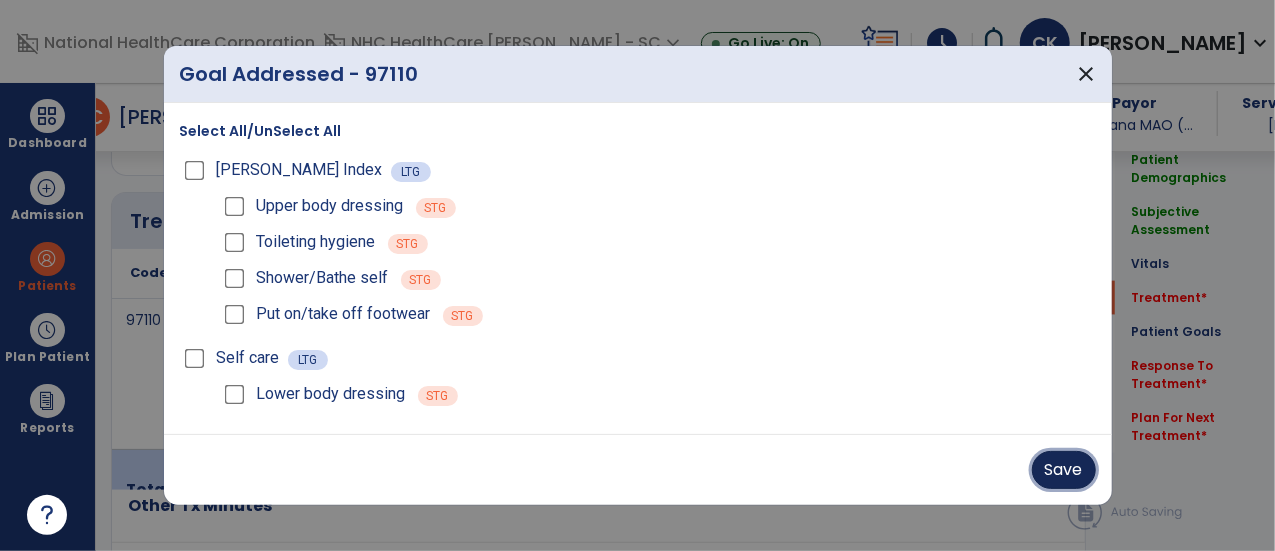 click on "Save" at bounding box center [1064, 470] 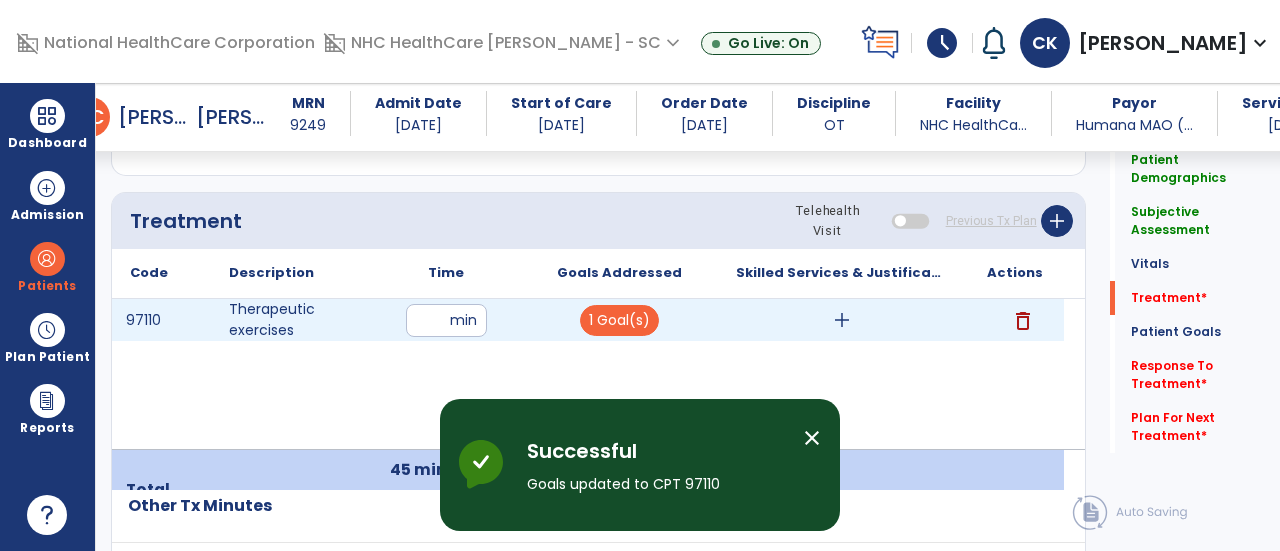 click on "add" at bounding box center (842, 320) 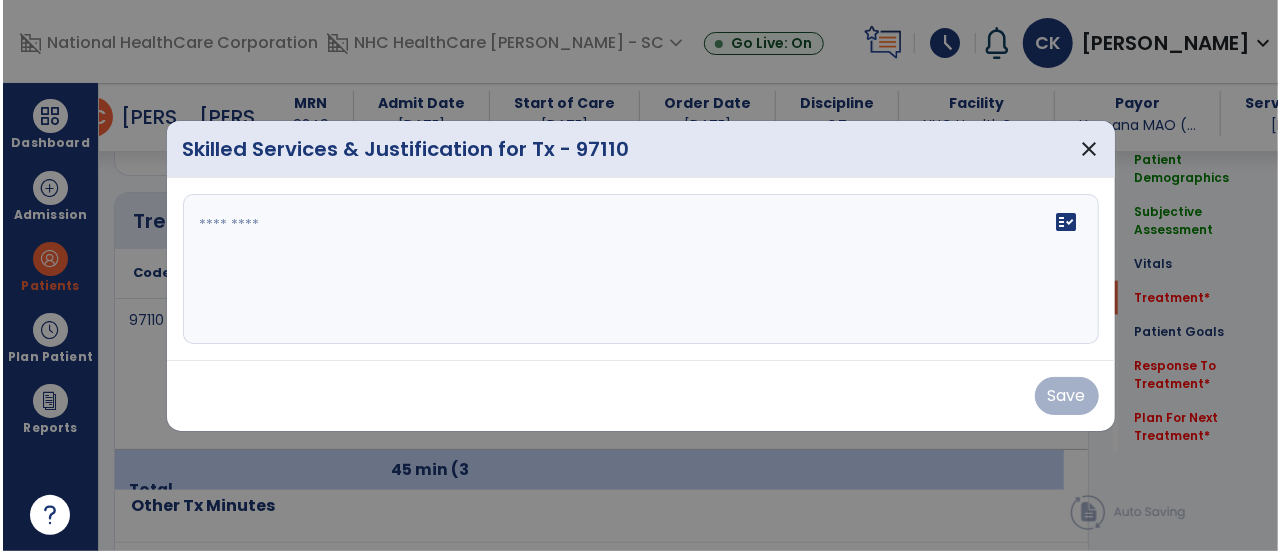 scroll, scrollTop: 1167, scrollLeft: 0, axis: vertical 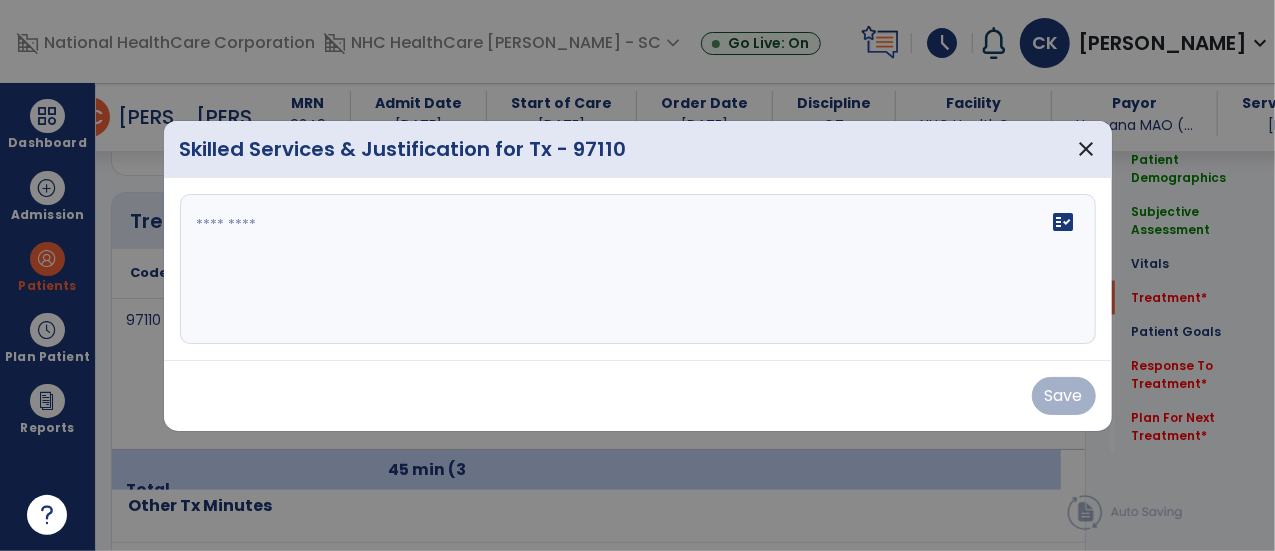 click on "fact_check" at bounding box center (638, 269) 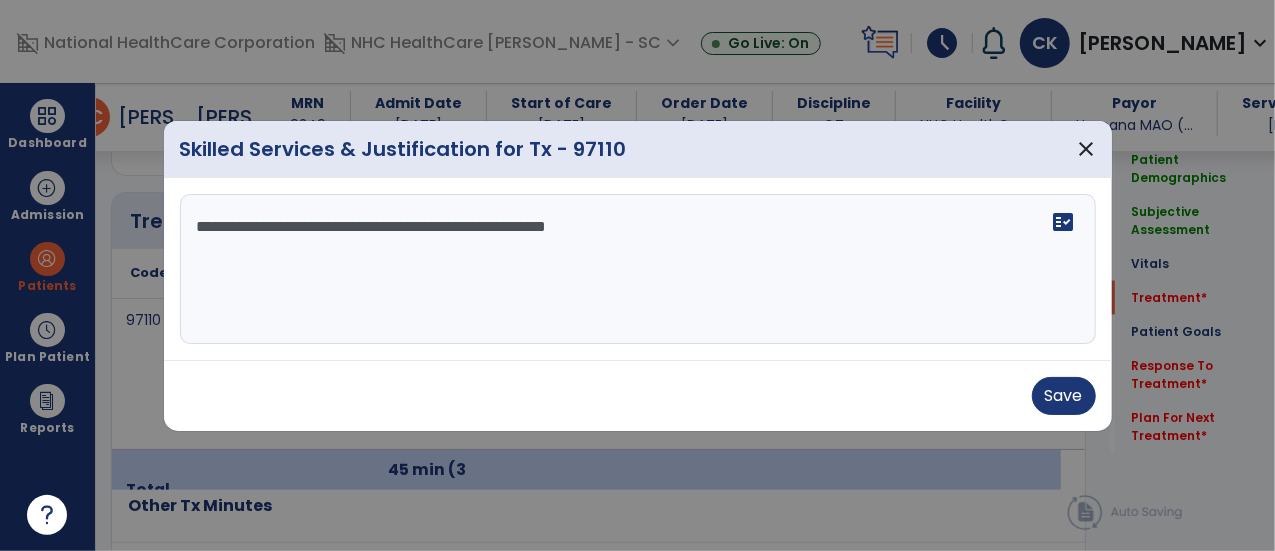 click on "**********" at bounding box center (638, 269) 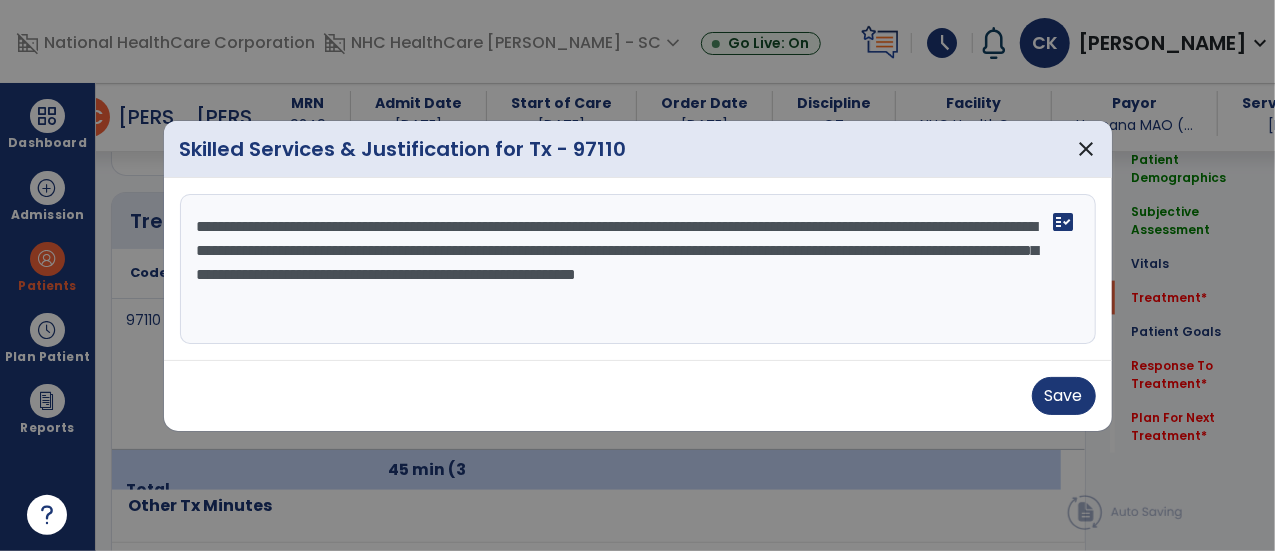 click on "**********" at bounding box center [638, 269] 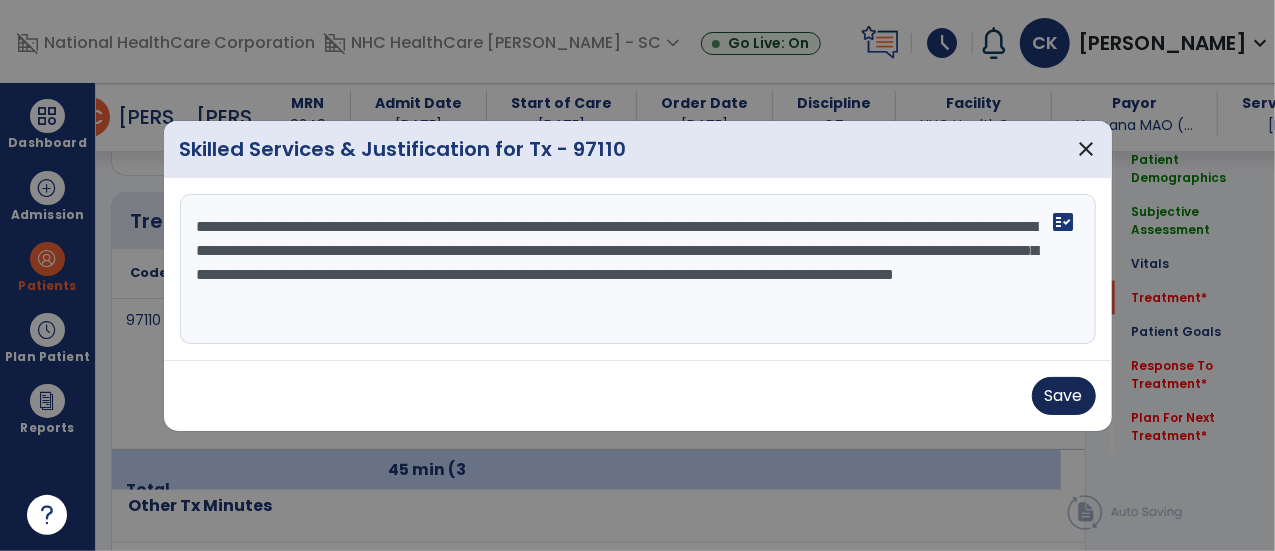 type on "**********" 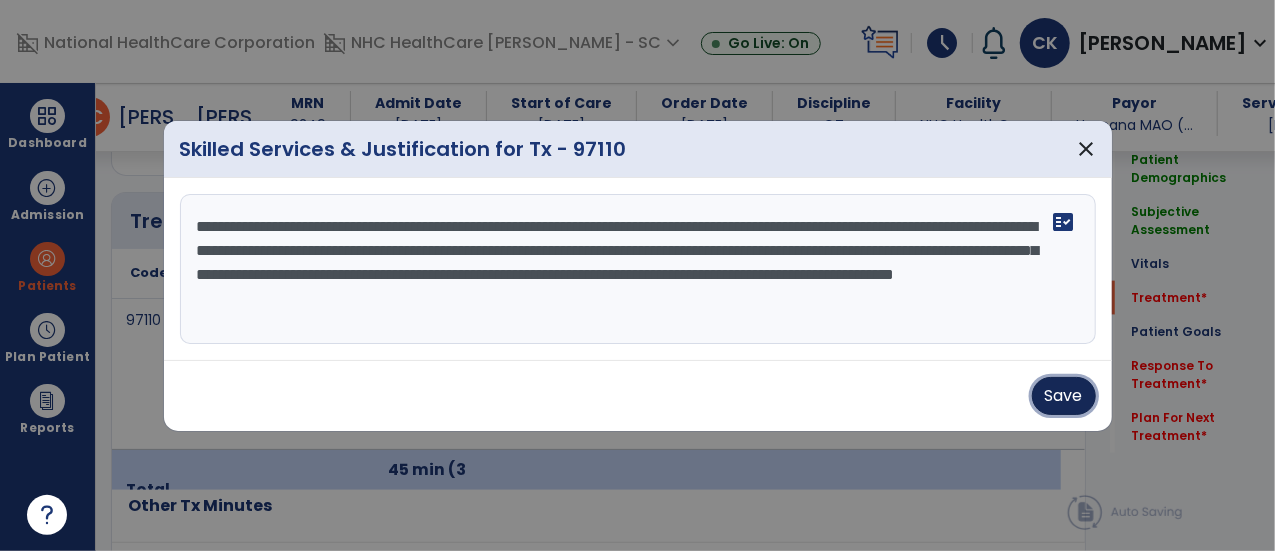 click on "Save" at bounding box center (1064, 396) 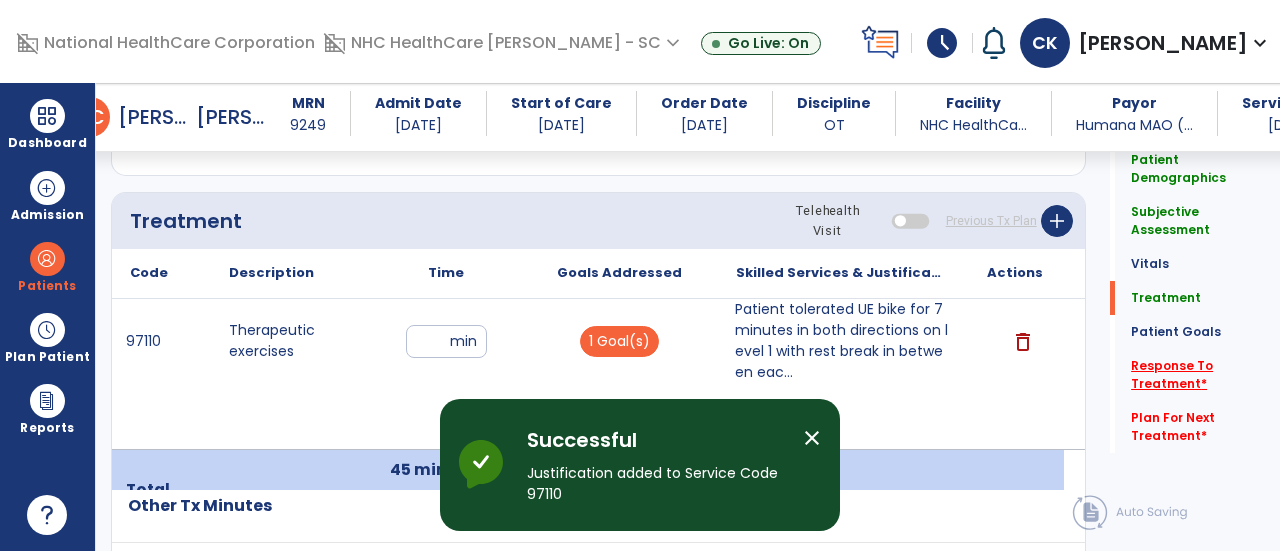 click on "Response To Treatment   *" 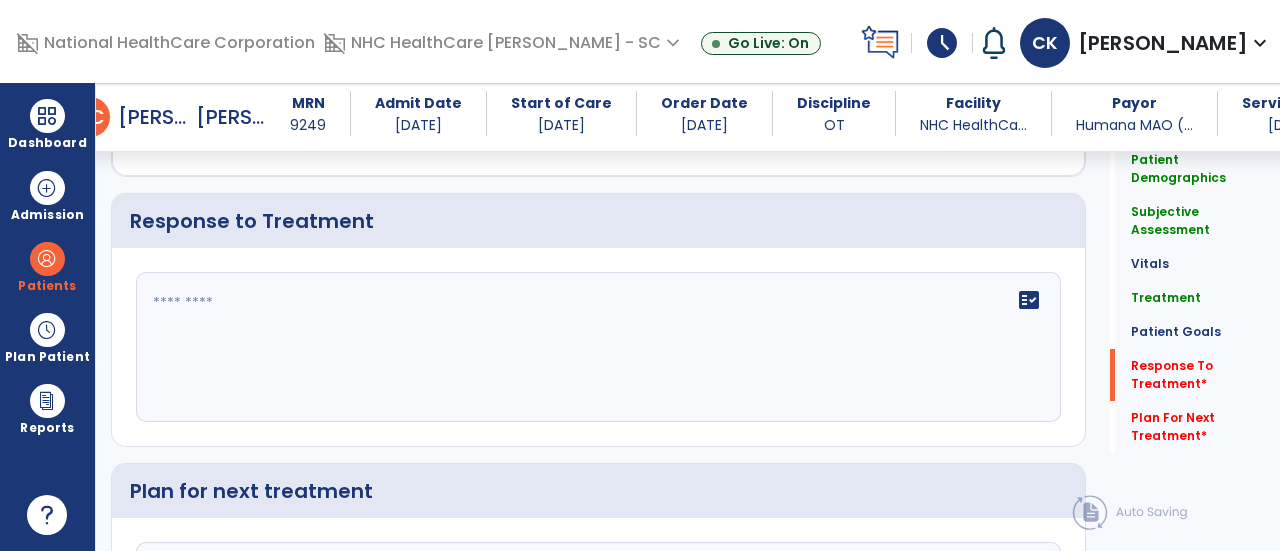 scroll, scrollTop: 2790, scrollLeft: 0, axis: vertical 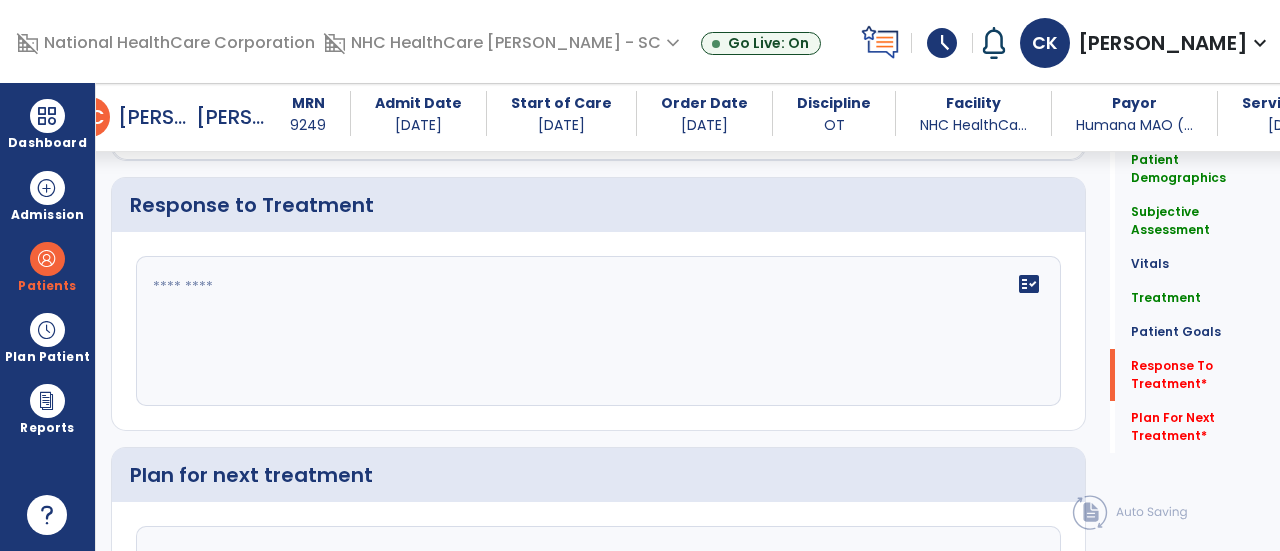 click on "fact_check" 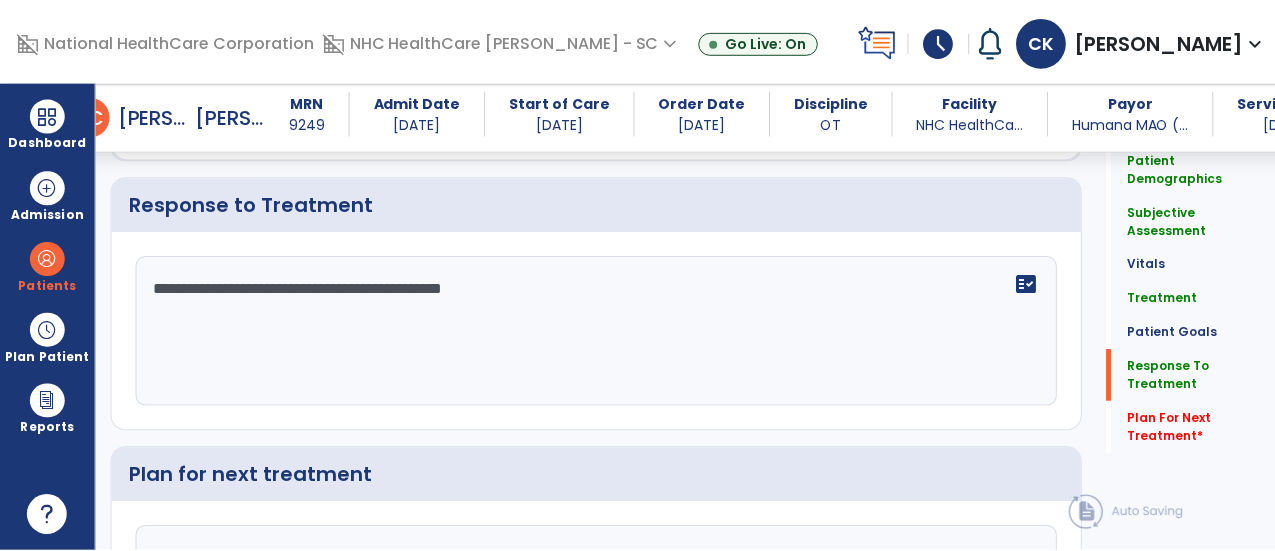 scroll, scrollTop: 3016, scrollLeft: 0, axis: vertical 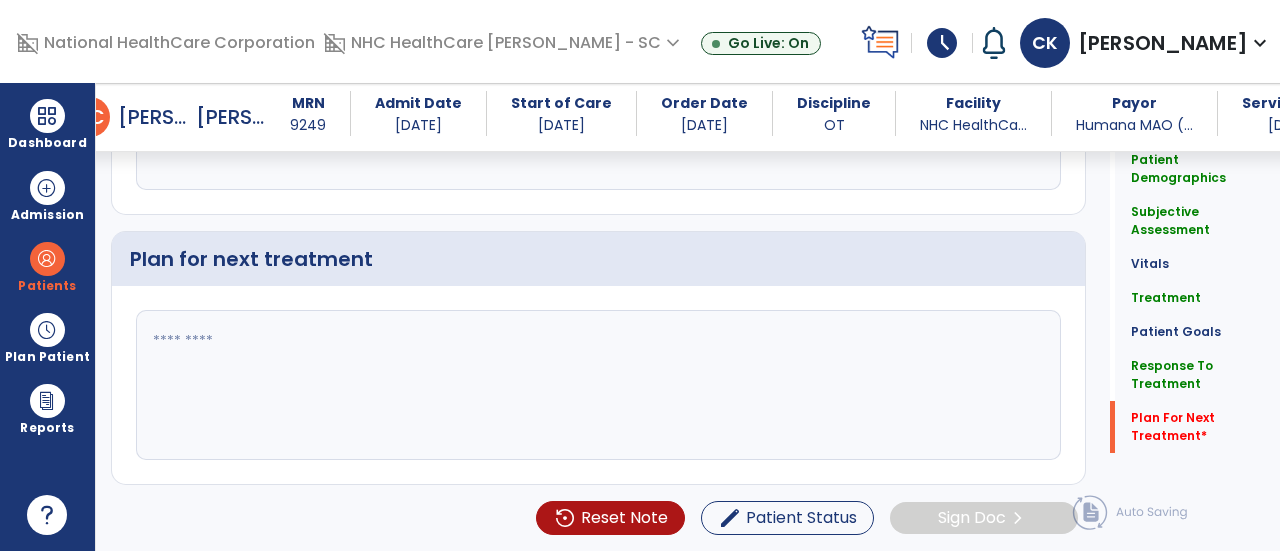 type on "**********" 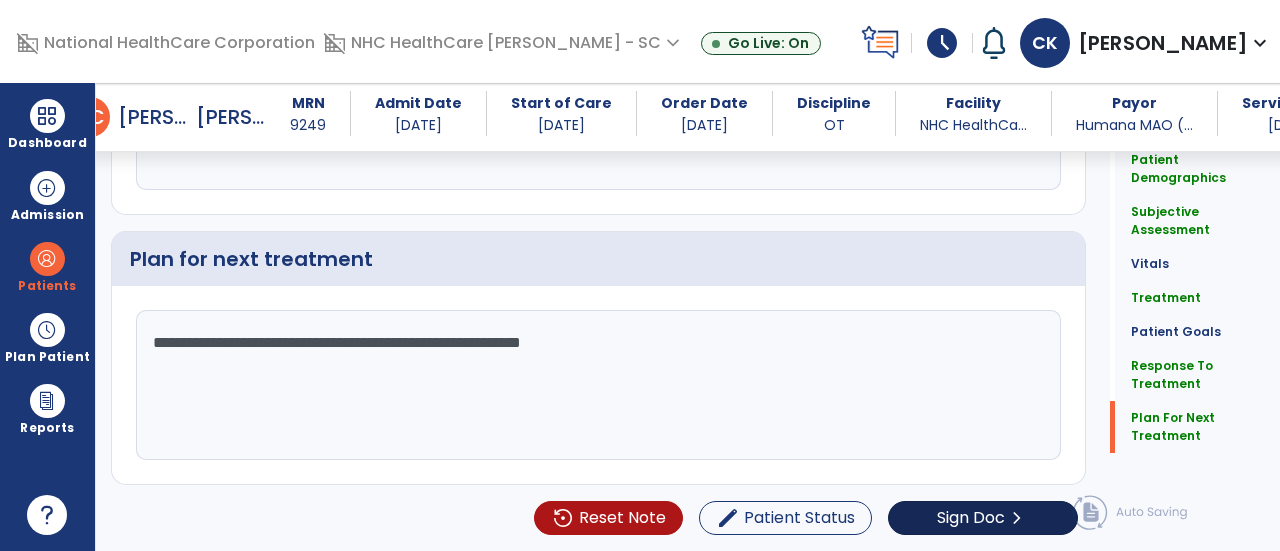 type on "**********" 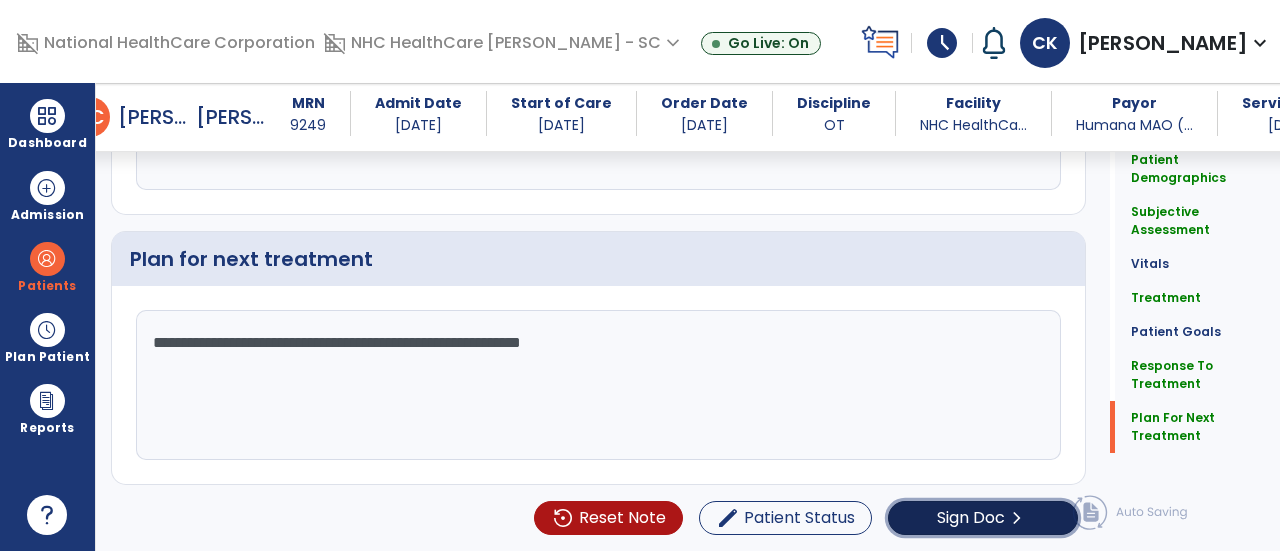 click on "Sign Doc  chevron_right" 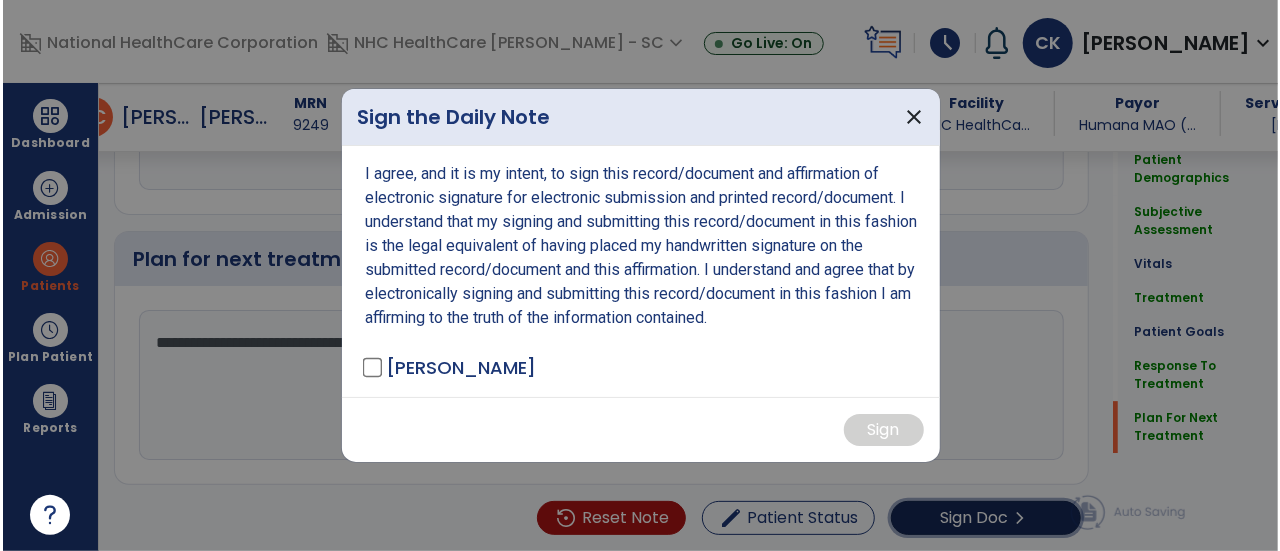scroll, scrollTop: 3016, scrollLeft: 0, axis: vertical 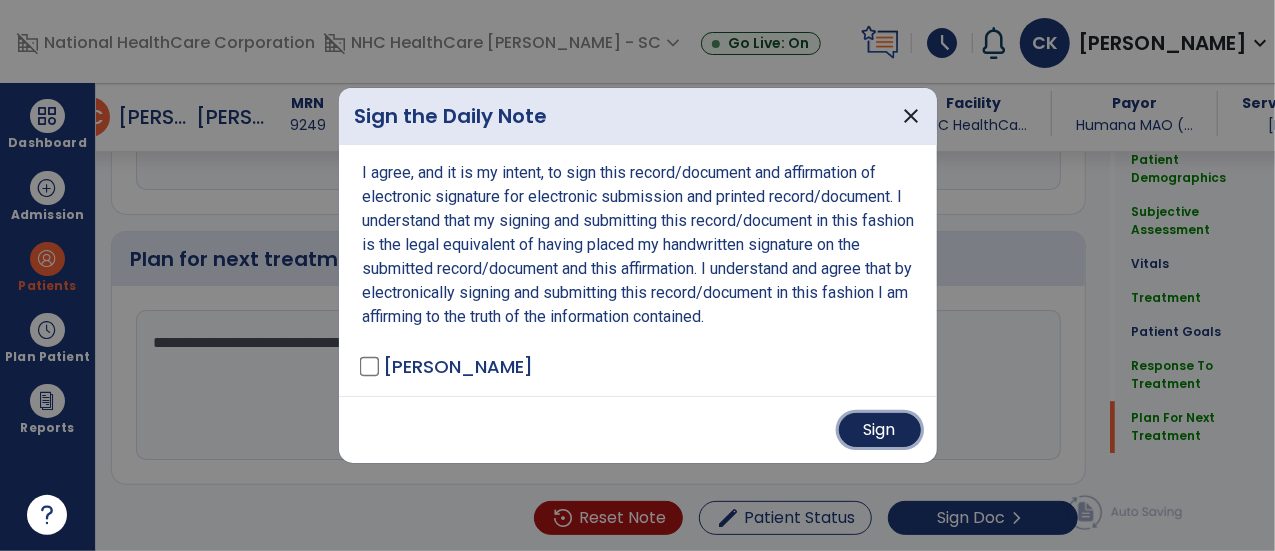 click on "Sign" at bounding box center (880, 430) 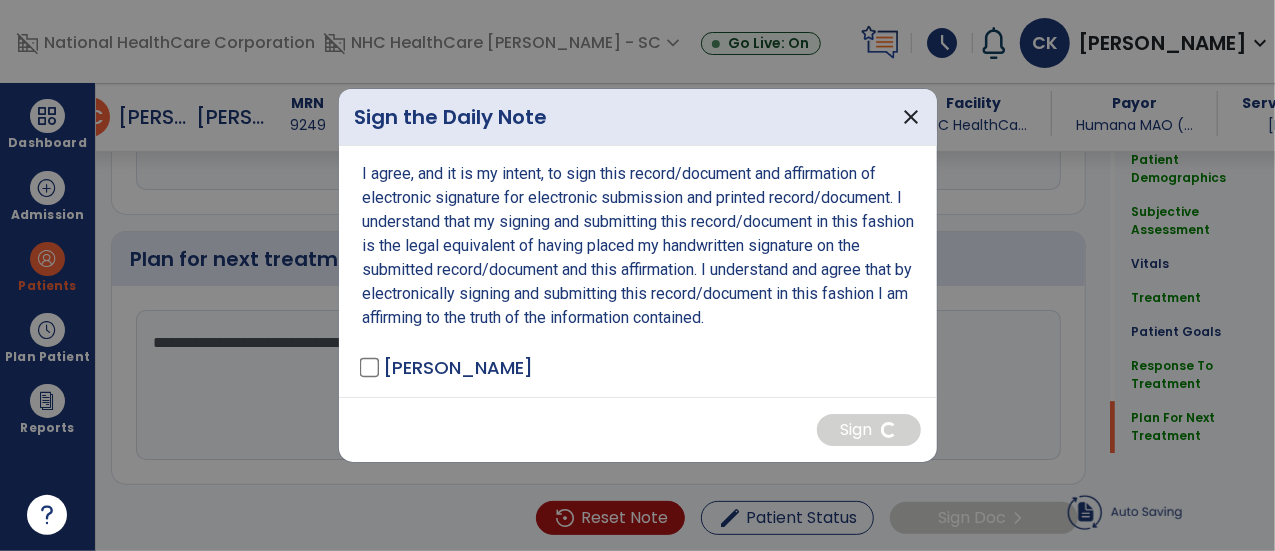 drag, startPoint x: 908, startPoint y: 121, endPoint x: 250, endPoint y: 188, distance: 661.4023 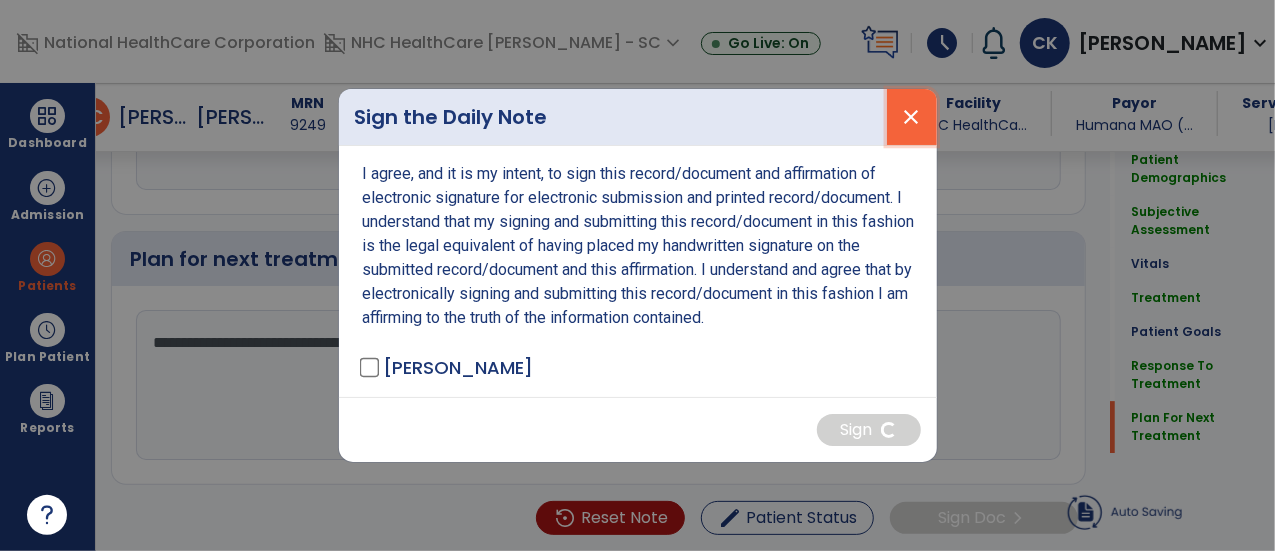 click on "close" at bounding box center [912, 117] 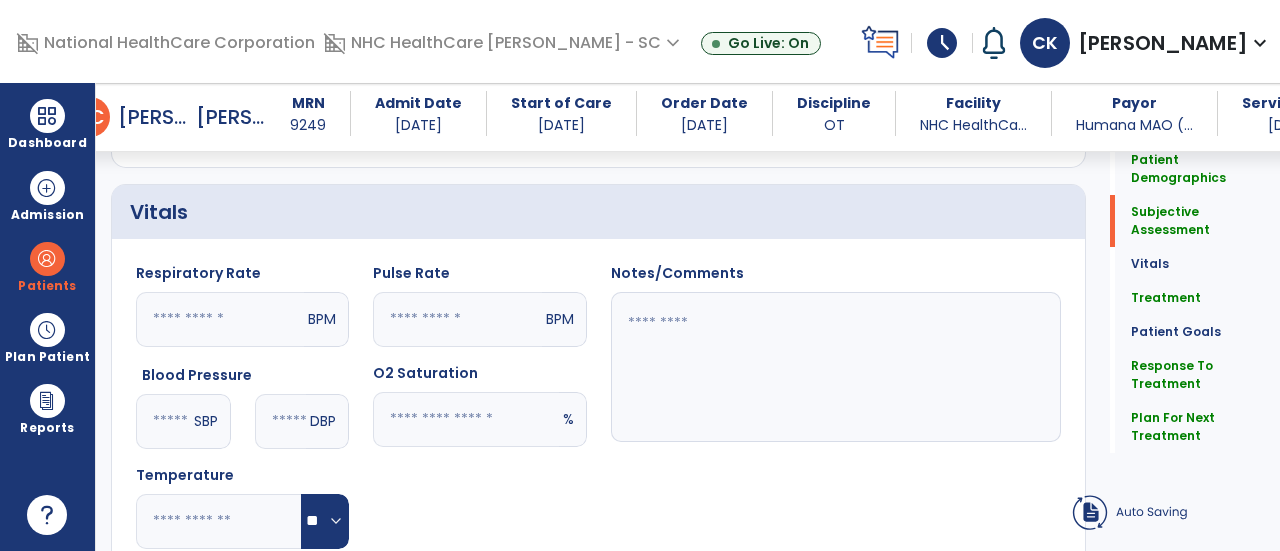 scroll, scrollTop: 0, scrollLeft: 0, axis: both 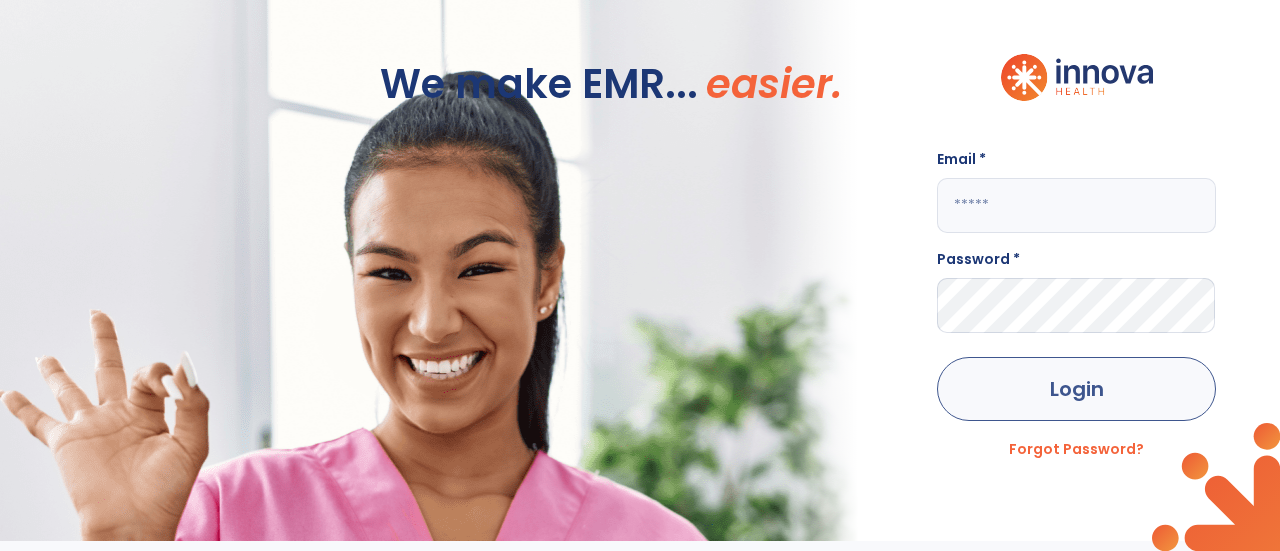 type on "**********" 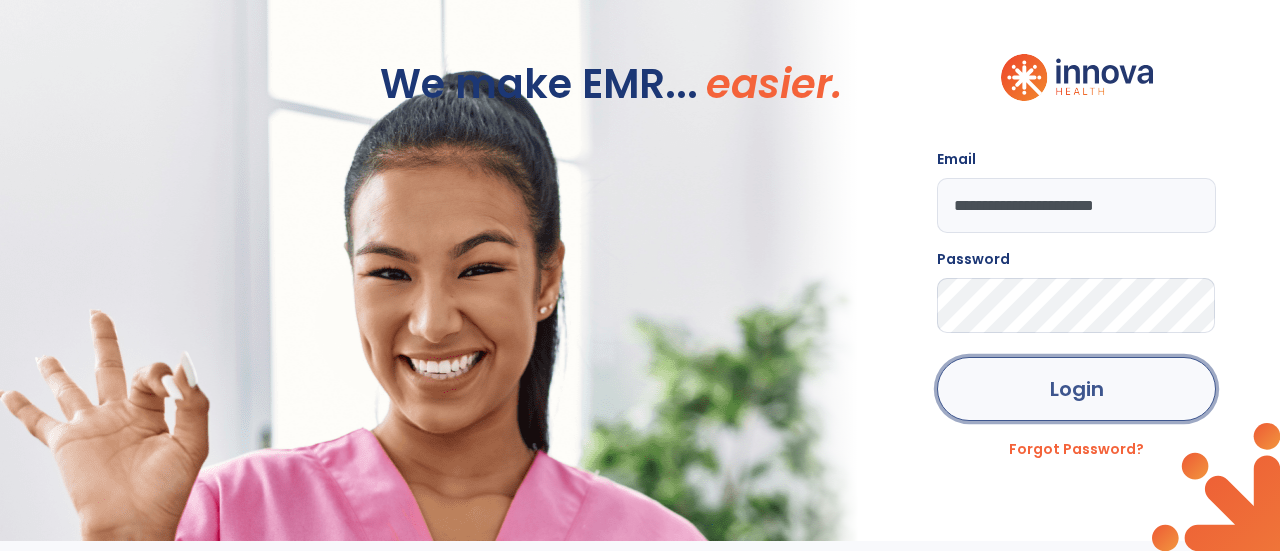 click on "Login" 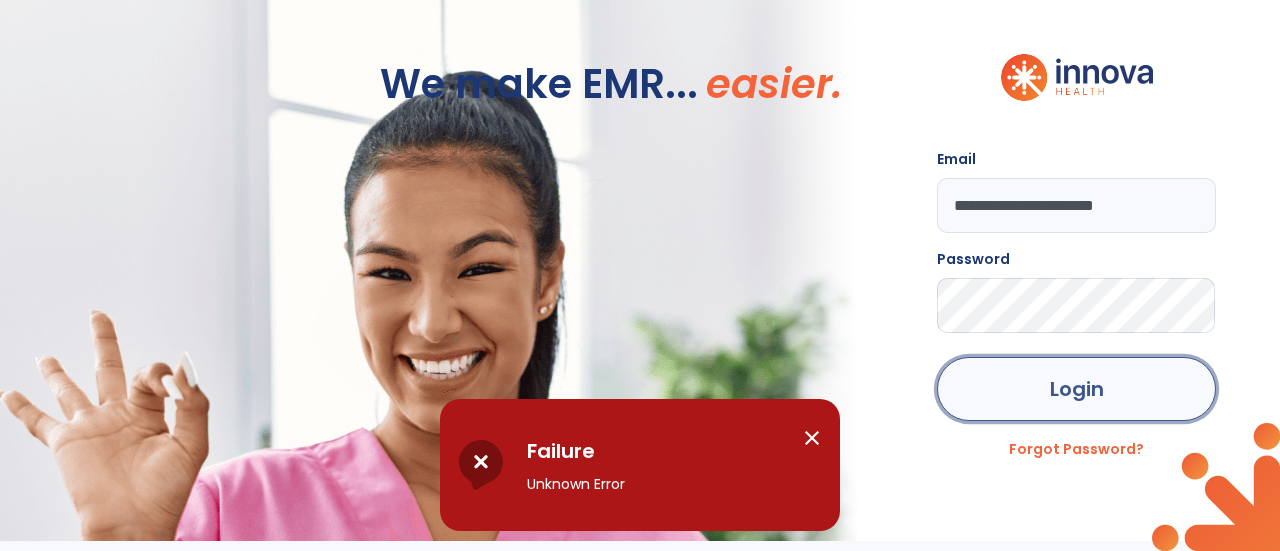 click on "Login" 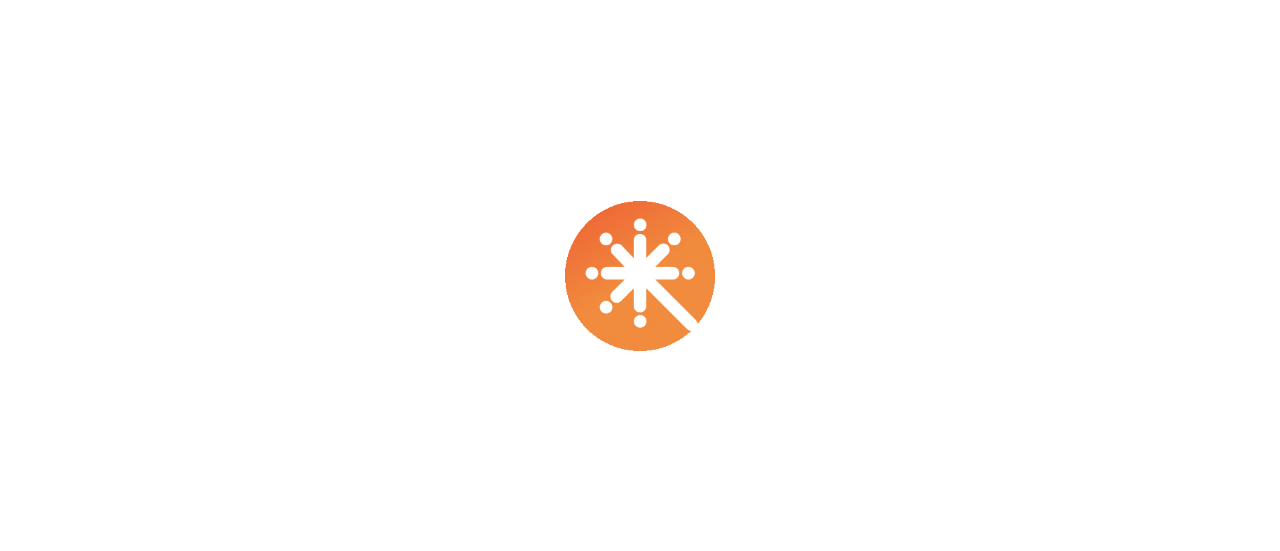 scroll, scrollTop: 0, scrollLeft: 0, axis: both 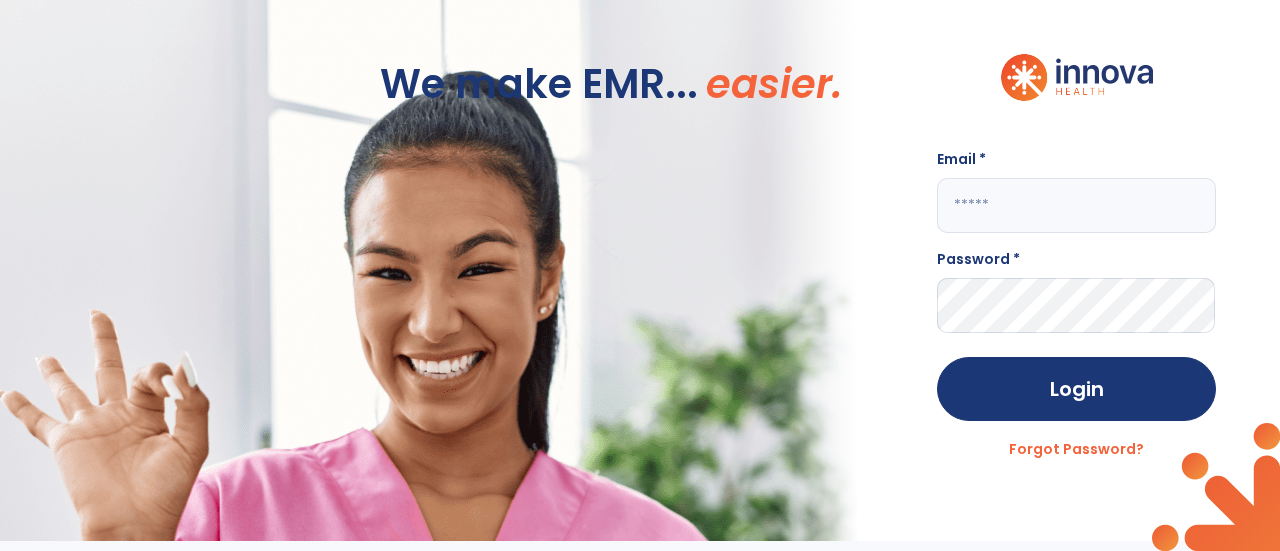 type on "**********" 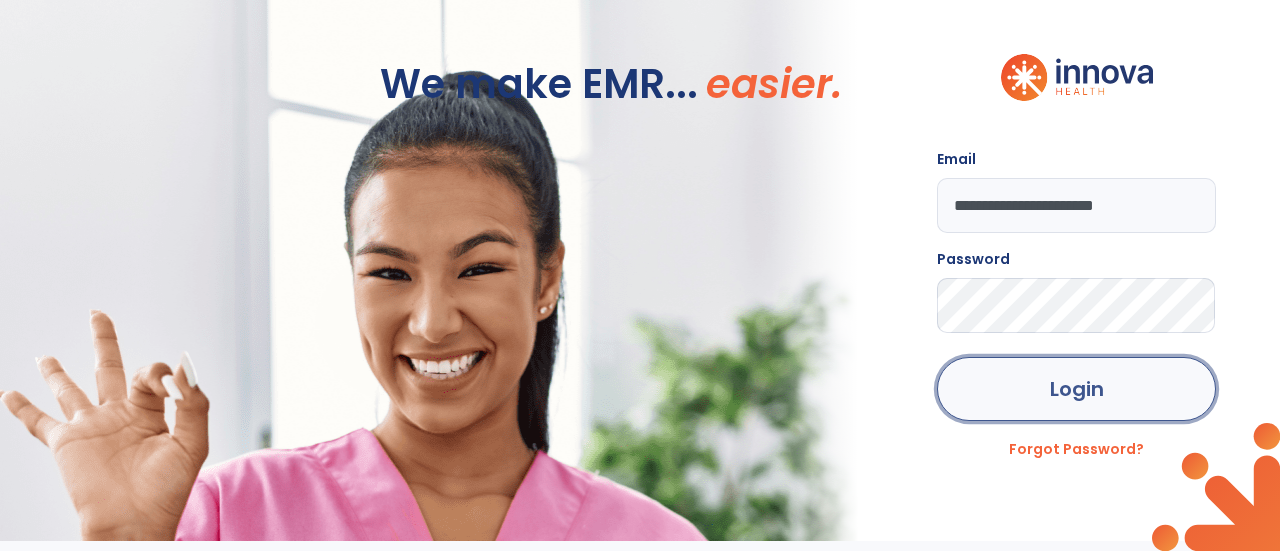 click on "Login" 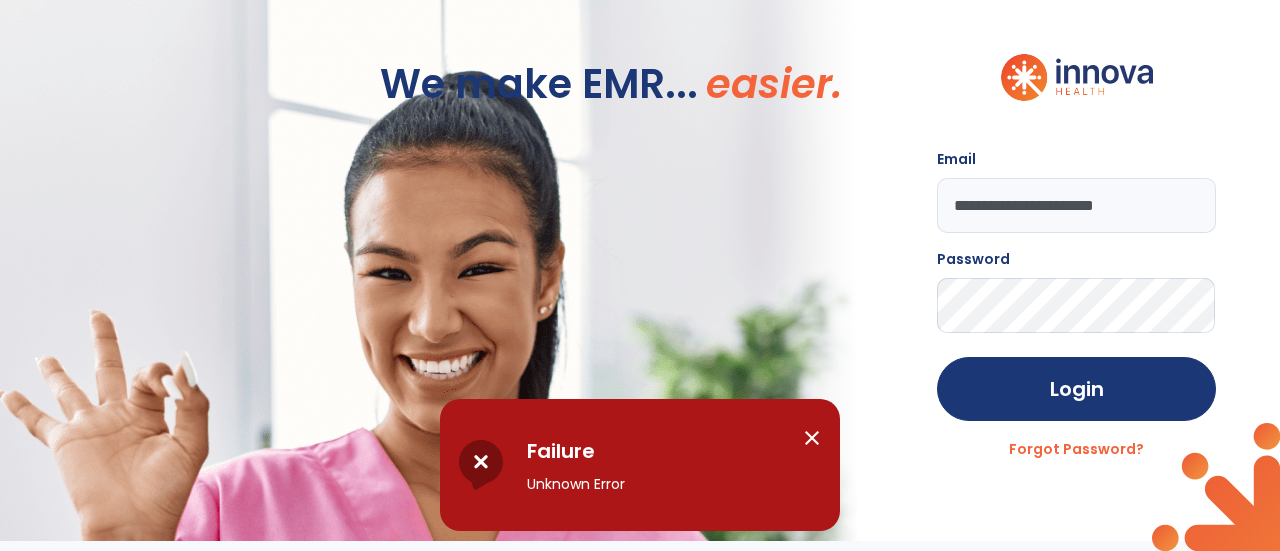 click on "**********" 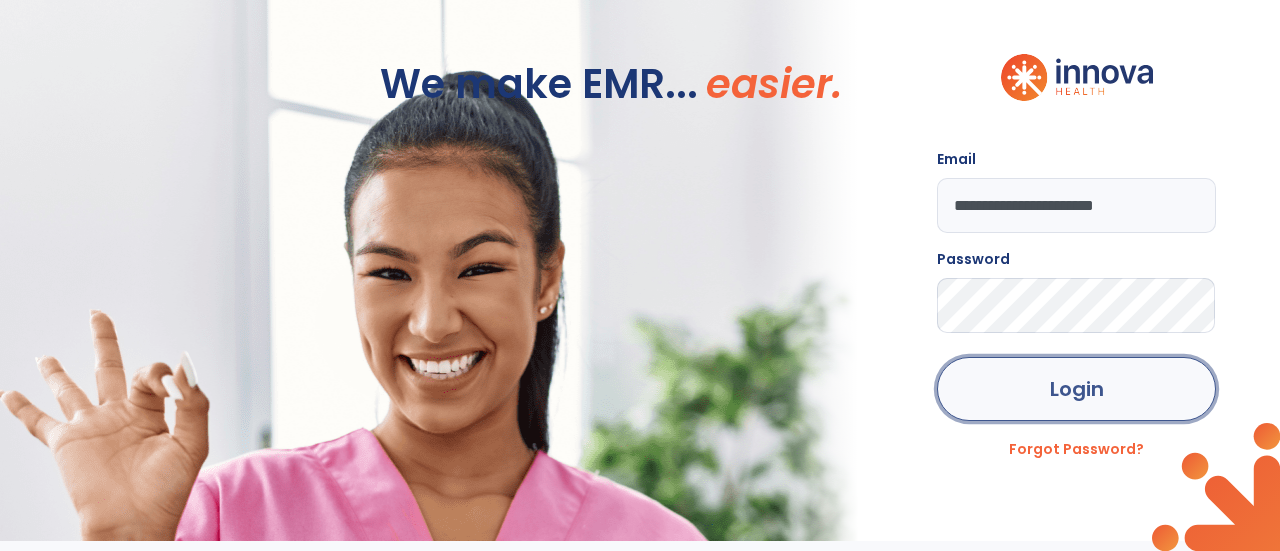 click on "Login" 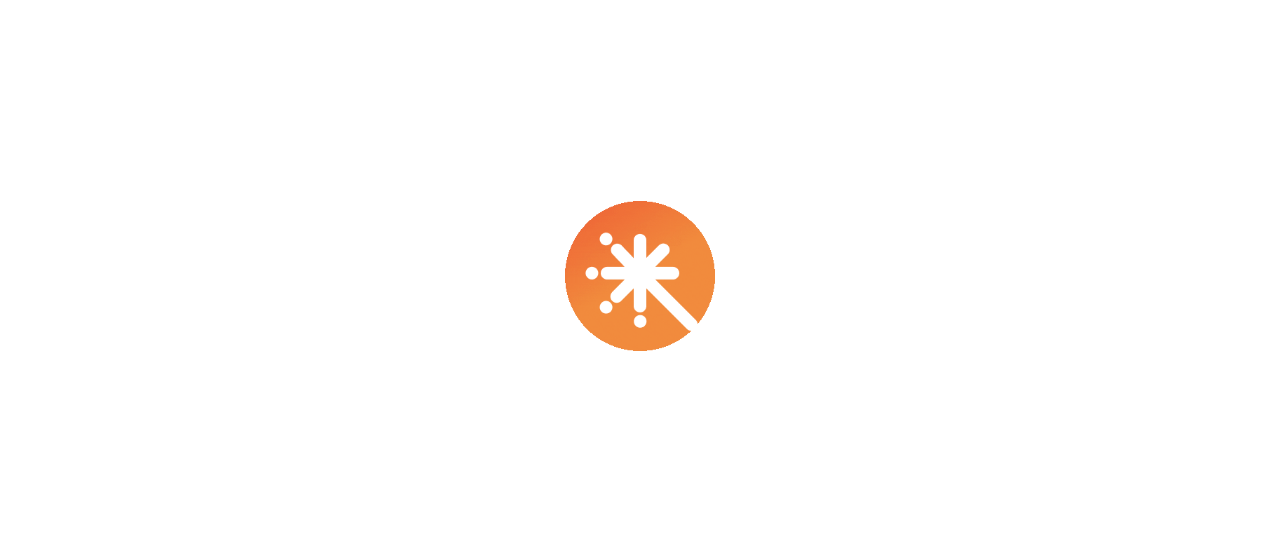scroll, scrollTop: 0, scrollLeft: 0, axis: both 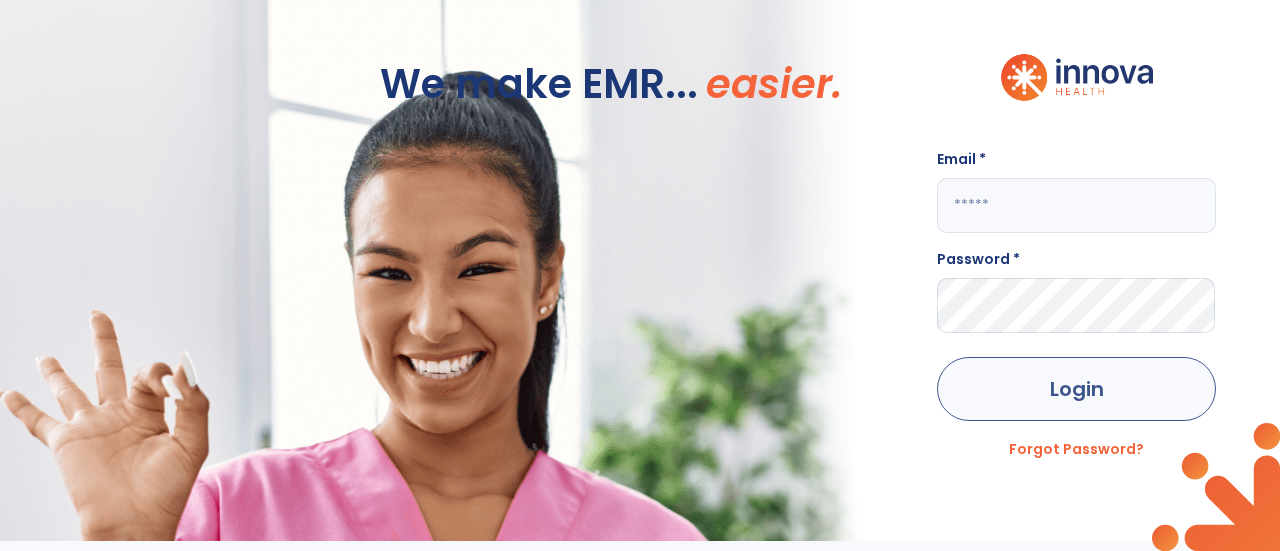 type on "**********" 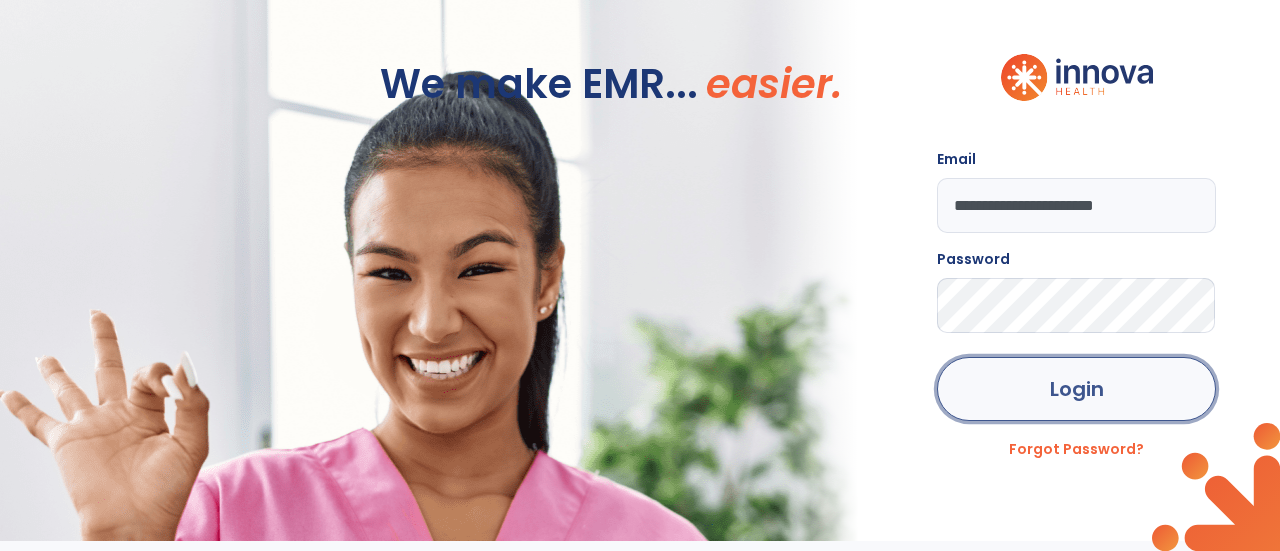 click on "Login" 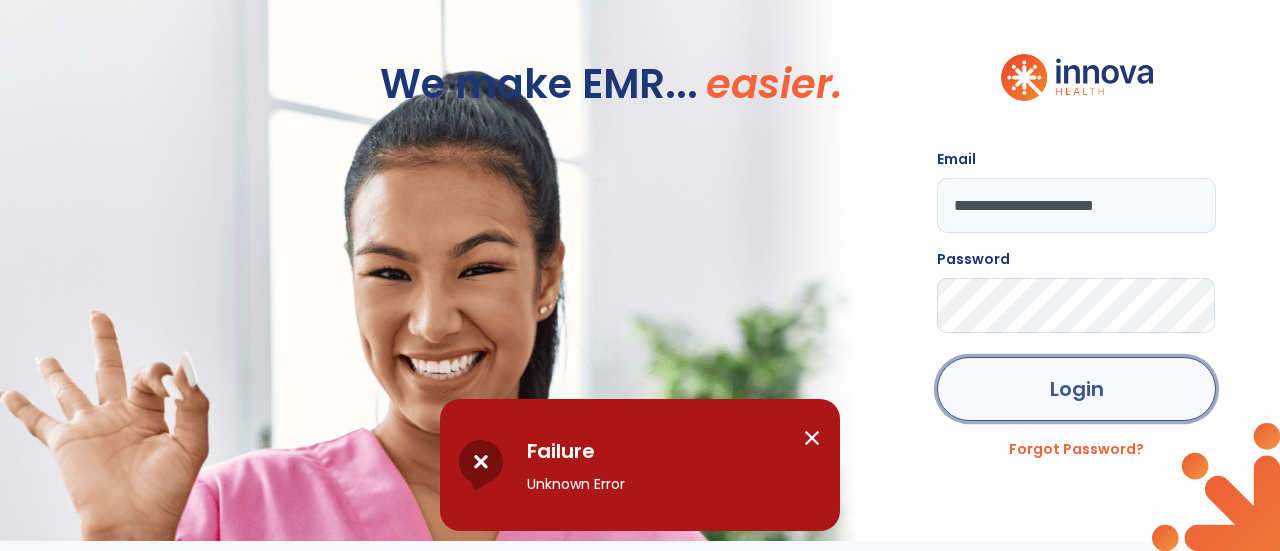 click on "Login" 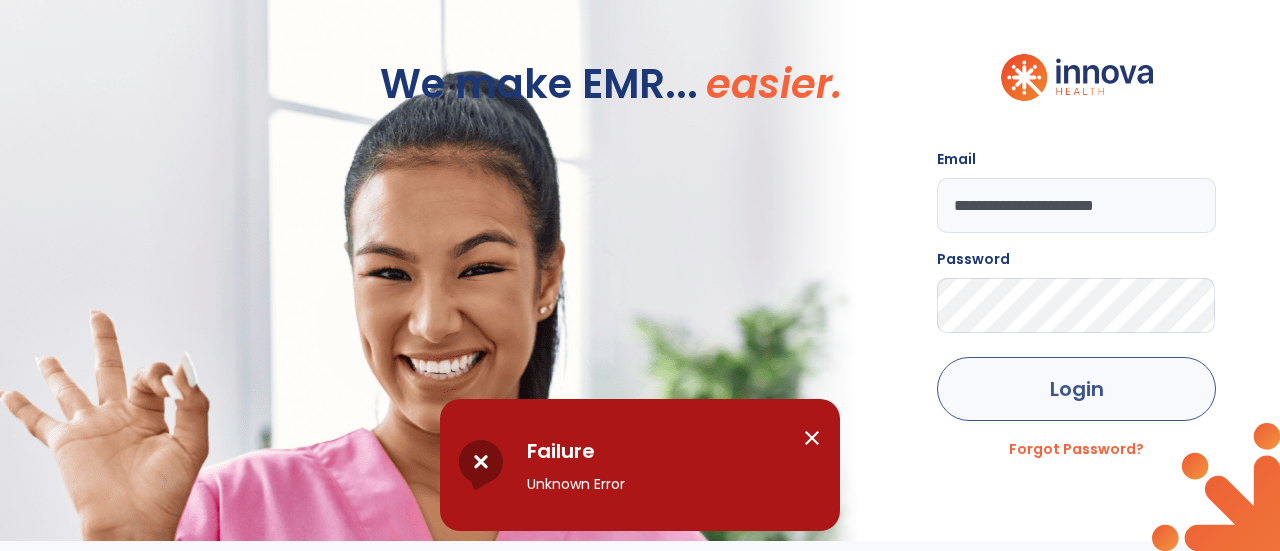 click on "Login" 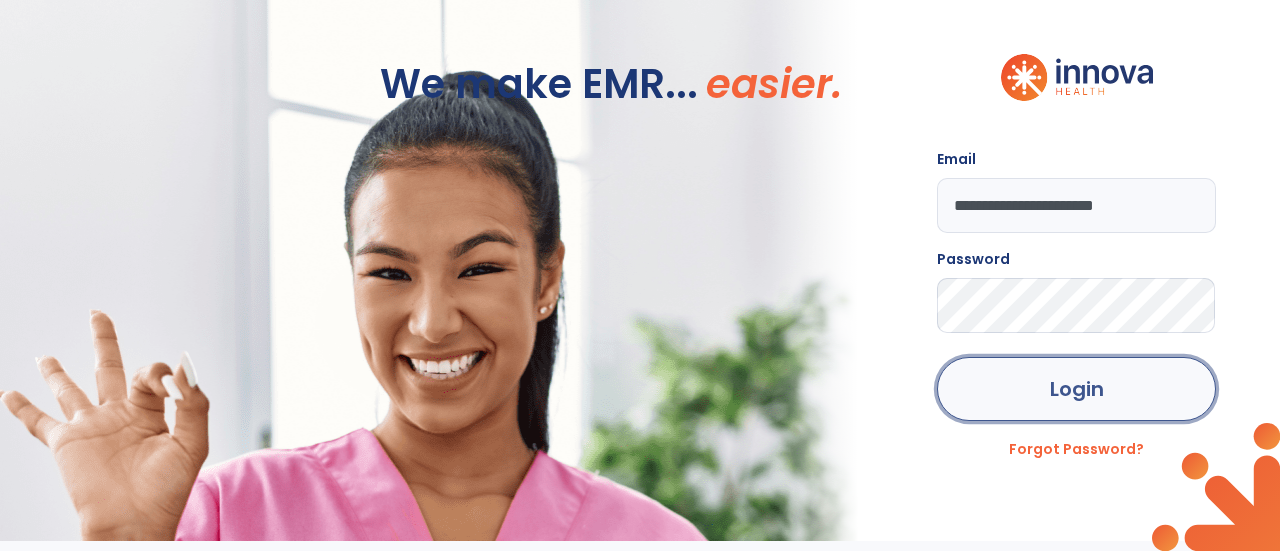 click on "Login" 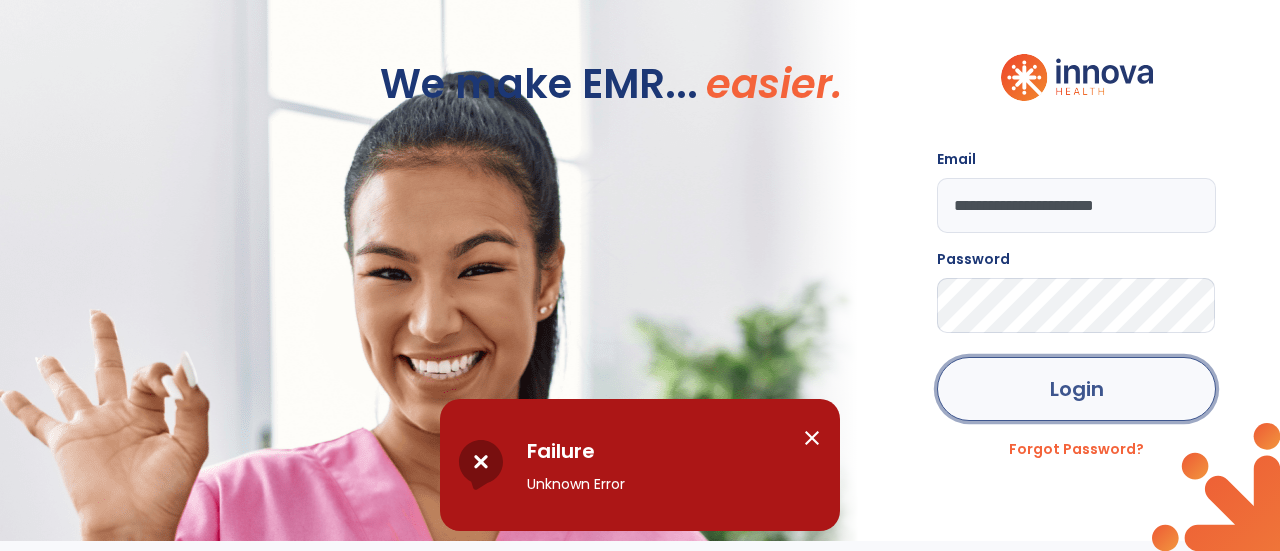 click on "Login" 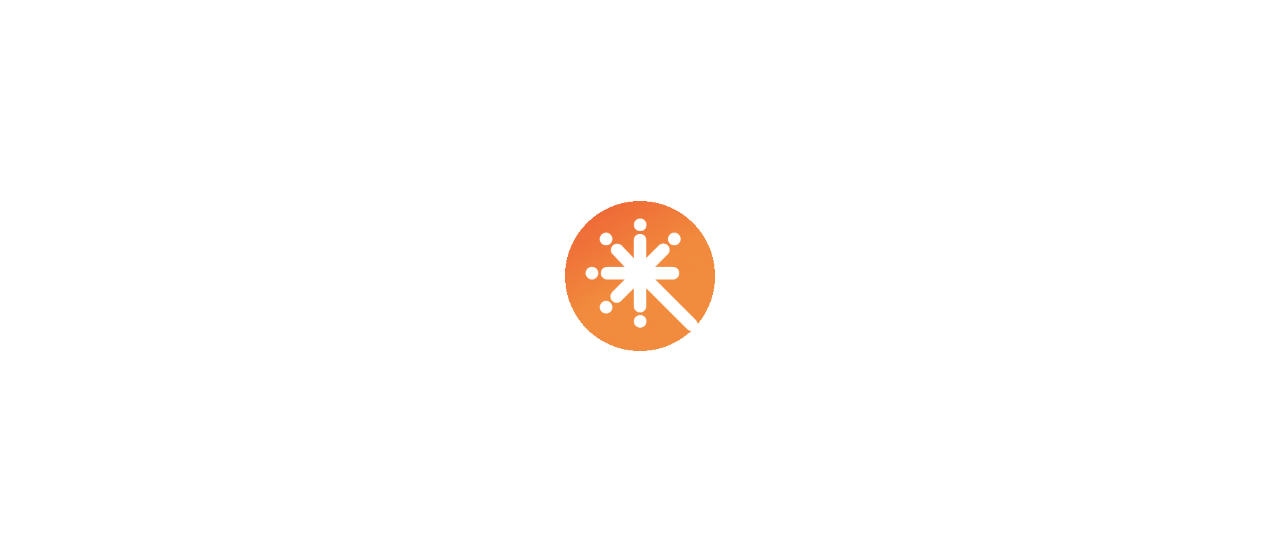 scroll, scrollTop: 0, scrollLeft: 0, axis: both 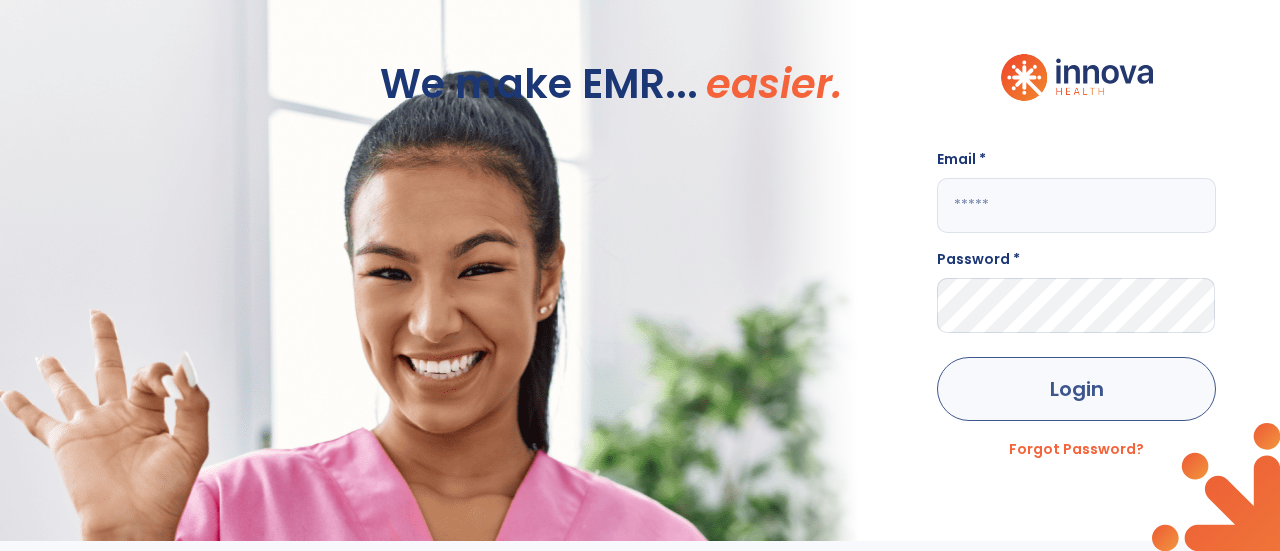 type on "**********" 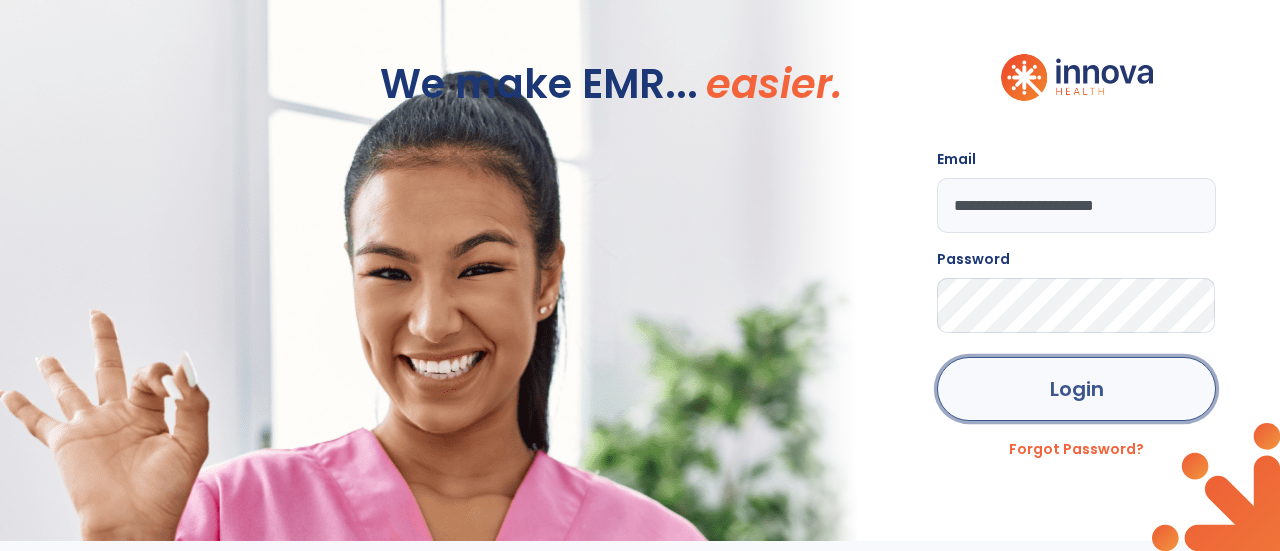 click on "Login" 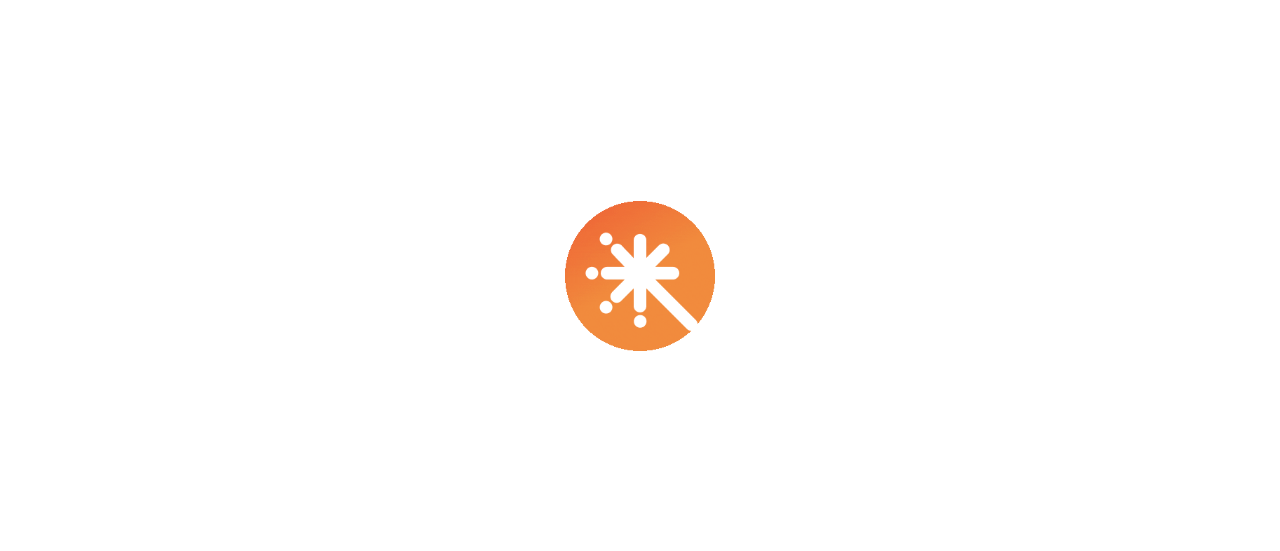 scroll, scrollTop: 0, scrollLeft: 0, axis: both 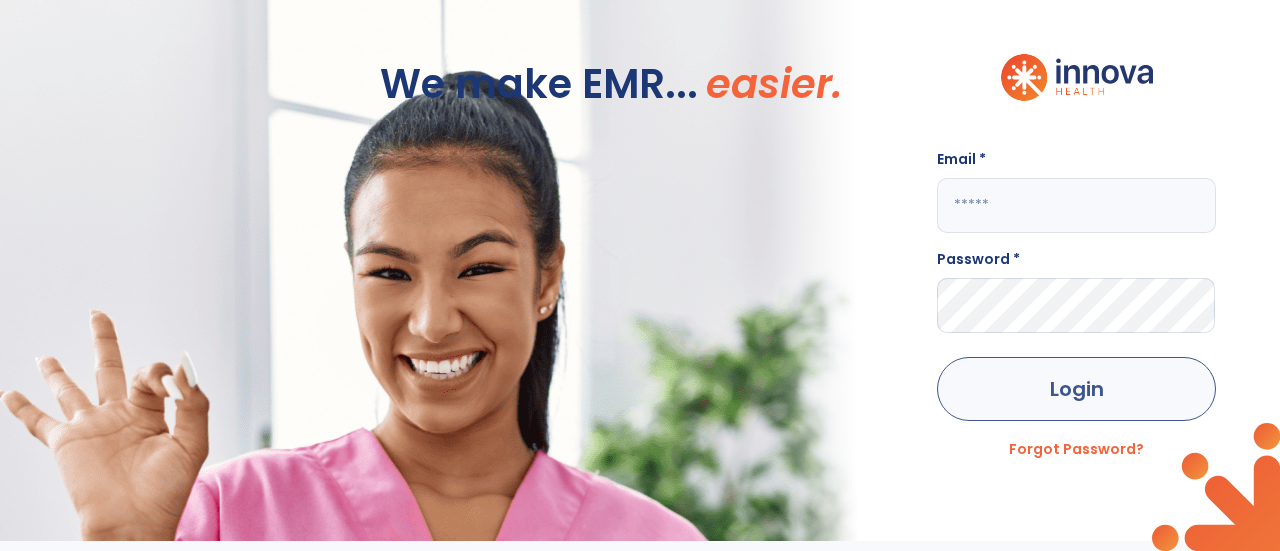 type on "**********" 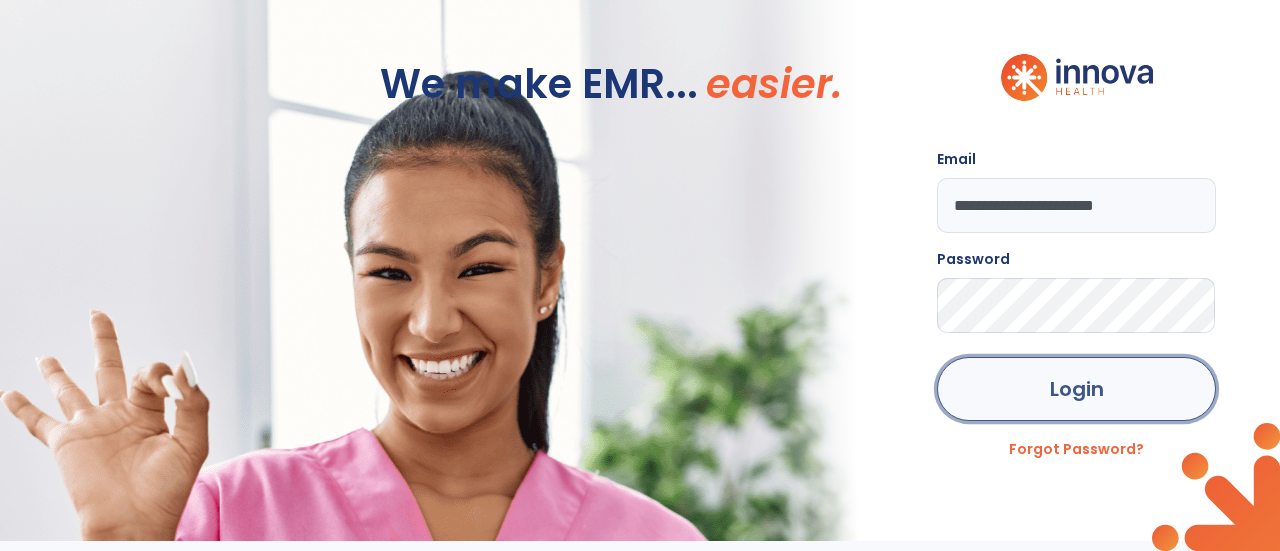 click on "Login" 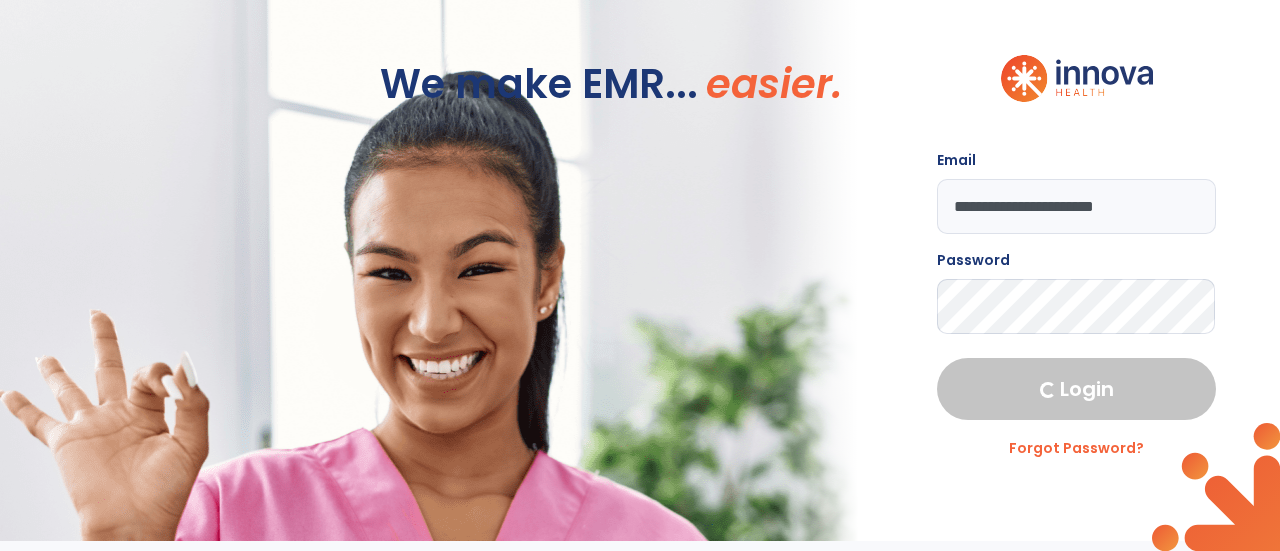 select on "****" 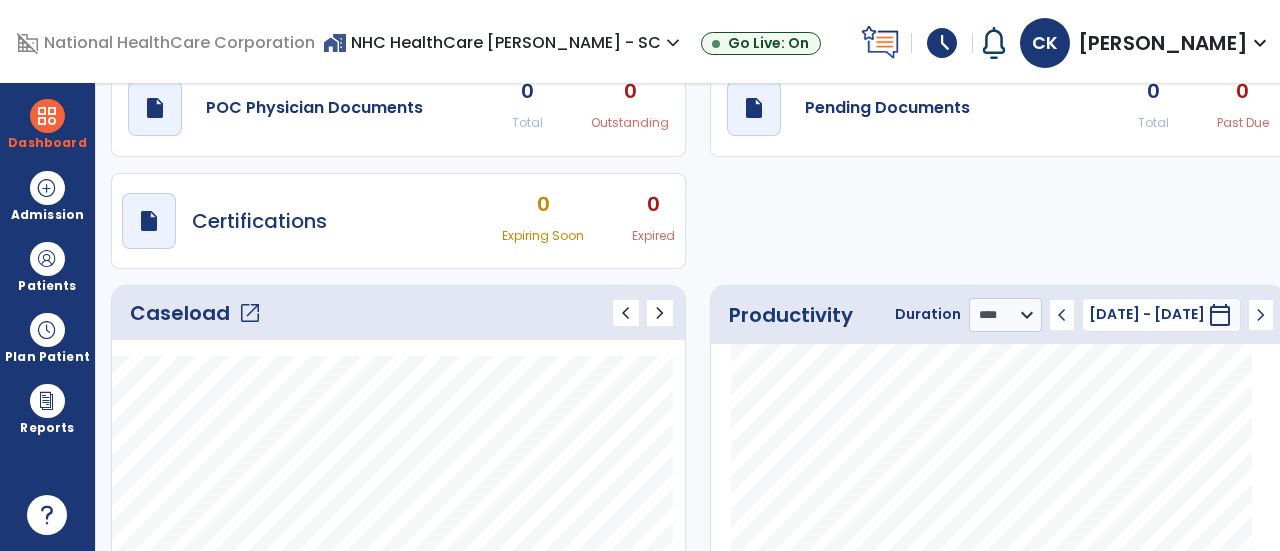 scroll, scrollTop: 80, scrollLeft: 0, axis: vertical 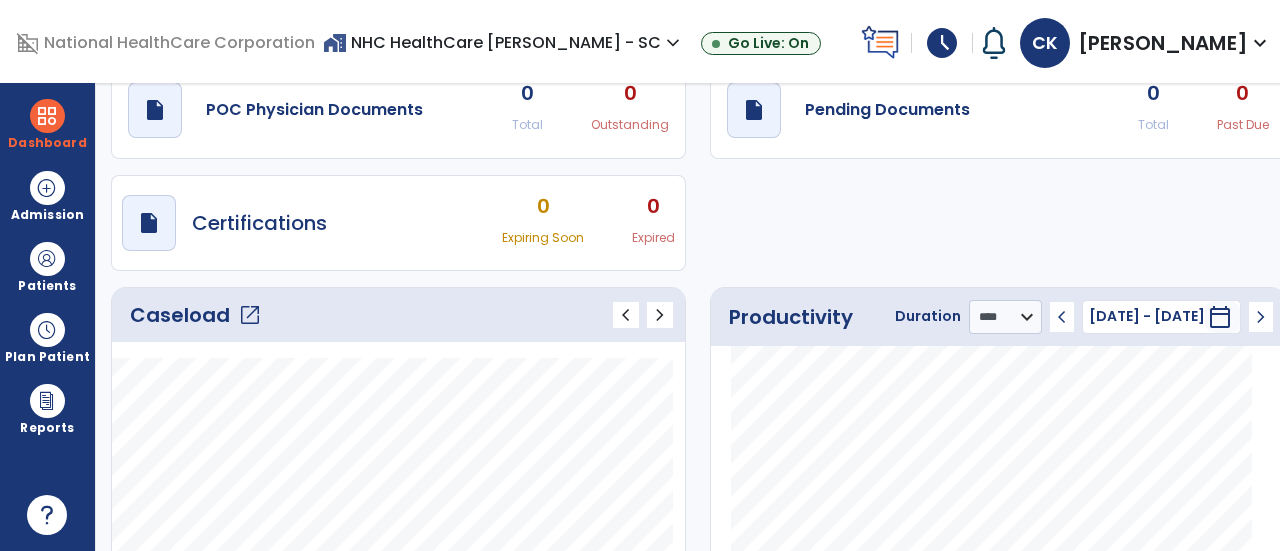 click on "open_in_new" 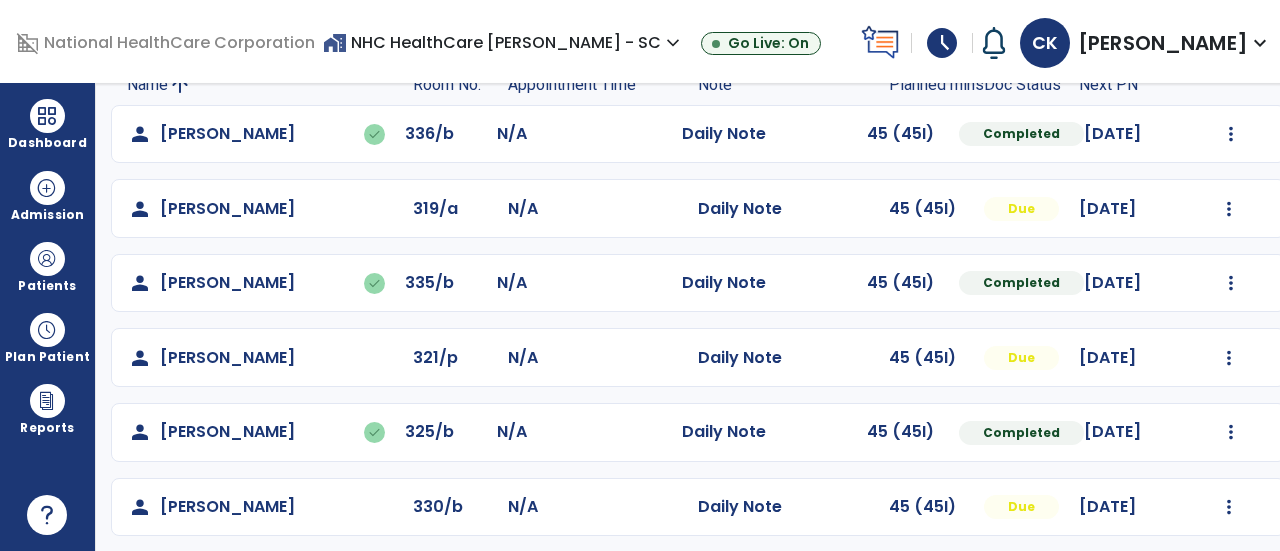 scroll, scrollTop: 184, scrollLeft: 0, axis: vertical 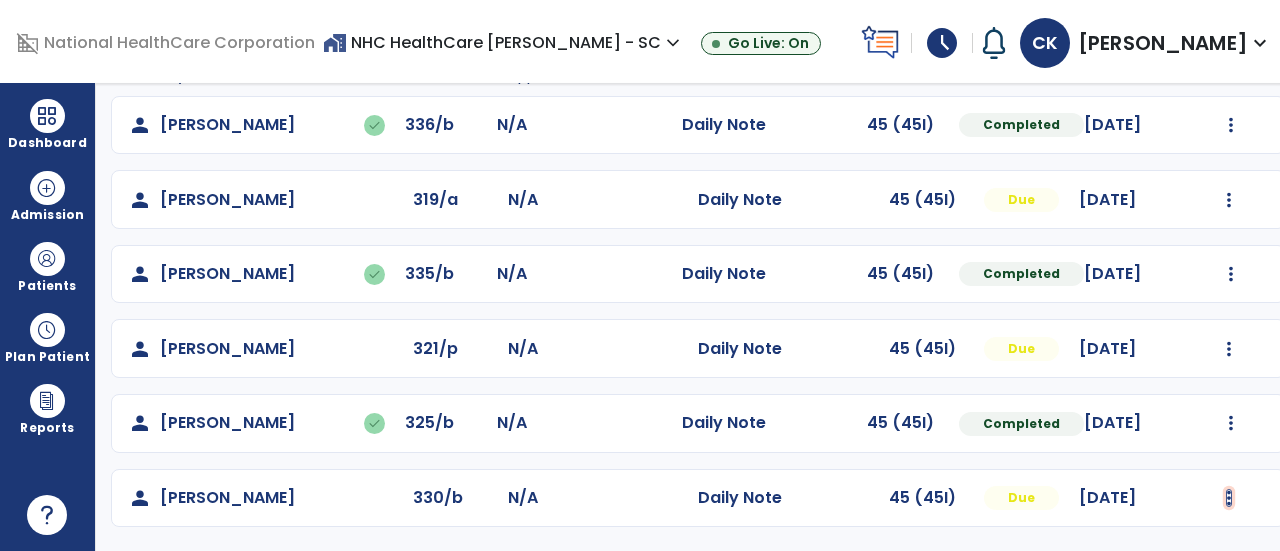 click at bounding box center [1231, 125] 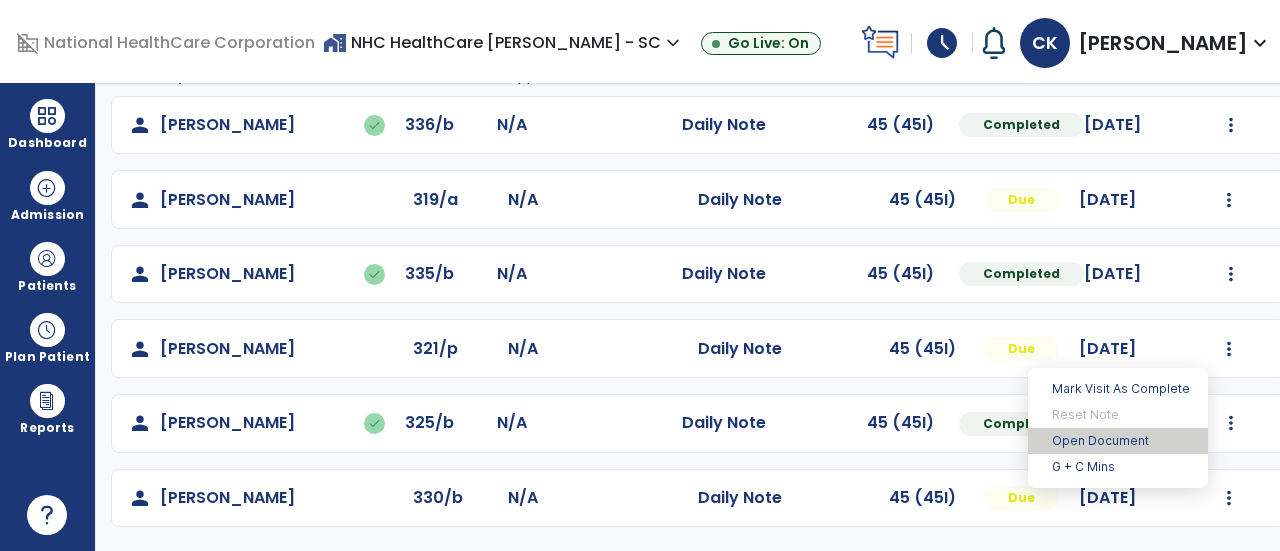 click on "Open Document" at bounding box center [1118, 441] 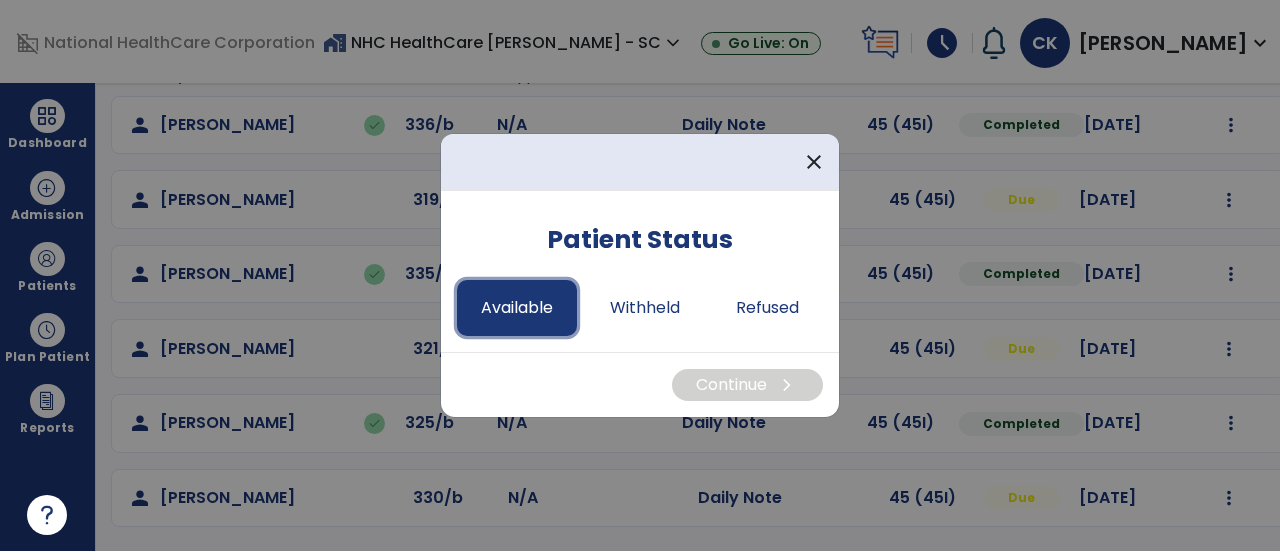 click on "Available" at bounding box center [517, 308] 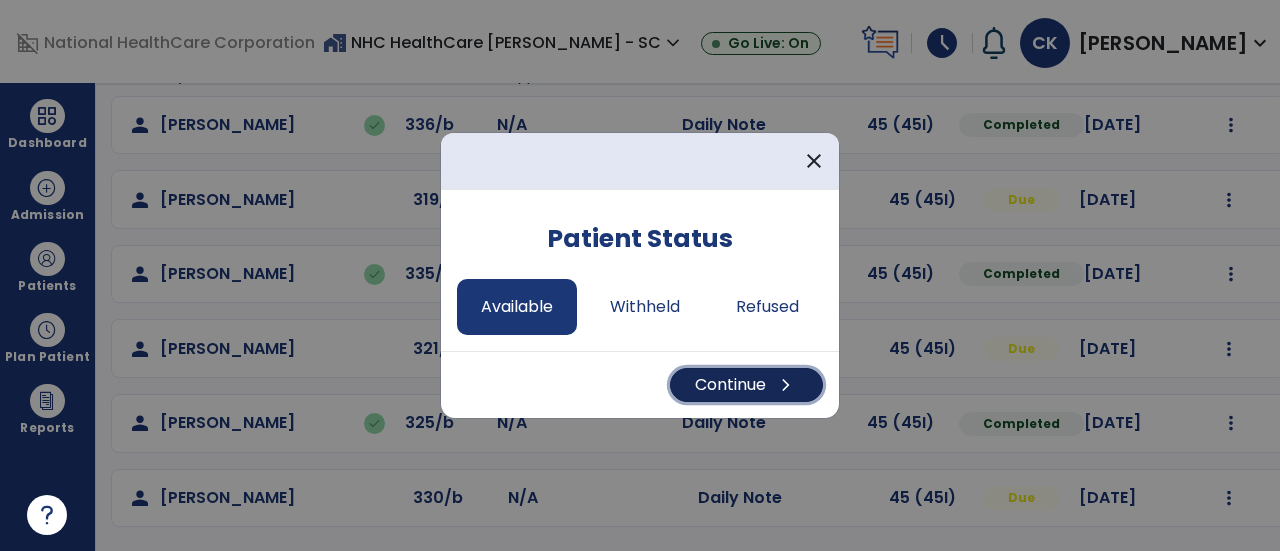 click on "Continue   chevron_right" at bounding box center [746, 385] 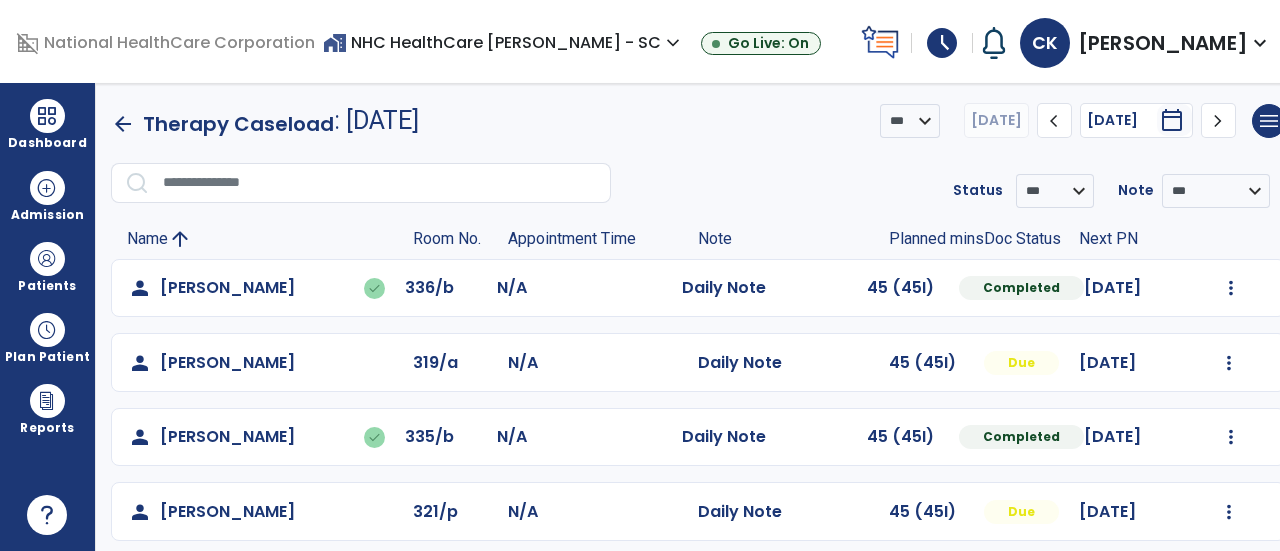 scroll, scrollTop: 184, scrollLeft: 0, axis: vertical 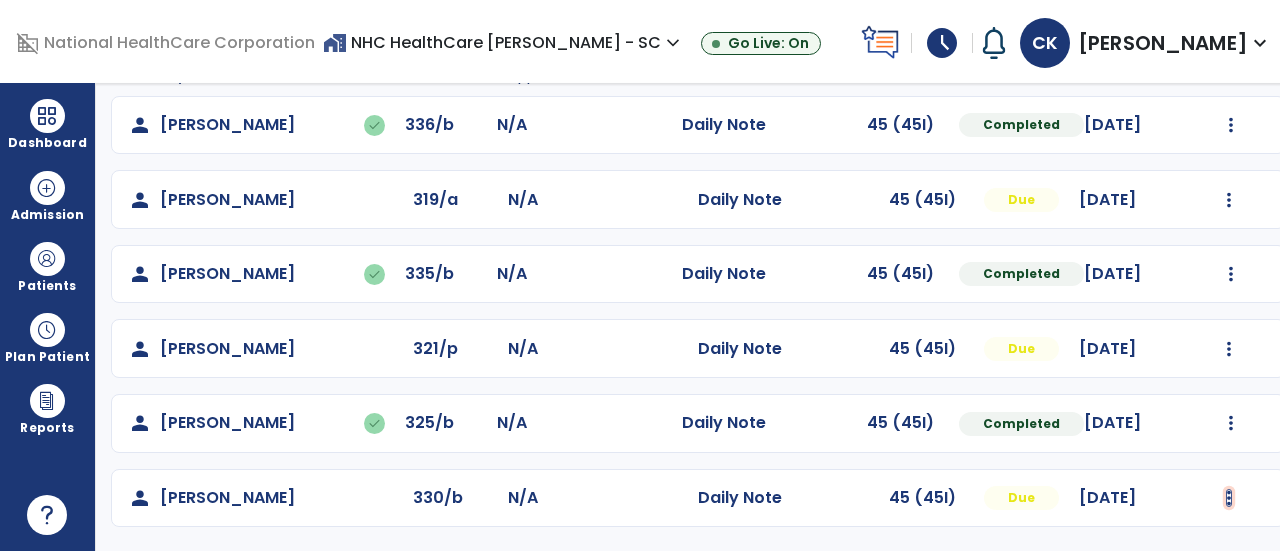 click at bounding box center [1229, 498] 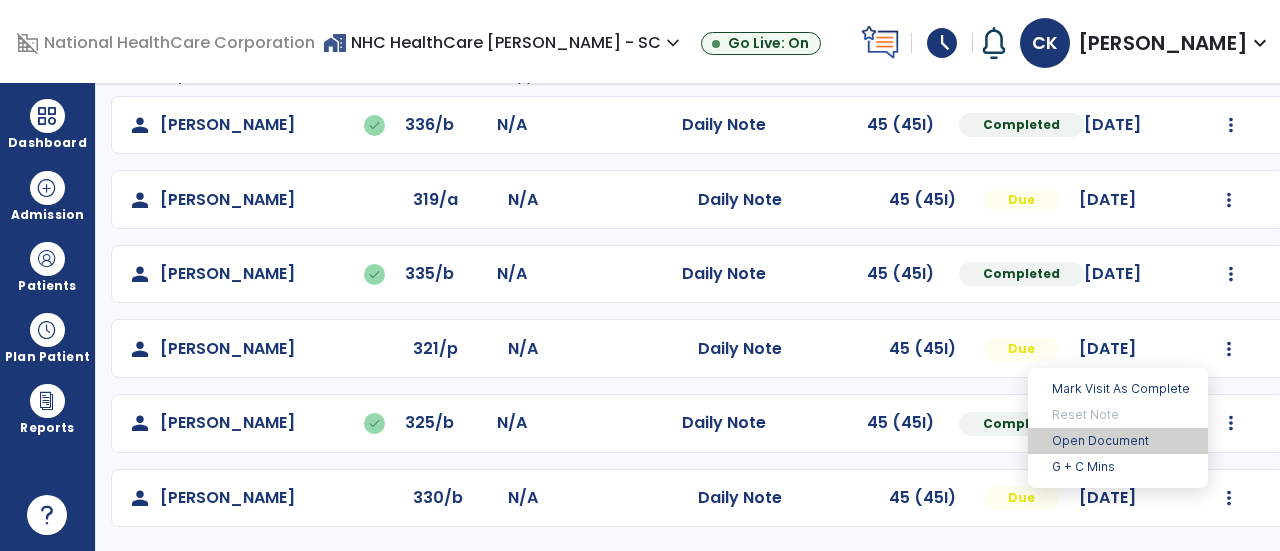 click on "Open Document" at bounding box center (1118, 441) 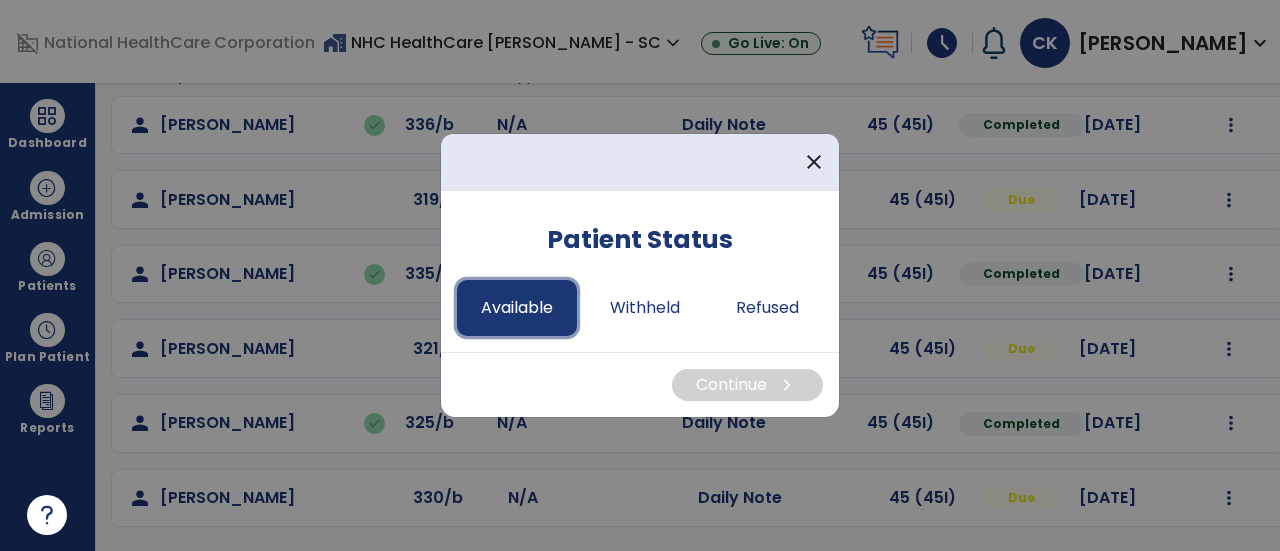 click on "Available" at bounding box center (517, 308) 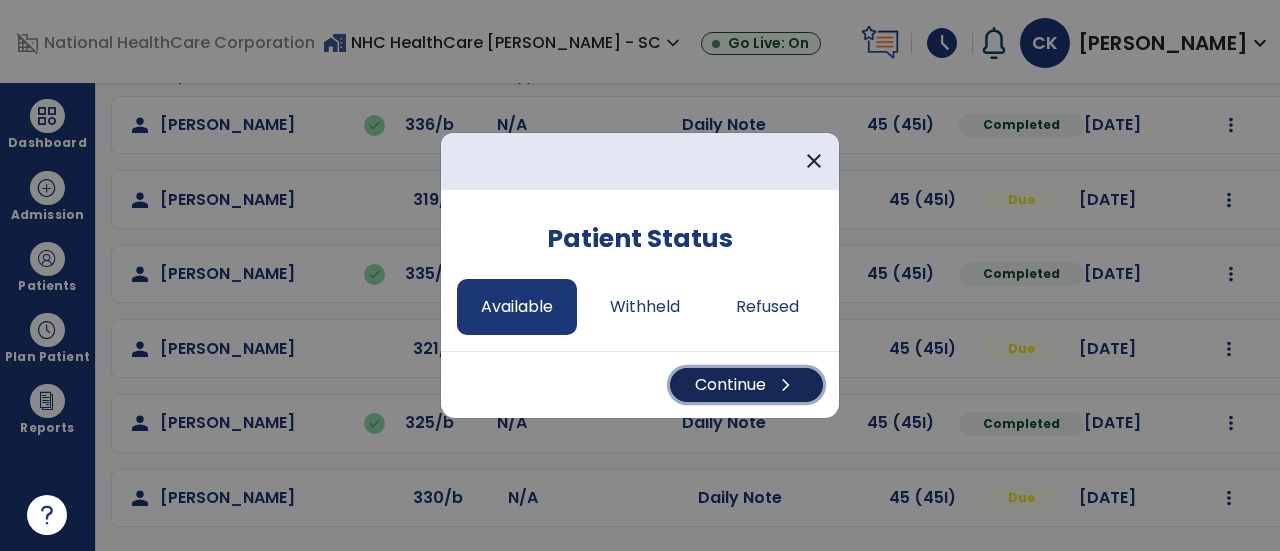 click on "Continue   chevron_right" at bounding box center (746, 385) 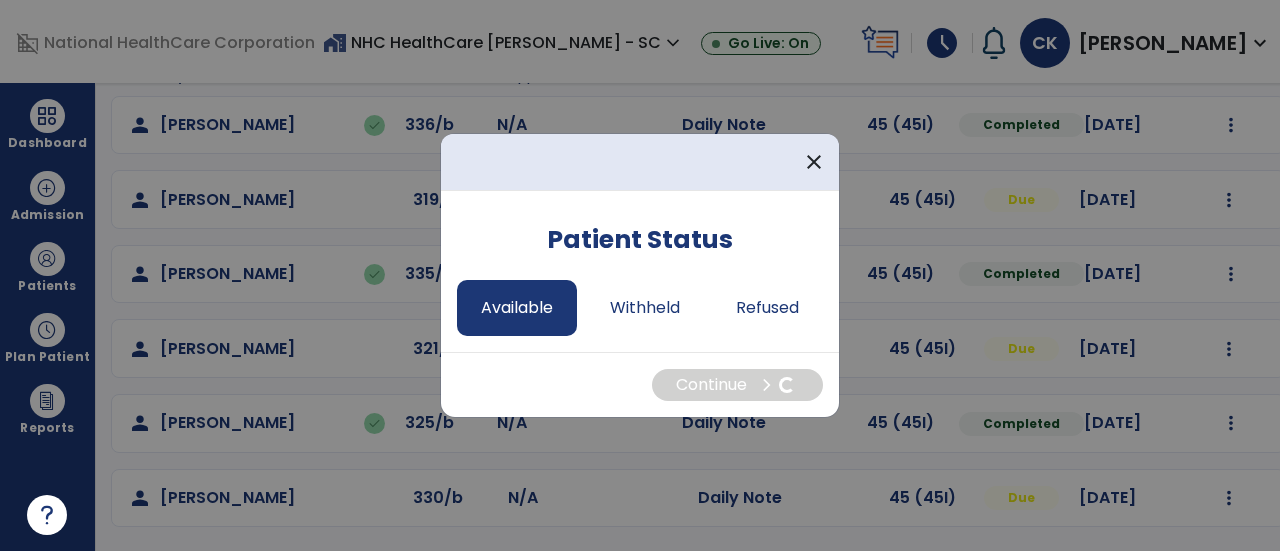 select on "*" 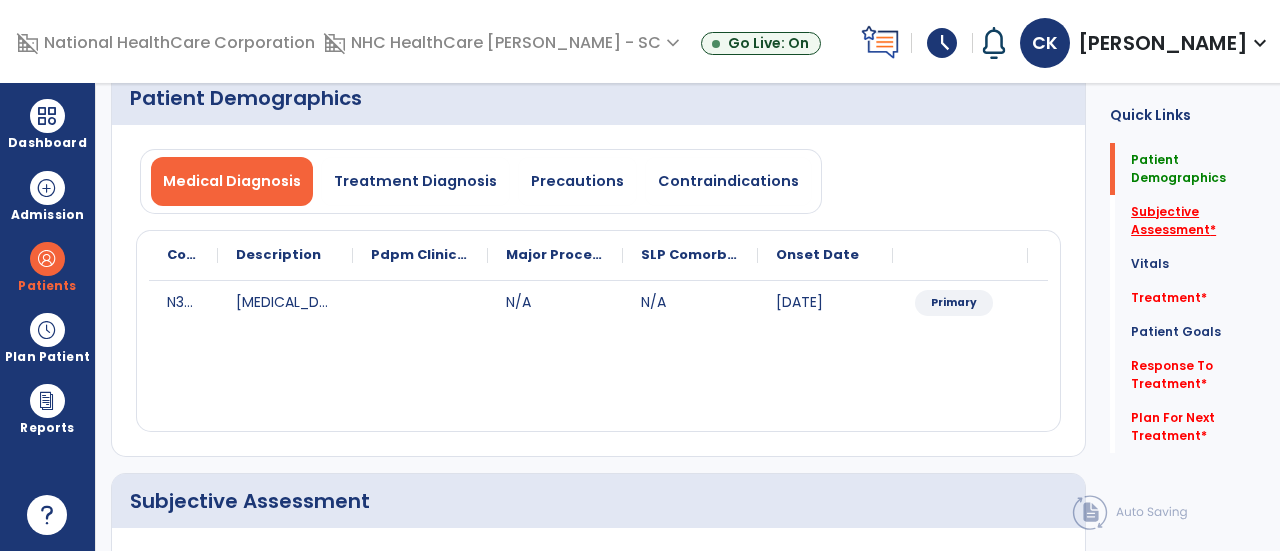 click on "Subjective Assessment   *" 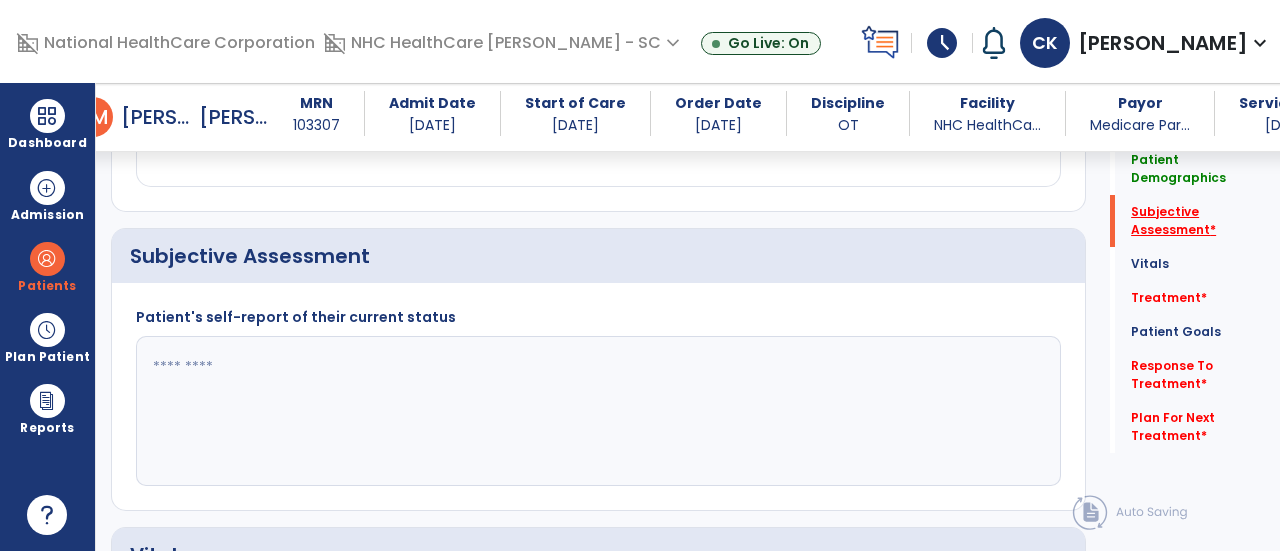 scroll, scrollTop: 479, scrollLeft: 0, axis: vertical 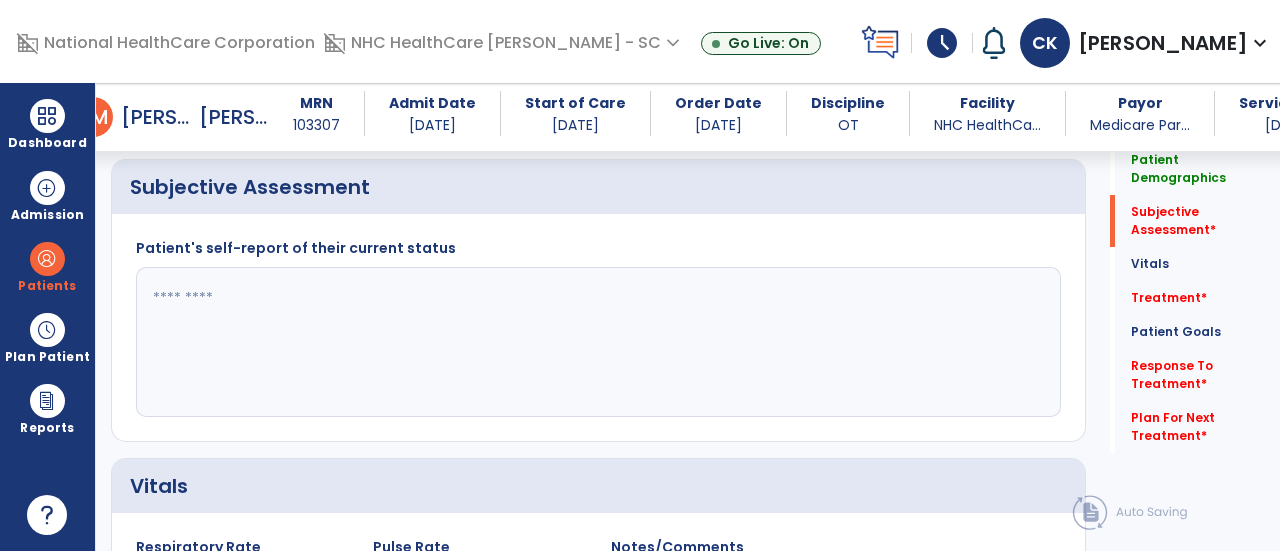 click 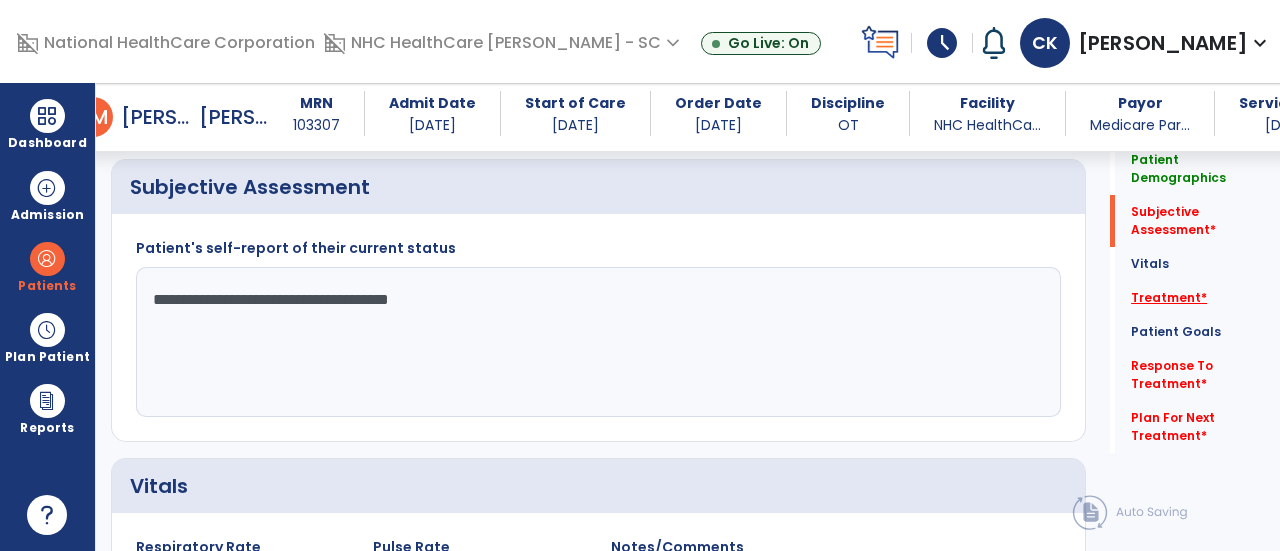 type on "**********" 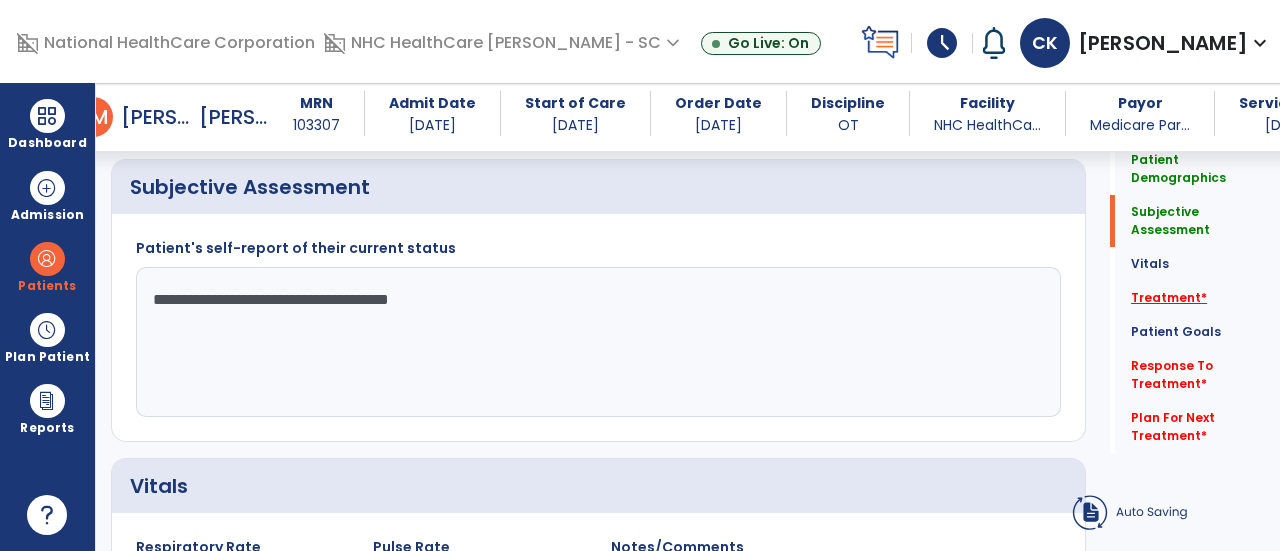 click on "Treatment   *" 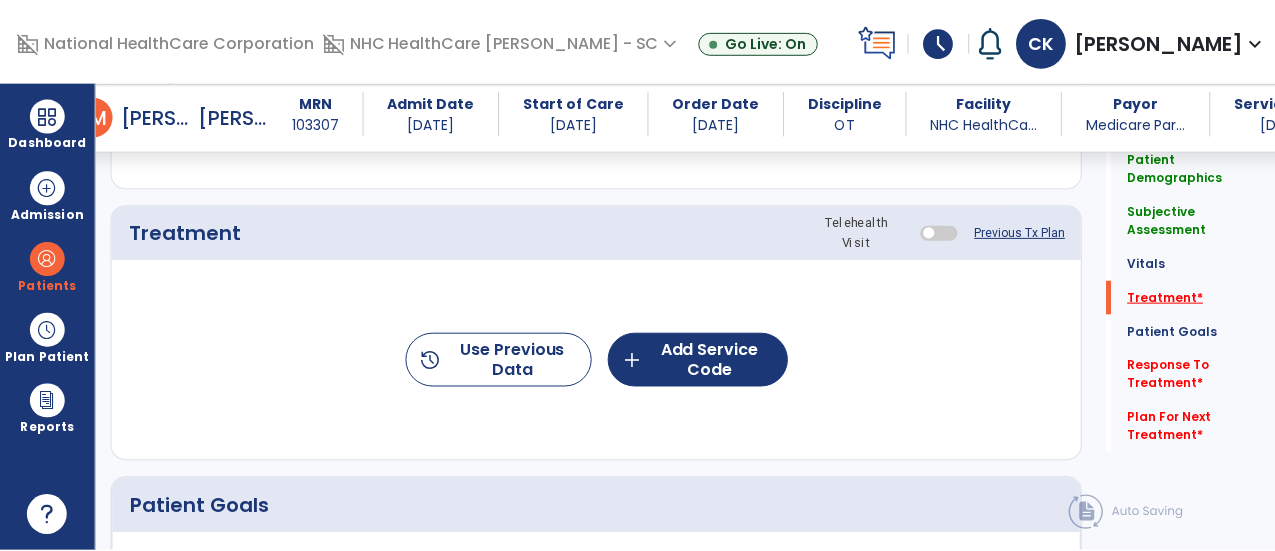 scroll, scrollTop: 1167, scrollLeft: 0, axis: vertical 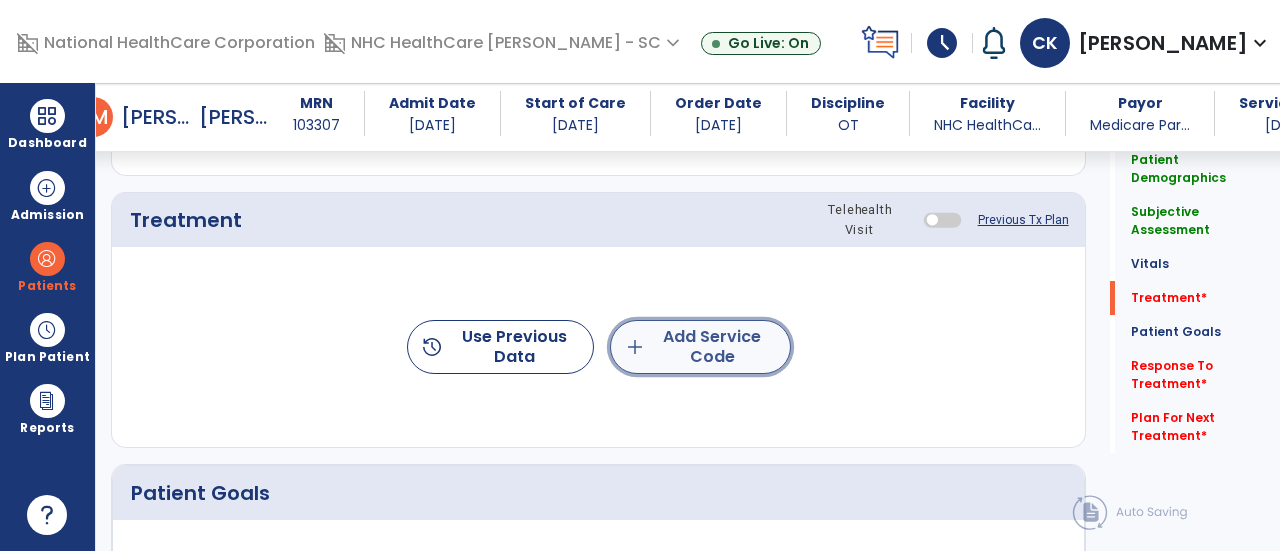 click on "add  Add Service Code" 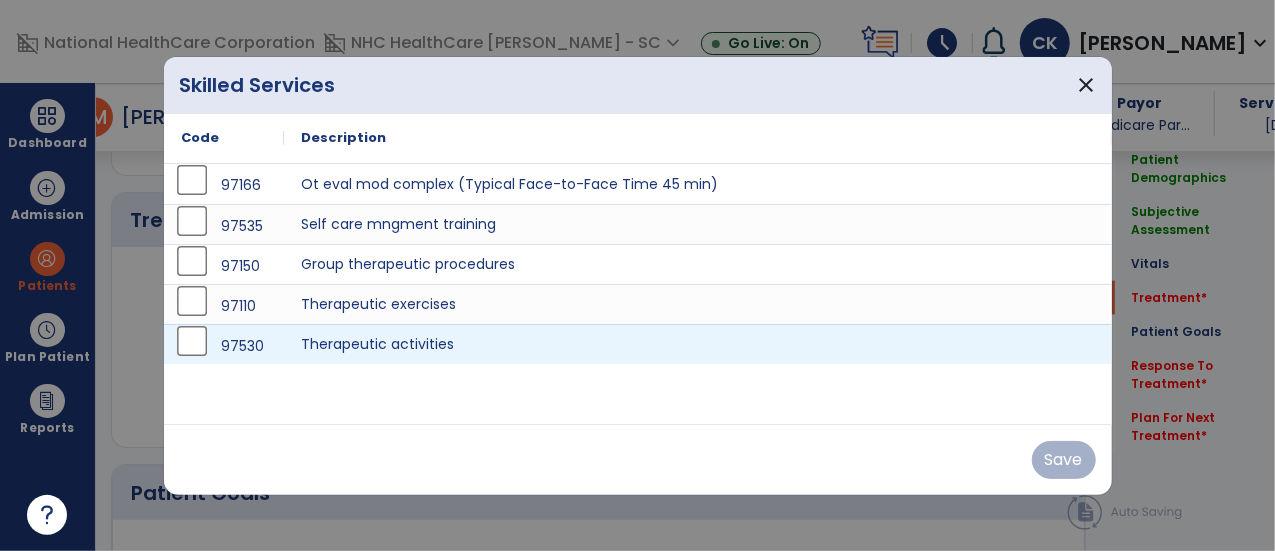 scroll, scrollTop: 1167, scrollLeft: 0, axis: vertical 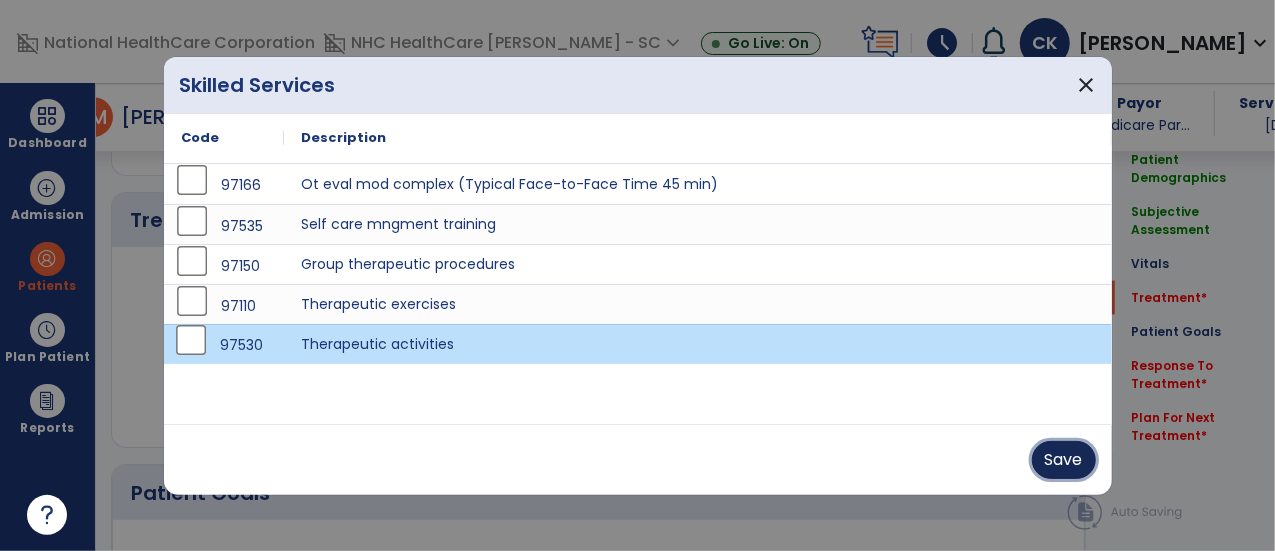 click on "Save" at bounding box center (1064, 460) 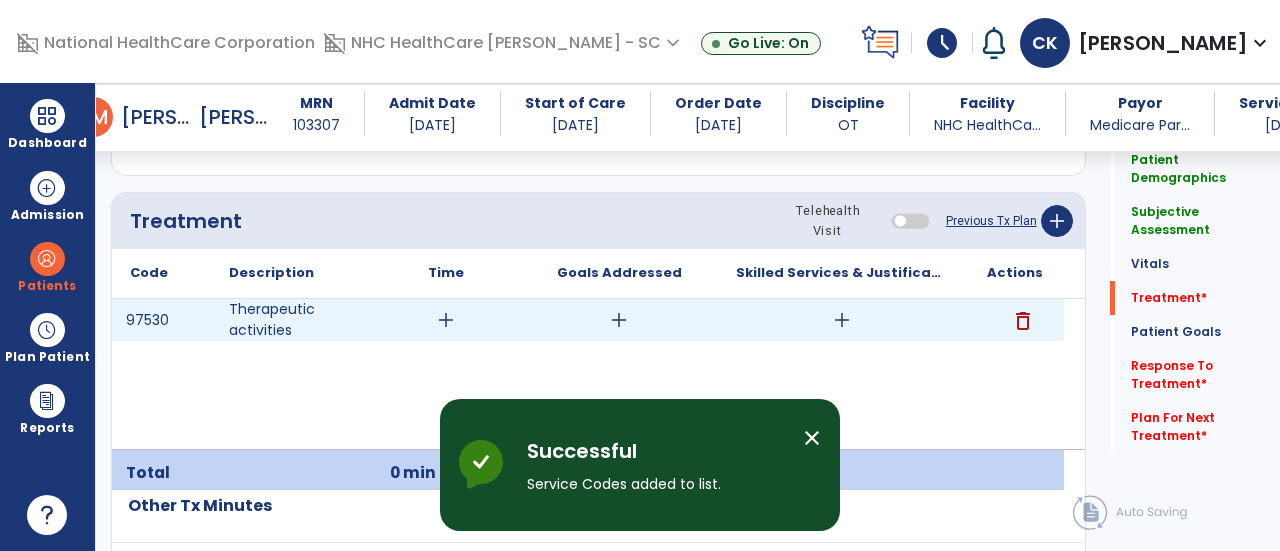 click on "add" at bounding box center [446, 320] 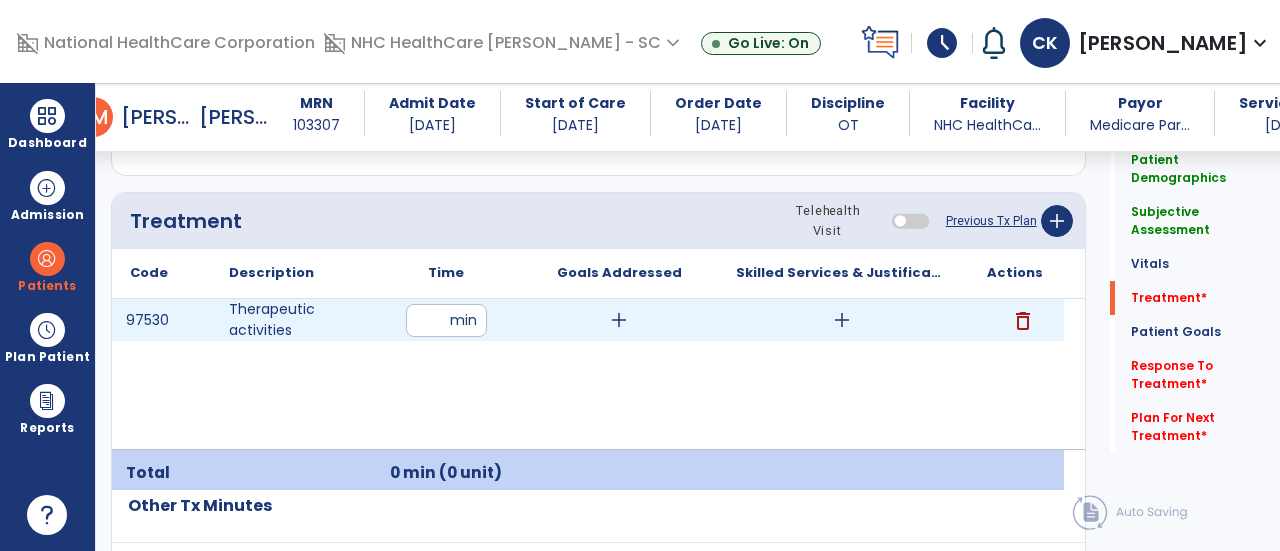 type on "**" 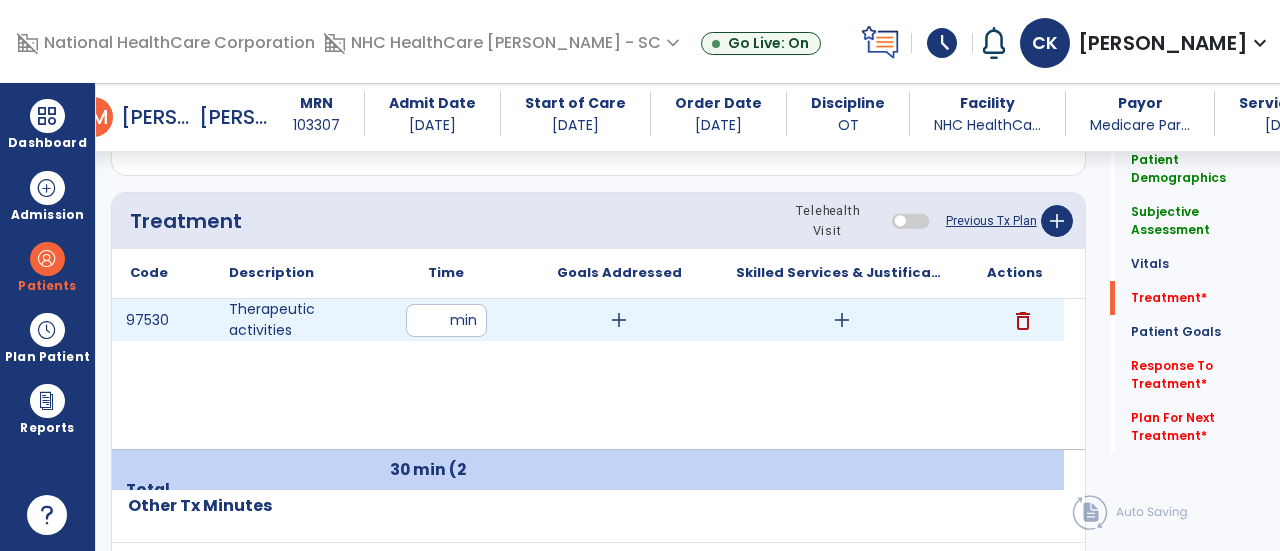 click on "add" at bounding box center [619, 320] 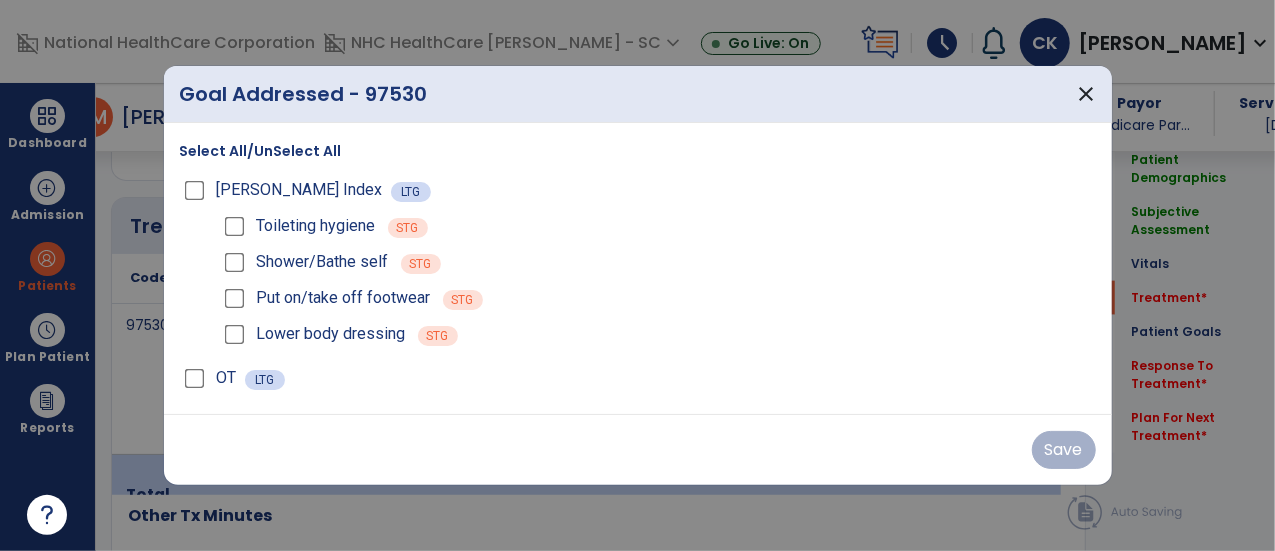 scroll, scrollTop: 1167, scrollLeft: 0, axis: vertical 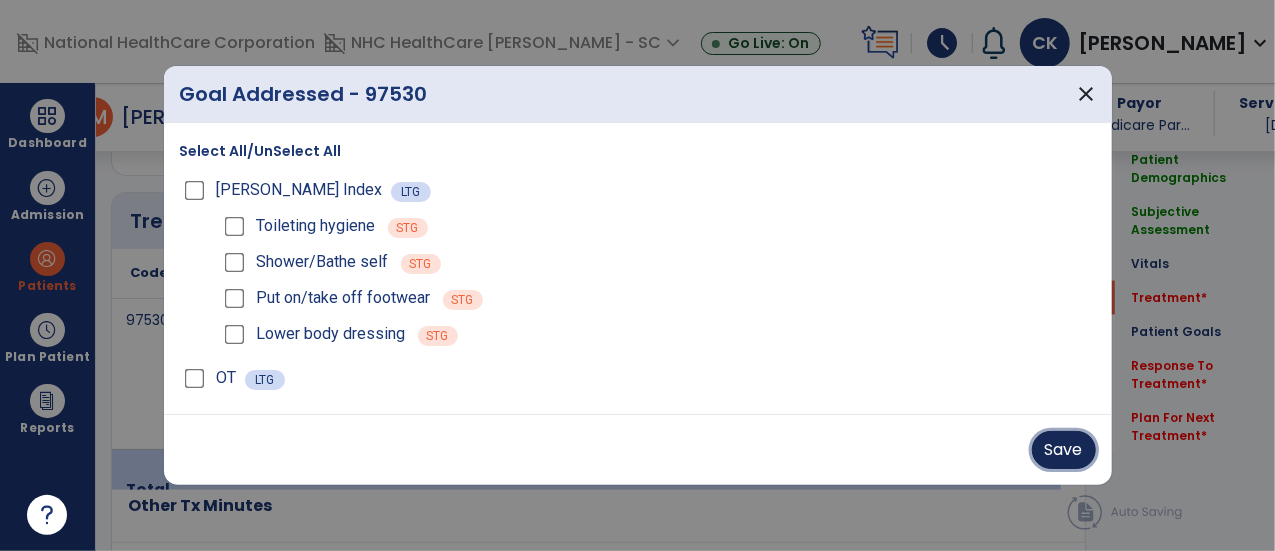 click on "Save" at bounding box center [1064, 450] 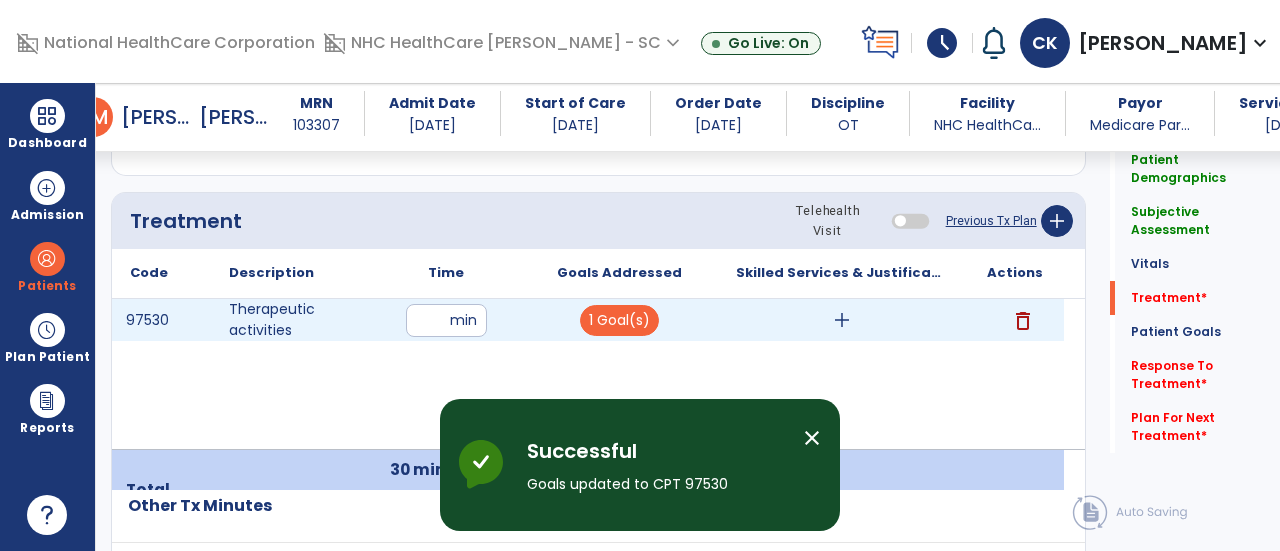 click on "add" at bounding box center [842, 320] 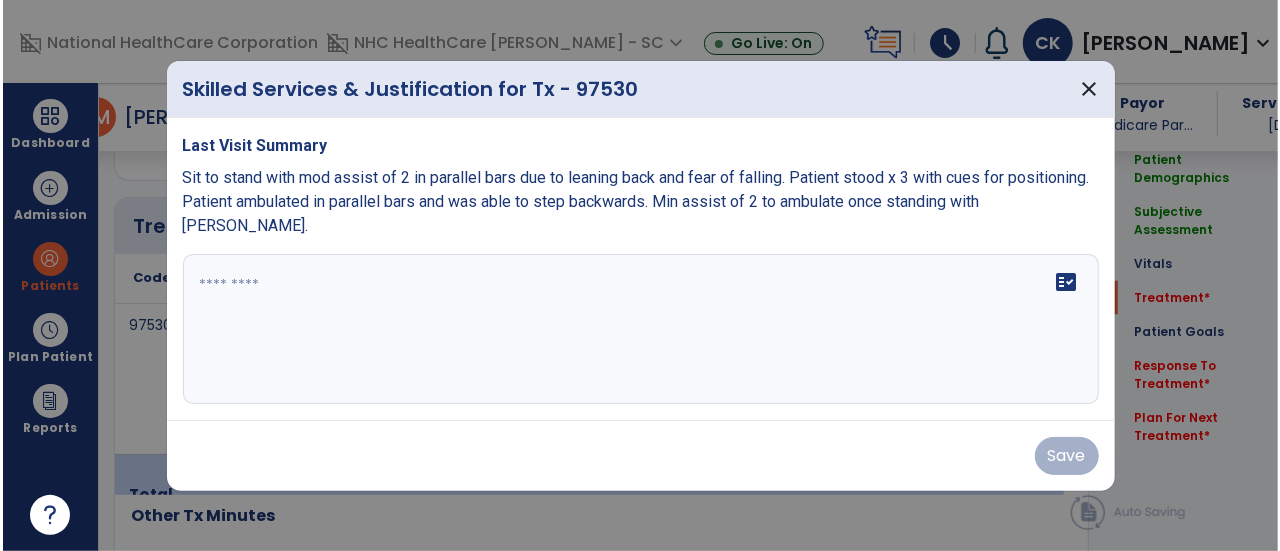 scroll, scrollTop: 1167, scrollLeft: 0, axis: vertical 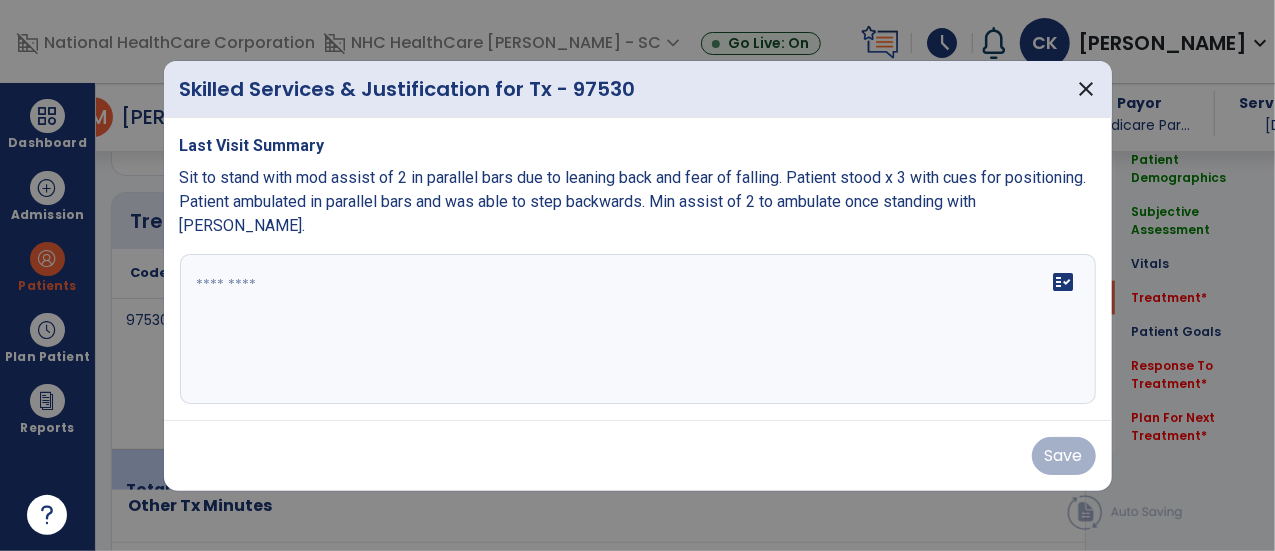 click on "Last Visit Summary Sit to stand with mod assist of 2 in parallel bars due to leaning back and fear of falling.  Patient stood x 3 with cues for positioning.  Patient ambulated in parallel bars and was able to step backwards.  Min assist of 2 to ambulate once standing with max cues.    fact_check" at bounding box center [638, 269] 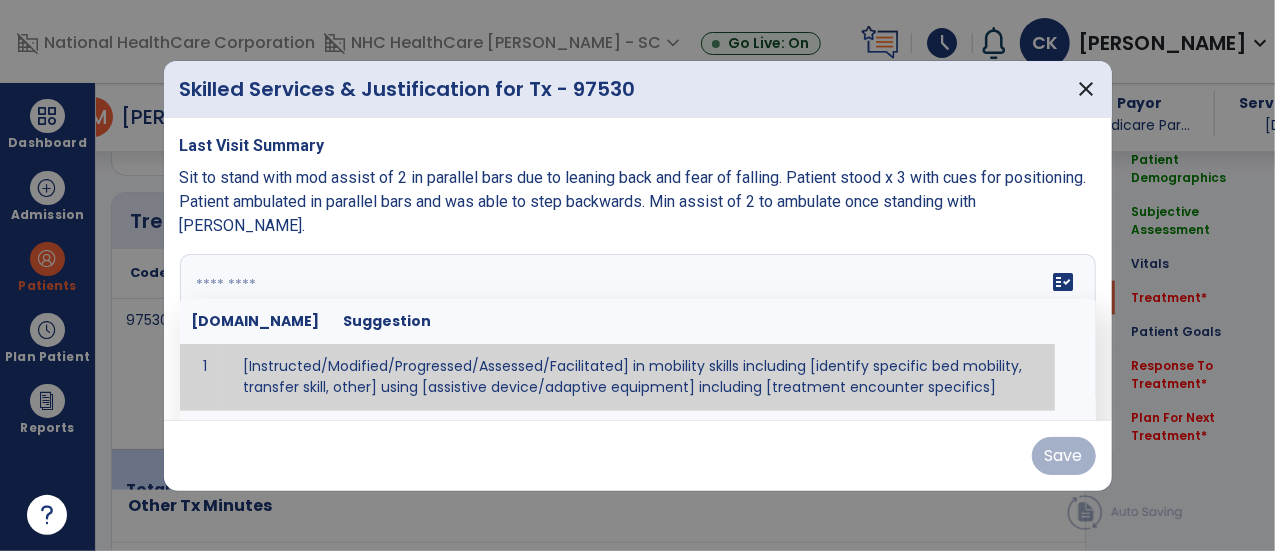 type on "*" 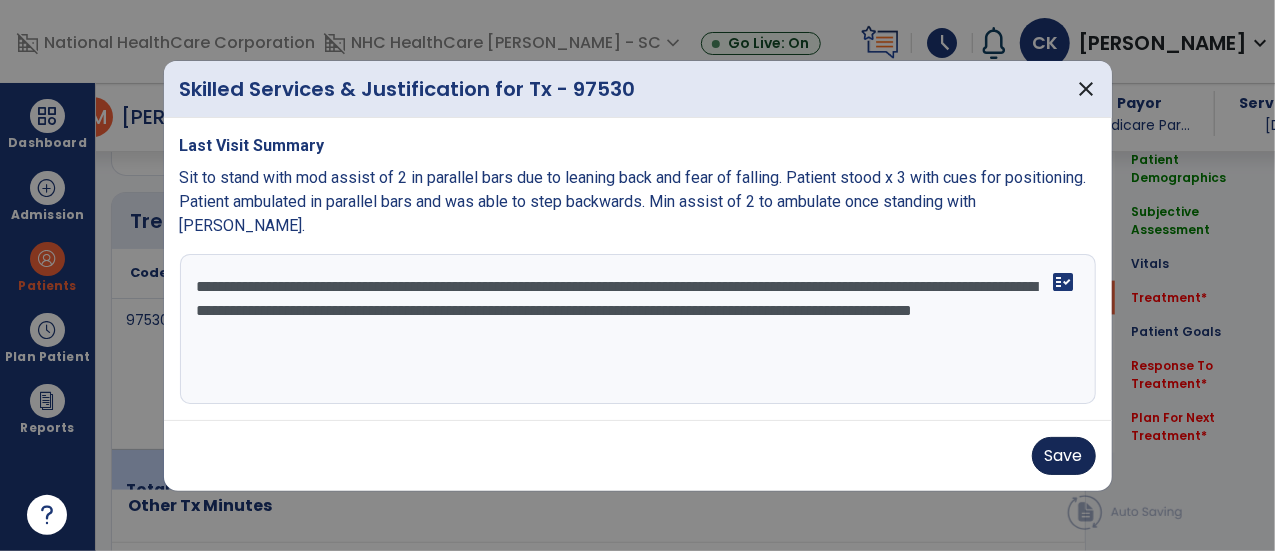 type on "**********" 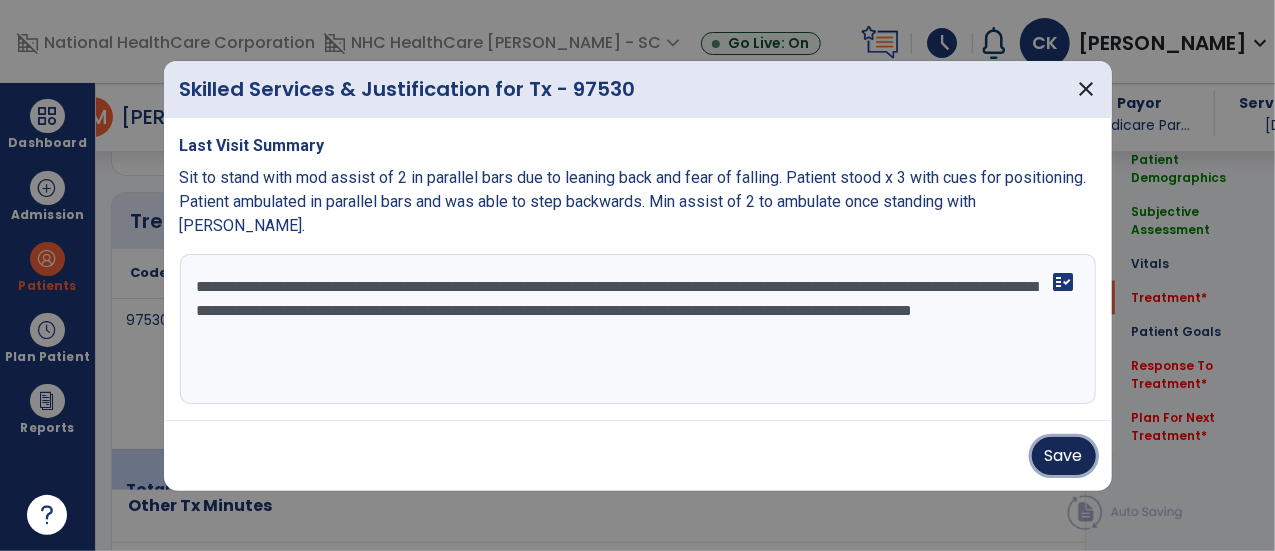 click on "Save" at bounding box center (1064, 456) 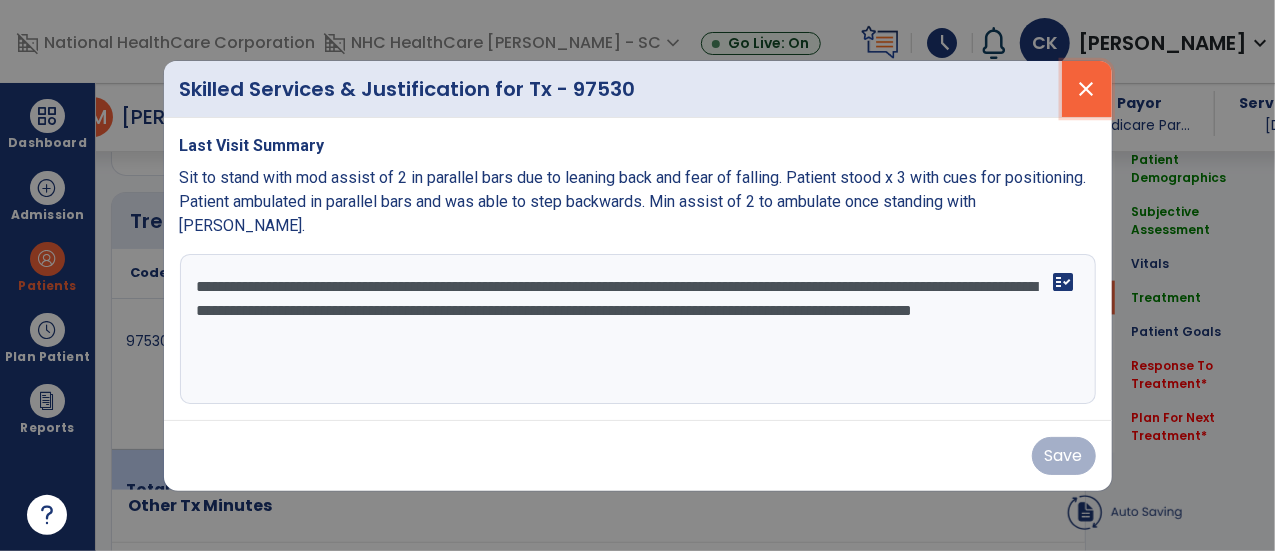 click on "close" at bounding box center (1087, 89) 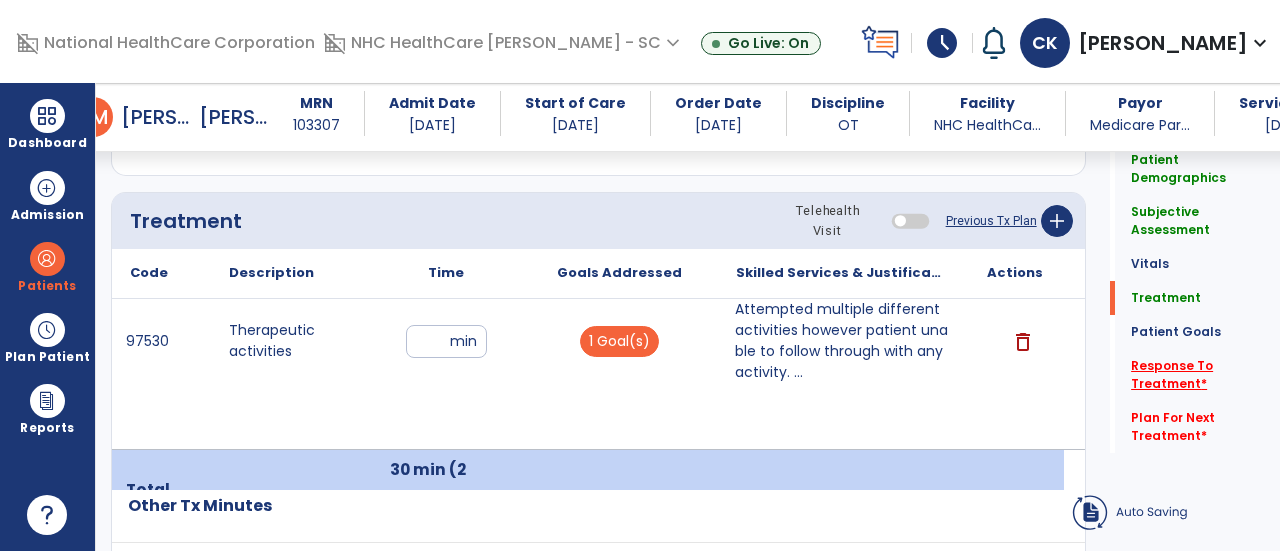 click on "Response To Treatment   *" 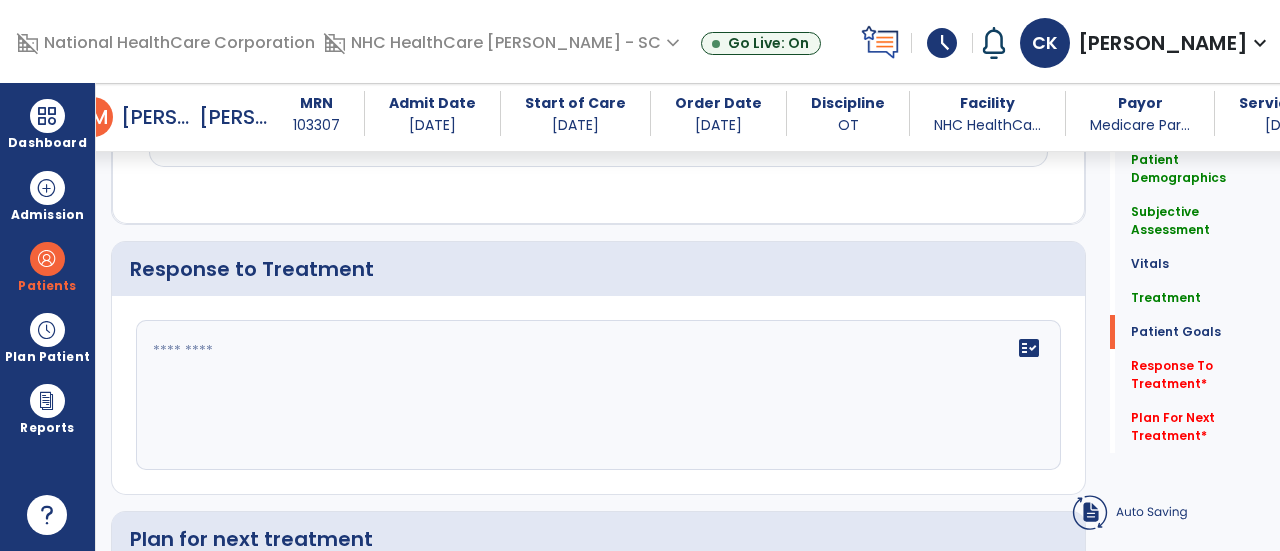 scroll, scrollTop: 2678, scrollLeft: 0, axis: vertical 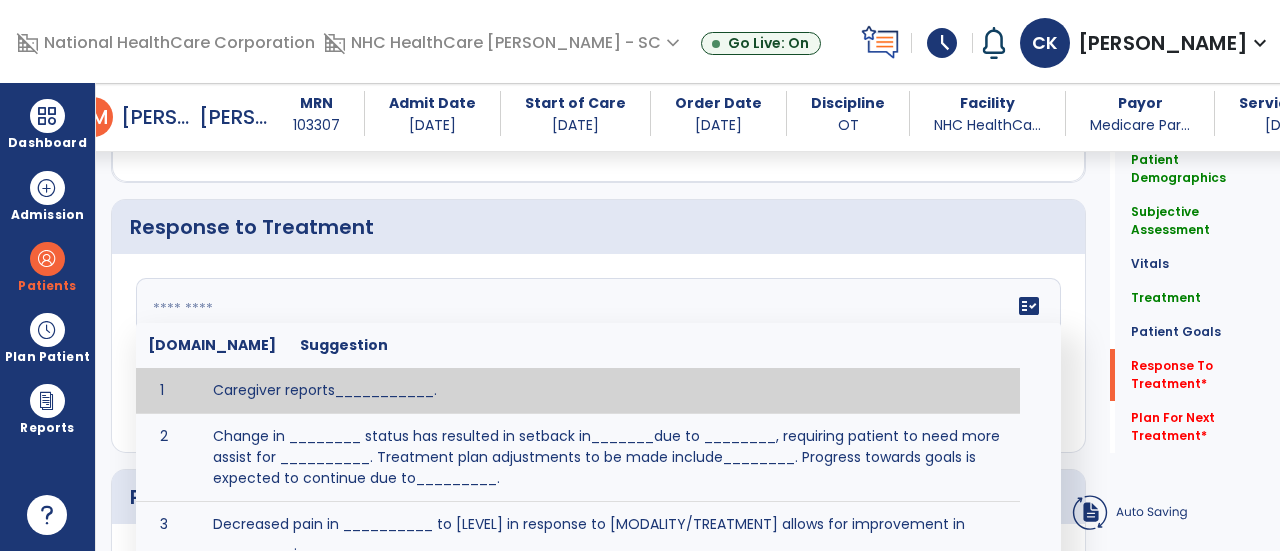 click 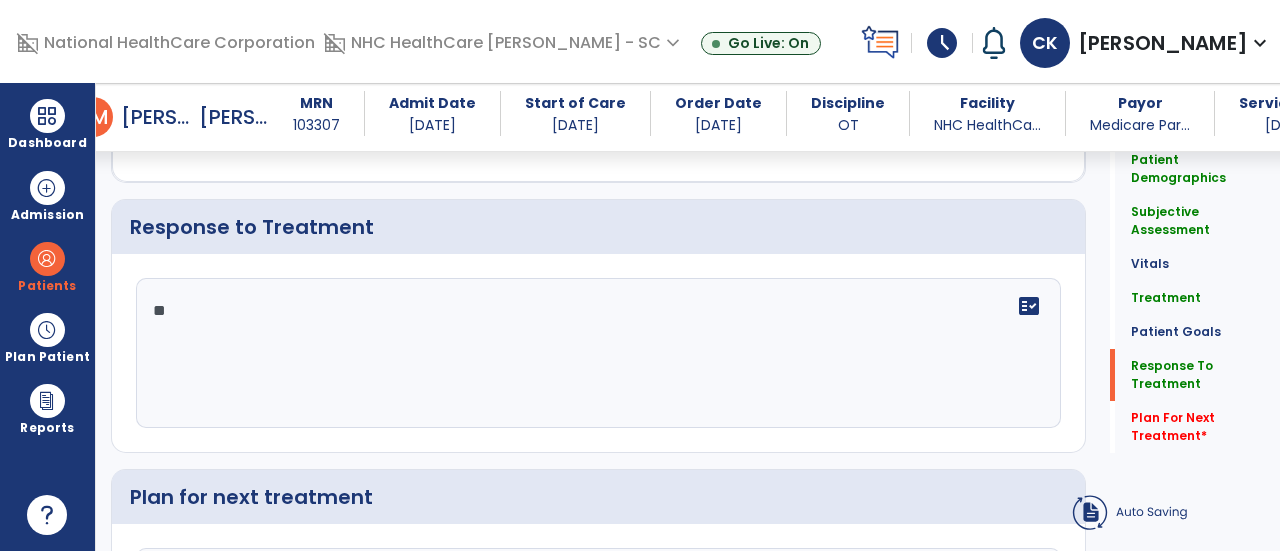 type on "*" 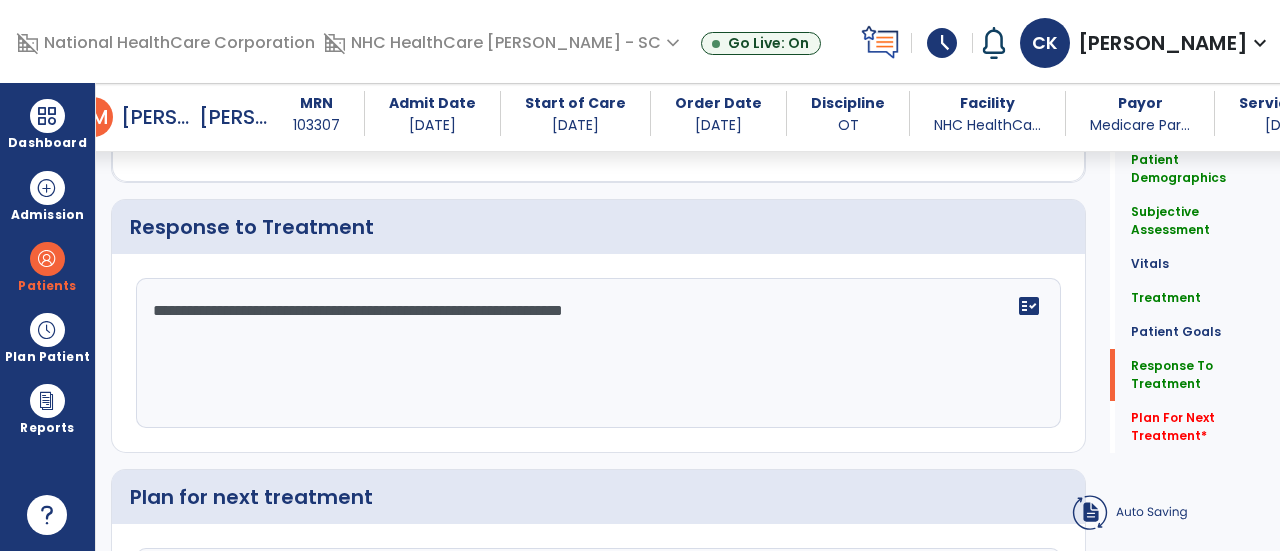 scroll, scrollTop: 2904, scrollLeft: 0, axis: vertical 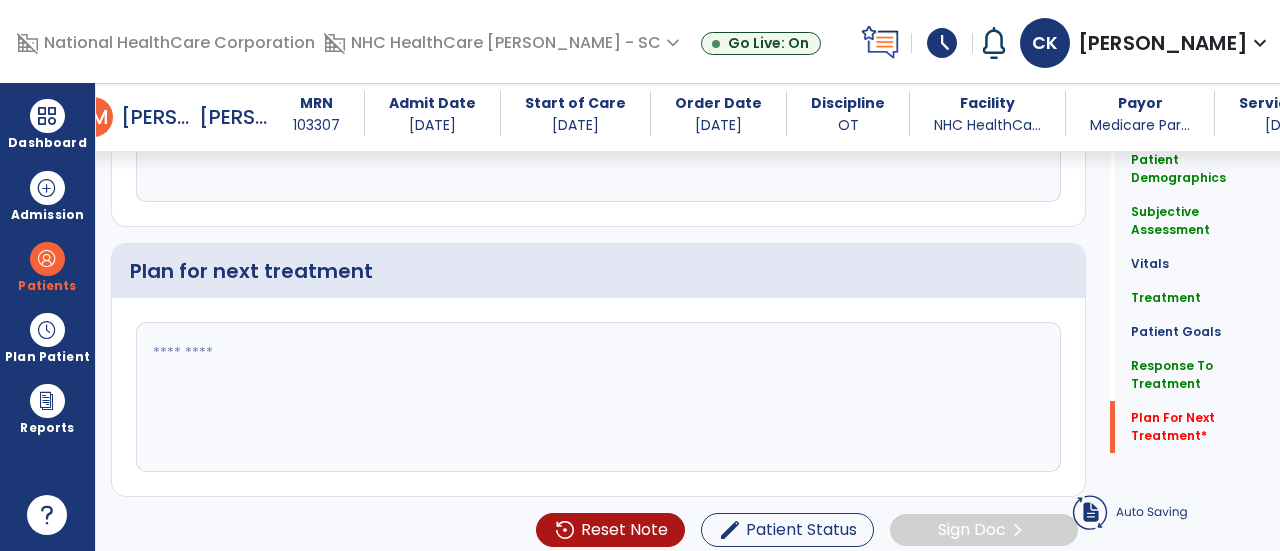 type on "**********" 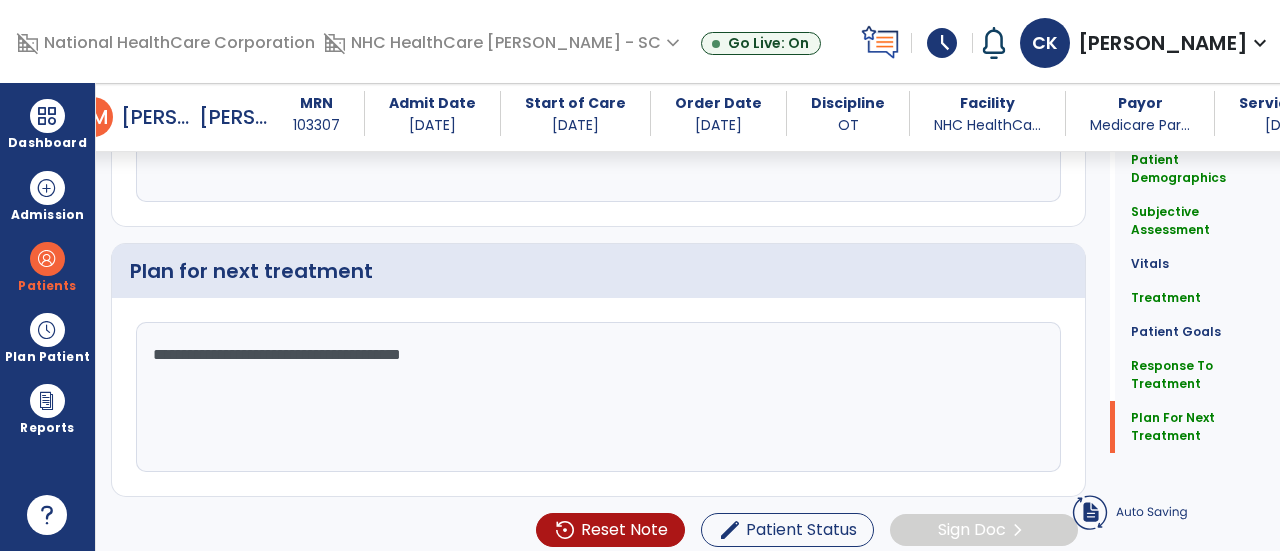 type on "**********" 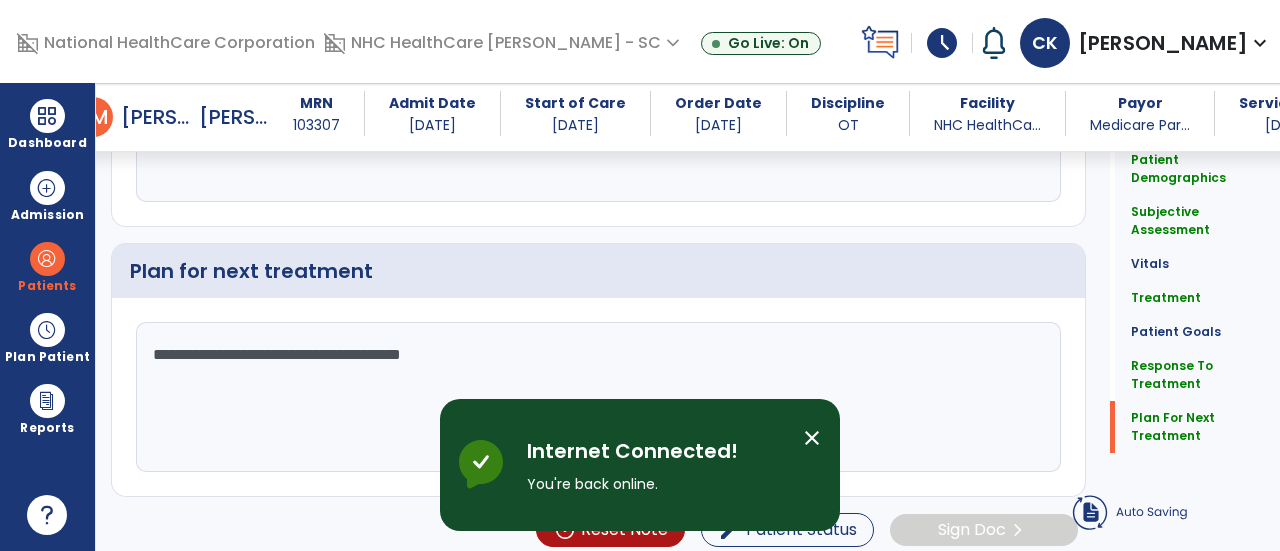 click on "close" at bounding box center (812, 438) 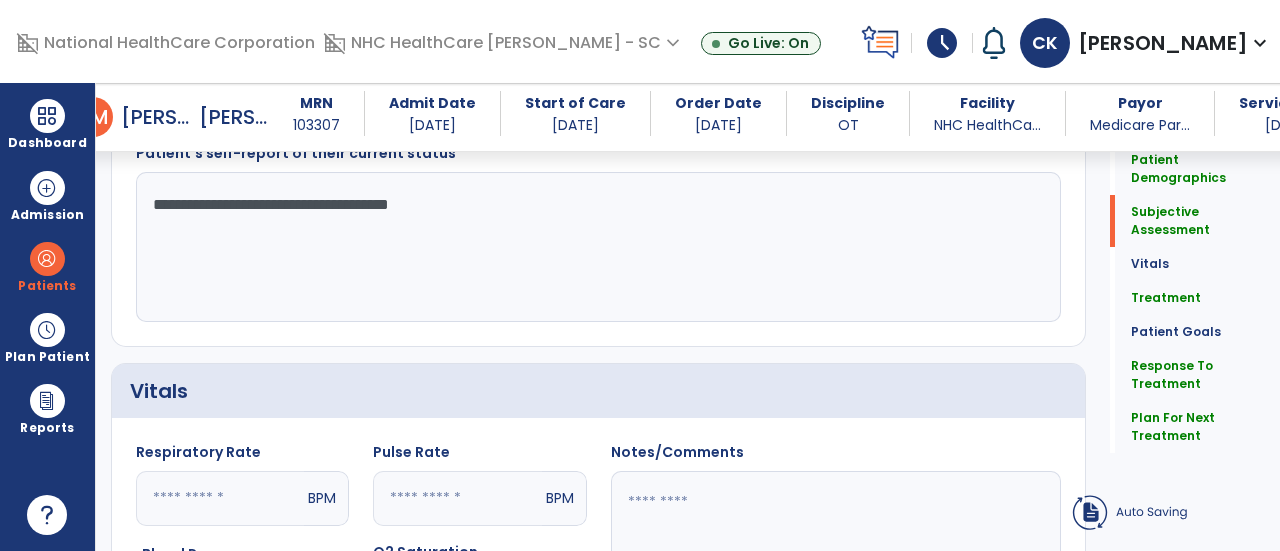 scroll, scrollTop: 0, scrollLeft: 0, axis: both 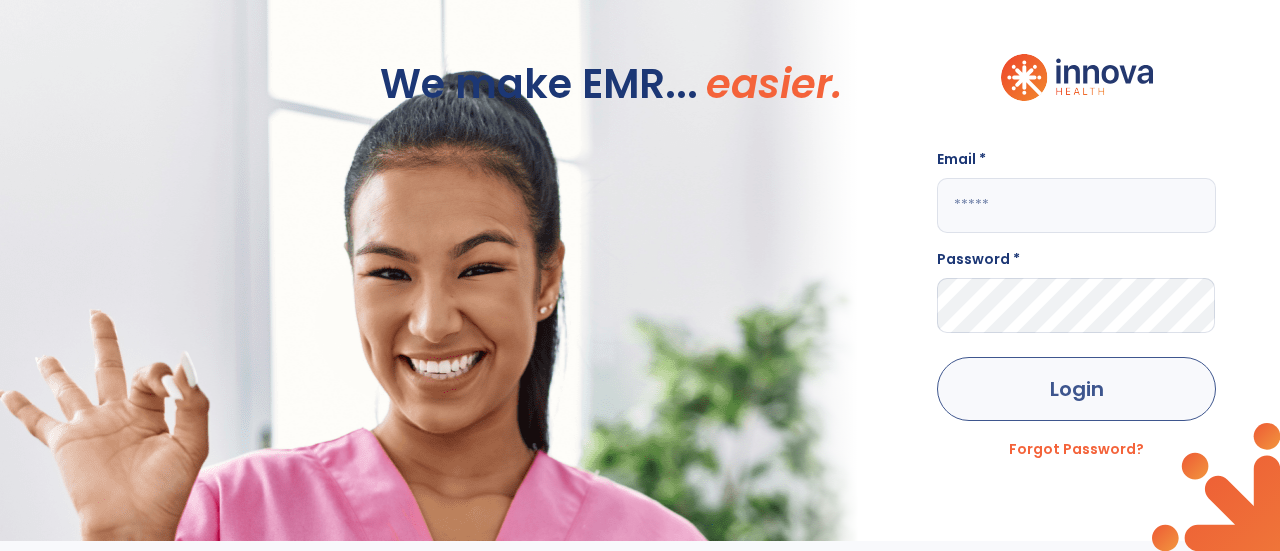 type on "**********" 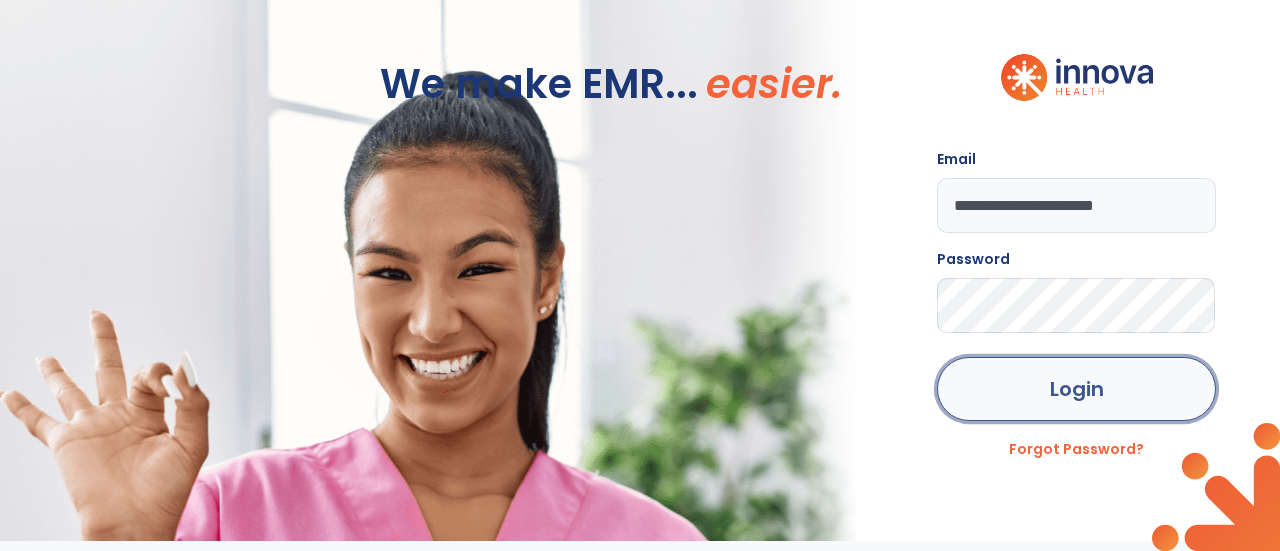 click on "Login" 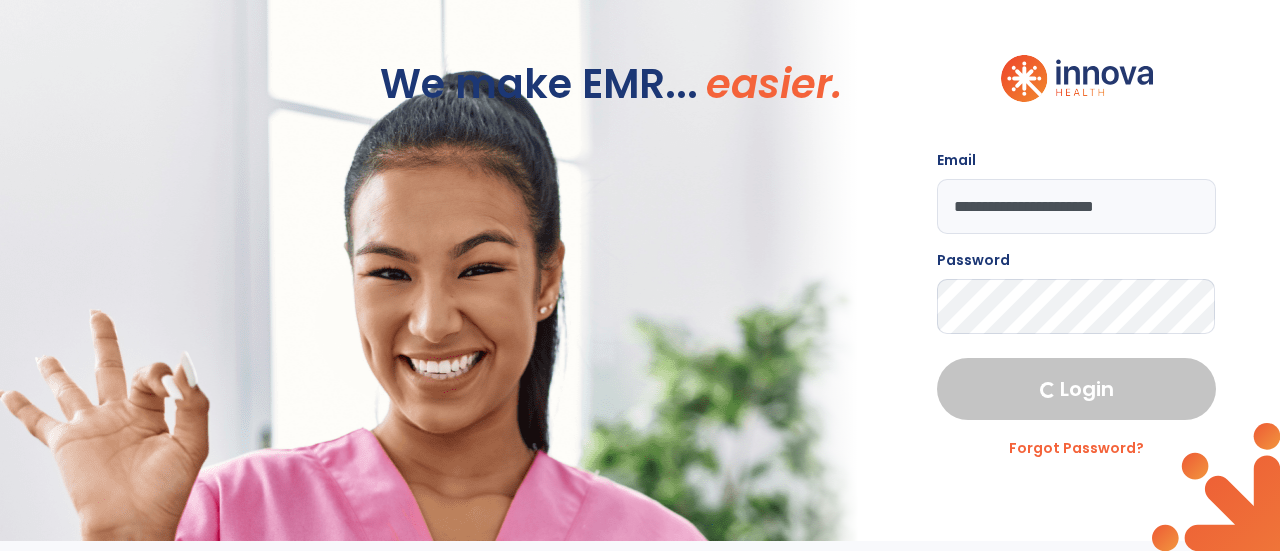 select on "****" 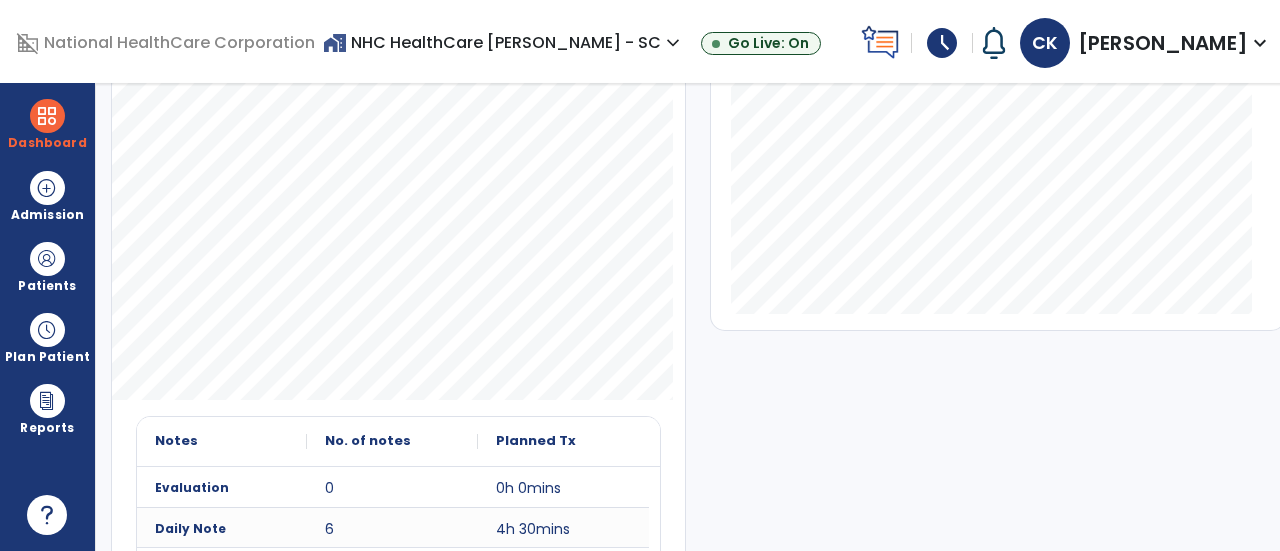 scroll, scrollTop: 176, scrollLeft: 0, axis: vertical 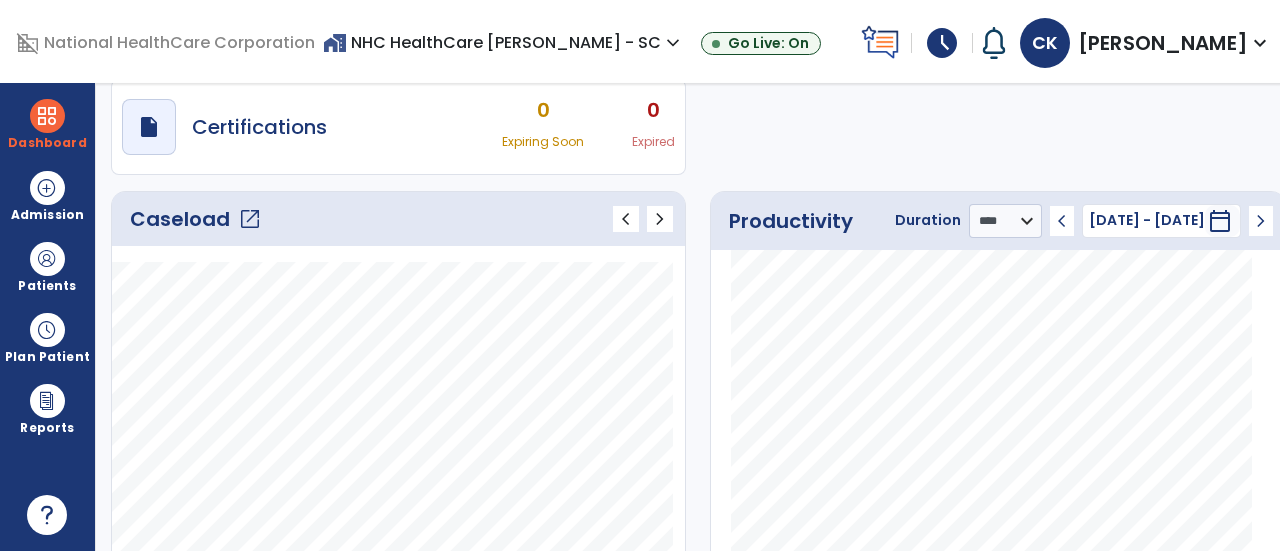 click on "open_in_new" 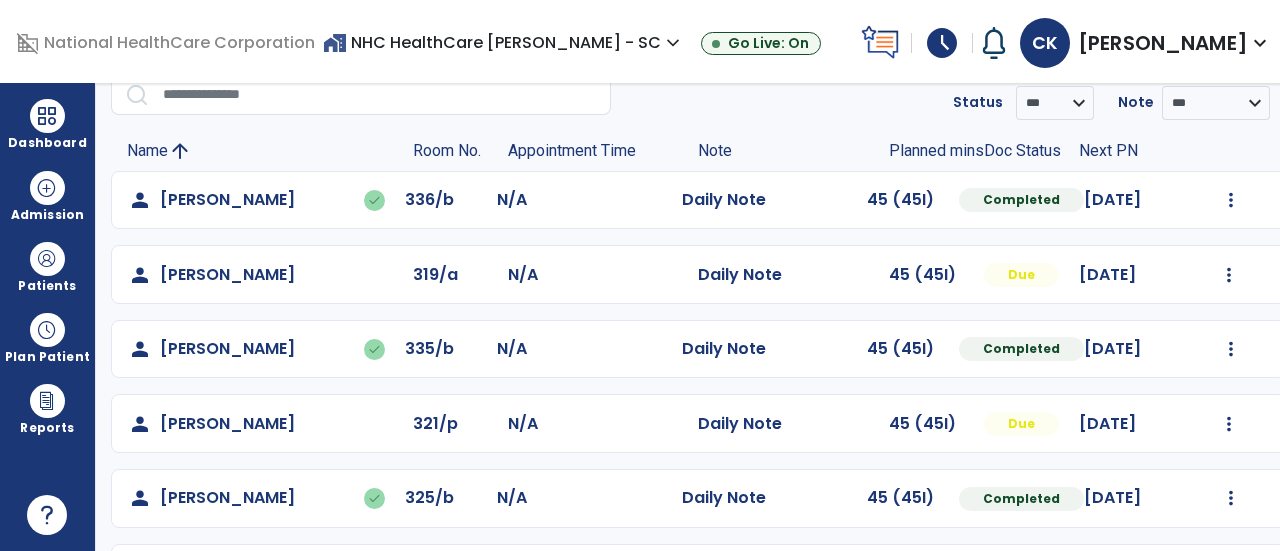 scroll, scrollTop: 184, scrollLeft: 0, axis: vertical 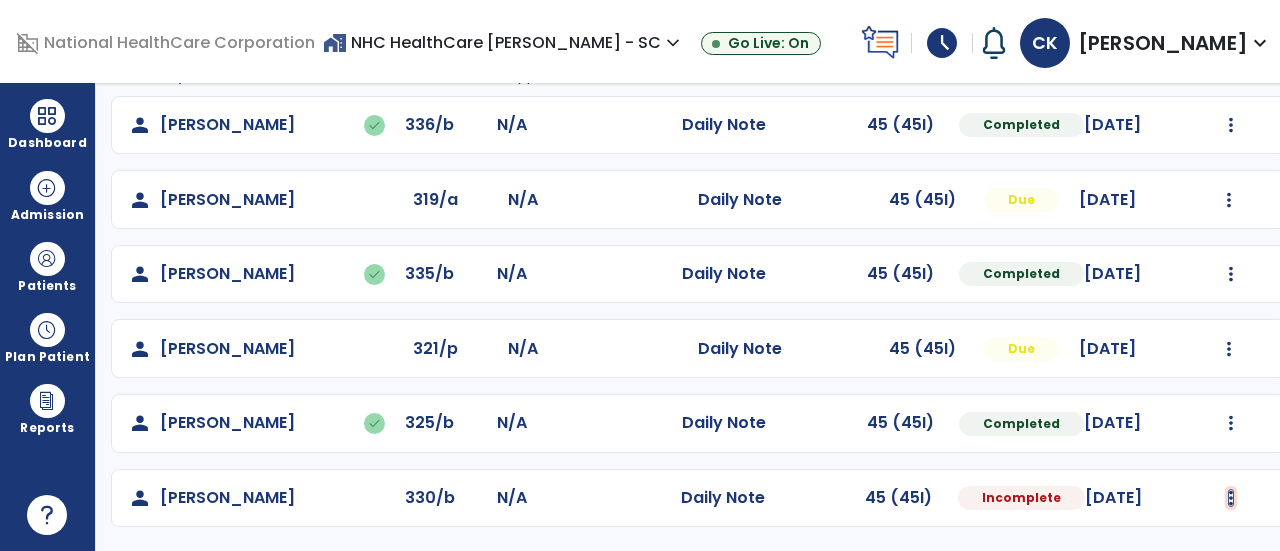 click at bounding box center (1231, 125) 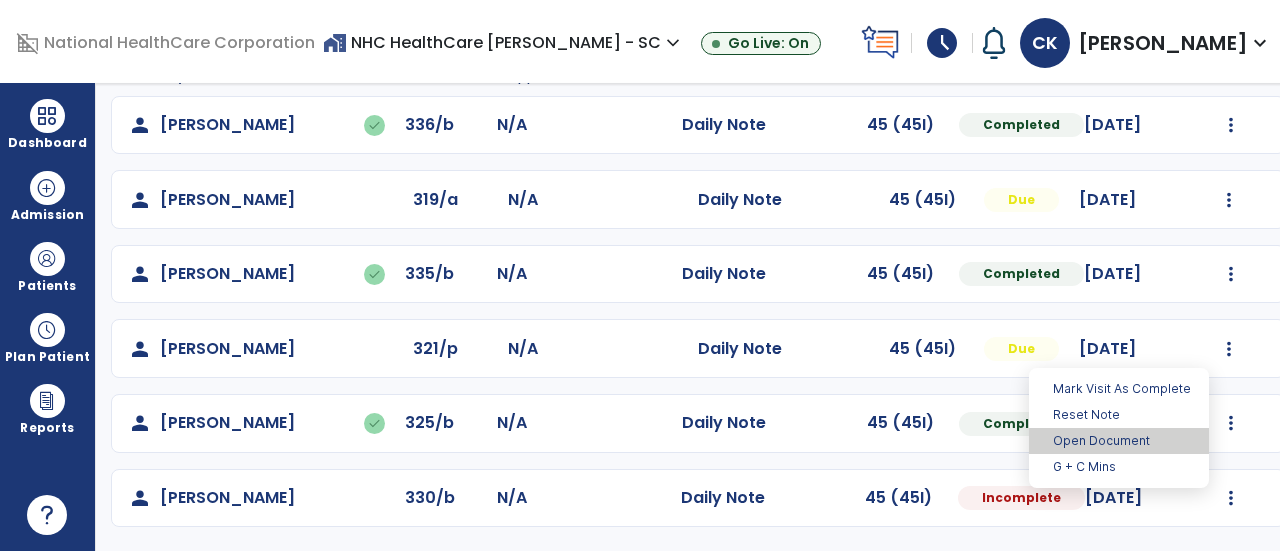 click on "Open Document" at bounding box center (1119, 441) 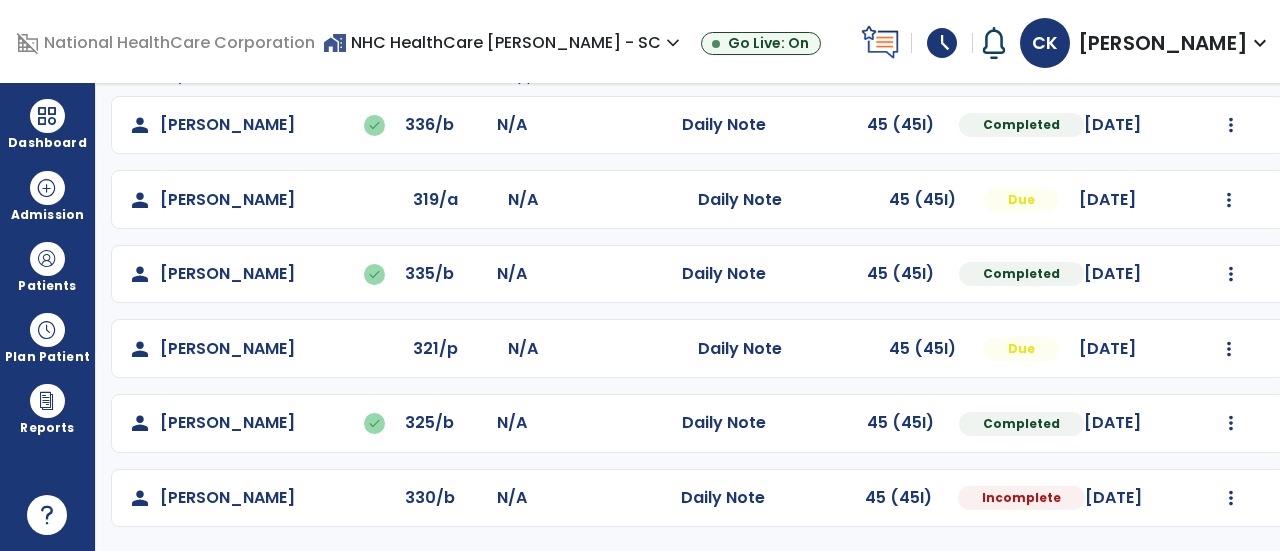 select on "*" 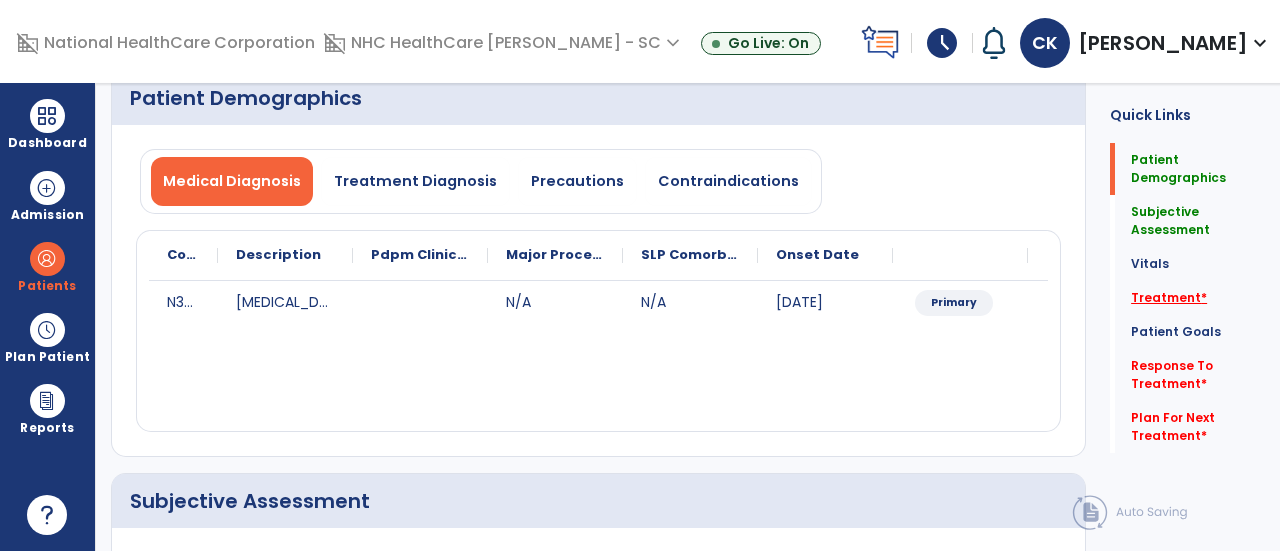 click on "Treatment   *" 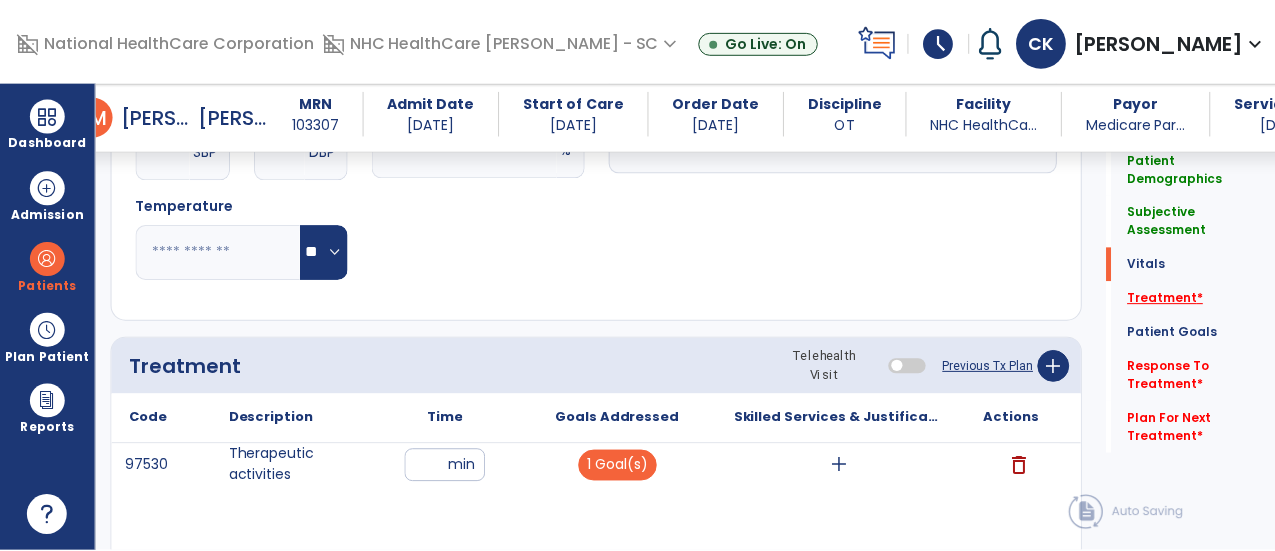 scroll, scrollTop: 1268, scrollLeft: 0, axis: vertical 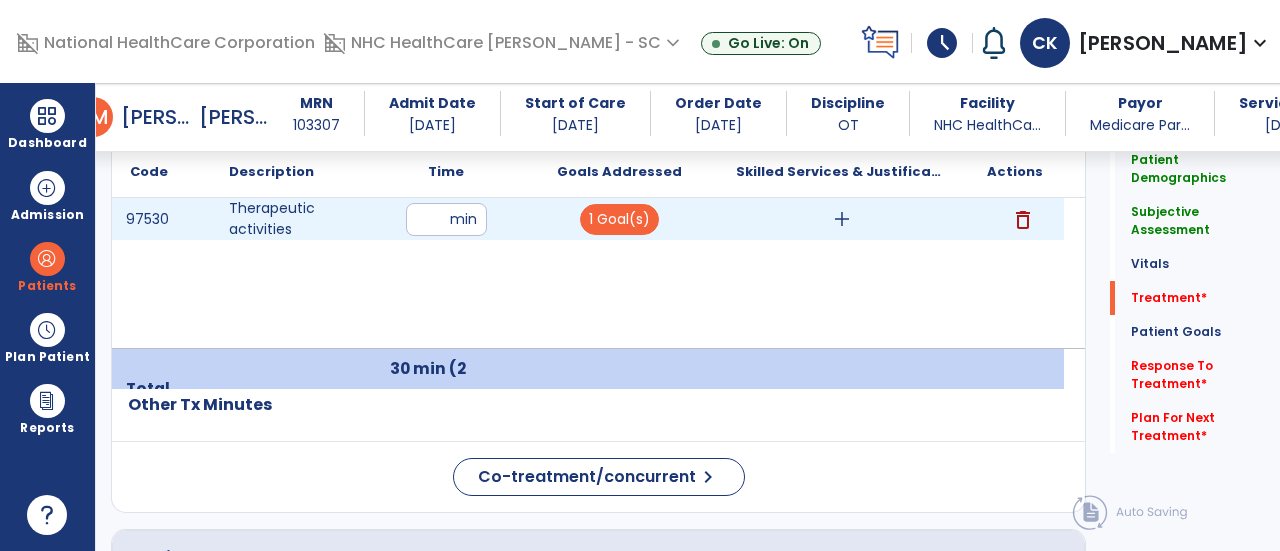 click on "add" at bounding box center [842, 219] 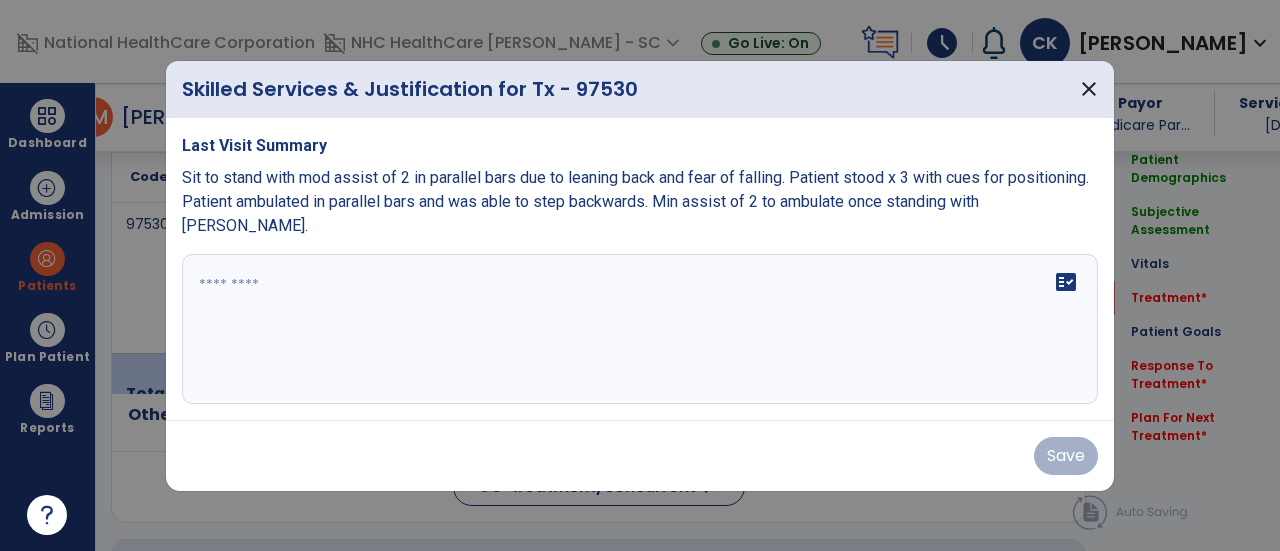 scroll, scrollTop: 1268, scrollLeft: 0, axis: vertical 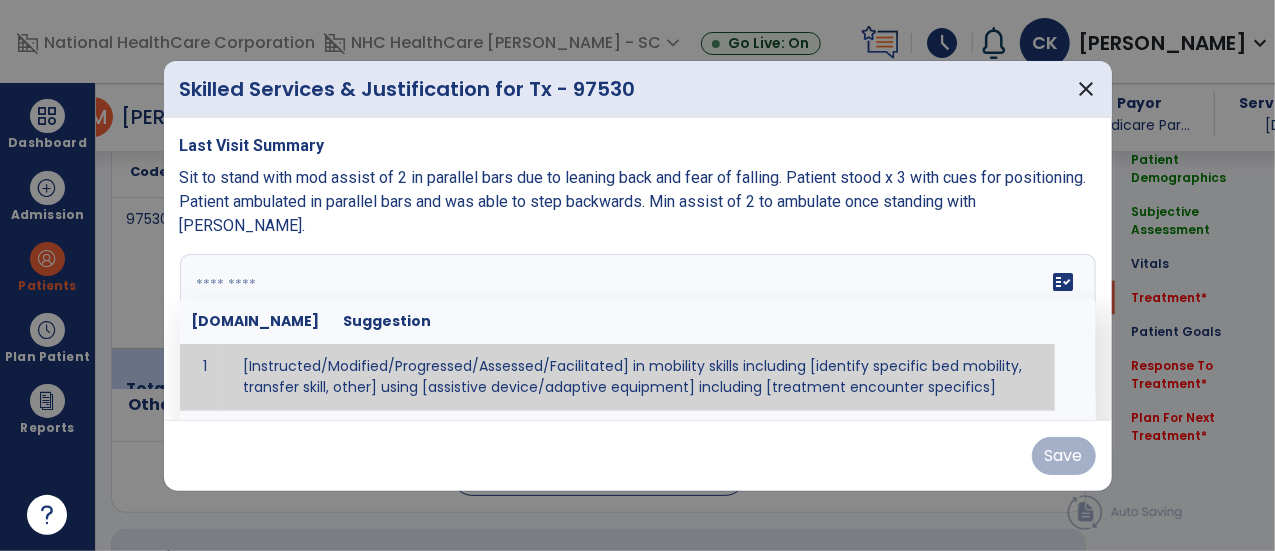 click on "fact_check  [DOMAIN_NAME] Suggestion 1 [Instructed/Modified/Progressed/Assessed/Facilitated] in mobility skills including [identify specific bed mobility, transfer skill, other] using [assistive device/adaptive equipment] including [treatment encounter specifics]" at bounding box center (638, 329) 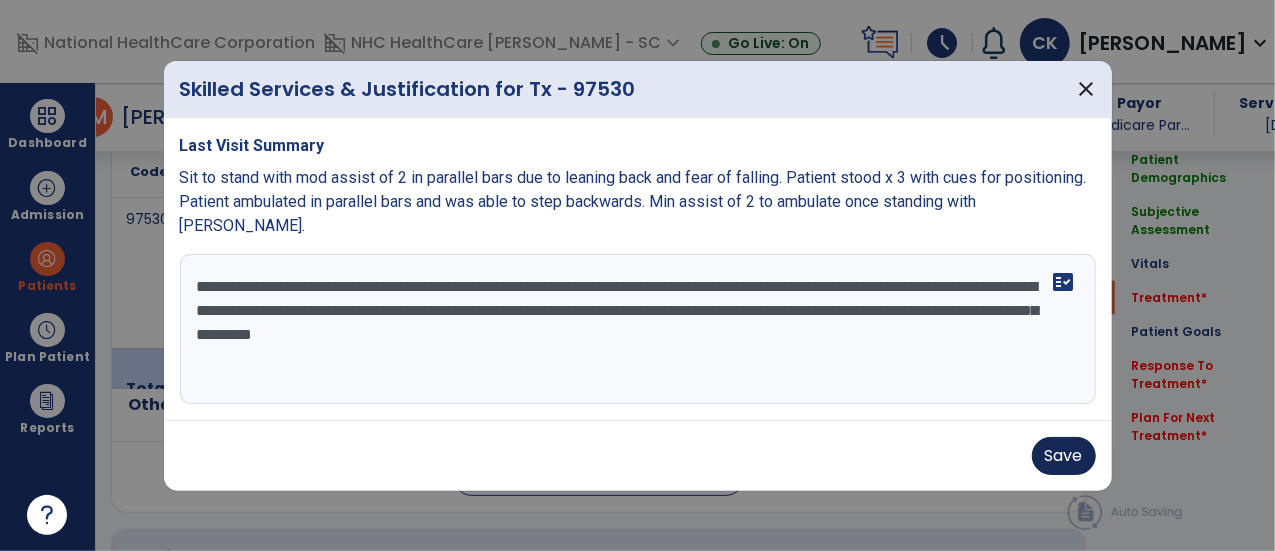 type on "**********" 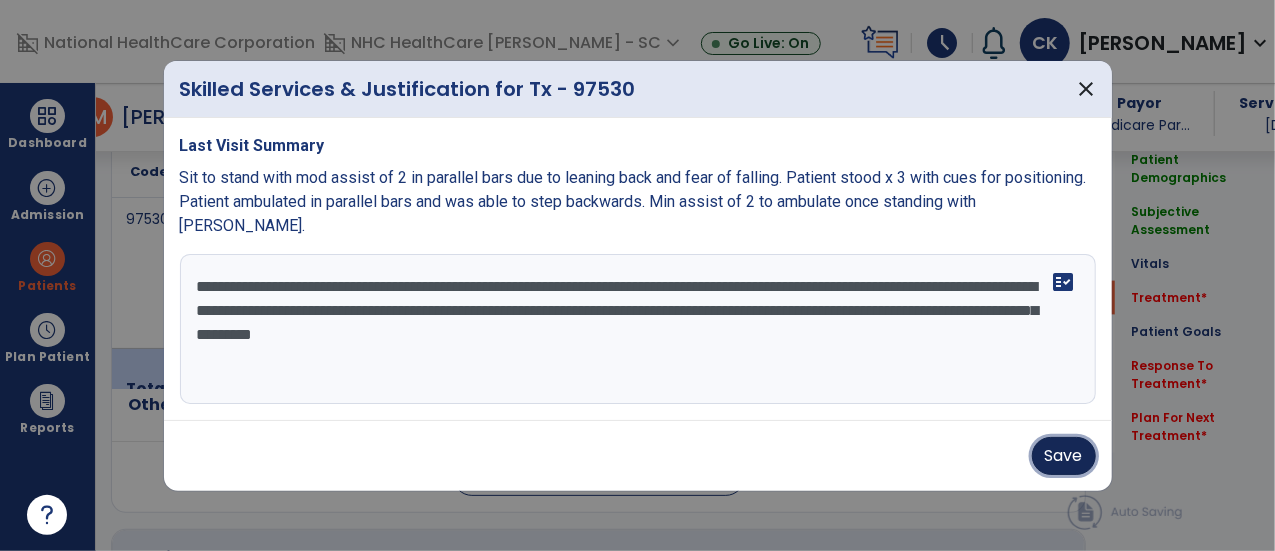 click on "Save" at bounding box center [1064, 456] 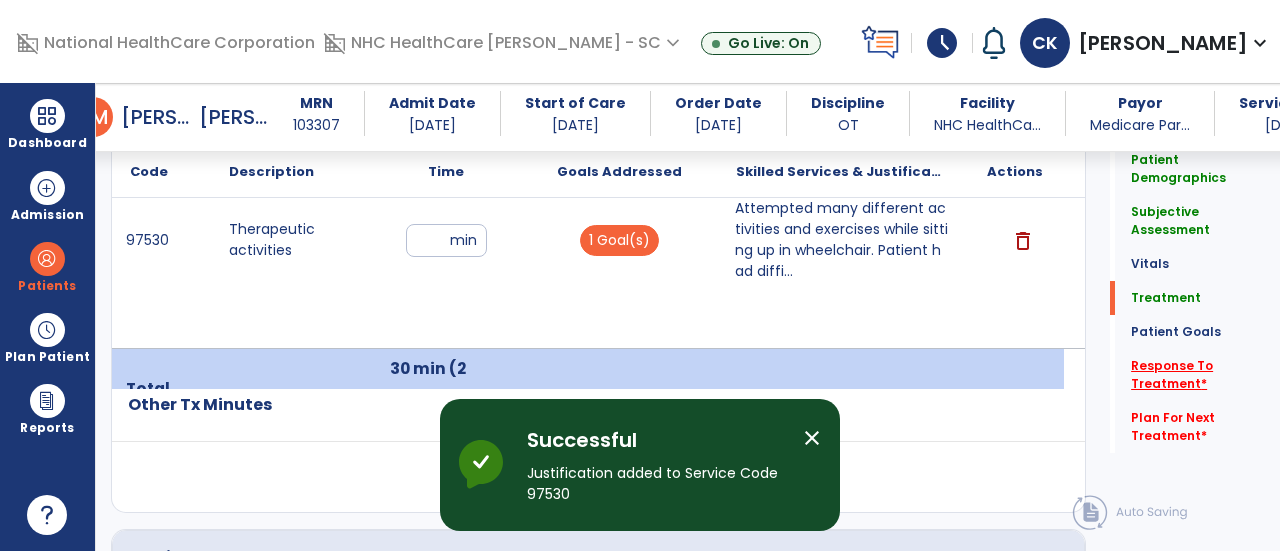 click on "Response To Treatment   *" 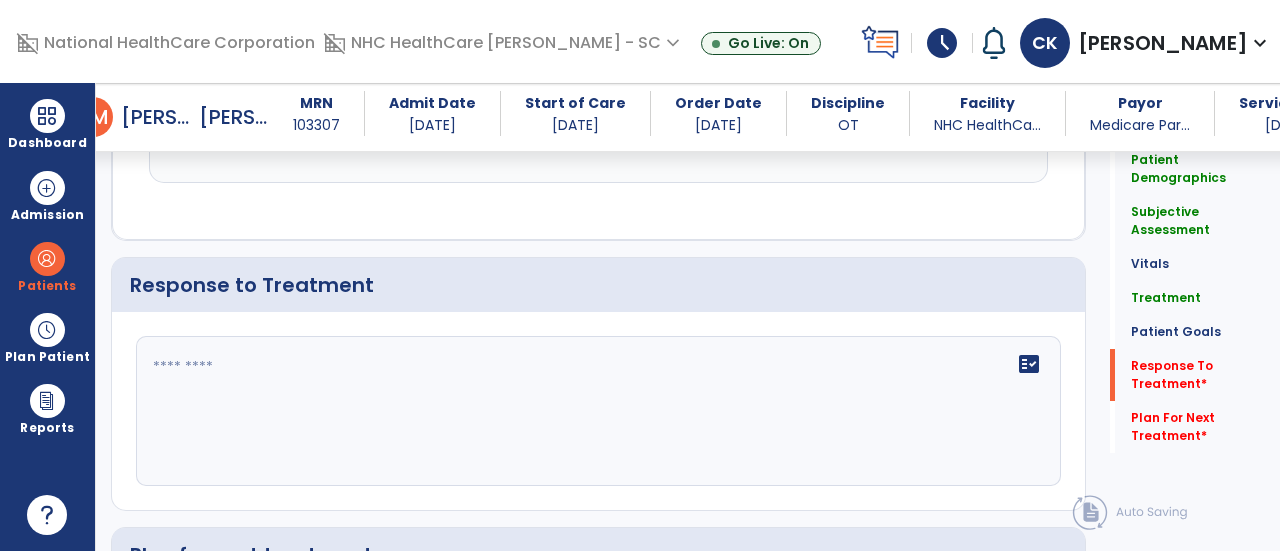 scroll, scrollTop: 2678, scrollLeft: 0, axis: vertical 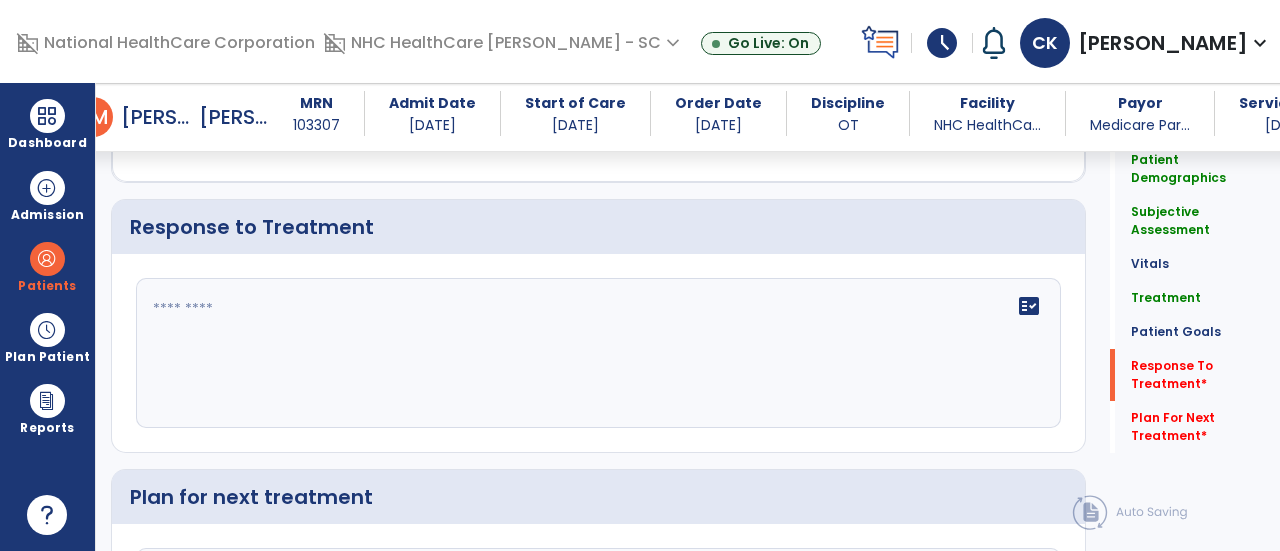 click on "fact_check" 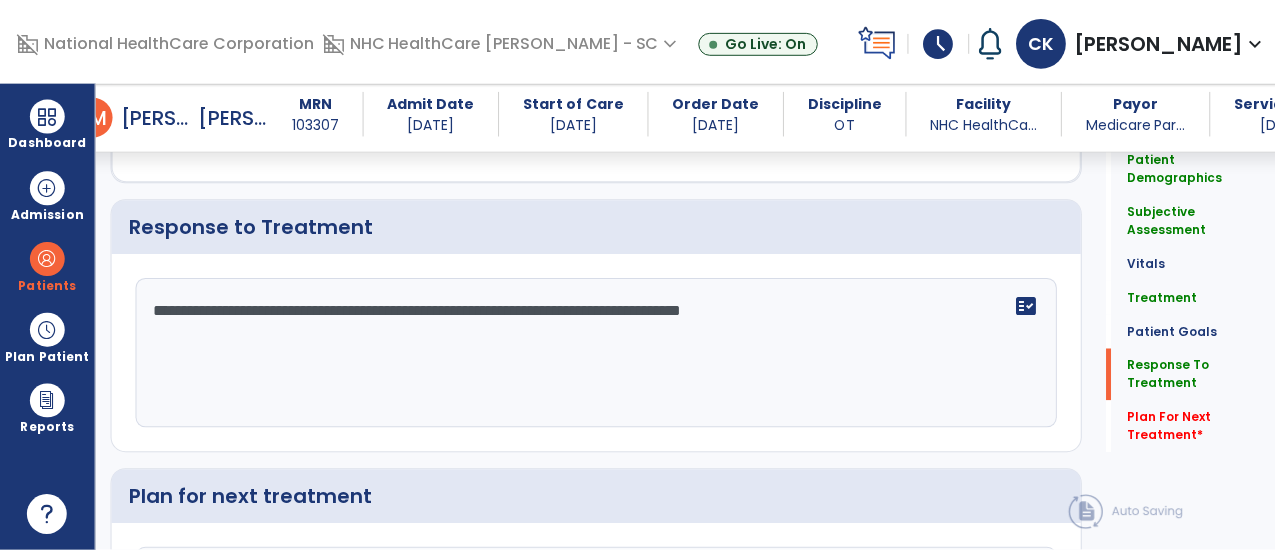 scroll, scrollTop: 2904, scrollLeft: 0, axis: vertical 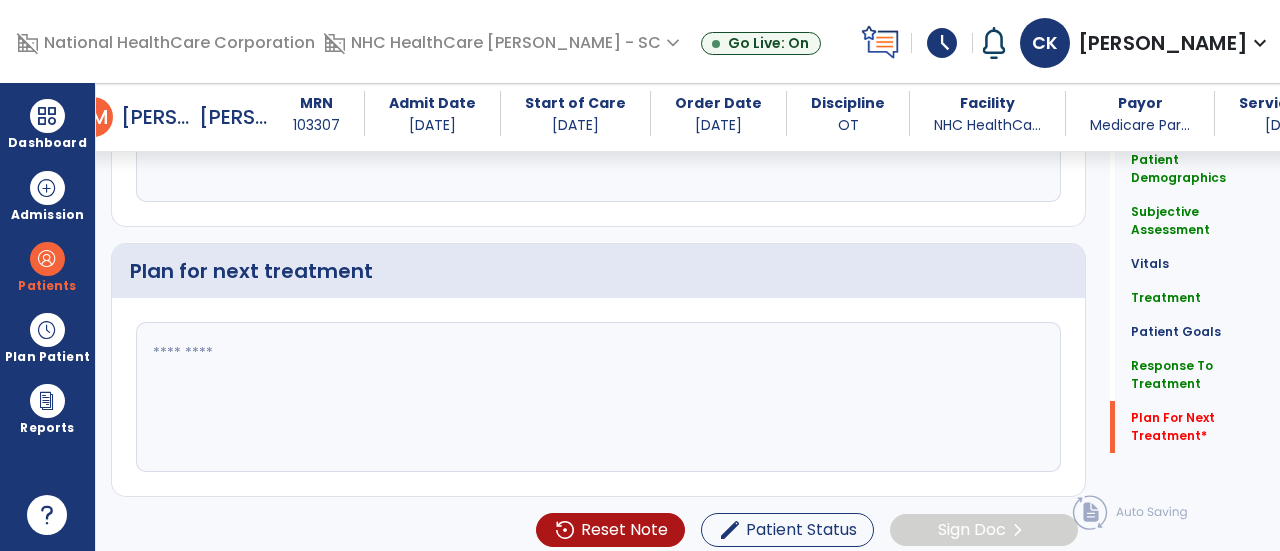 type on "**********" 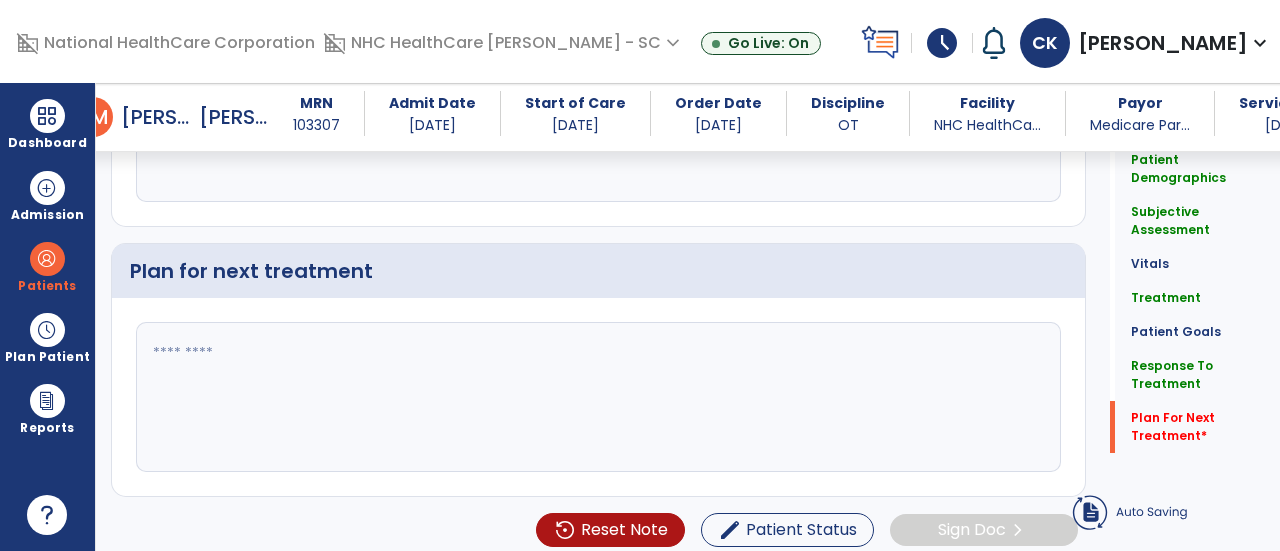 type on "*" 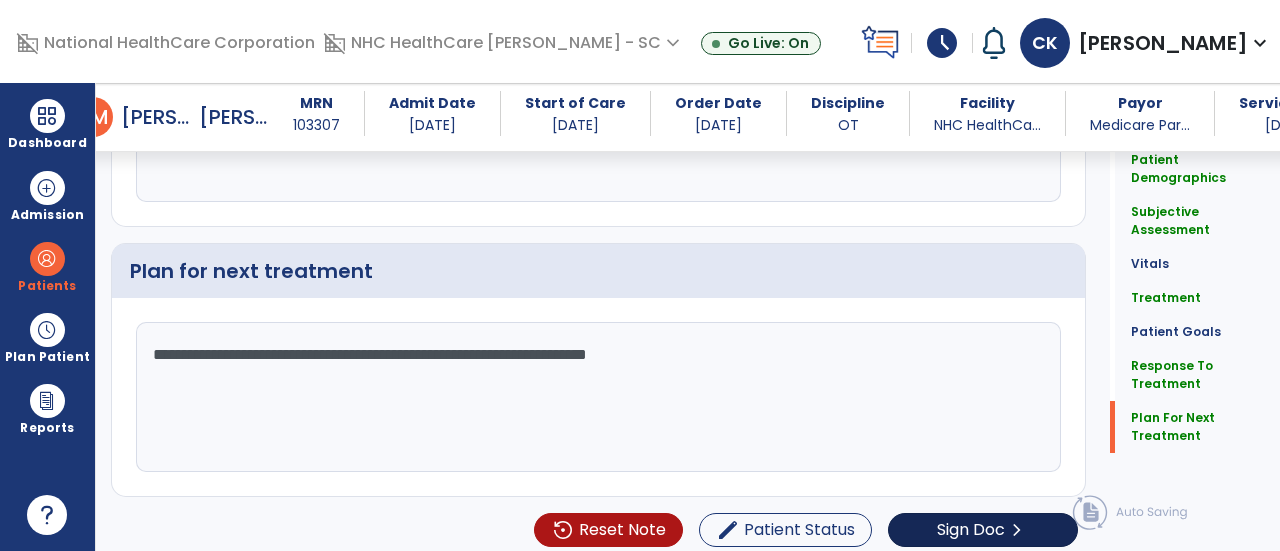 type on "**********" 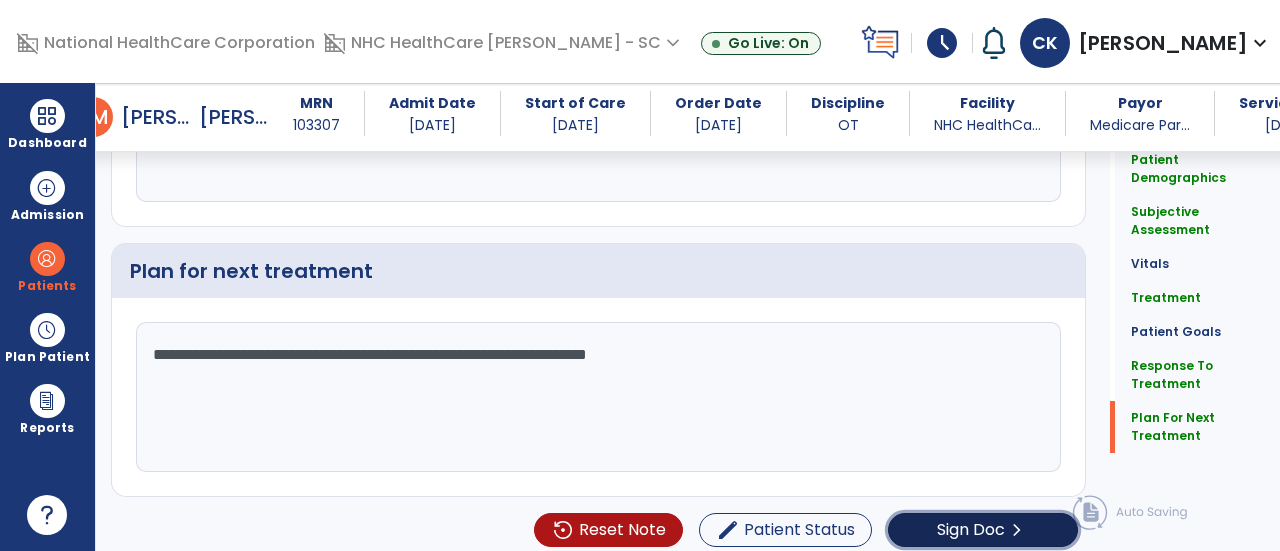 click on "Sign Doc" 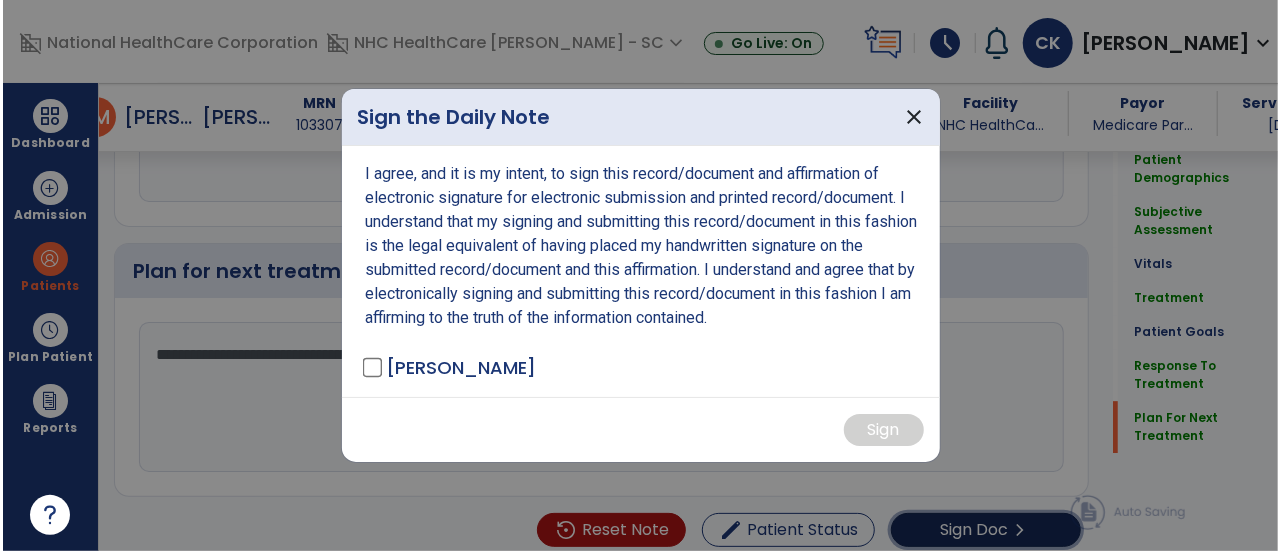 scroll, scrollTop: 2904, scrollLeft: 0, axis: vertical 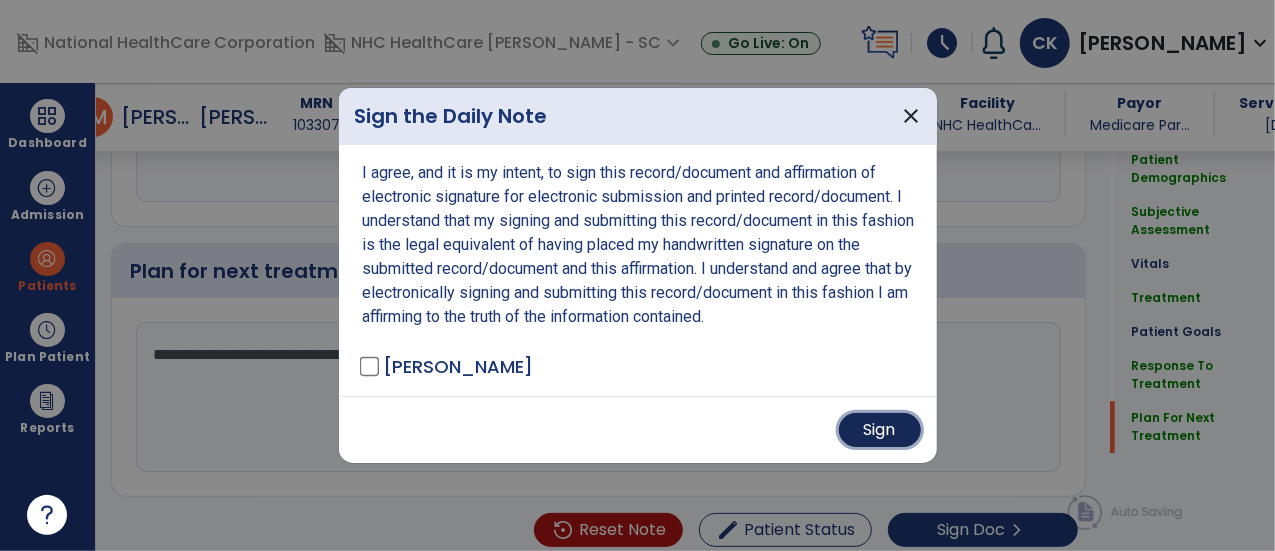click on "Sign" at bounding box center [880, 430] 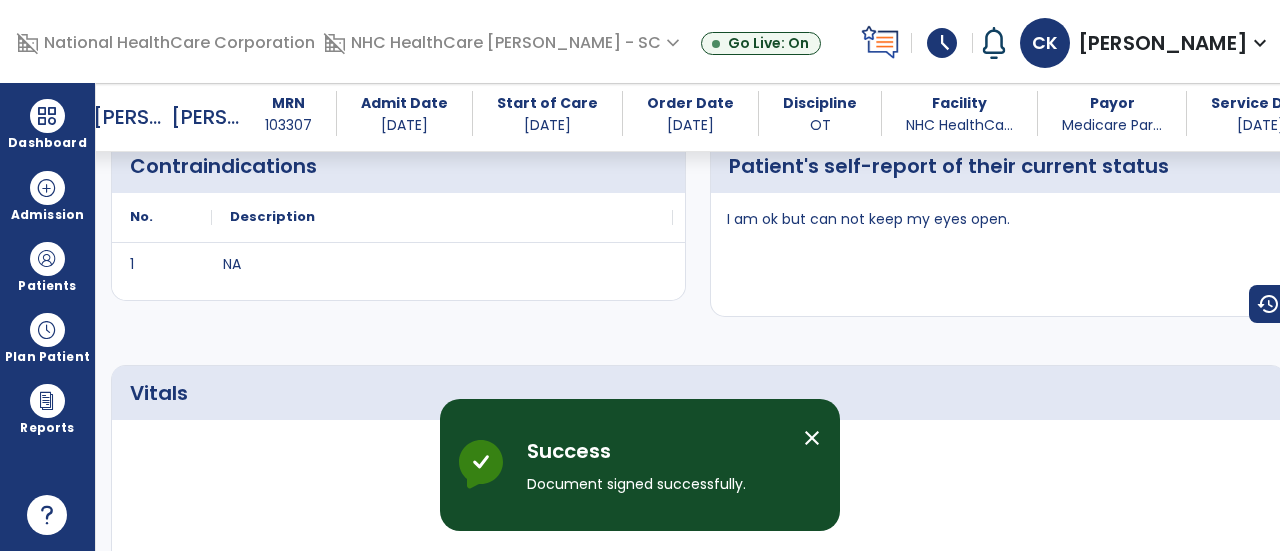 scroll, scrollTop: 0, scrollLeft: 0, axis: both 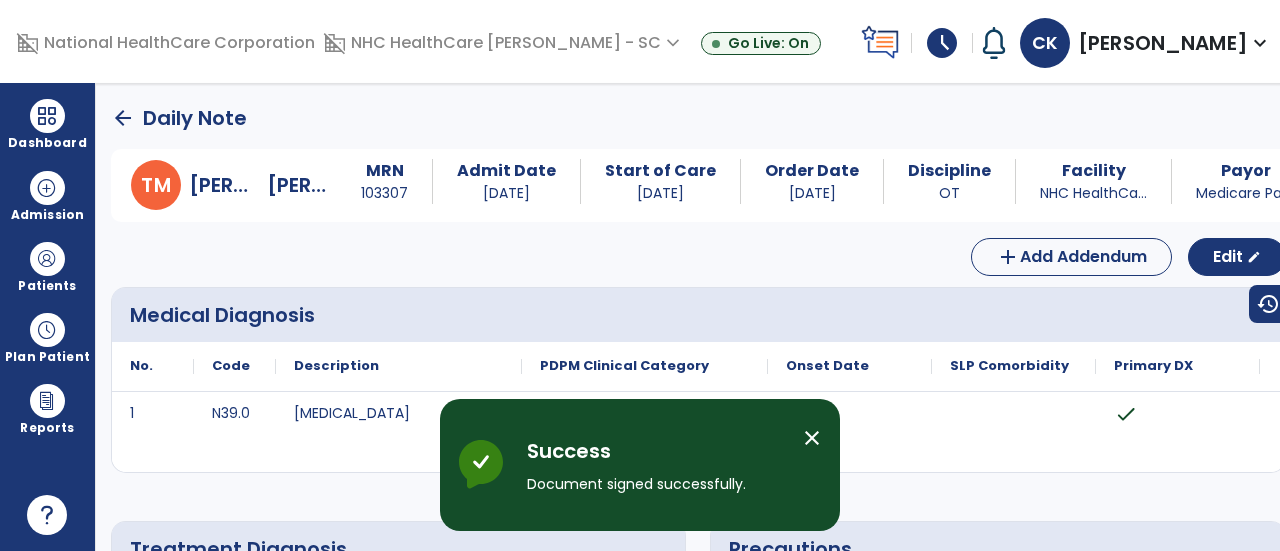 click on "arrow_back" 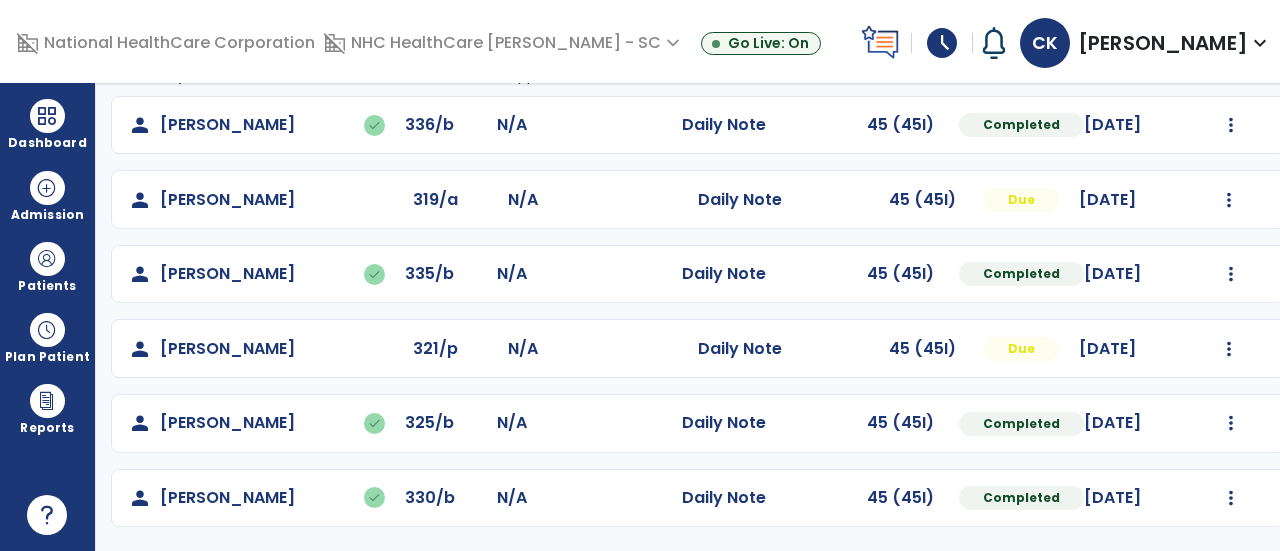 scroll, scrollTop: 184, scrollLeft: 0, axis: vertical 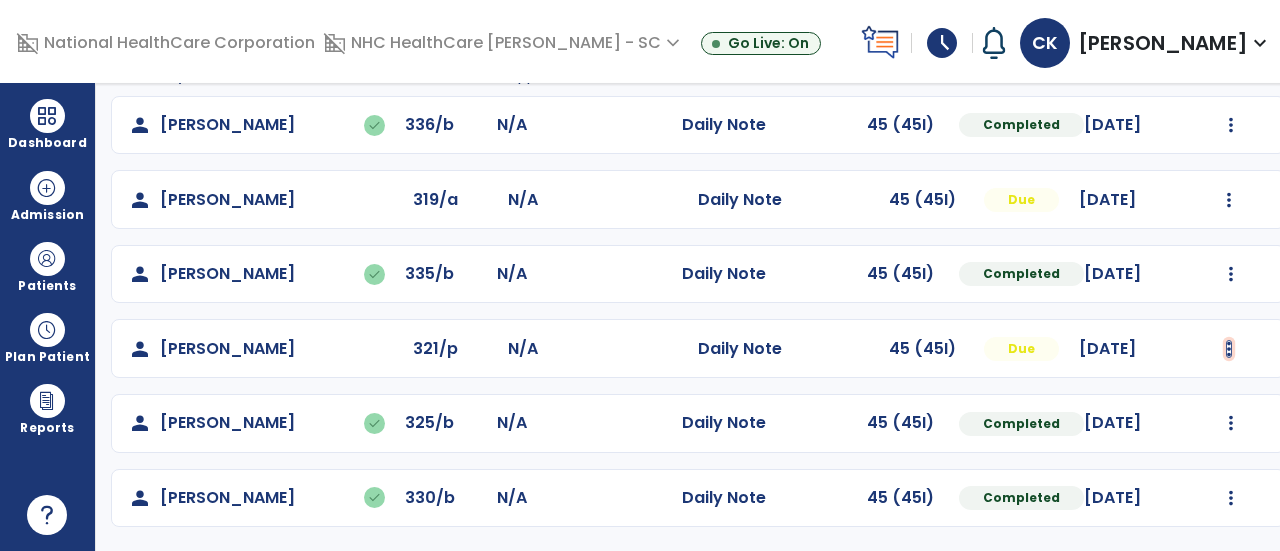 click at bounding box center (1231, 125) 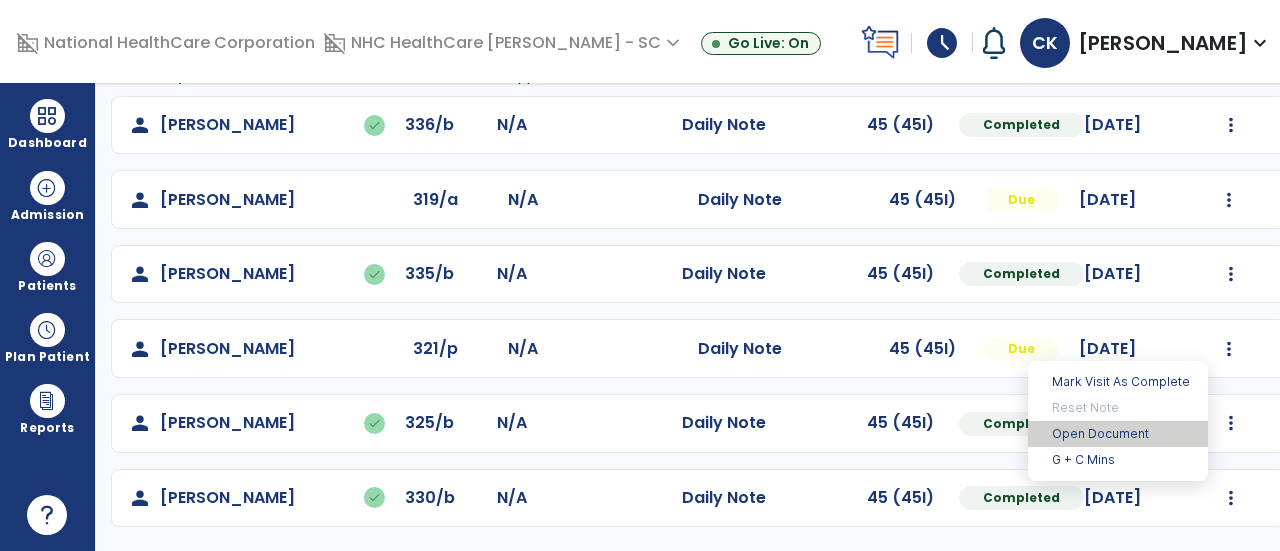 click on "Open Document" at bounding box center (1118, 434) 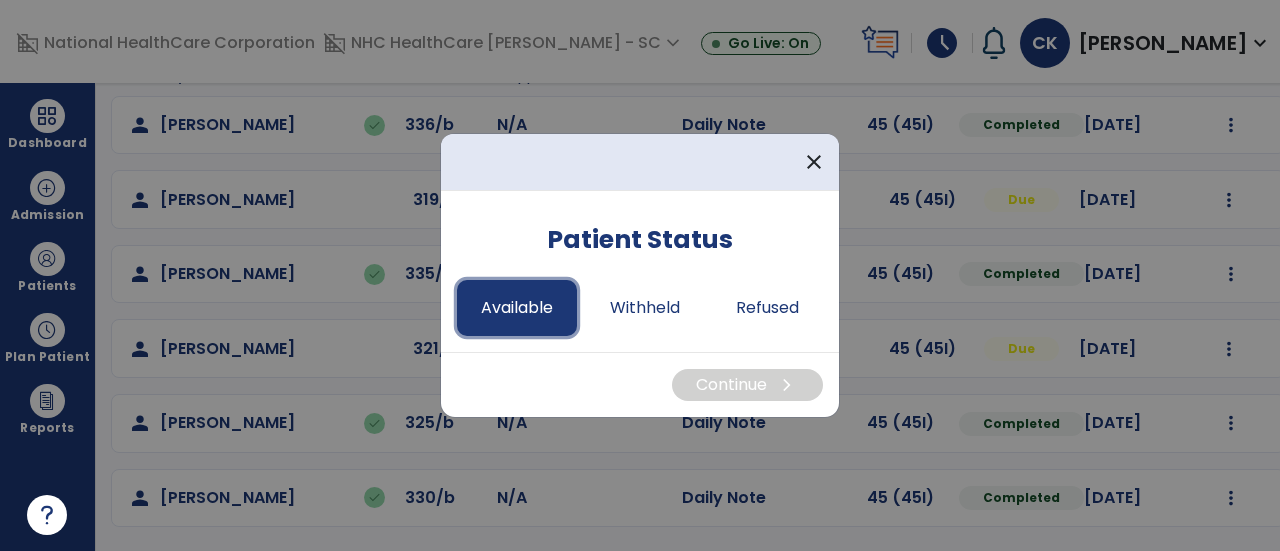 click on "Available" at bounding box center (517, 308) 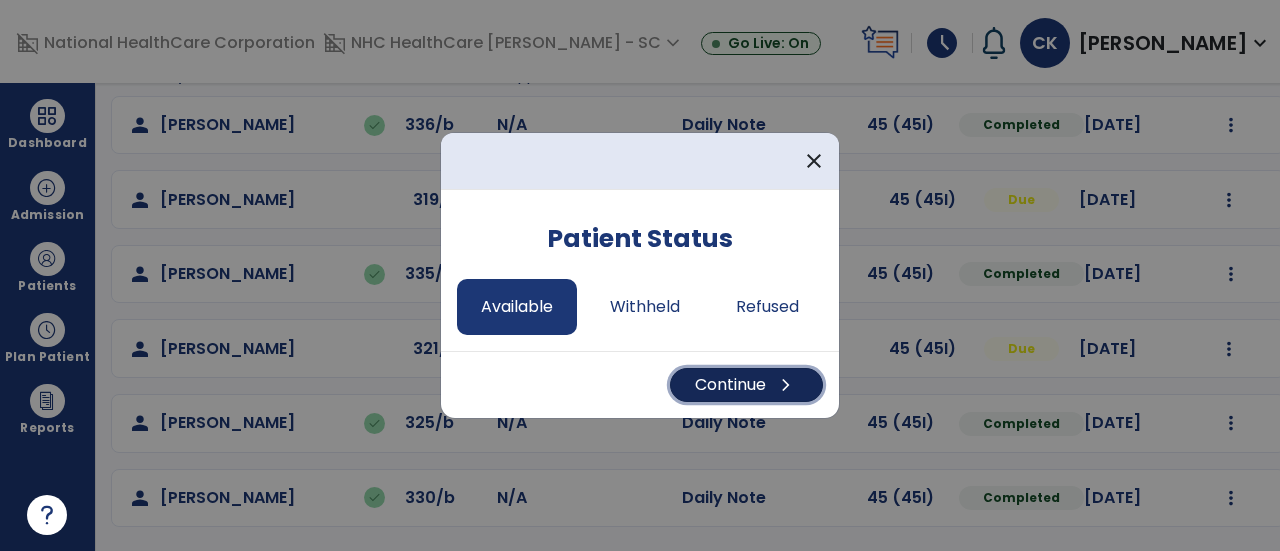 click on "Continue   chevron_right" at bounding box center (746, 385) 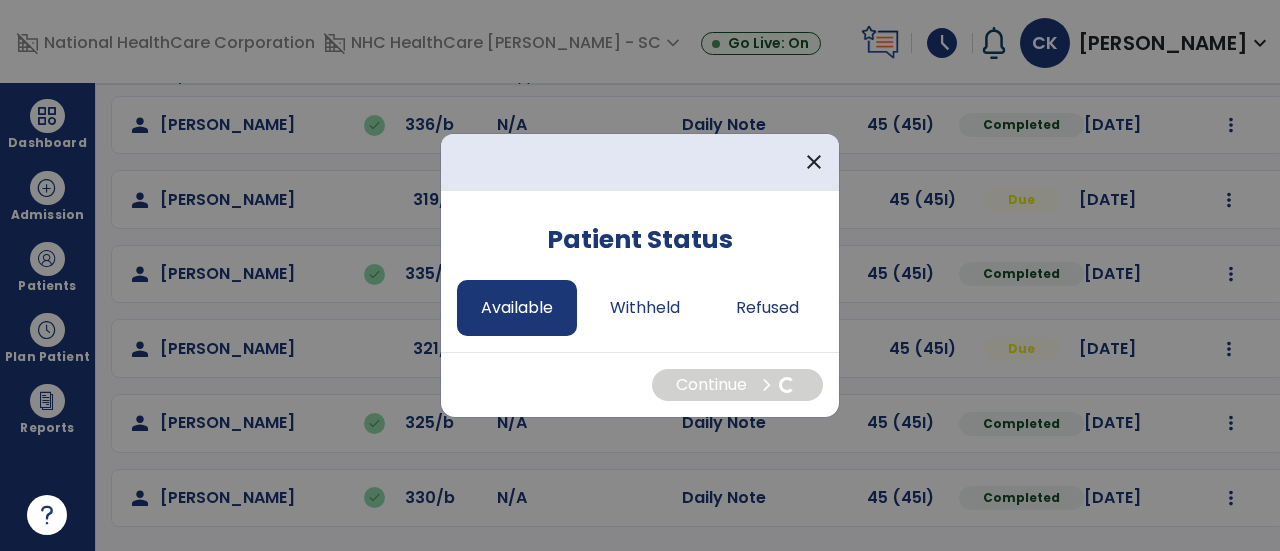 select on "*" 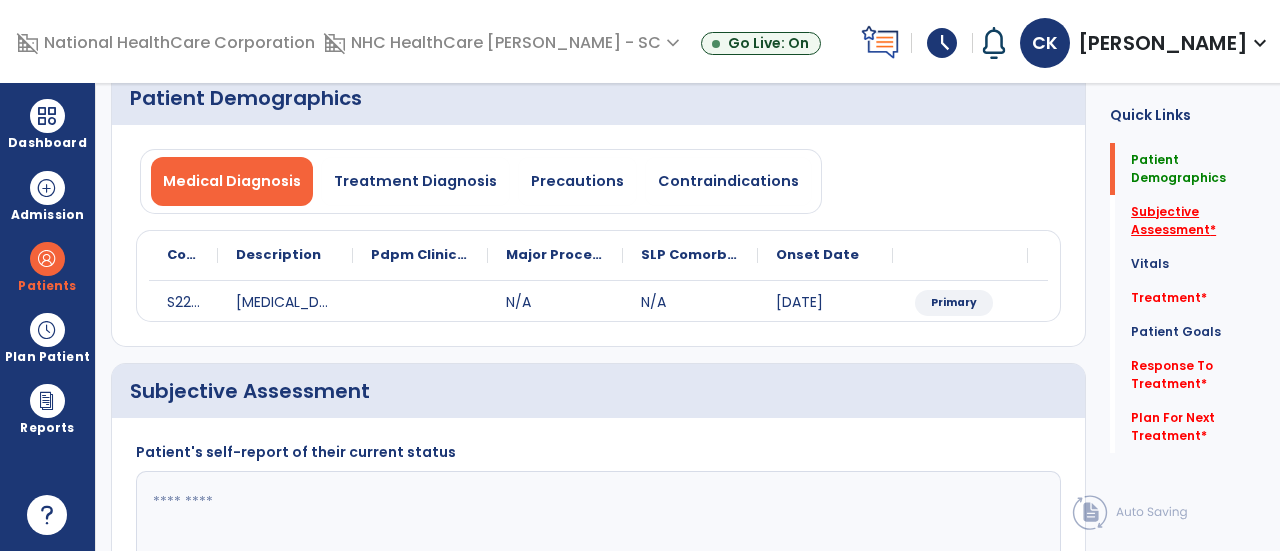 click on "Subjective Assessment   *" 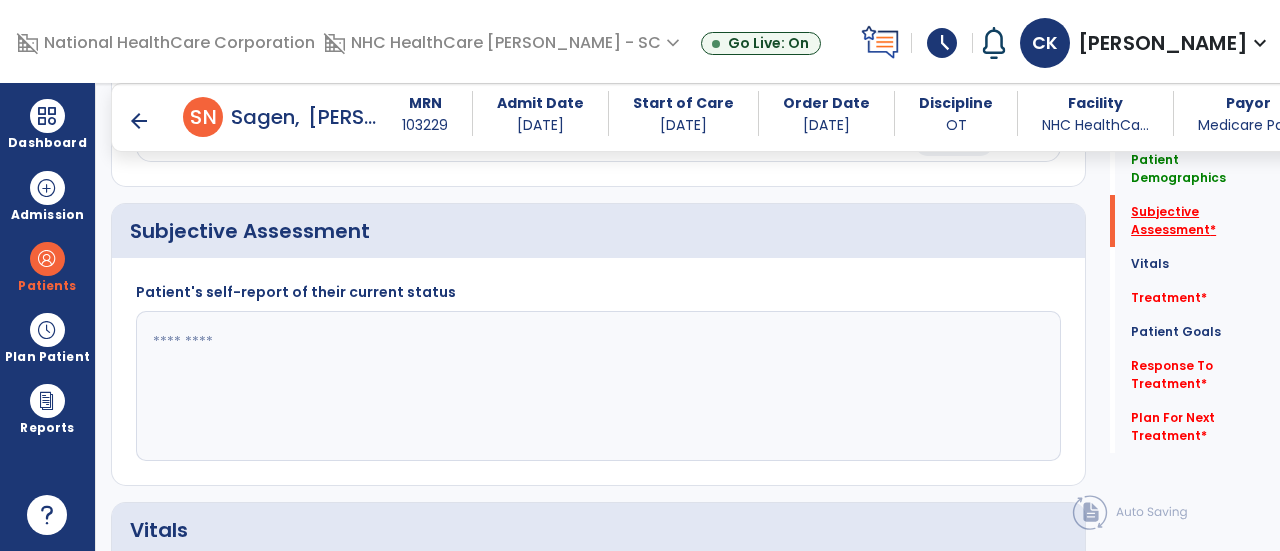 scroll, scrollTop: 369, scrollLeft: 0, axis: vertical 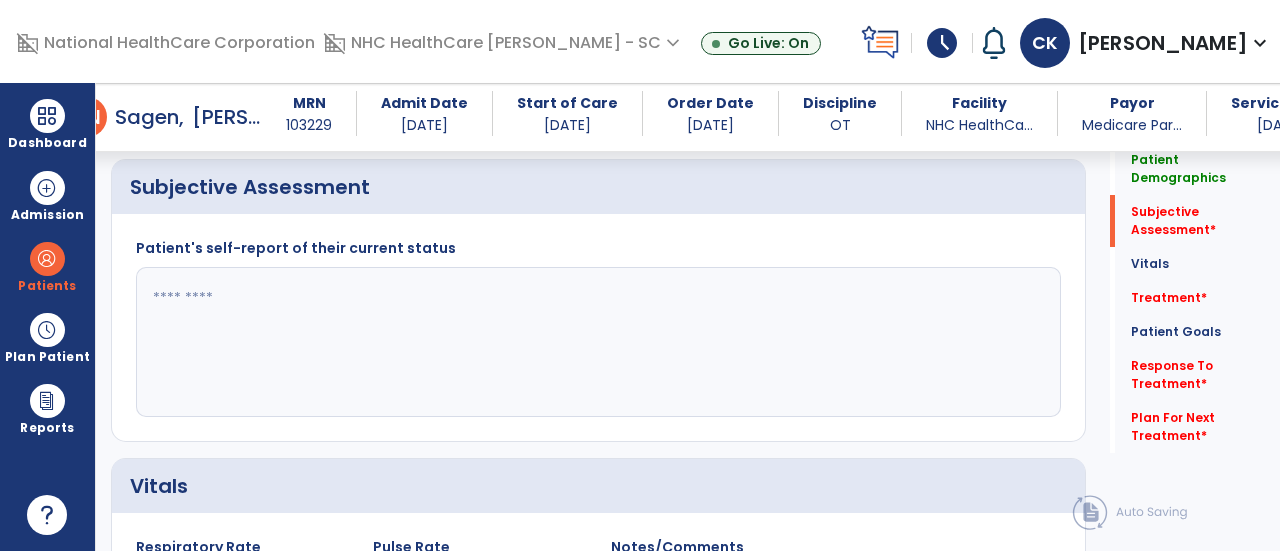 click 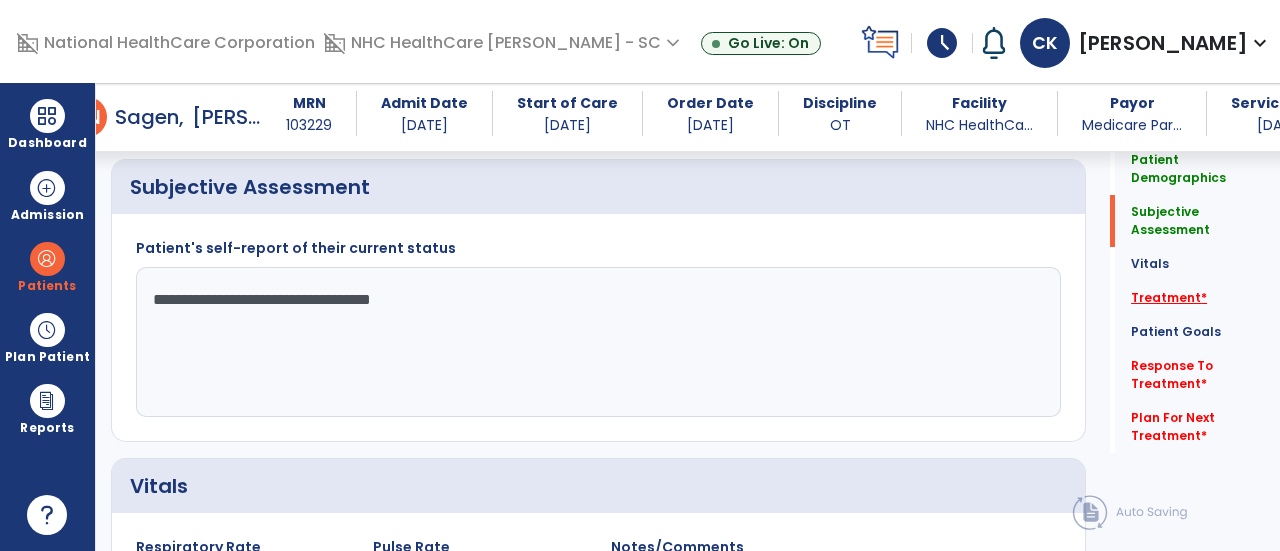 type on "**********" 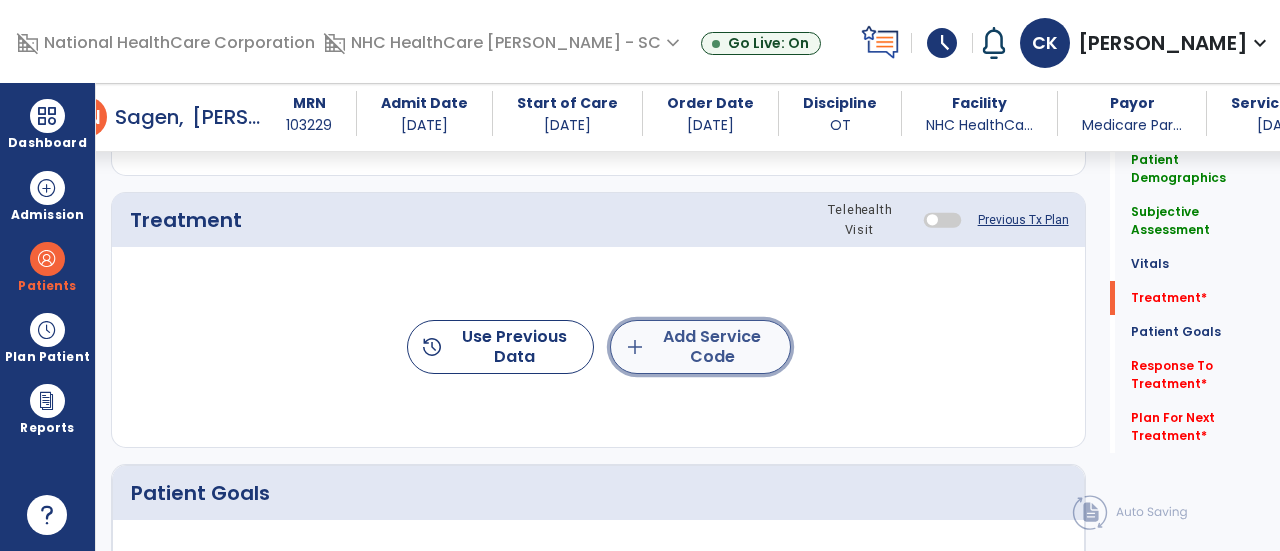 click on "add  Add Service Code" 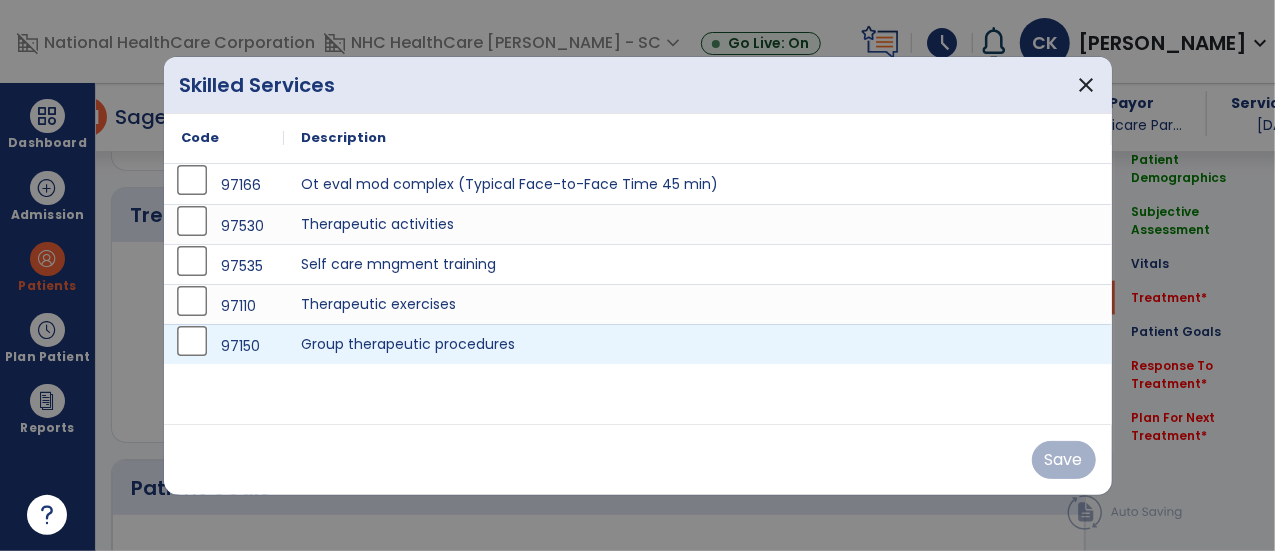 scroll, scrollTop: 1057, scrollLeft: 0, axis: vertical 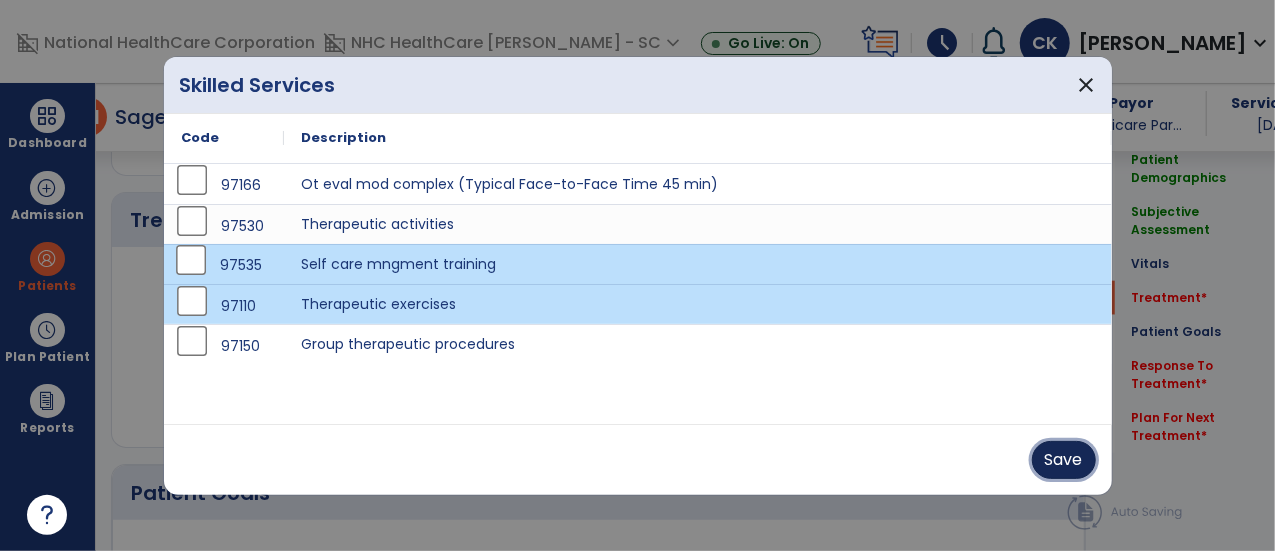 click on "Save" at bounding box center (1064, 460) 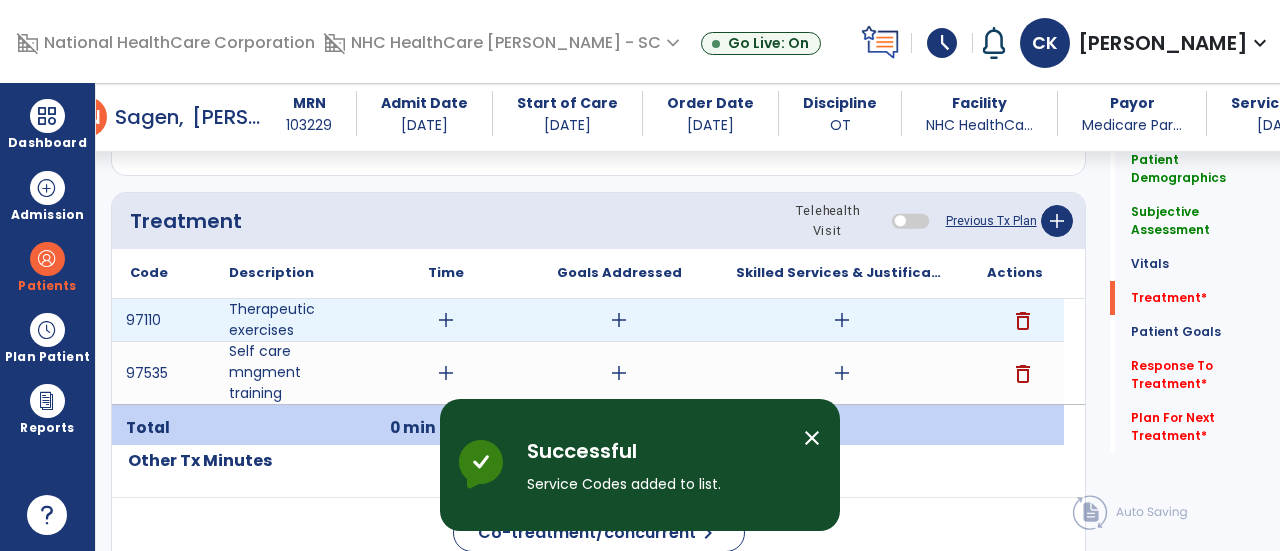 click on "add" at bounding box center [446, 320] 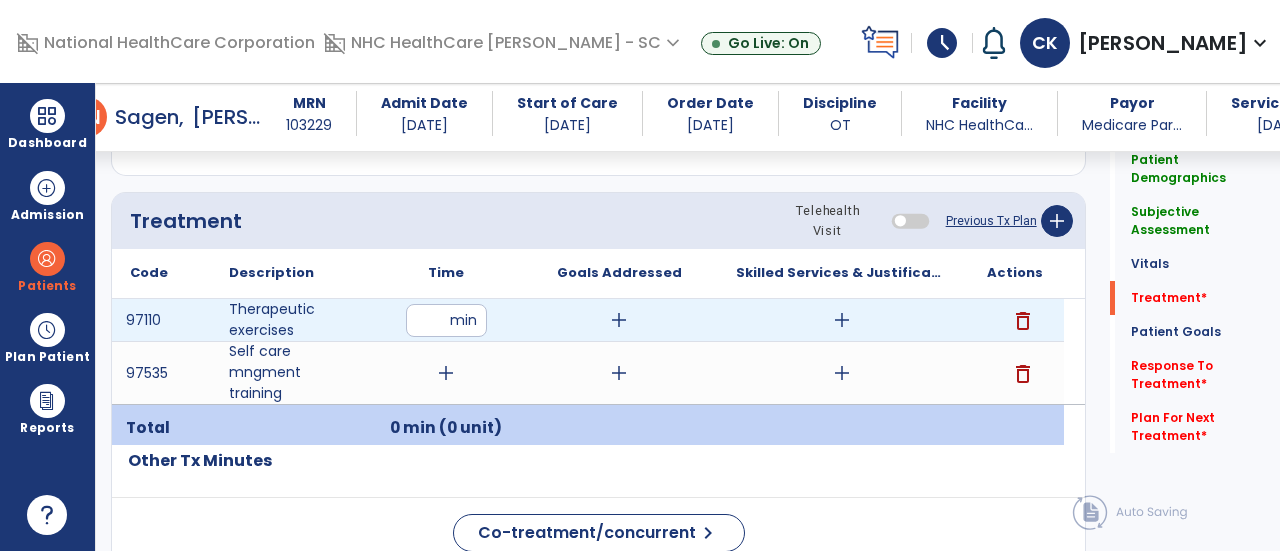 type on "**" 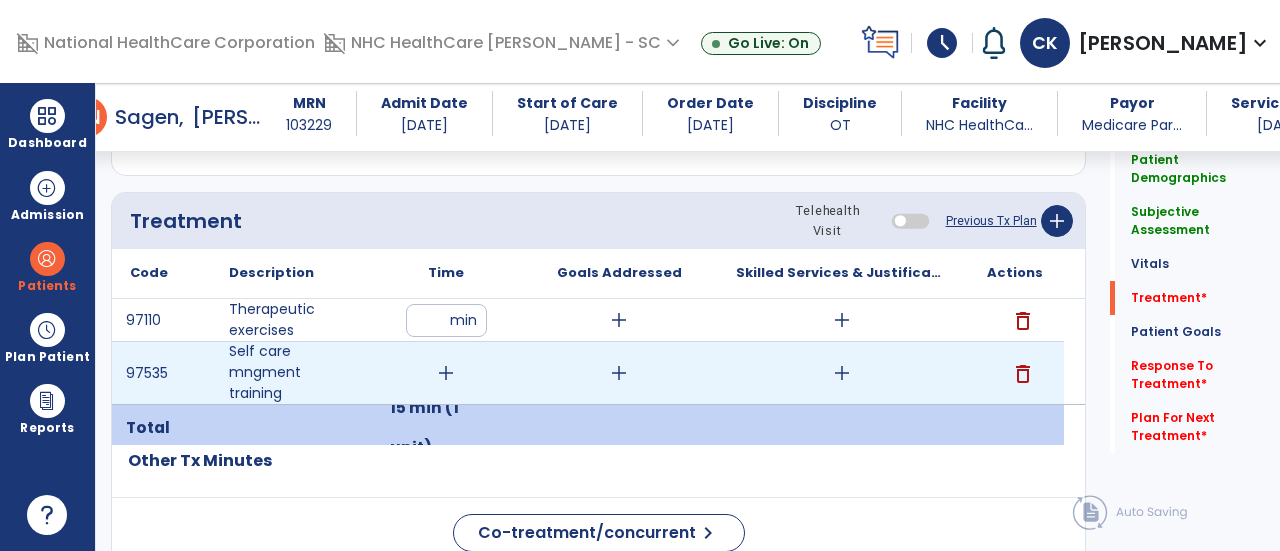 click on "add" at bounding box center [446, 373] 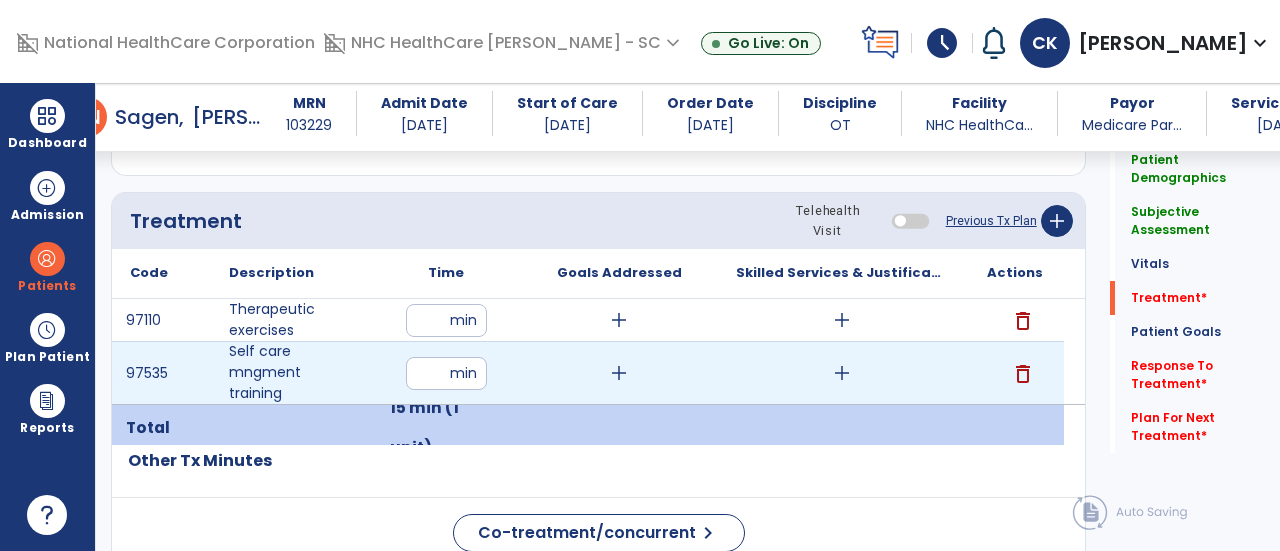 type on "**" 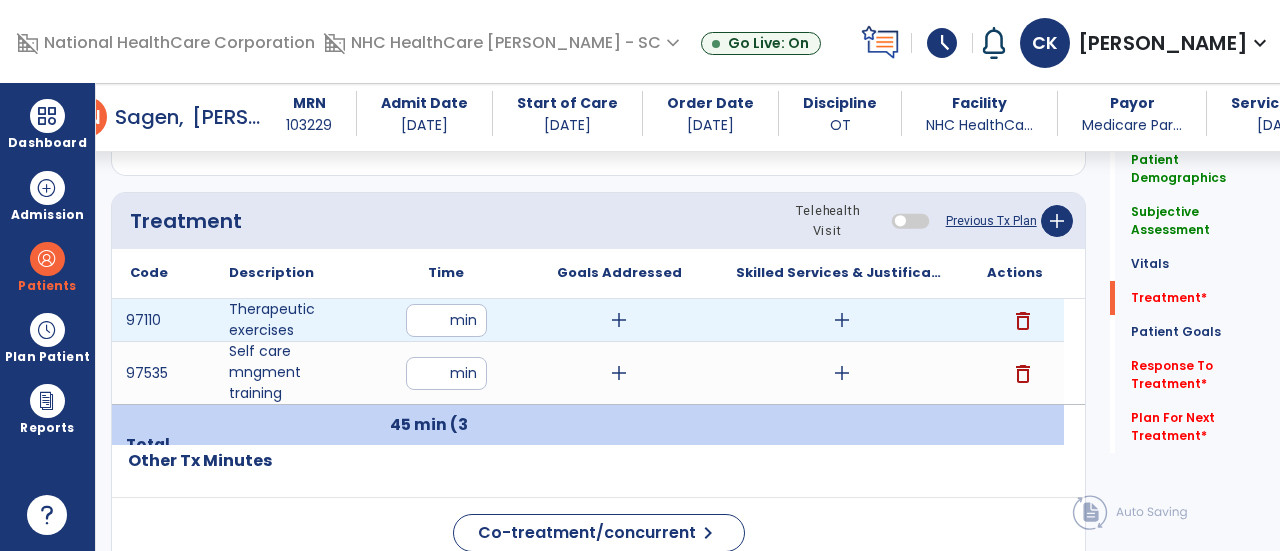 click on "add" at bounding box center (619, 320) 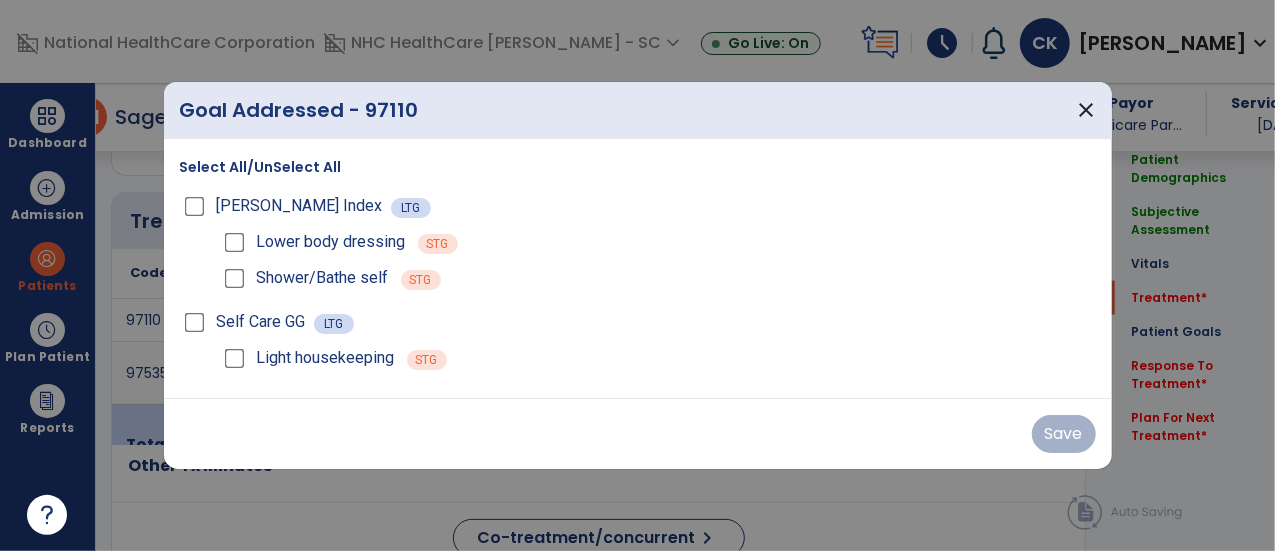 scroll, scrollTop: 1057, scrollLeft: 0, axis: vertical 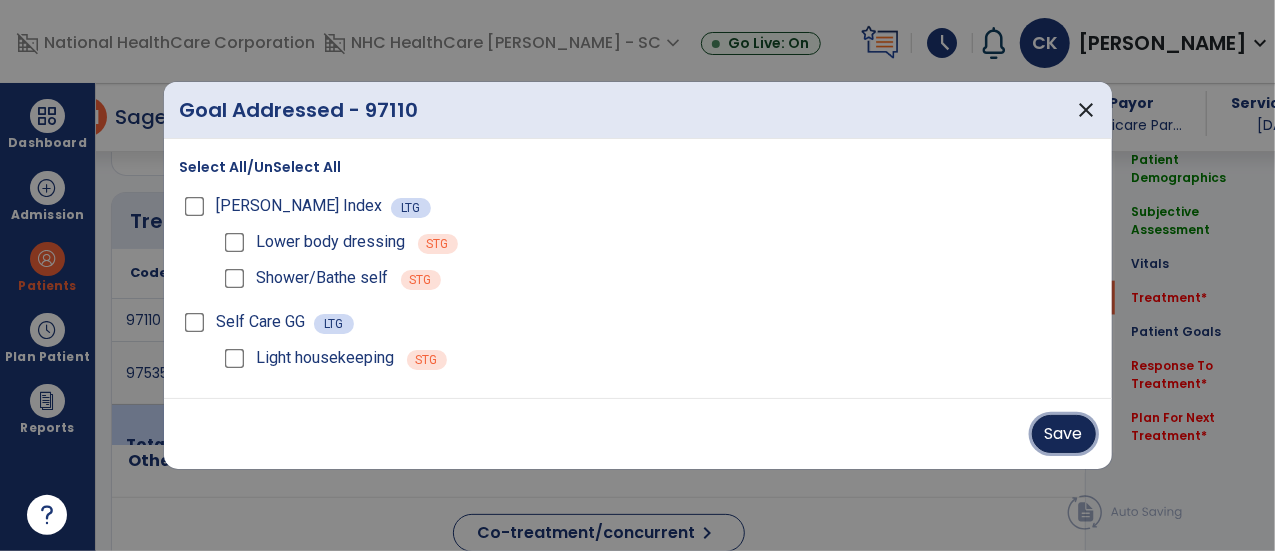 click on "Save" at bounding box center (1064, 434) 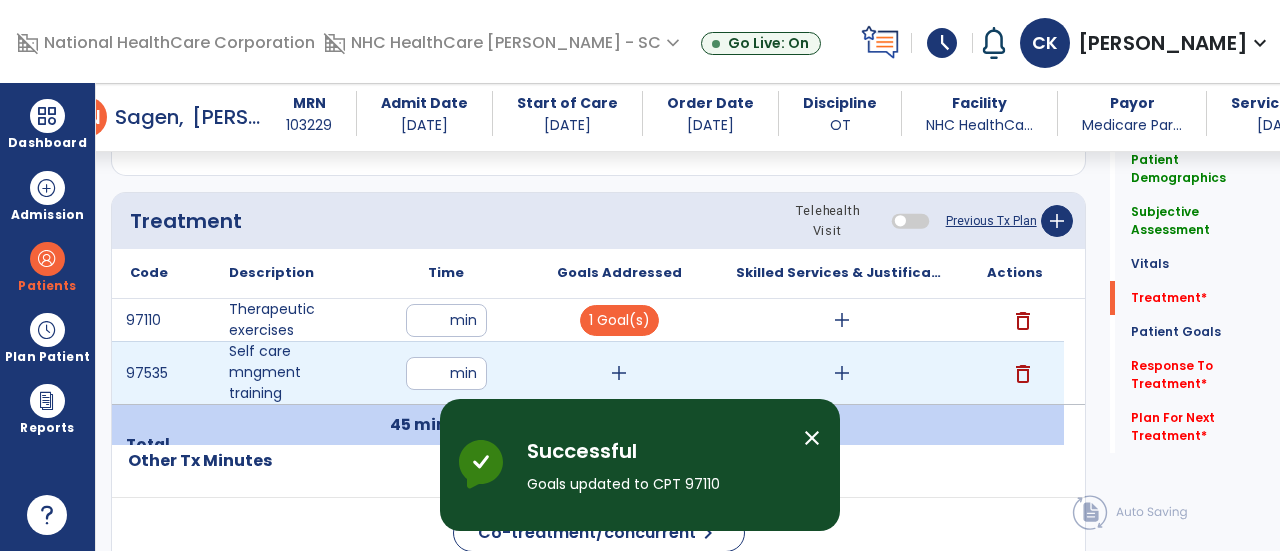 click on "add" at bounding box center (619, 373) 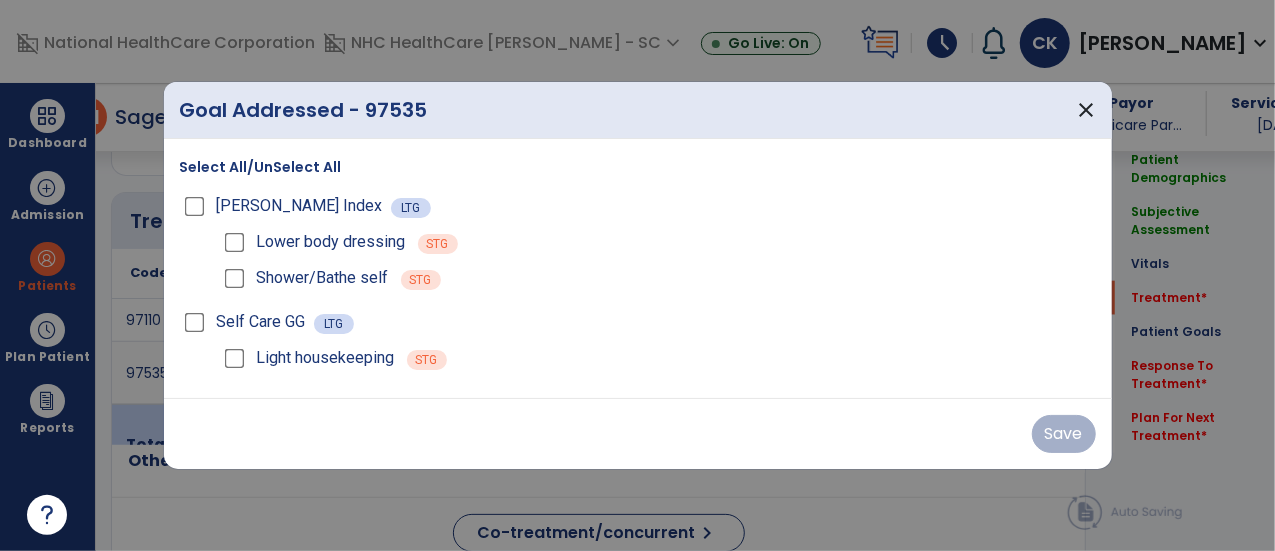 scroll, scrollTop: 1057, scrollLeft: 0, axis: vertical 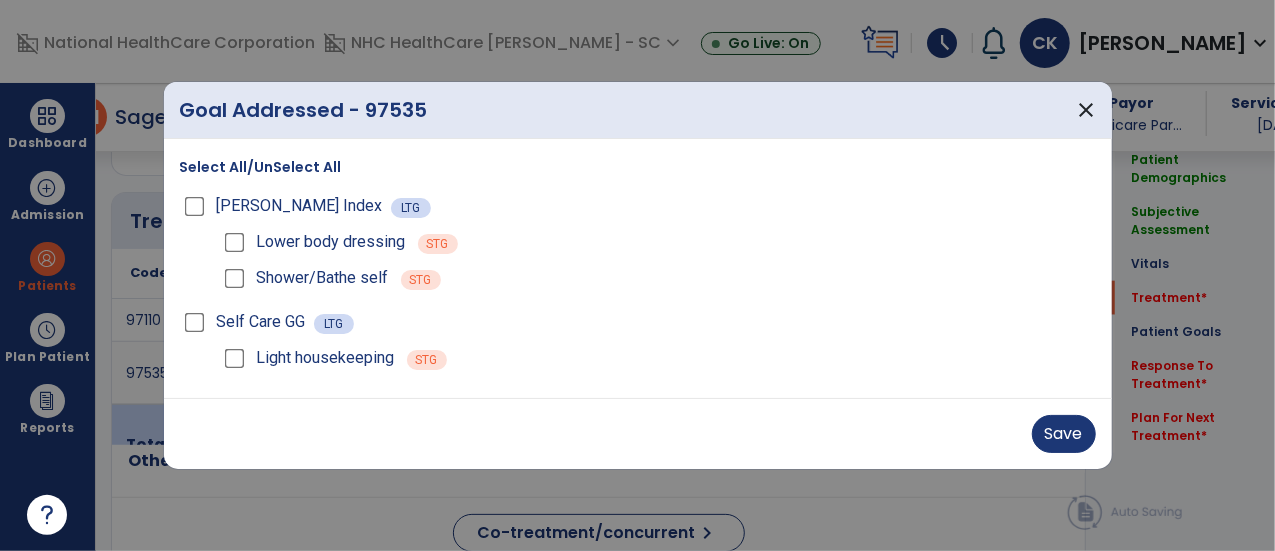 click on "[PERSON_NAME] Index" at bounding box center (285, 206) 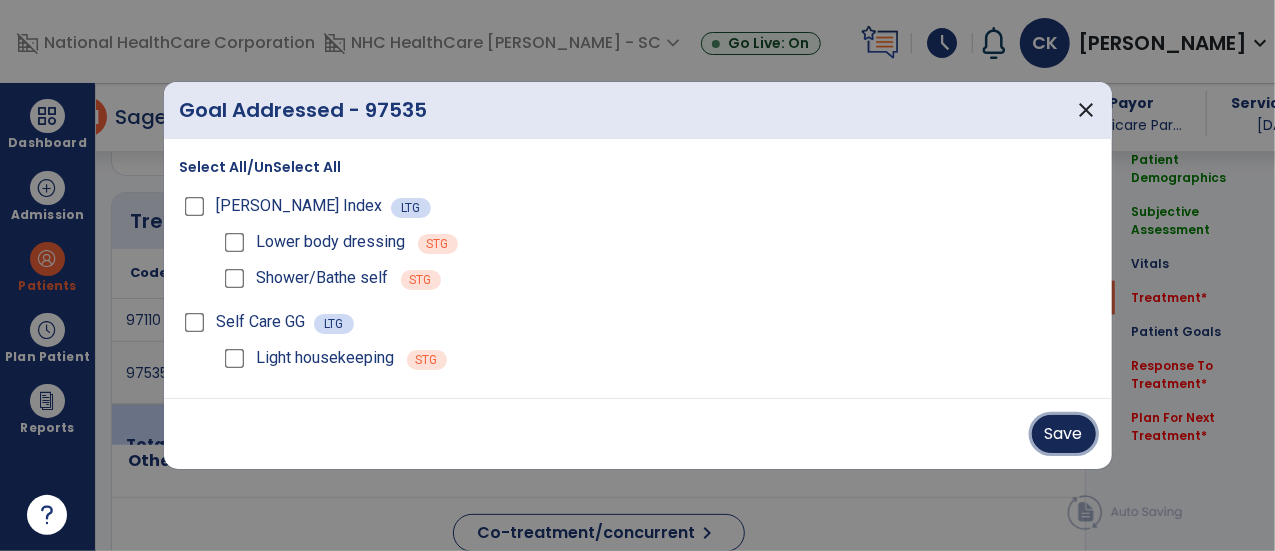 click on "Save" at bounding box center (1064, 434) 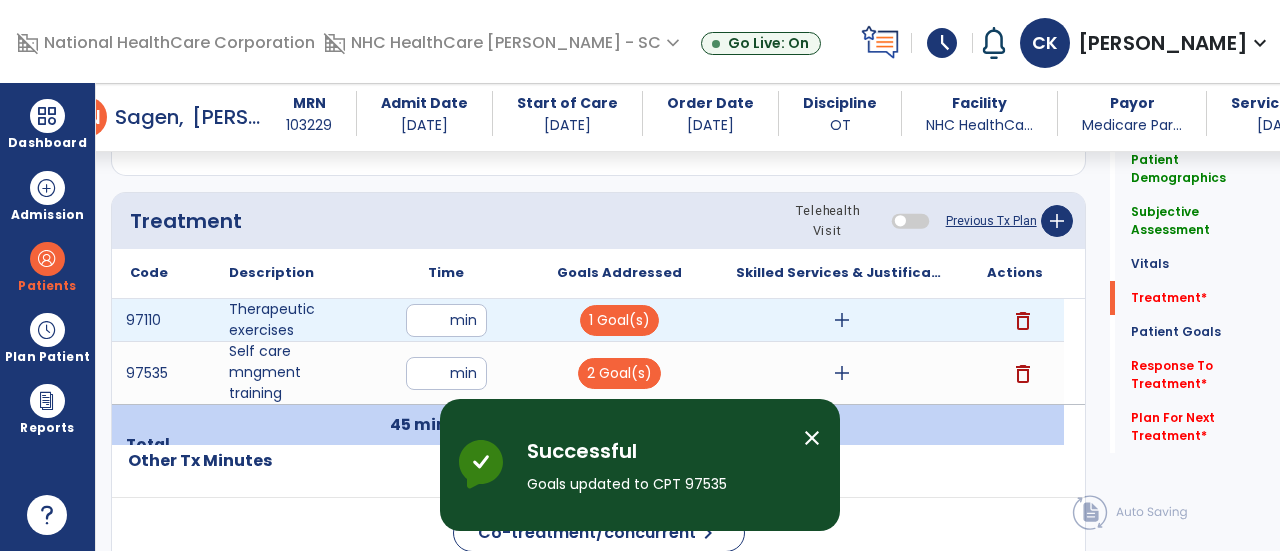click on "add" at bounding box center [842, 320] 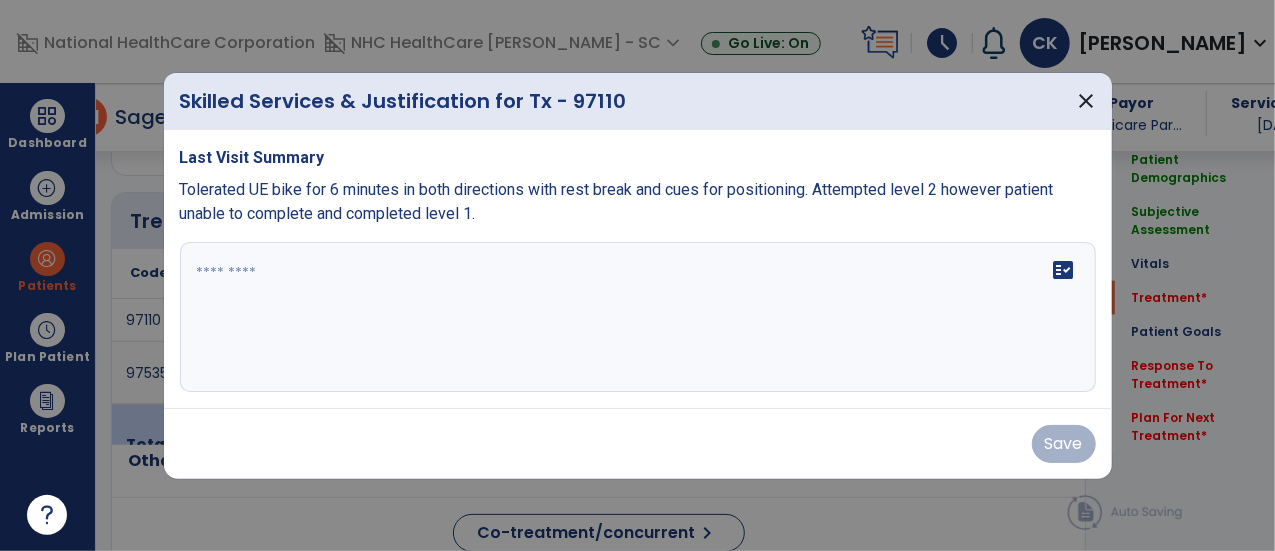 scroll, scrollTop: 1057, scrollLeft: 0, axis: vertical 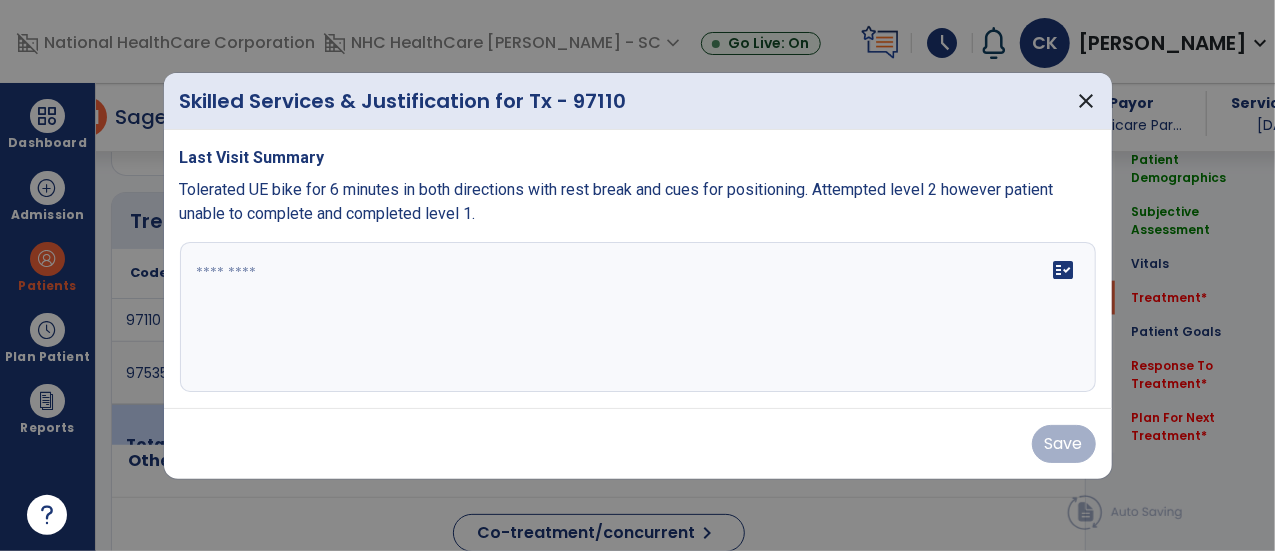 click at bounding box center [638, 317] 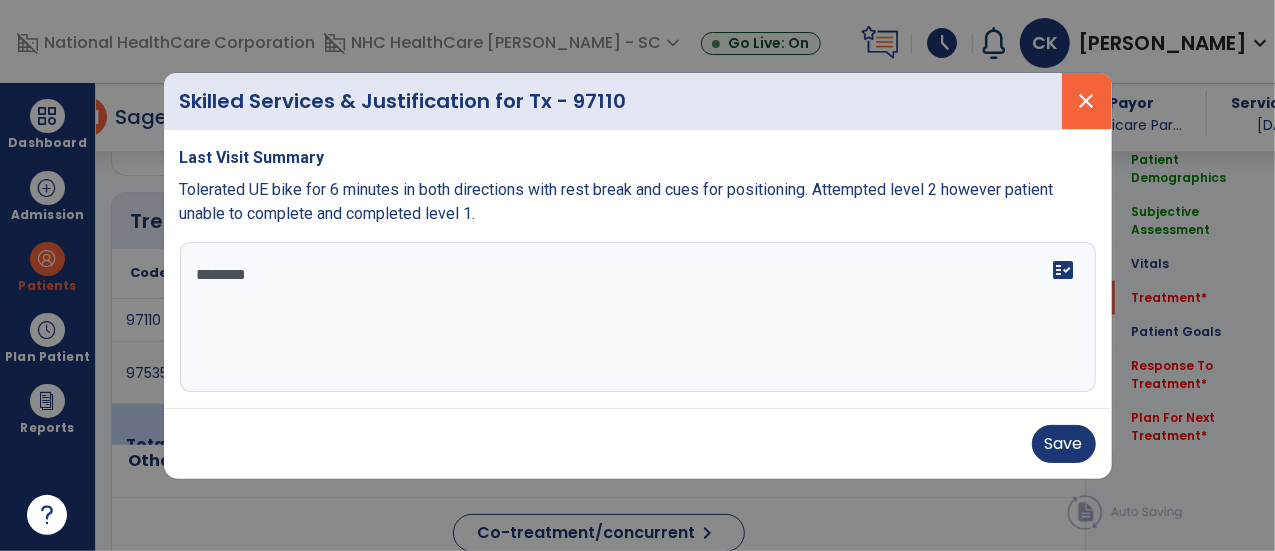 type on "*******" 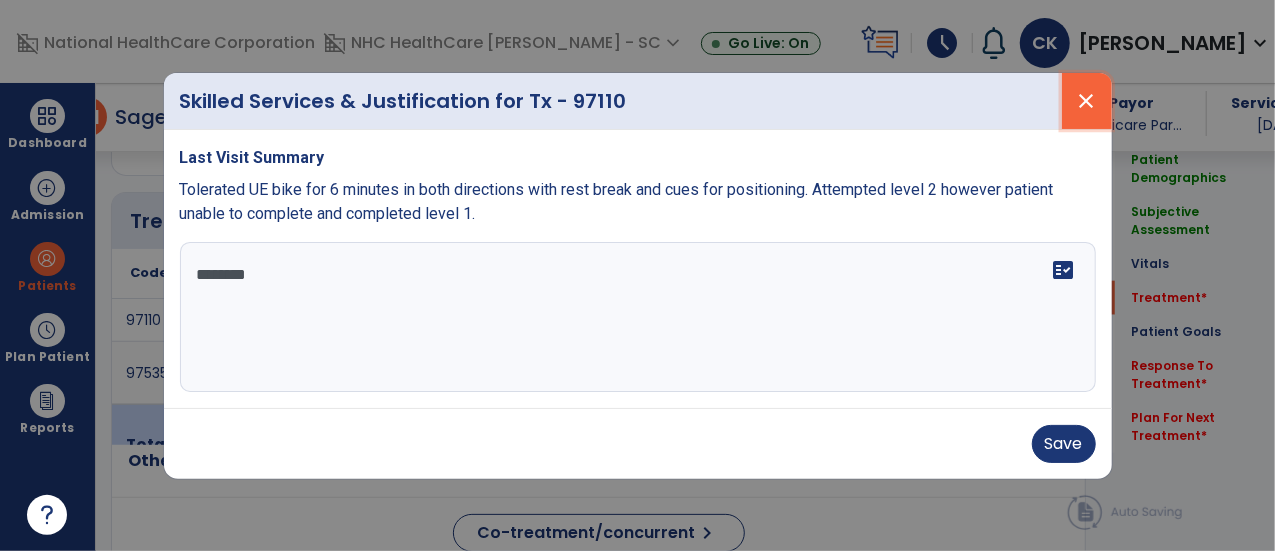 click on "close" at bounding box center [1087, 101] 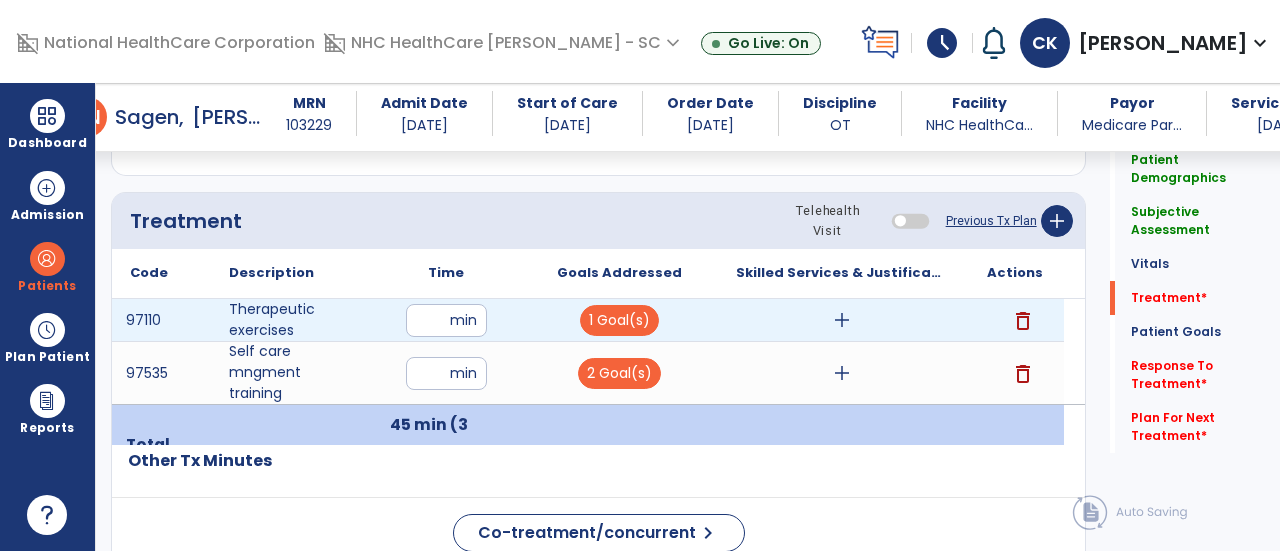 click on "delete" at bounding box center [1023, 321] 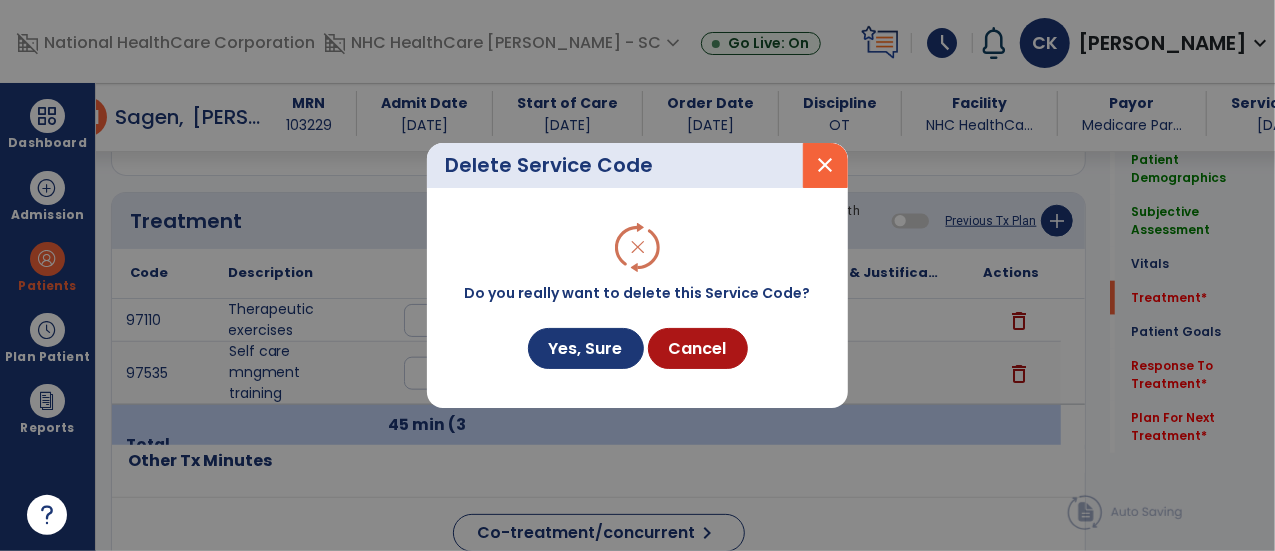 scroll, scrollTop: 1057, scrollLeft: 0, axis: vertical 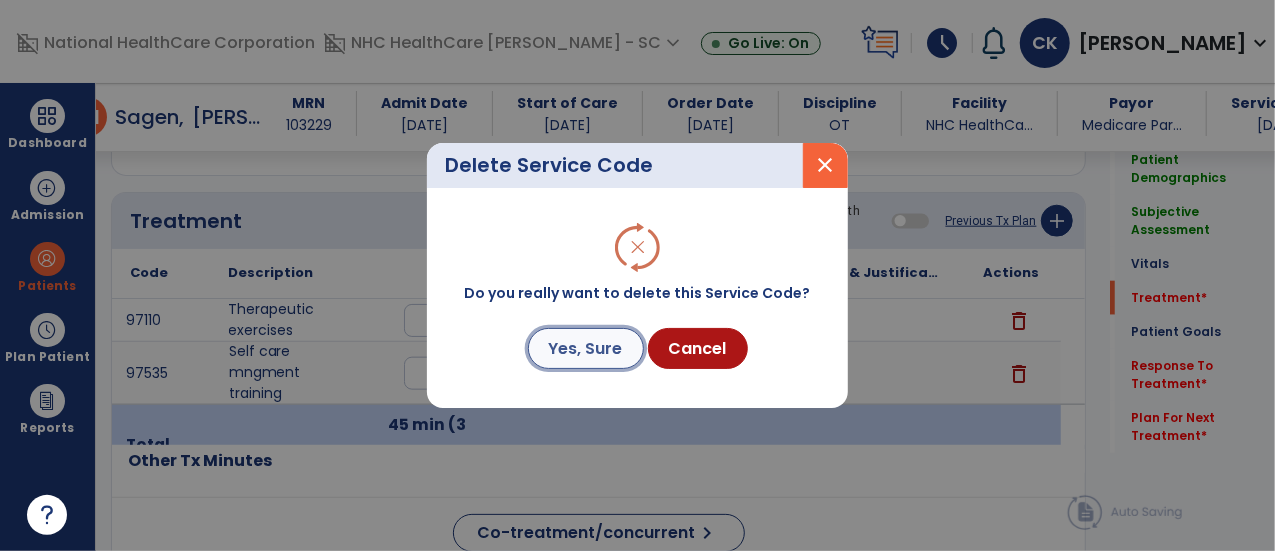 click on "Yes, Sure" at bounding box center (586, 348) 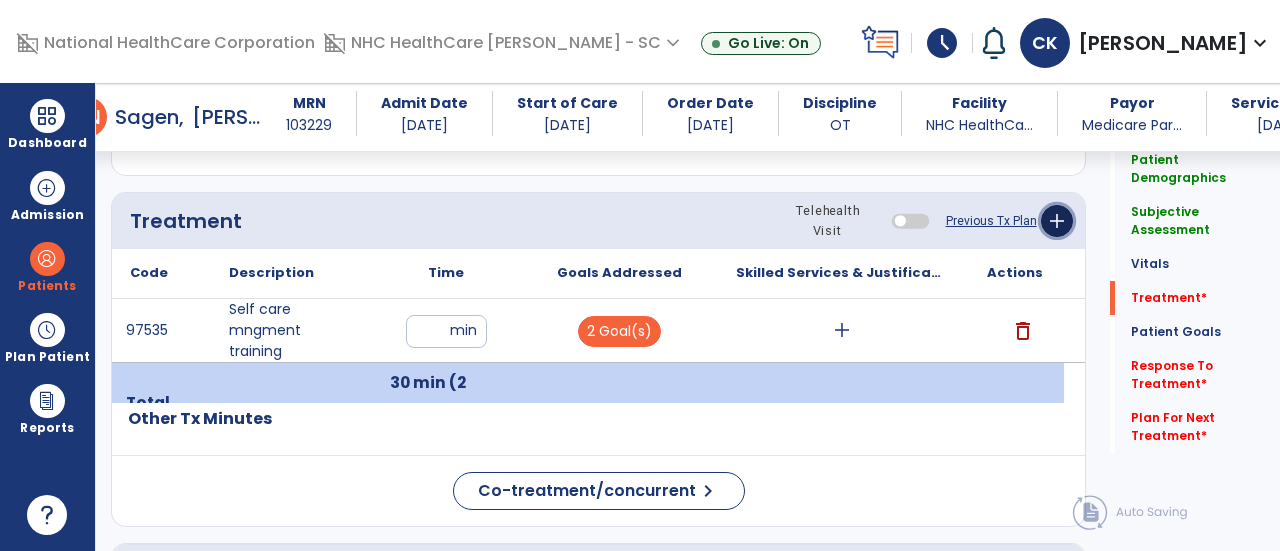 click on "add" 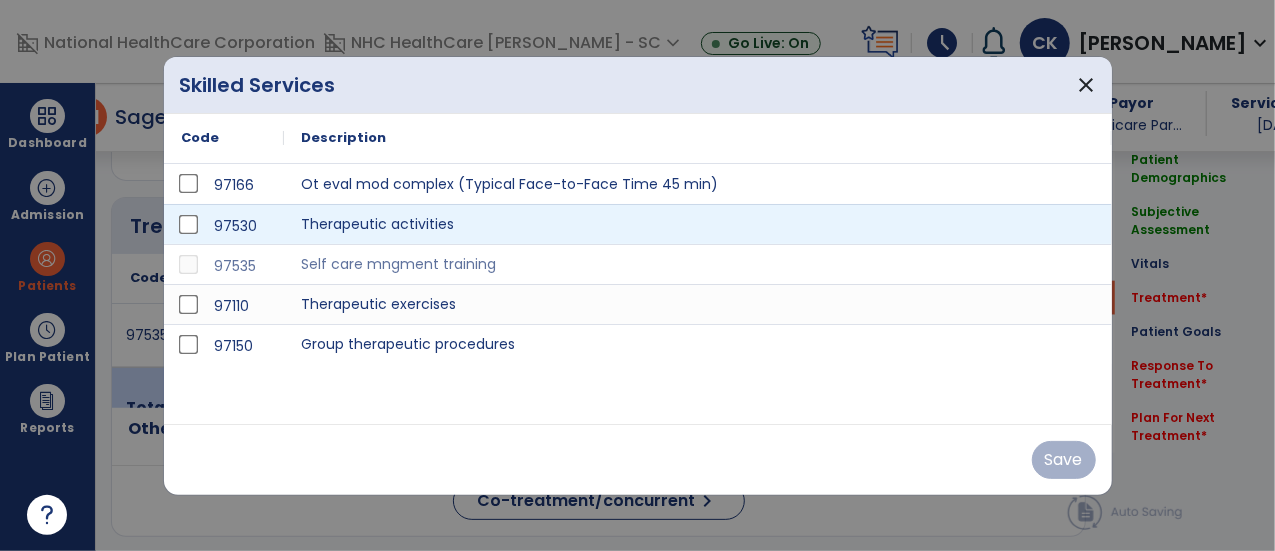 scroll, scrollTop: 1057, scrollLeft: 0, axis: vertical 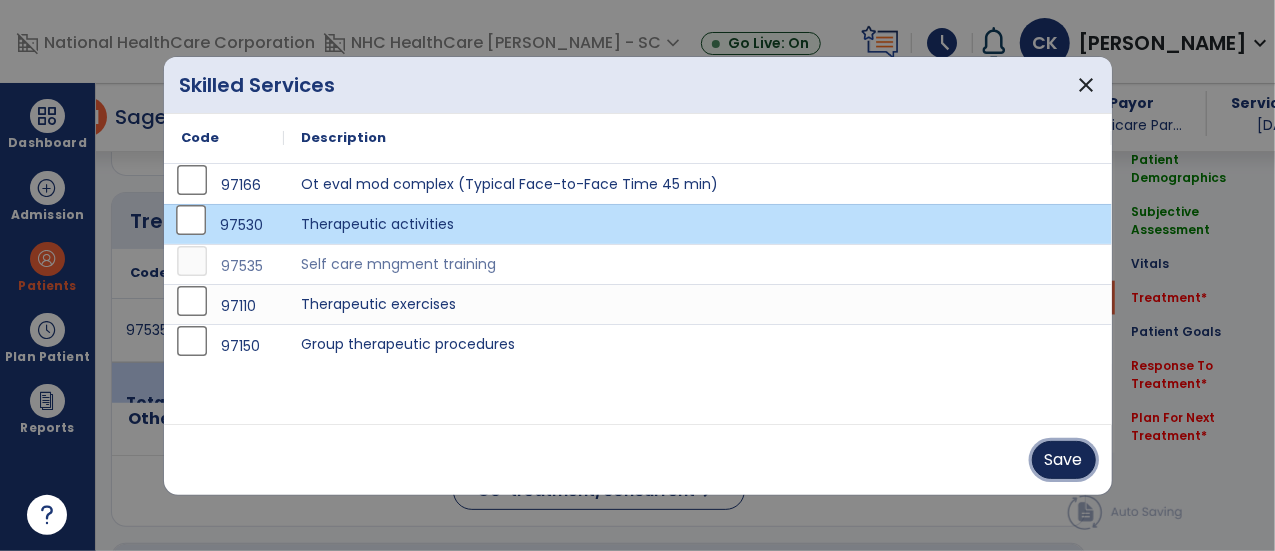 click on "Save" at bounding box center [1064, 460] 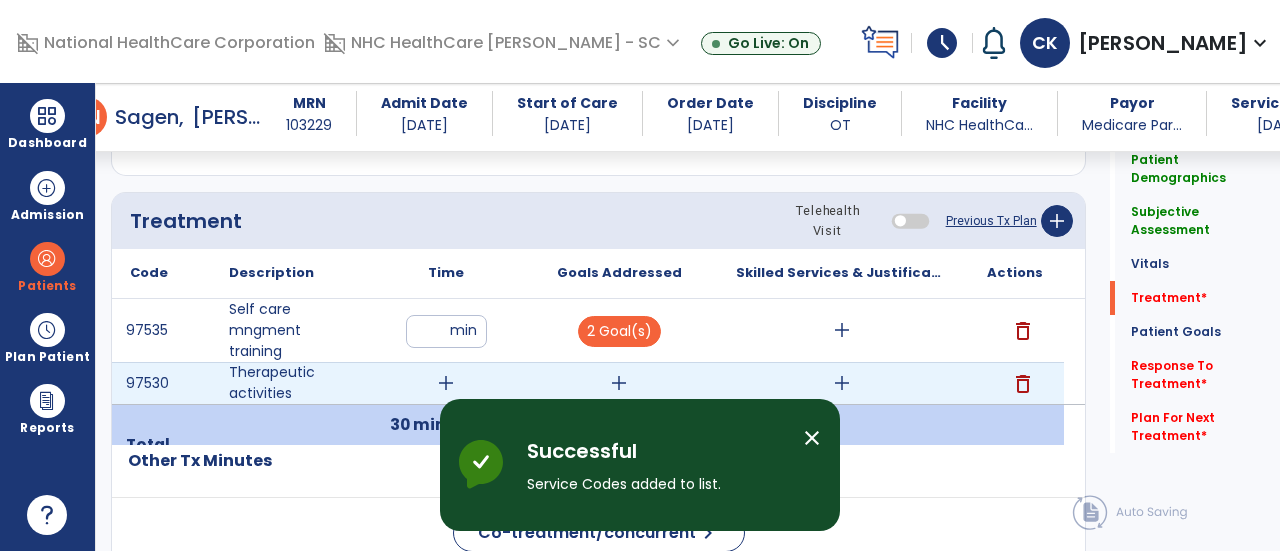 click on "add" at bounding box center [446, 383] 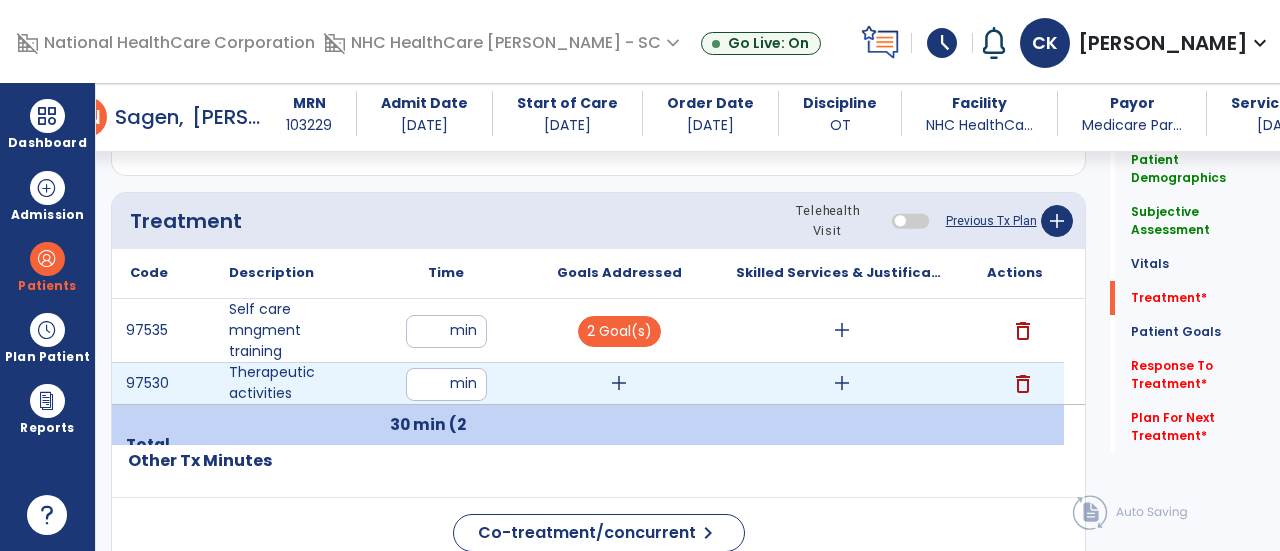 type on "**" 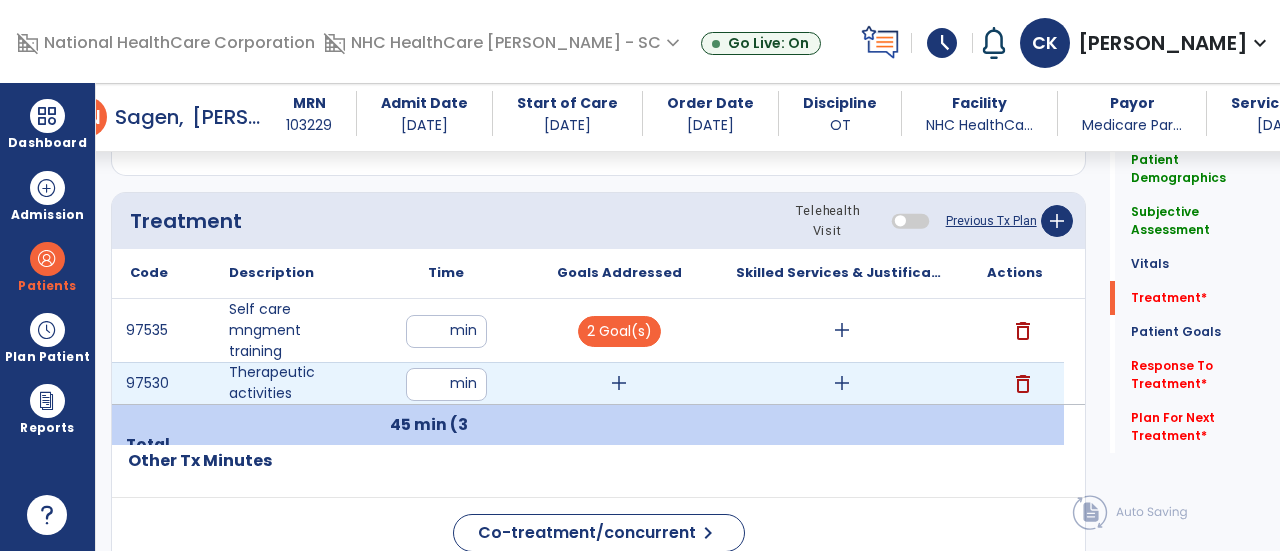 click on "add" at bounding box center (619, 383) 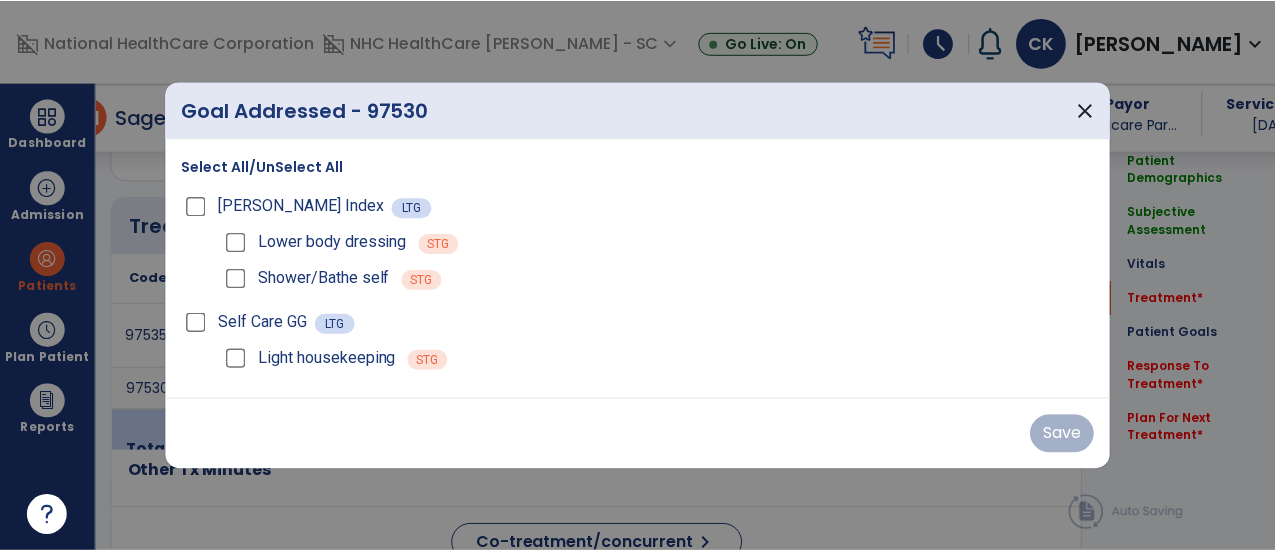 scroll, scrollTop: 1057, scrollLeft: 0, axis: vertical 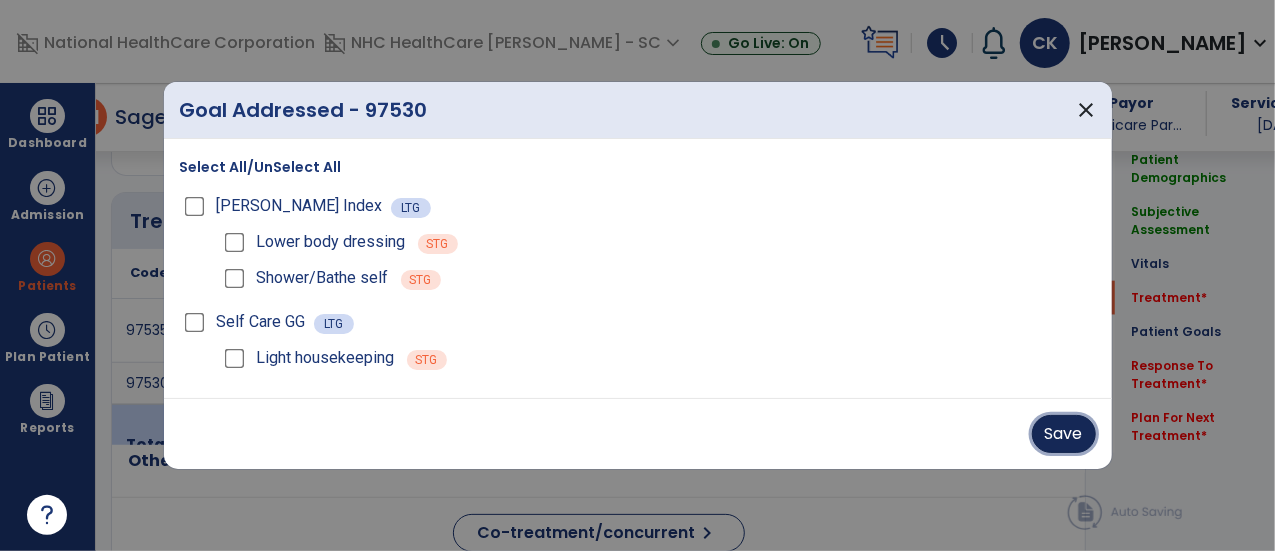 click on "Save" at bounding box center (1064, 434) 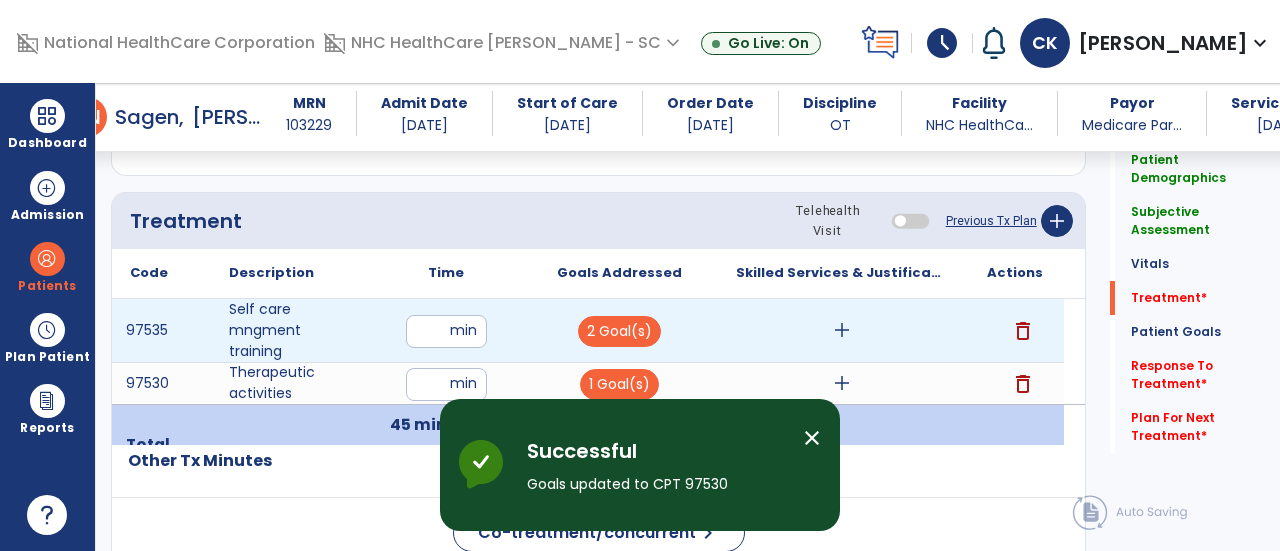 click on "add" at bounding box center [842, 330] 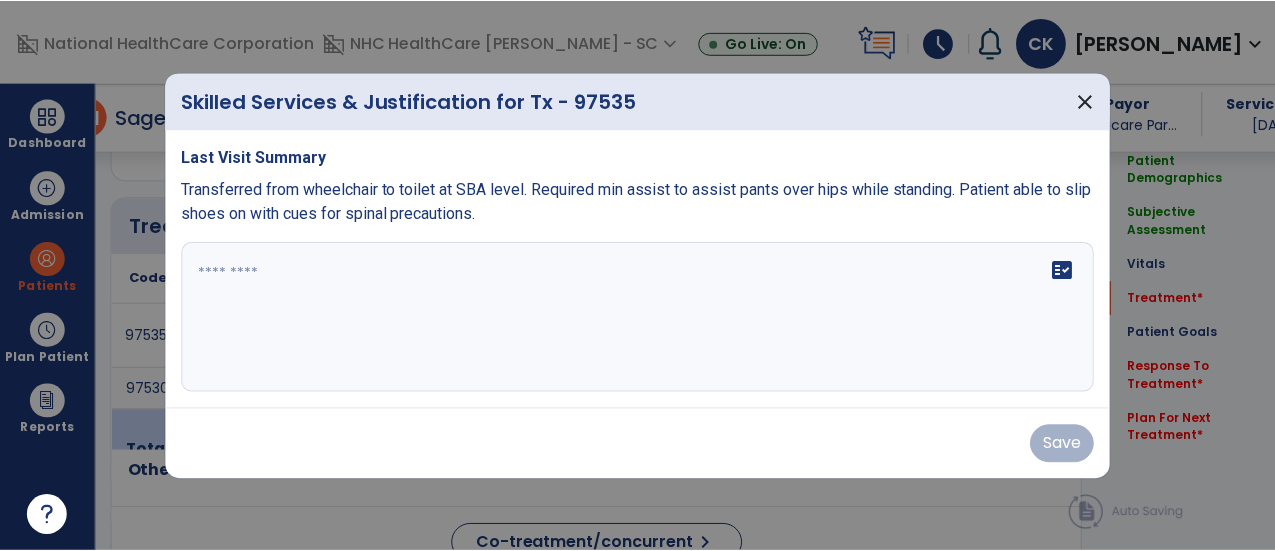 scroll, scrollTop: 1057, scrollLeft: 0, axis: vertical 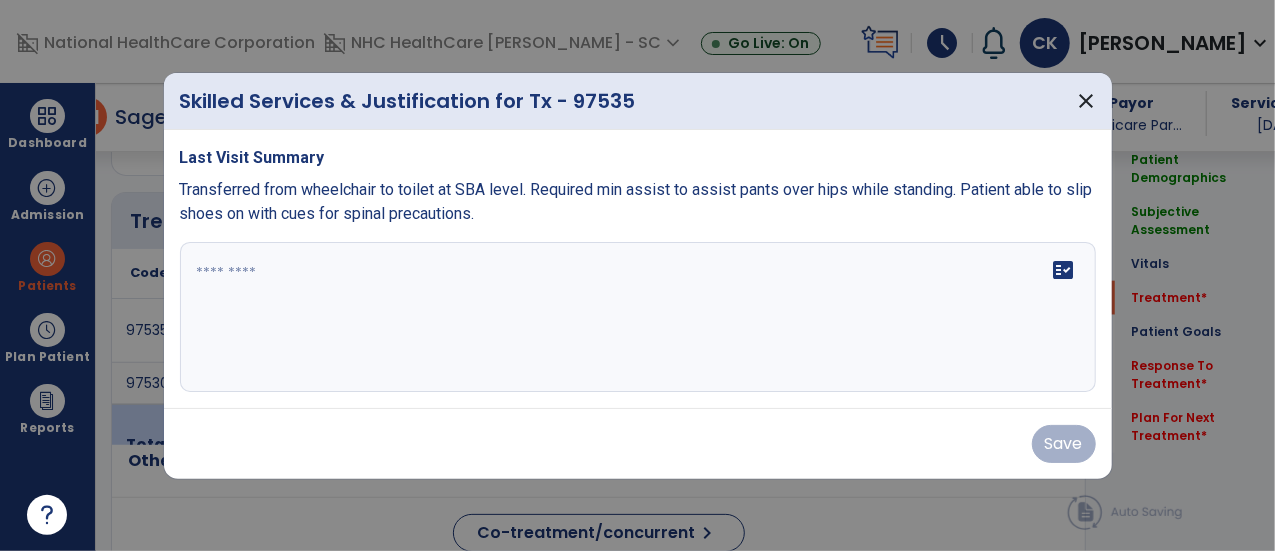 click on "fact_check" at bounding box center [638, 317] 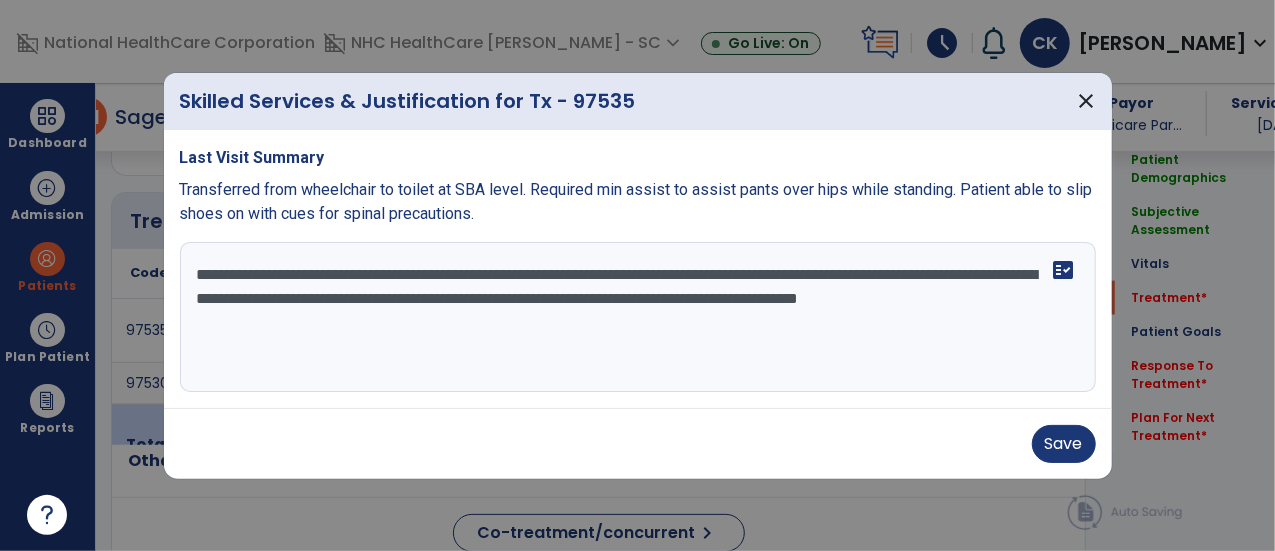 click on "**********" at bounding box center (638, 317) 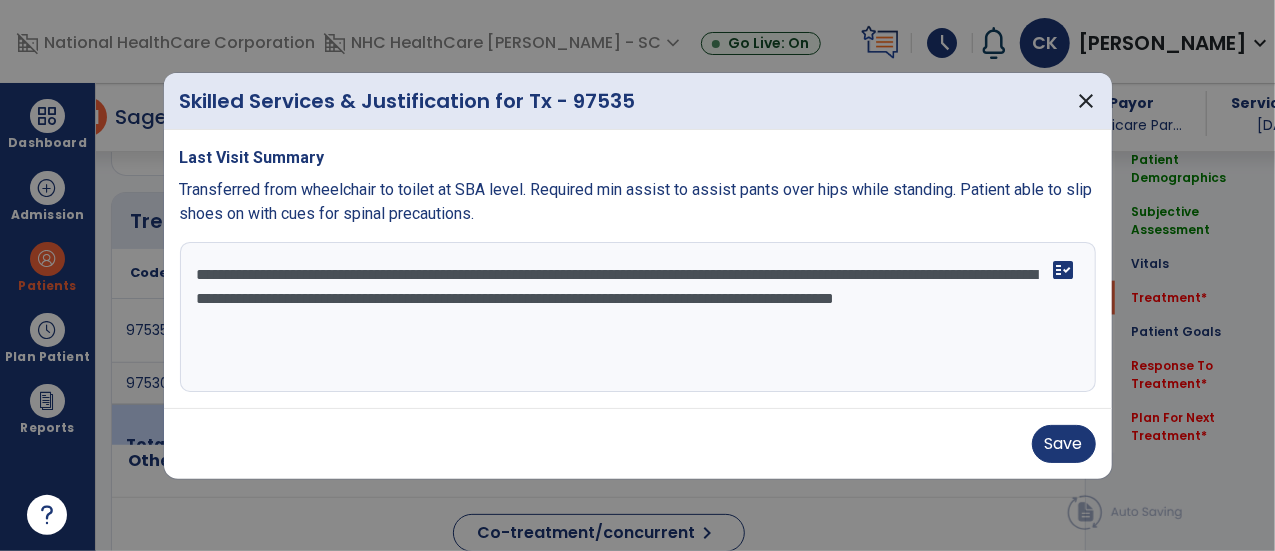 click on "**********" at bounding box center [638, 317] 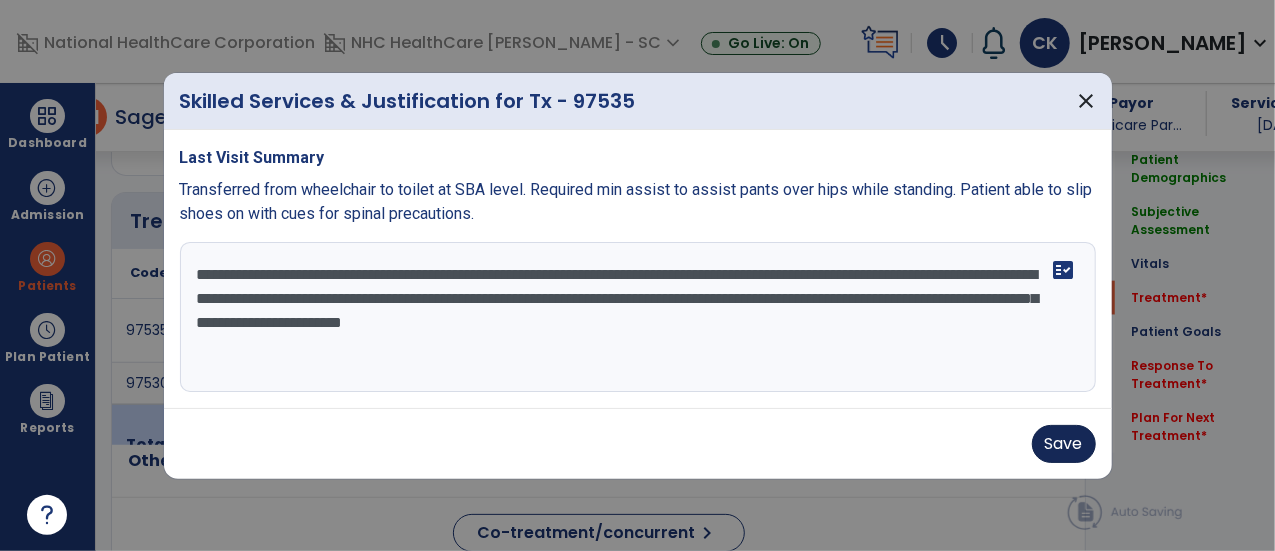 type on "**********" 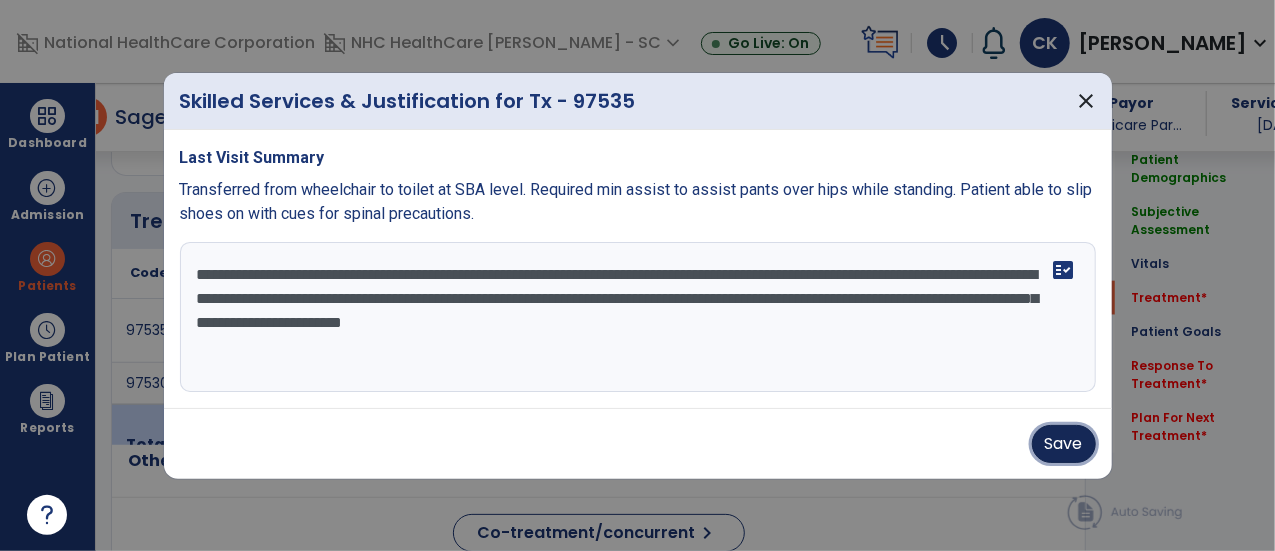 click on "Save" at bounding box center (1064, 444) 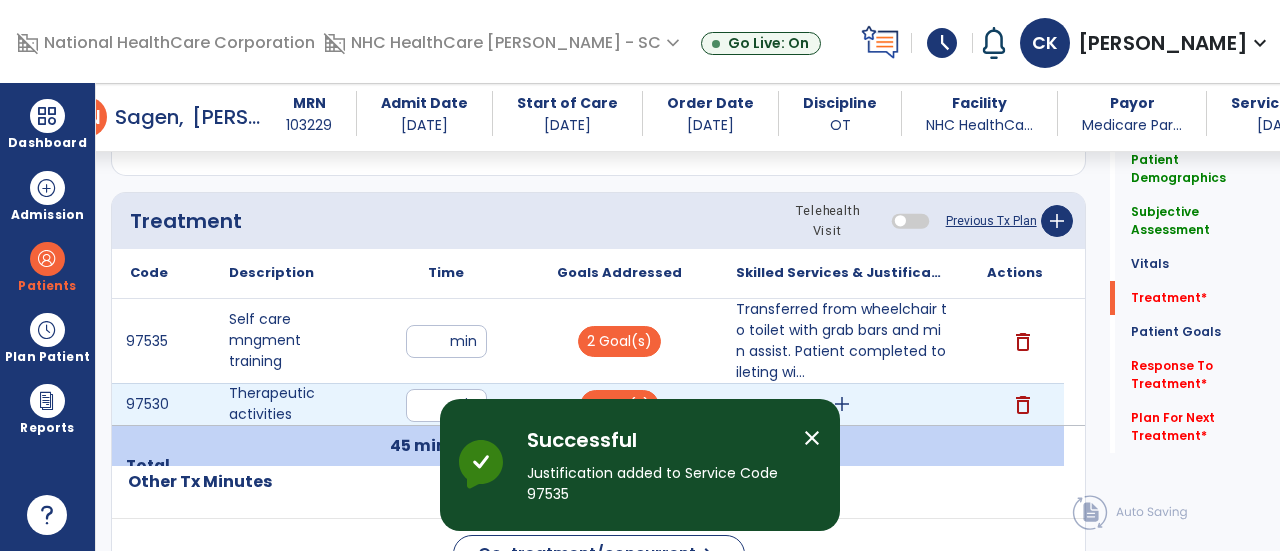 click on "add" at bounding box center [842, 404] 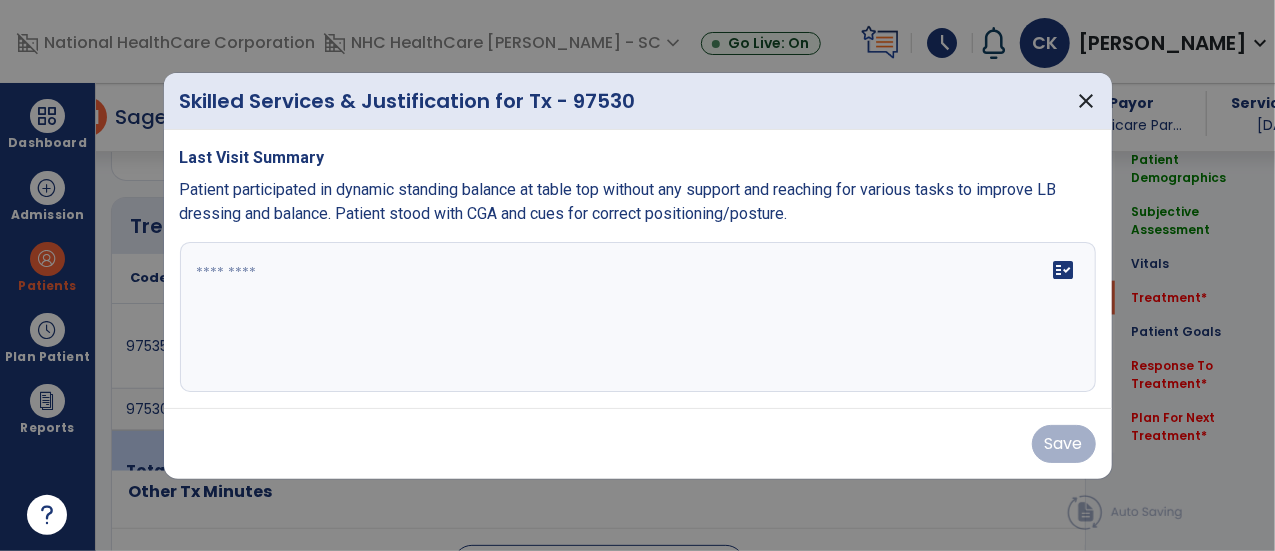 scroll, scrollTop: 1057, scrollLeft: 0, axis: vertical 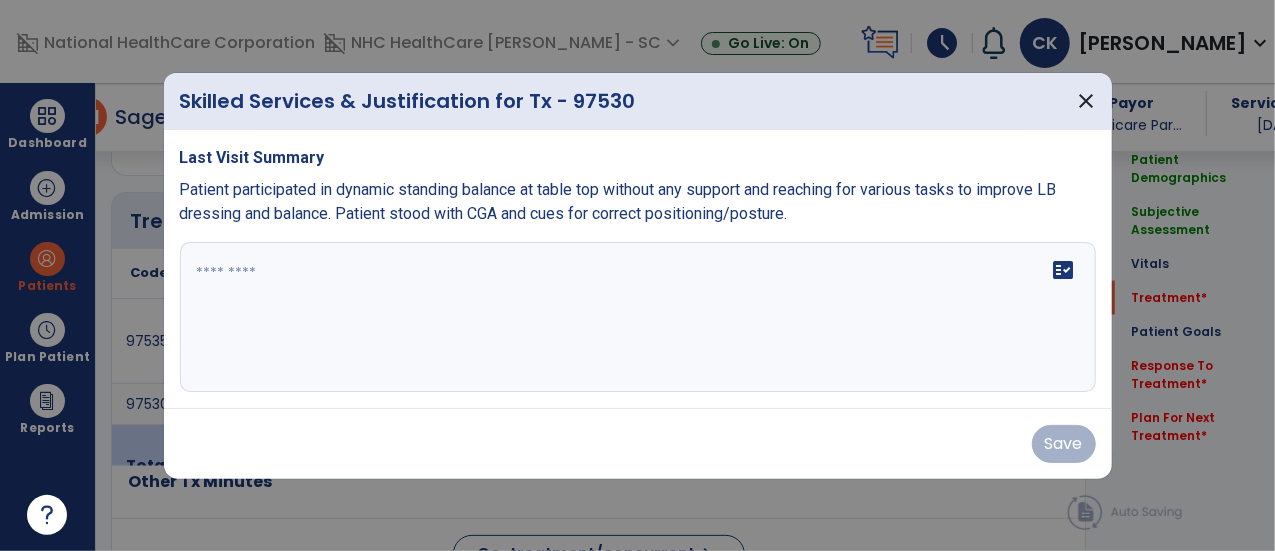 click at bounding box center (638, 317) 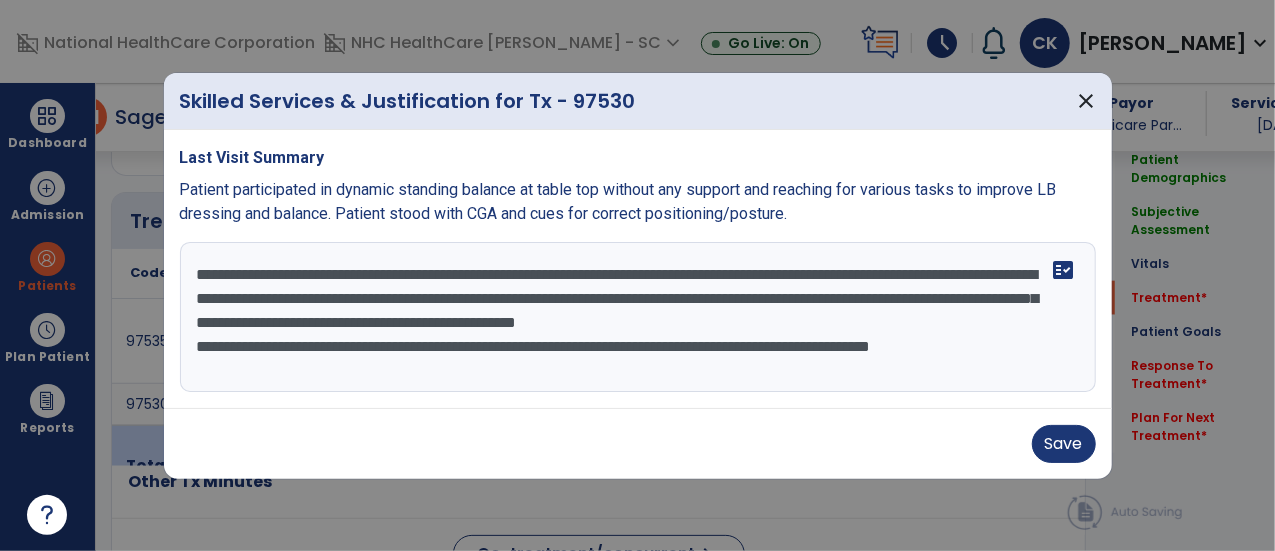 scroll, scrollTop: 14, scrollLeft: 0, axis: vertical 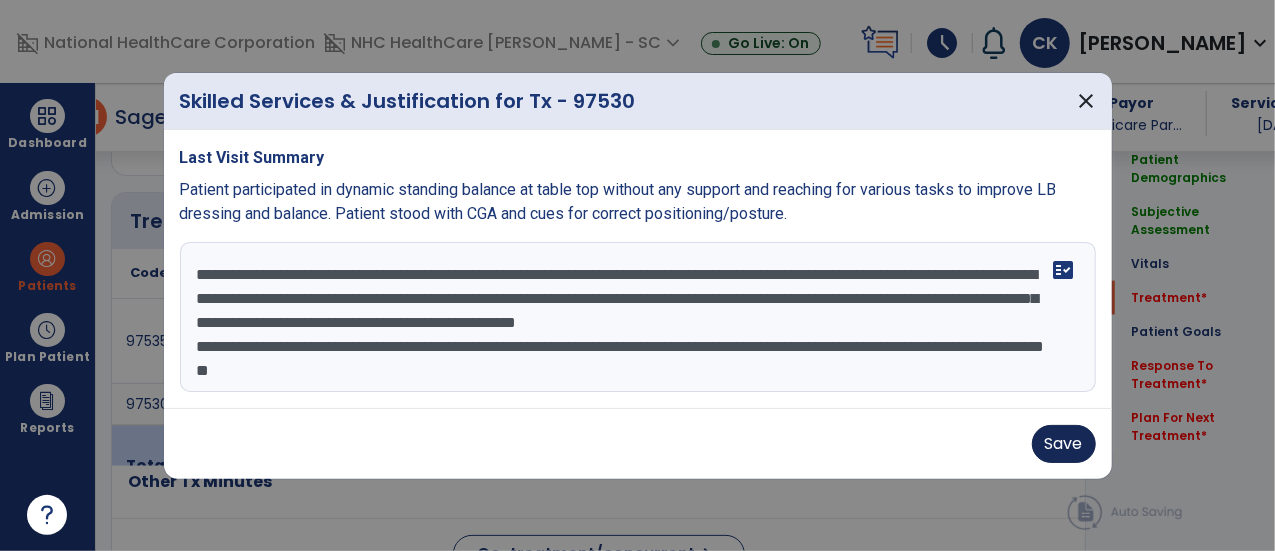 type on "**********" 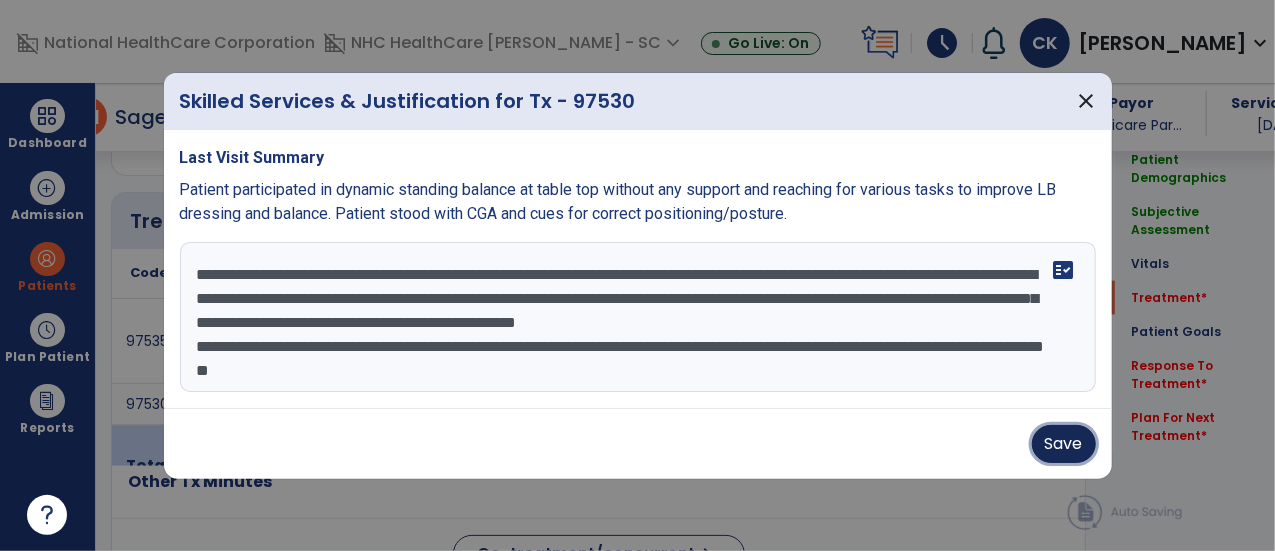 click on "Save" at bounding box center (1064, 444) 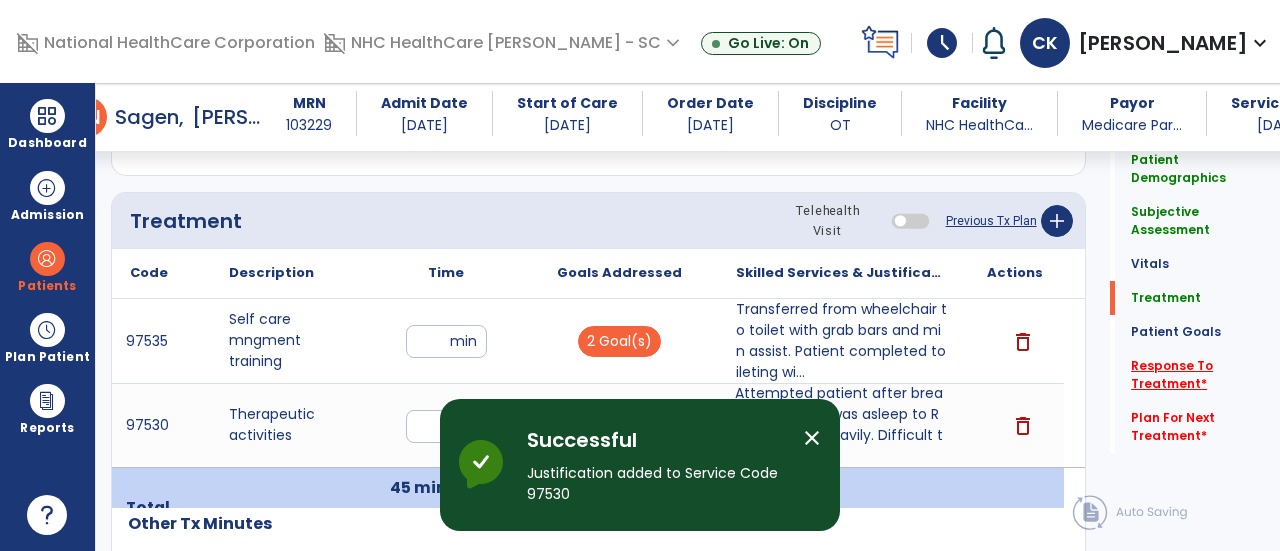 click on "Response To Treatment   *" 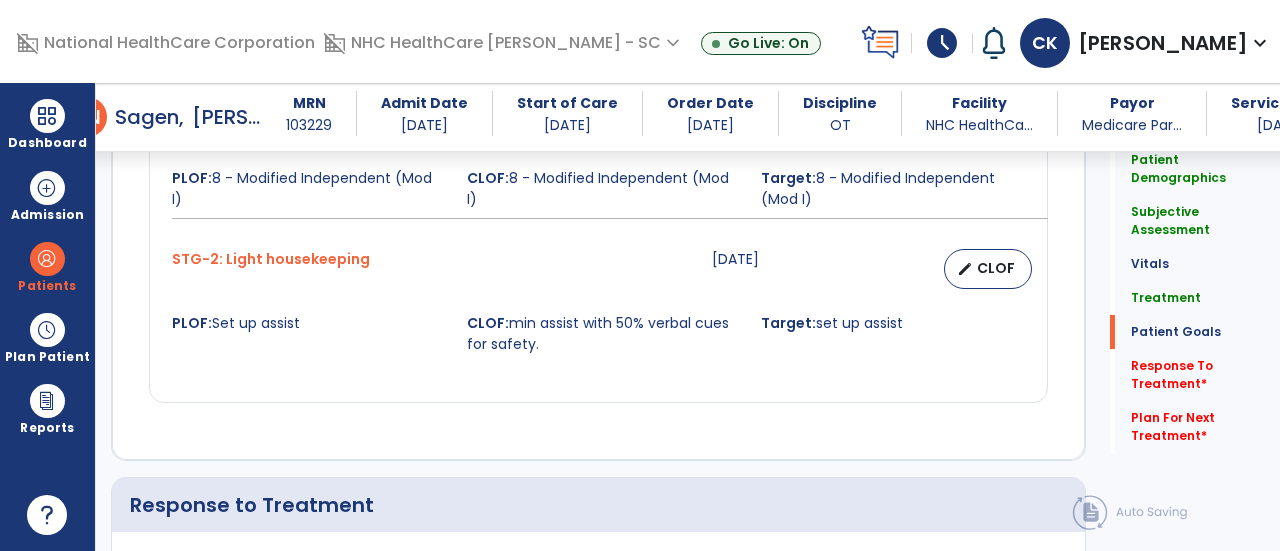 scroll, scrollTop: 2698, scrollLeft: 0, axis: vertical 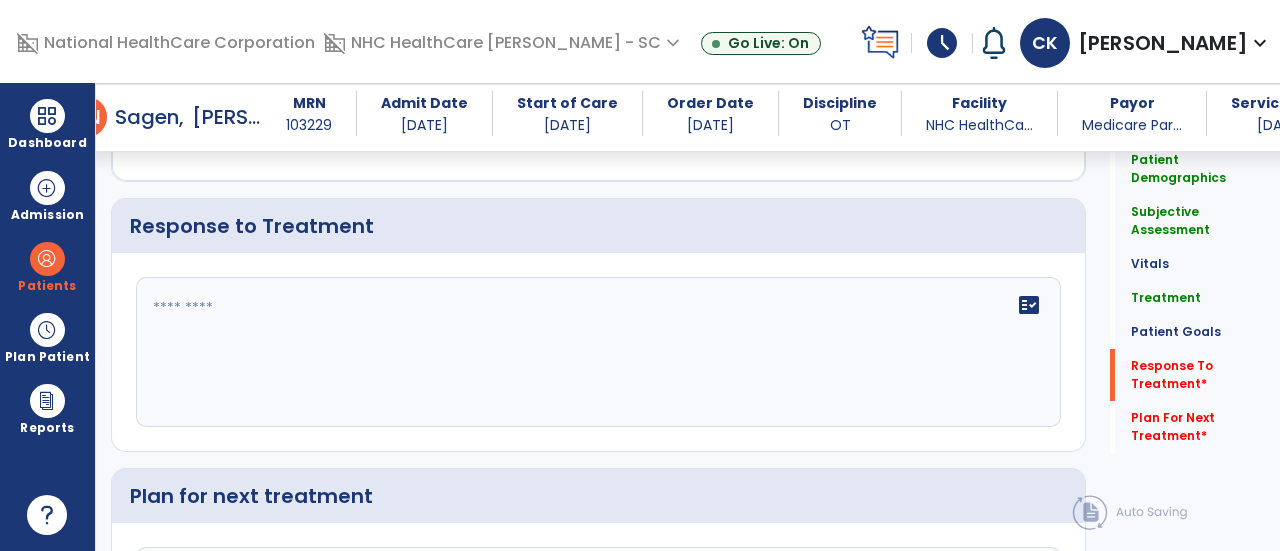 click on "fact_check" 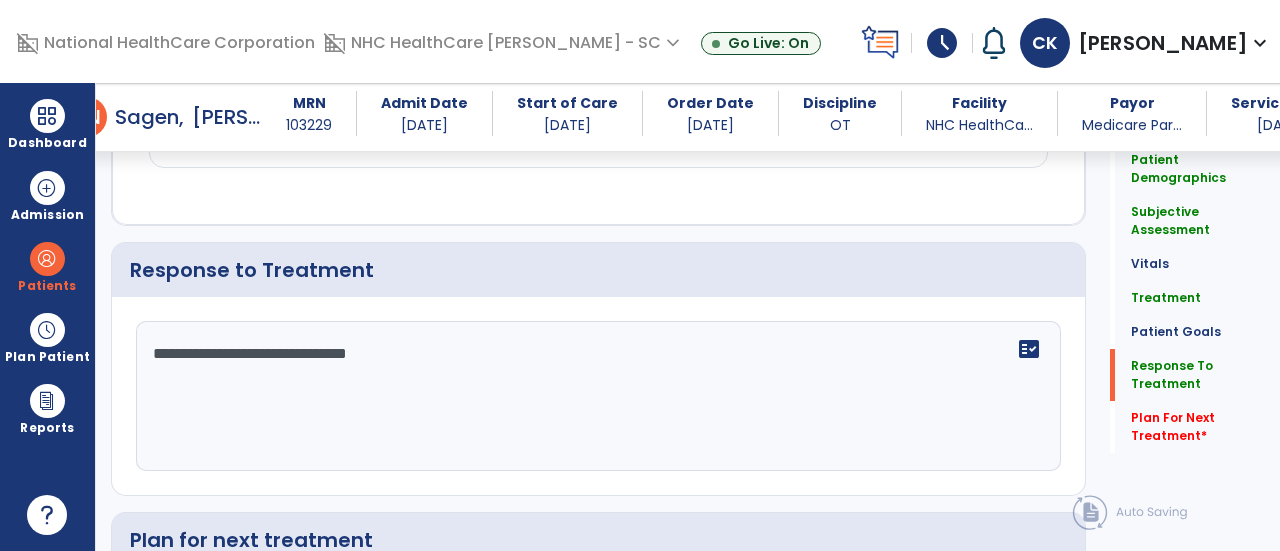 scroll, scrollTop: 2698, scrollLeft: 0, axis: vertical 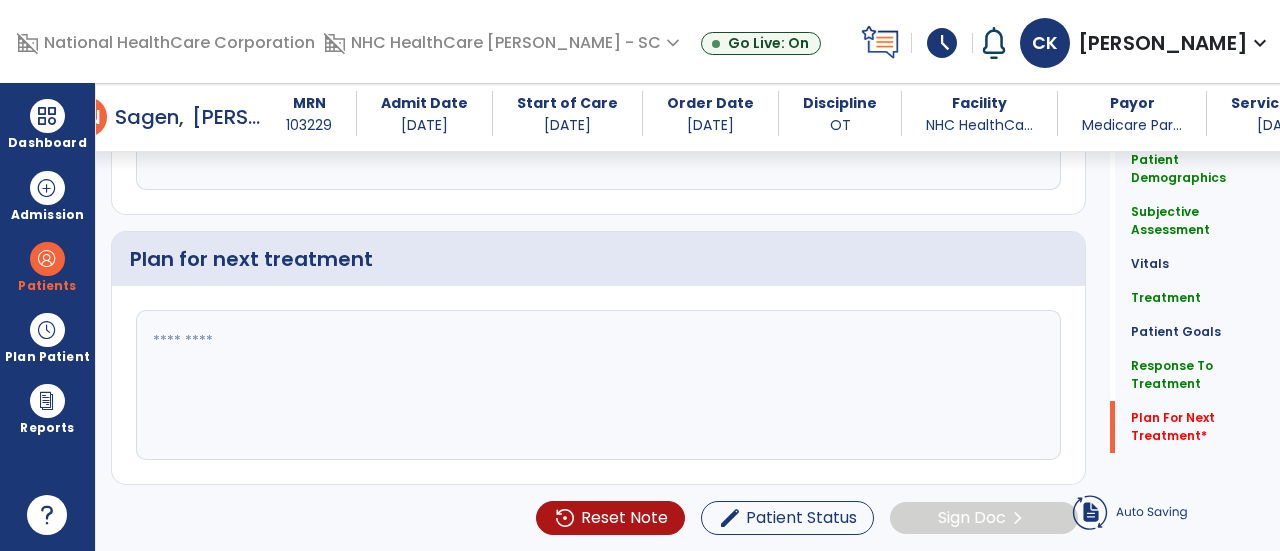 type on "**********" 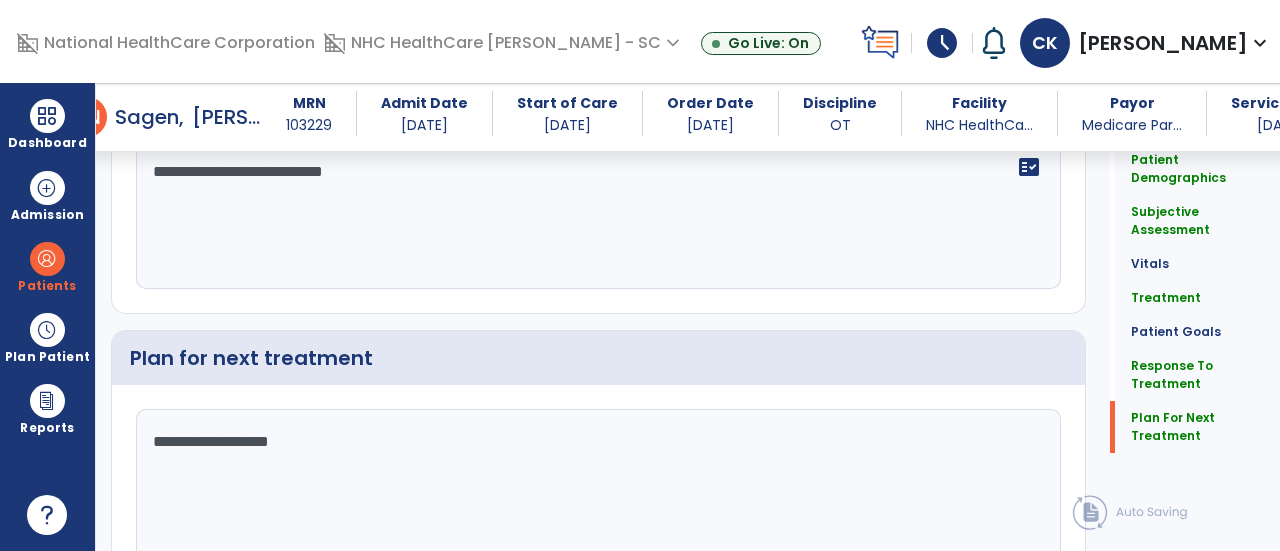 scroll, scrollTop: 2924, scrollLeft: 0, axis: vertical 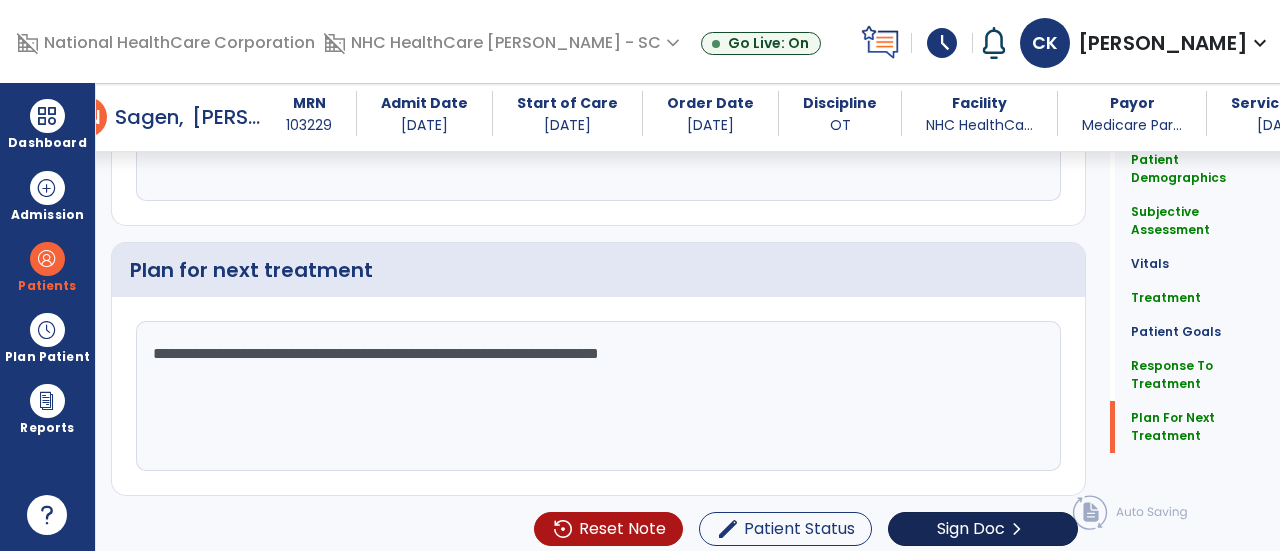 type on "**********" 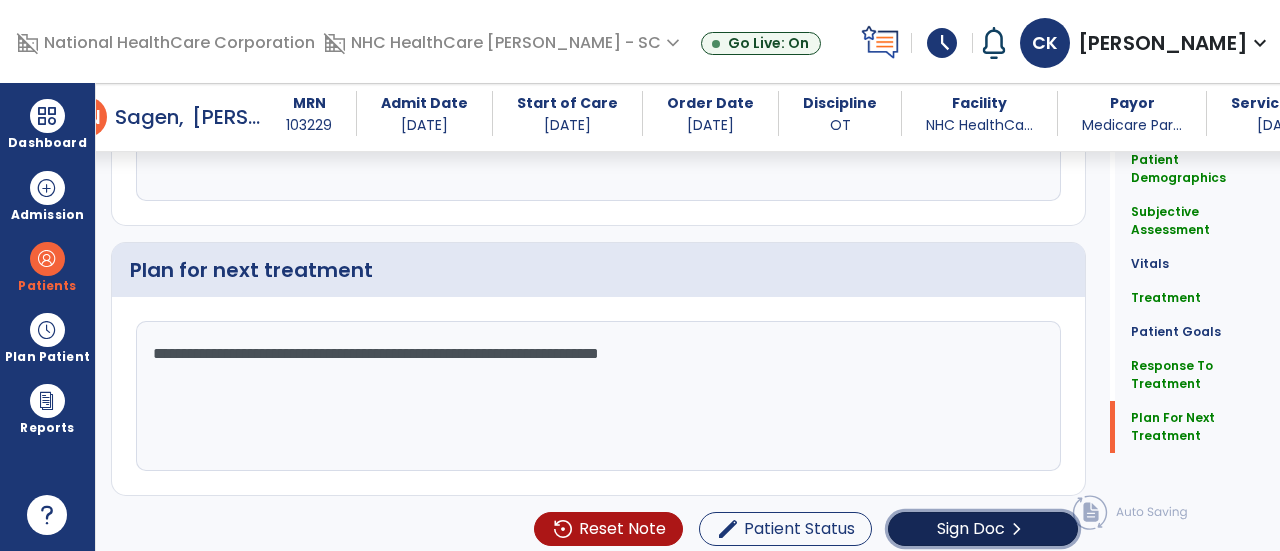 click on "Sign Doc" 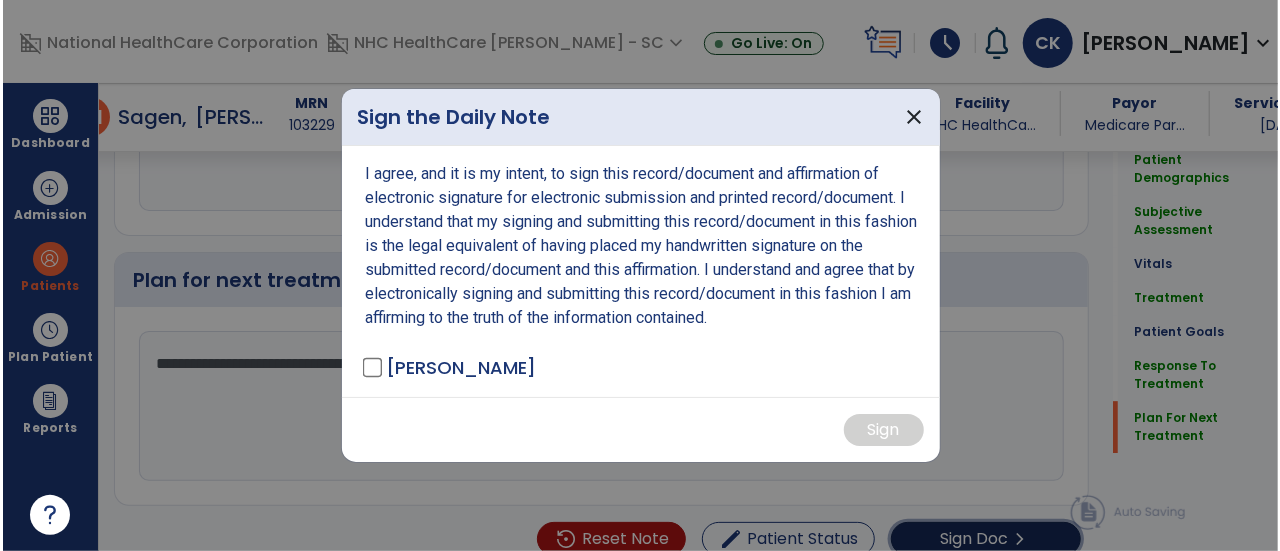 scroll, scrollTop: 2924, scrollLeft: 0, axis: vertical 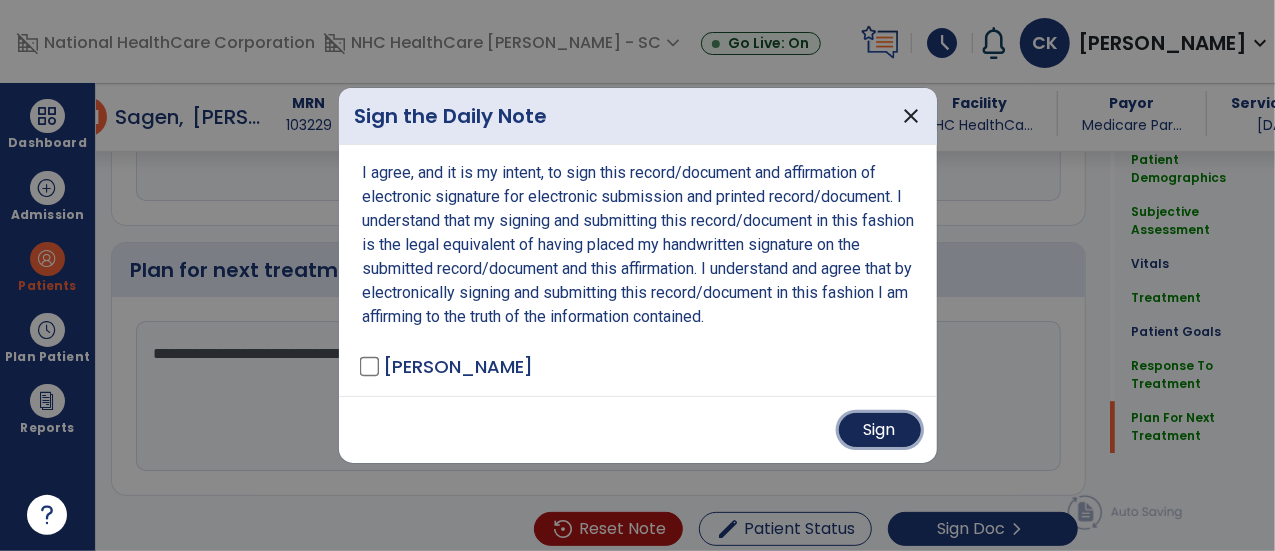 click on "Sign" at bounding box center [880, 430] 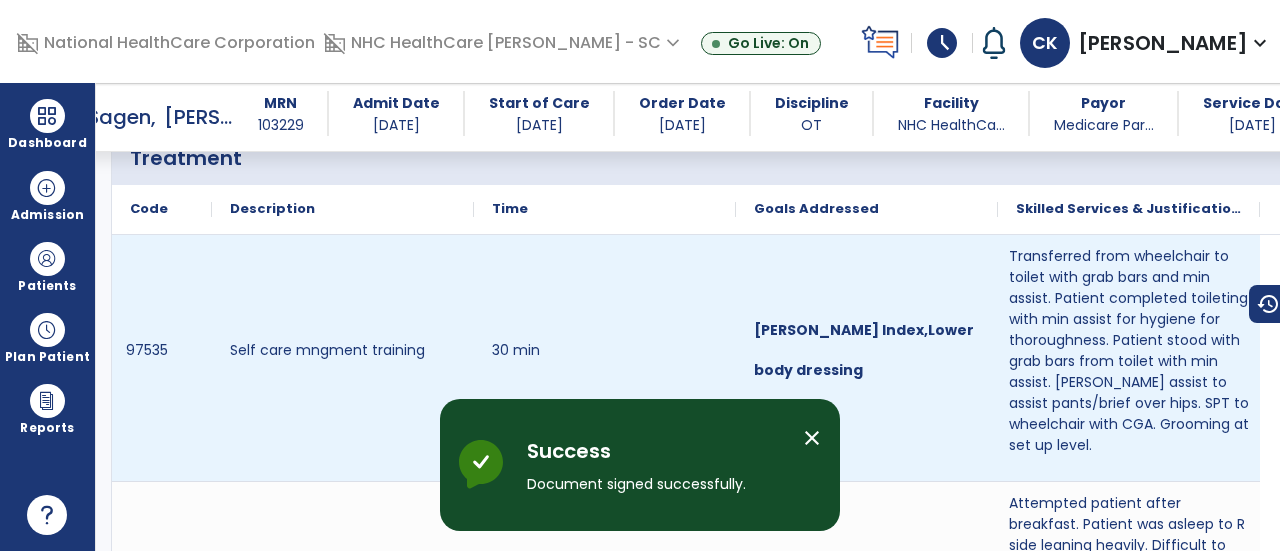 scroll, scrollTop: 0, scrollLeft: 0, axis: both 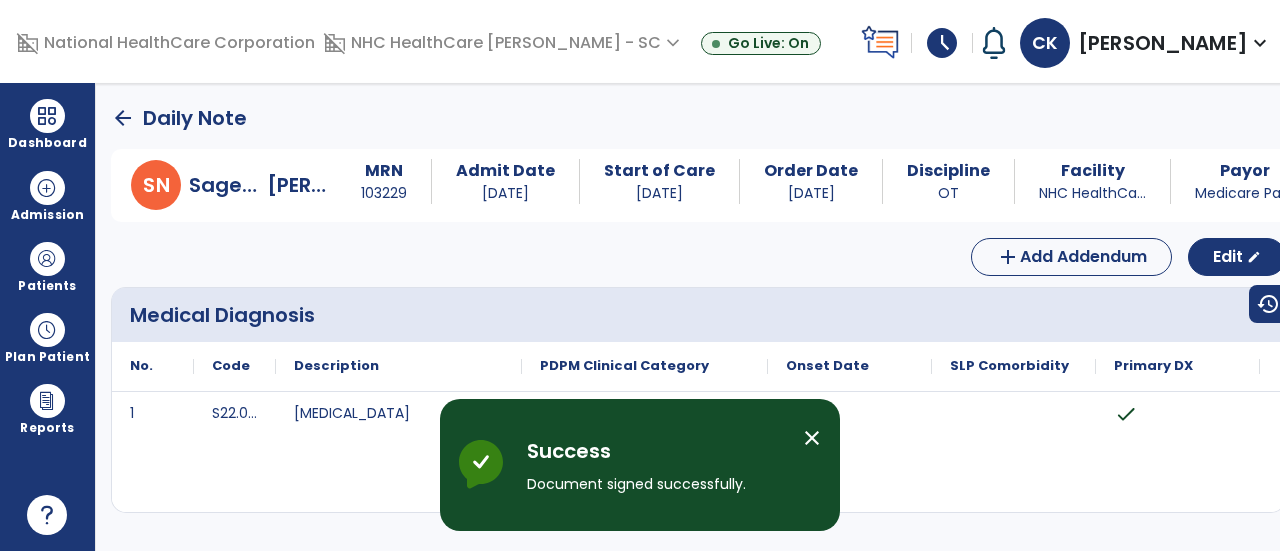 click on "arrow_back" 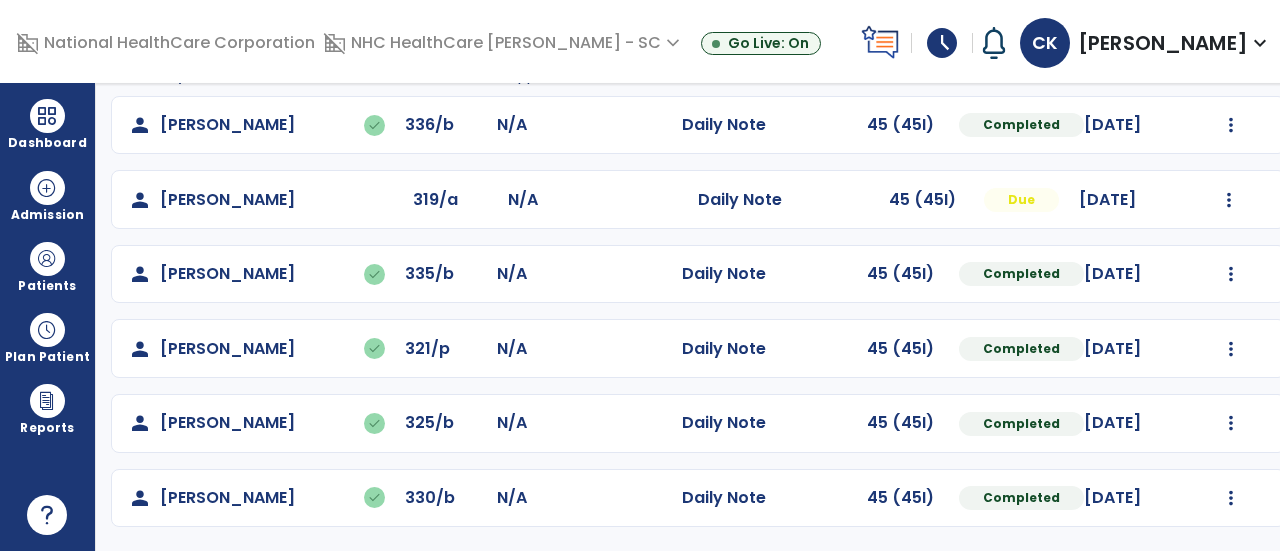 scroll, scrollTop: 184, scrollLeft: 0, axis: vertical 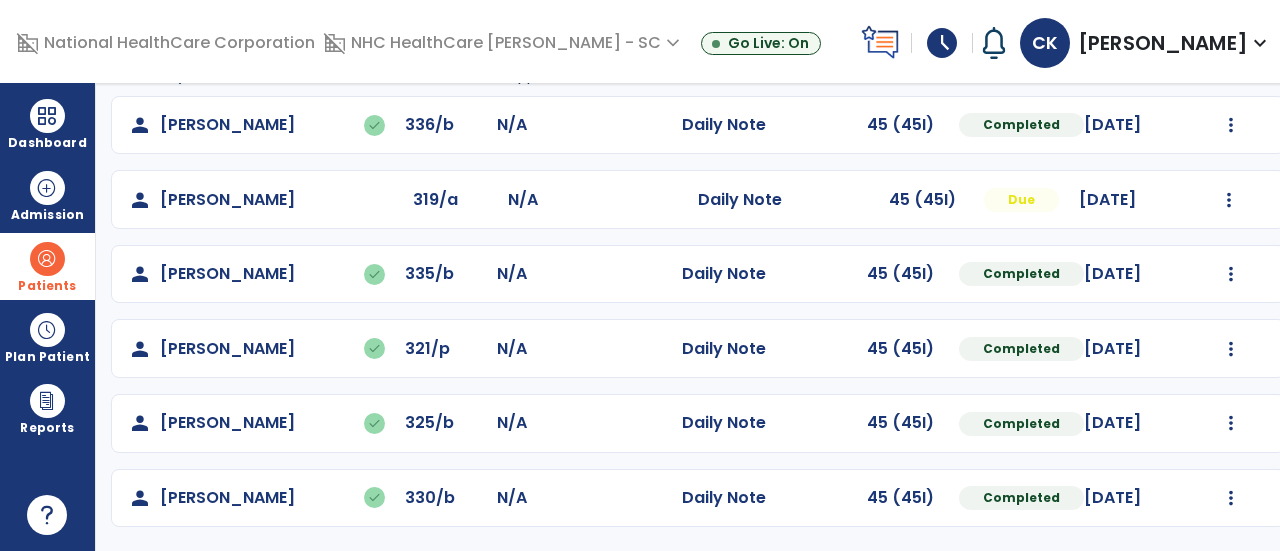 click on "Patients" at bounding box center [47, 266] 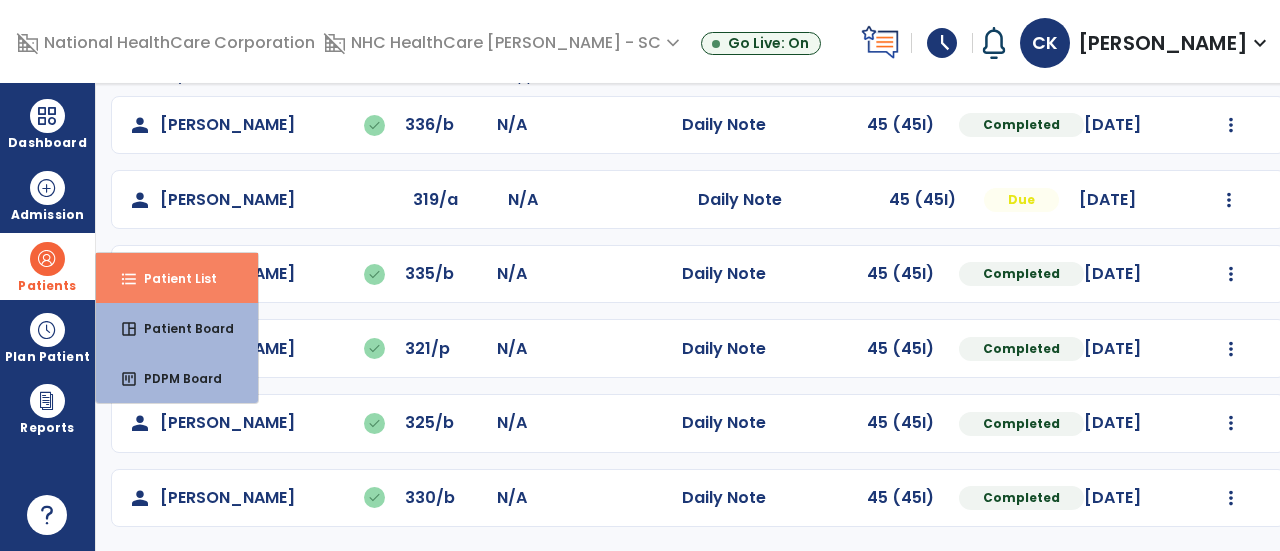 click on "format_list_bulleted  Patient List" at bounding box center (177, 278) 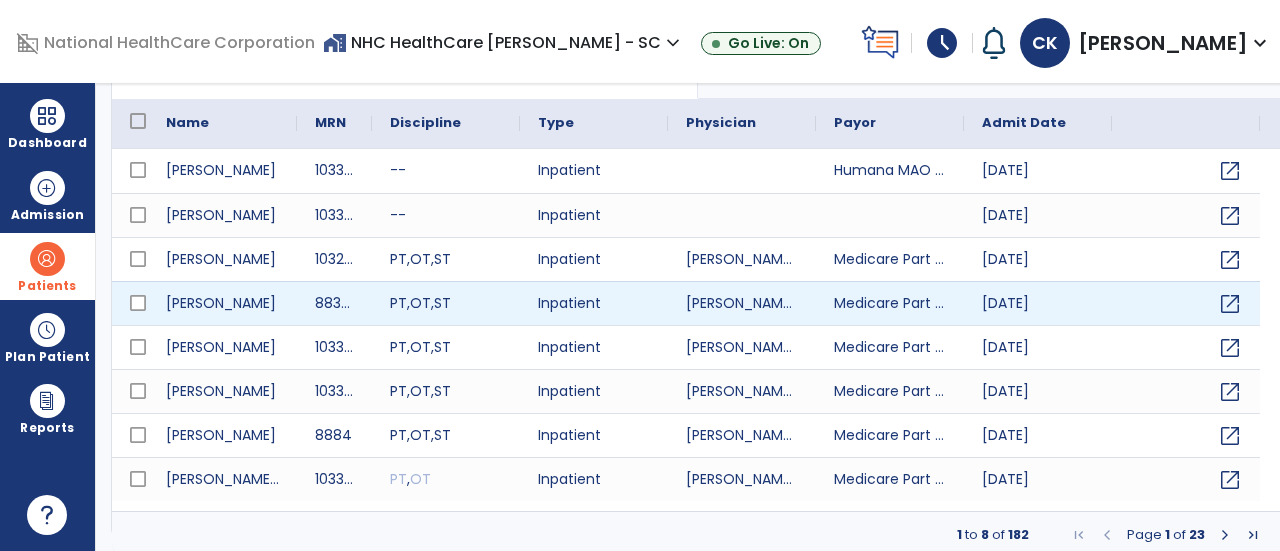 select on "***" 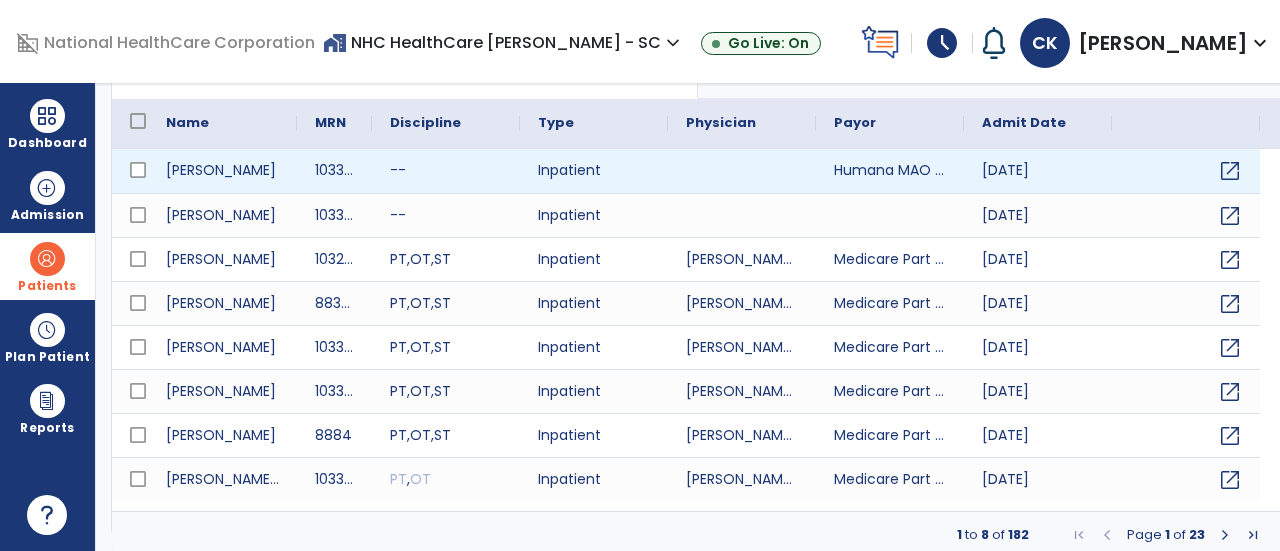 scroll, scrollTop: 0, scrollLeft: 0, axis: both 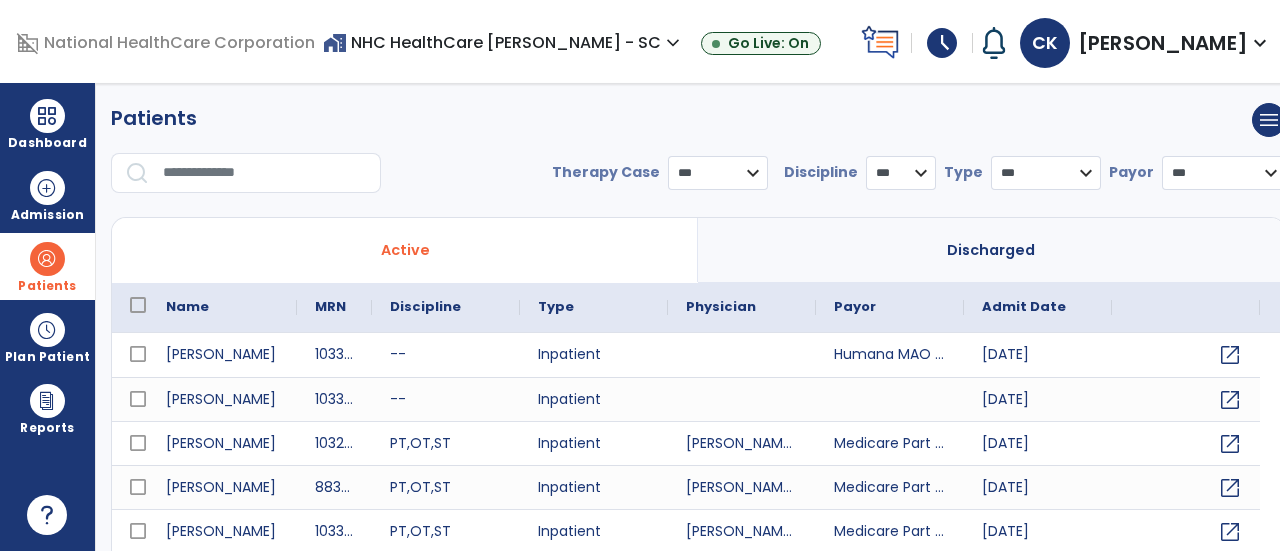 click at bounding box center [265, 173] 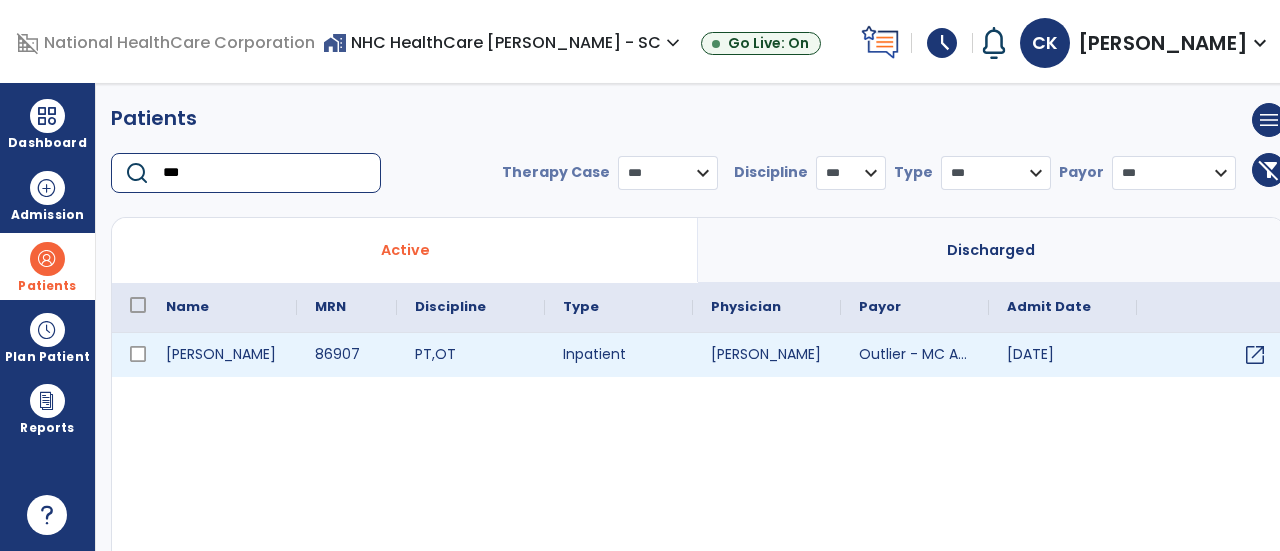 type on "***" 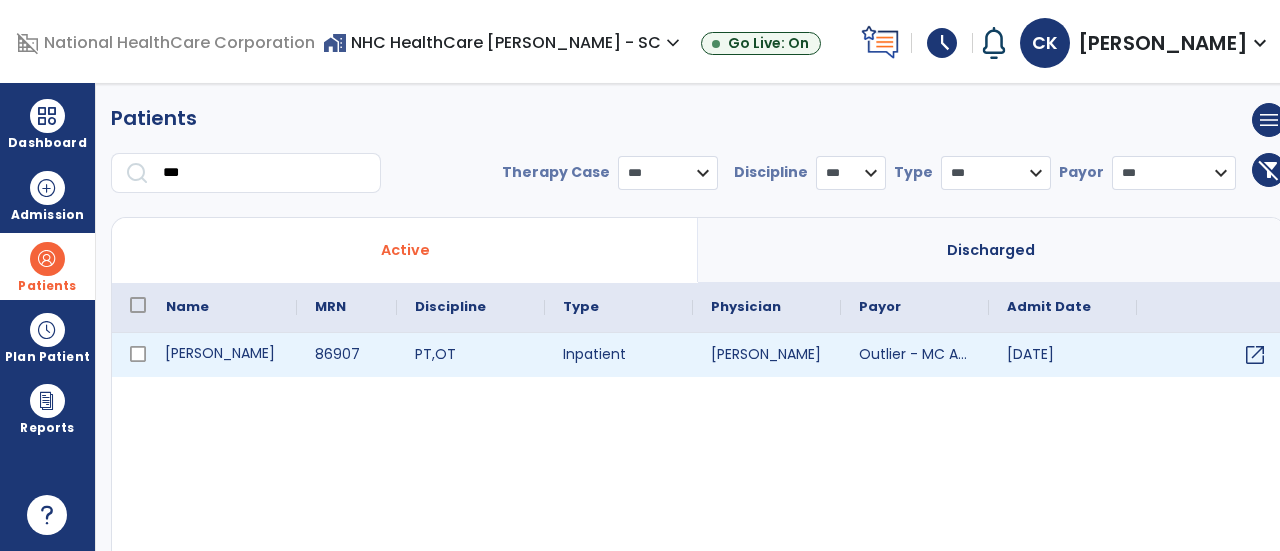 click on "[PERSON_NAME]" at bounding box center [222, 355] 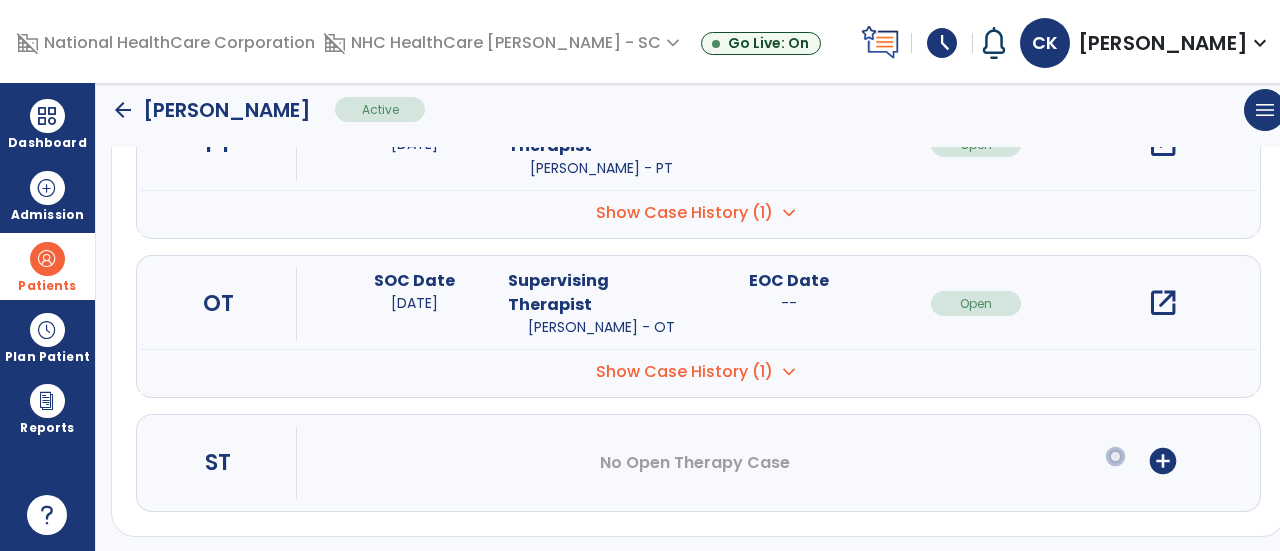 scroll, scrollTop: 292, scrollLeft: 0, axis: vertical 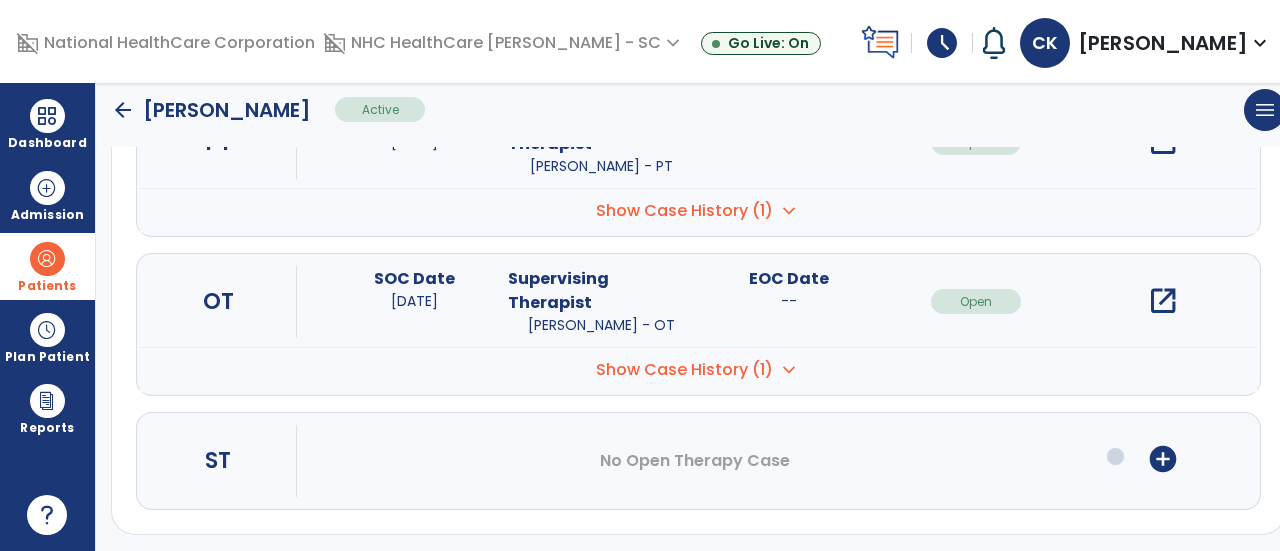 click on "open_in_new" at bounding box center (1163, 301) 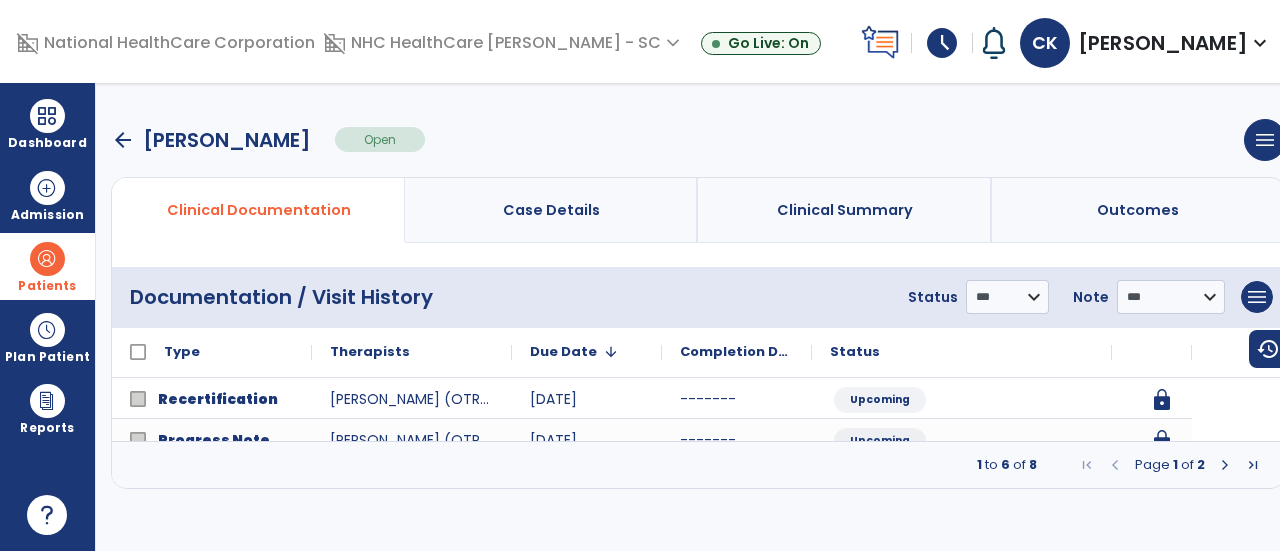 scroll, scrollTop: 0, scrollLeft: 0, axis: both 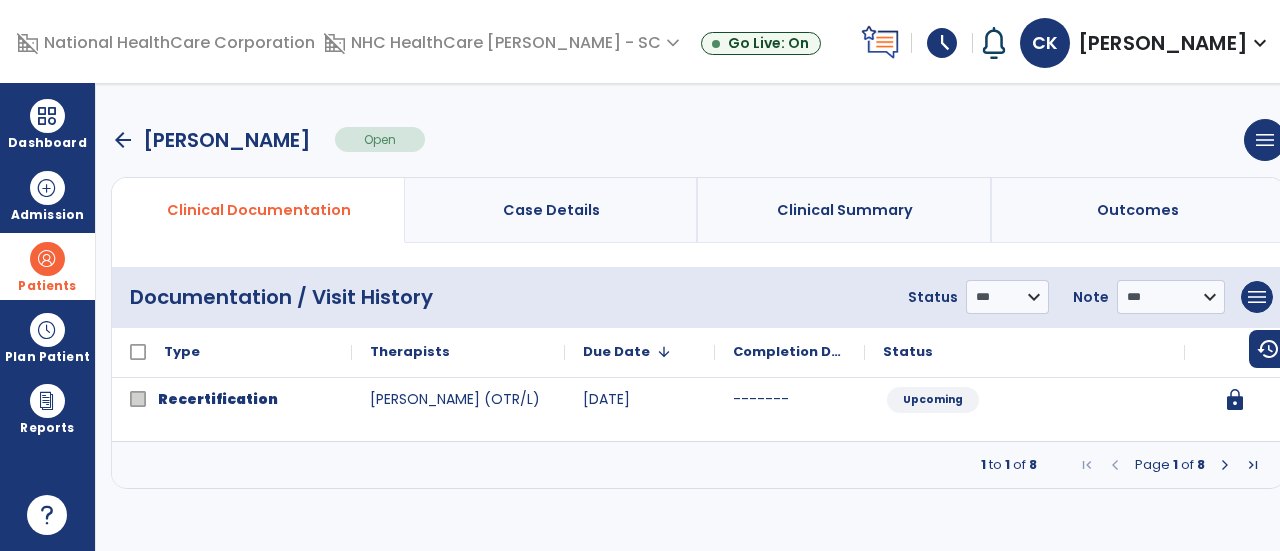 click at bounding box center (1225, 465) 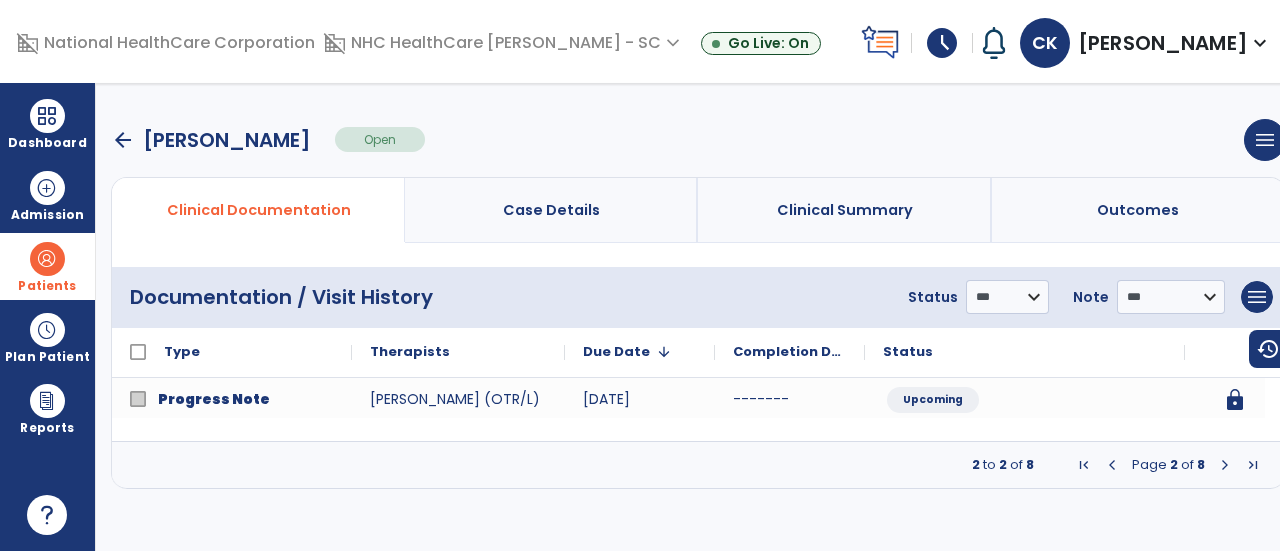 click at bounding box center (1225, 465) 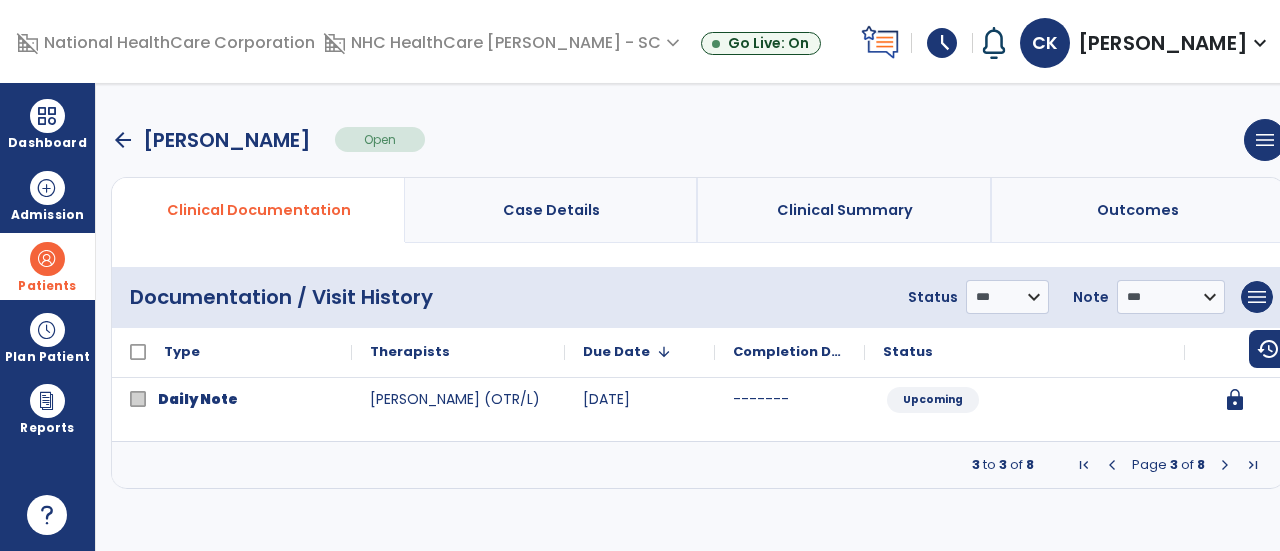 click at bounding box center [1225, 465] 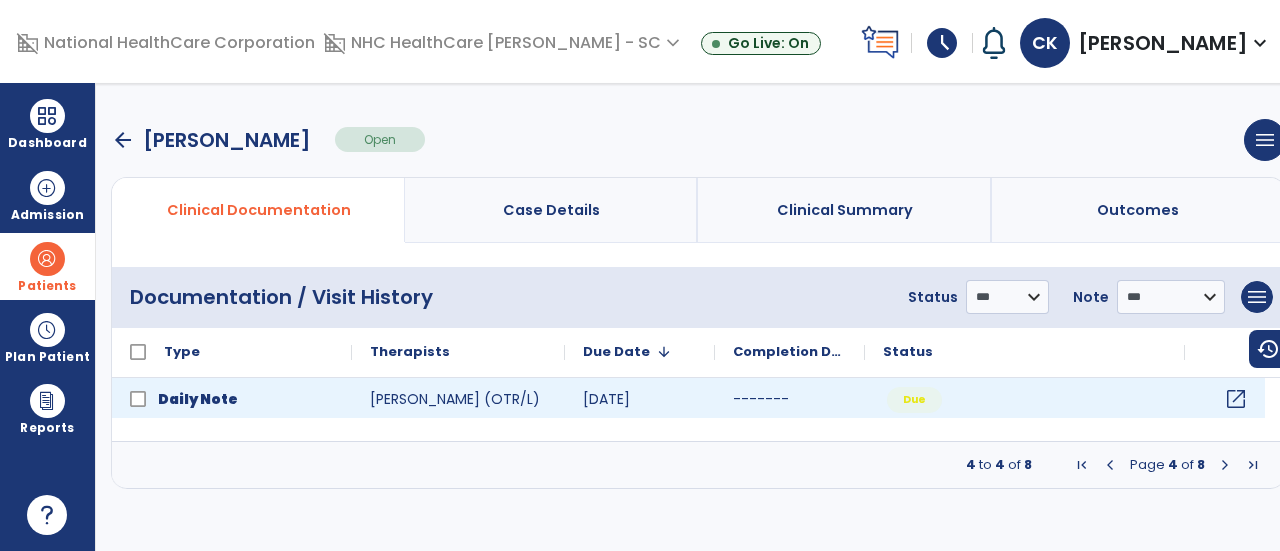 click on "open_in_new" 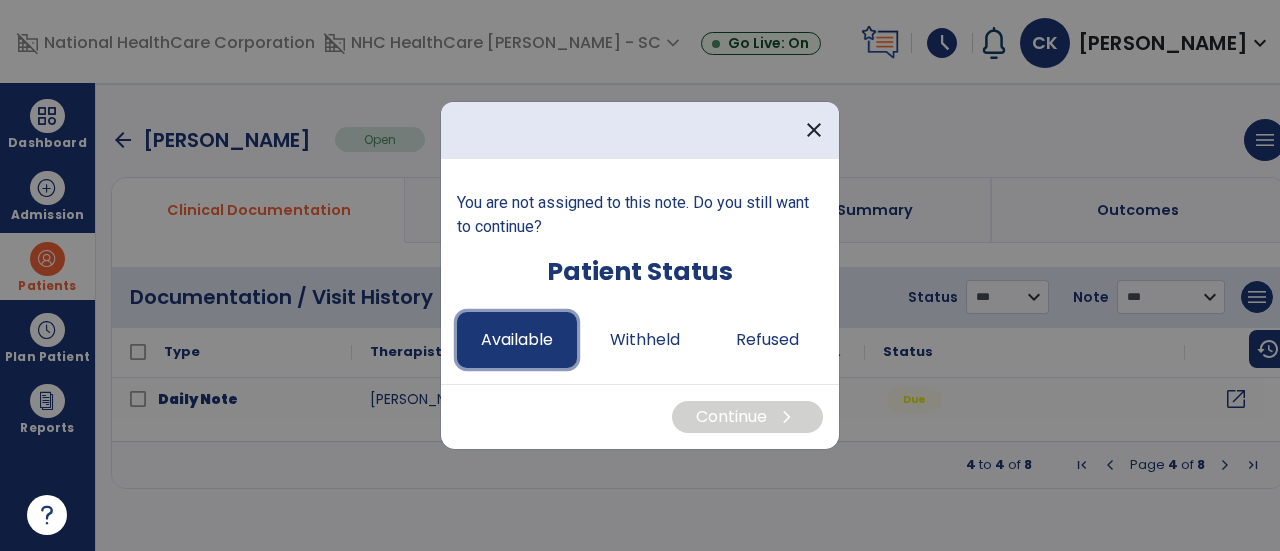 click on "Available" at bounding box center (517, 340) 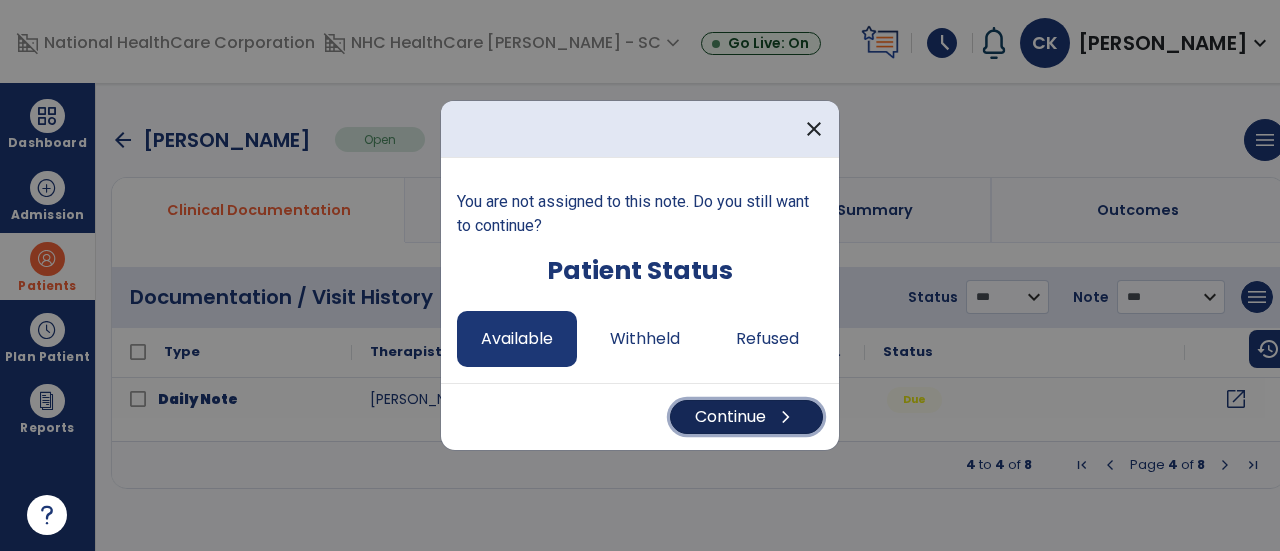 click on "Continue   chevron_right" at bounding box center [746, 417] 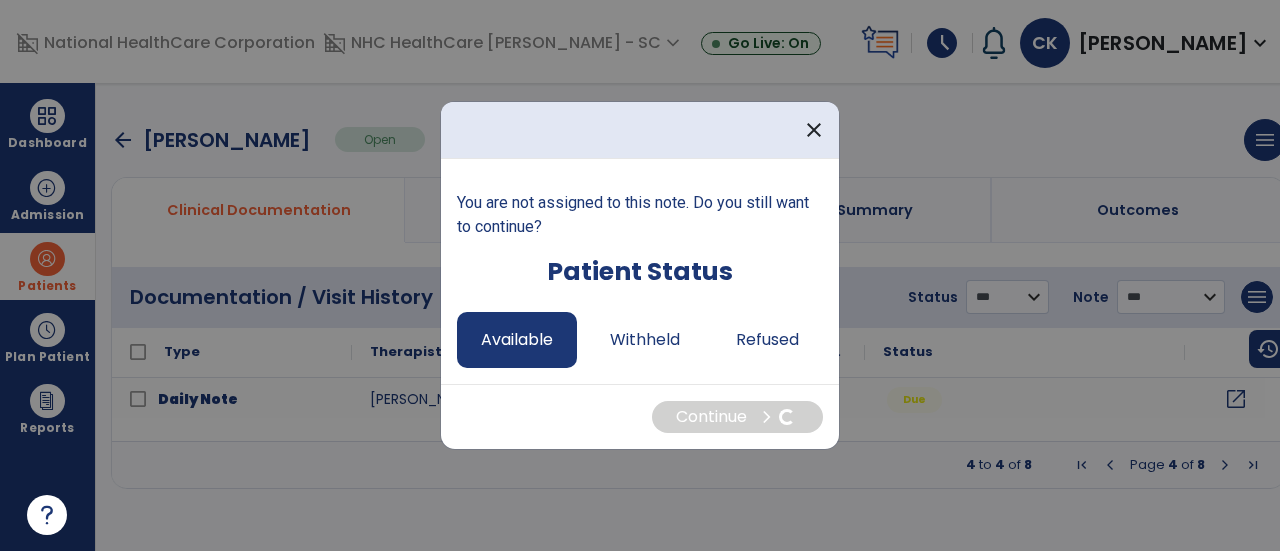 select on "*" 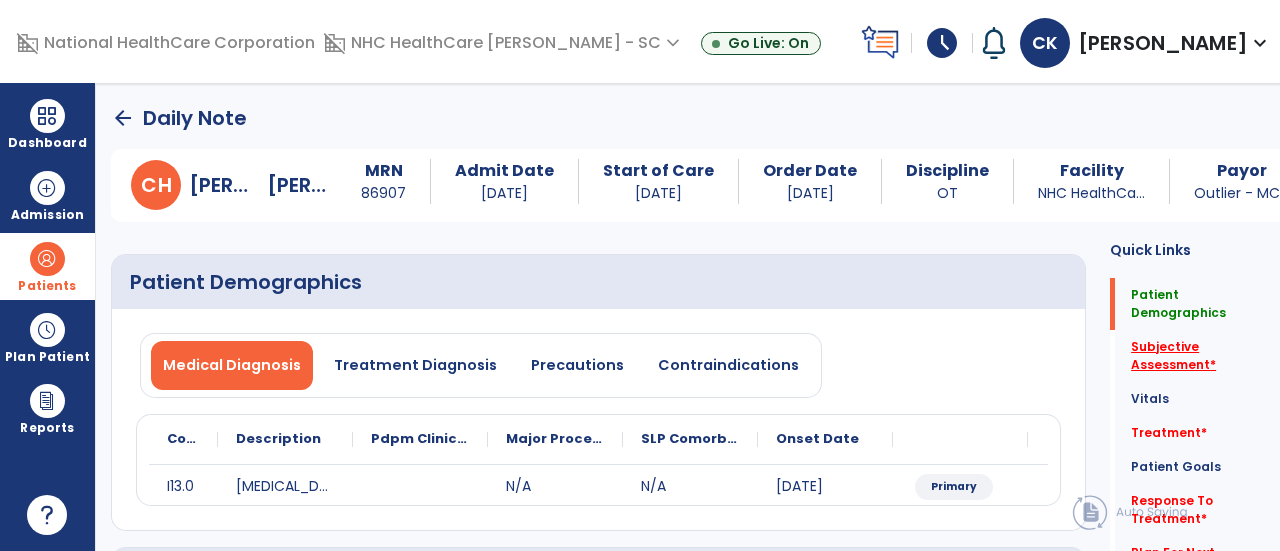click on "Subjective Assessment   *" 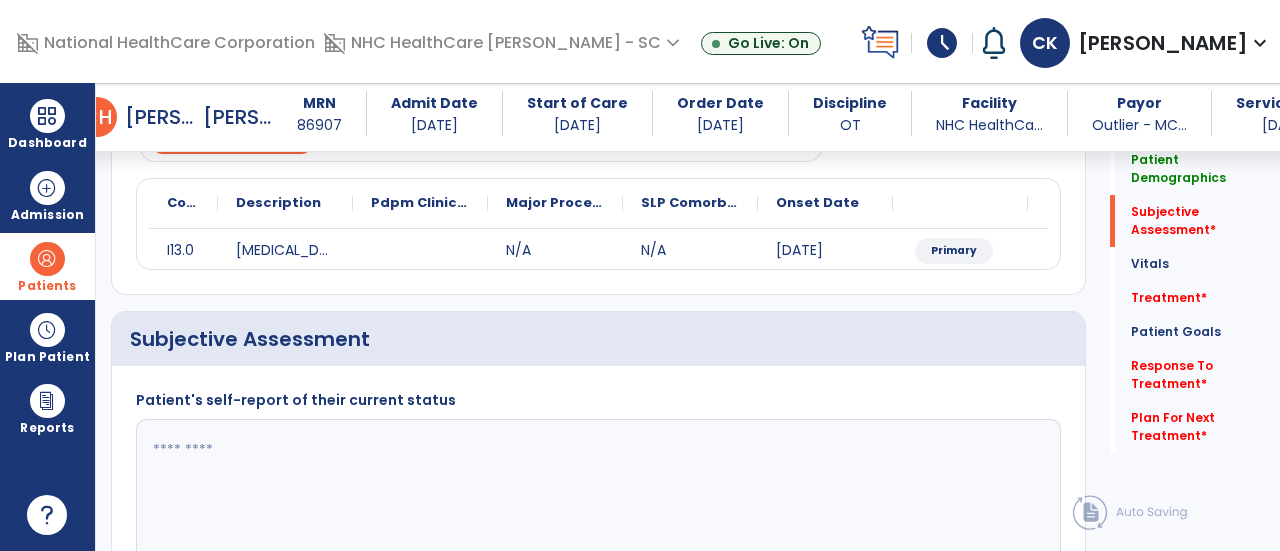 scroll, scrollTop: 369, scrollLeft: 0, axis: vertical 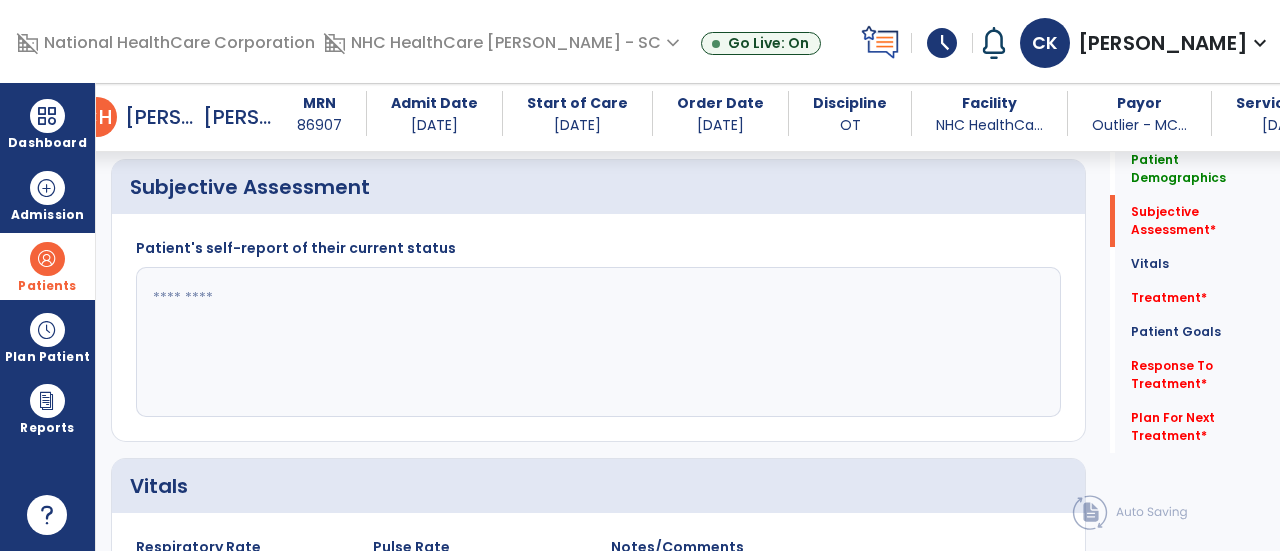 click 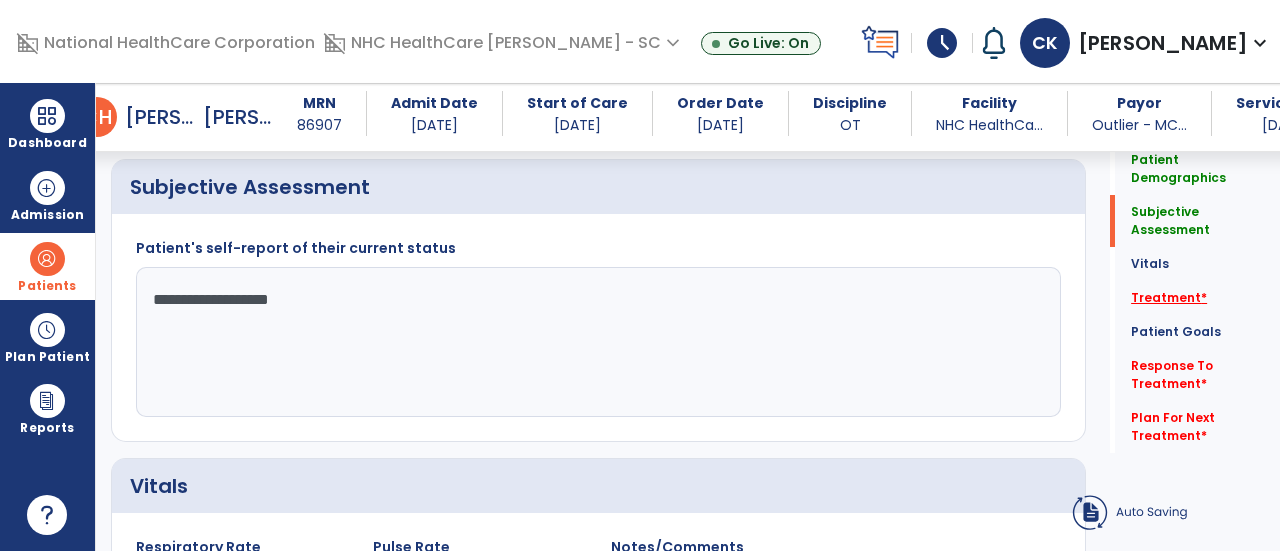 type on "**********" 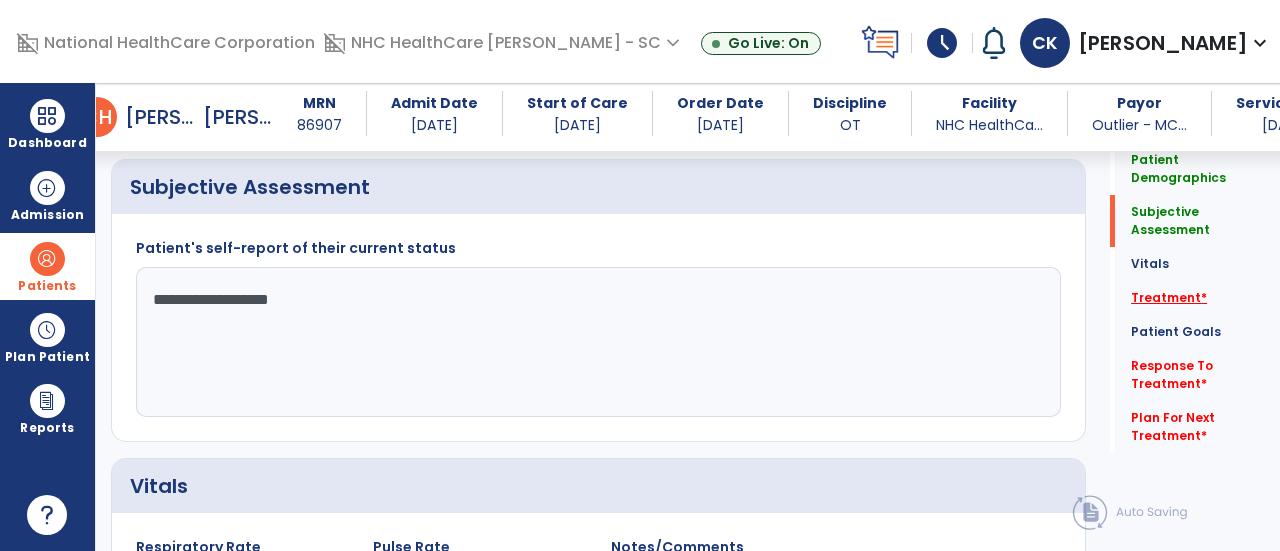 click on "Treatment   *" 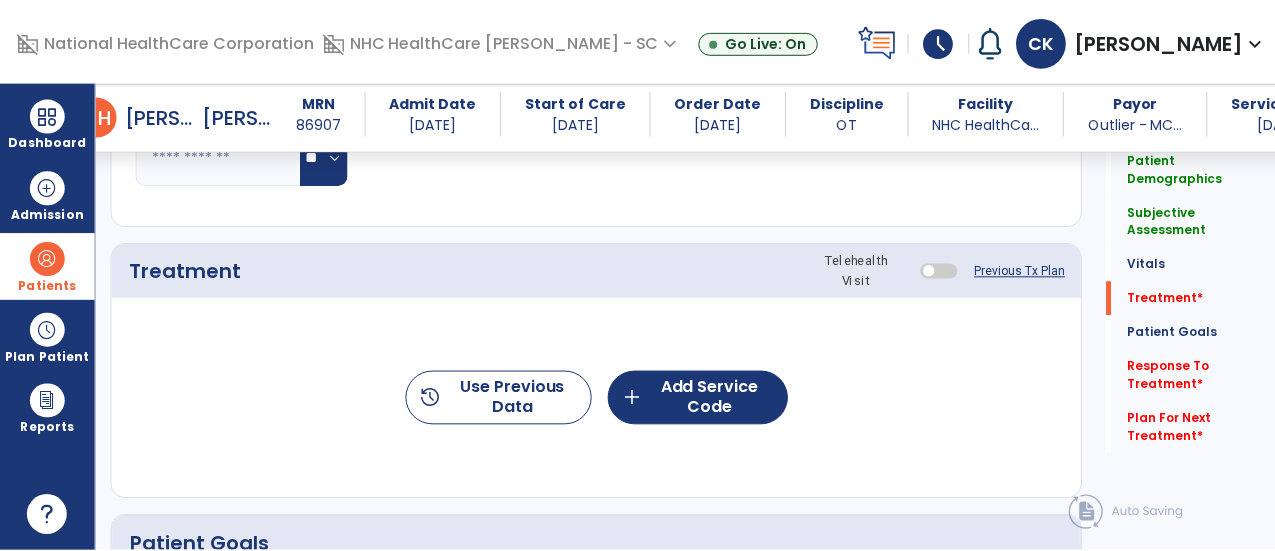 scroll, scrollTop: 1057, scrollLeft: 0, axis: vertical 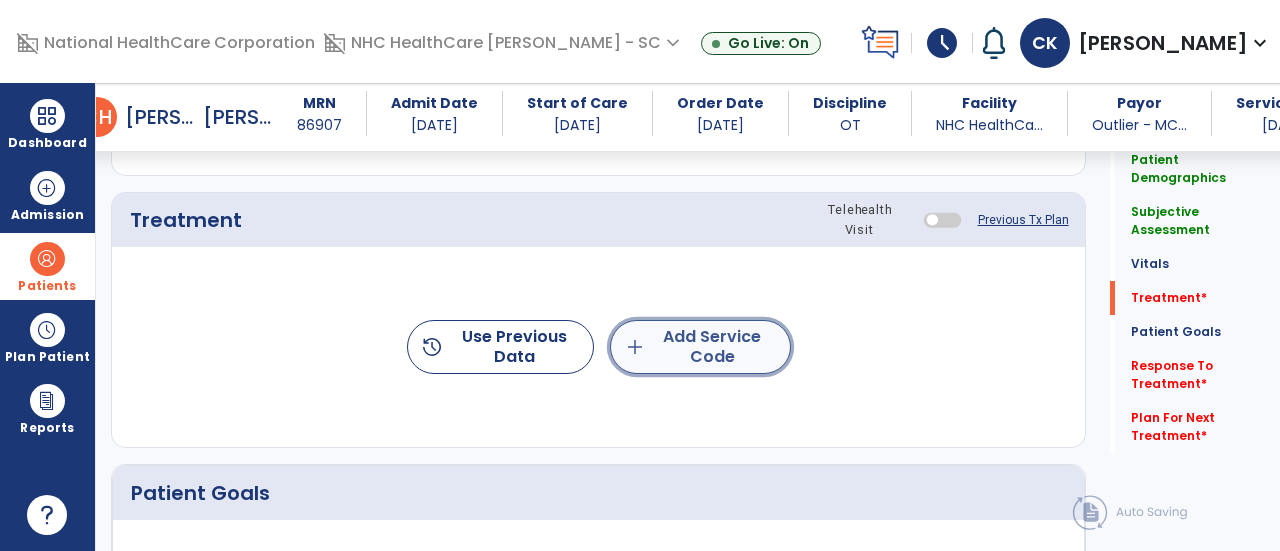 click on "add  Add Service Code" 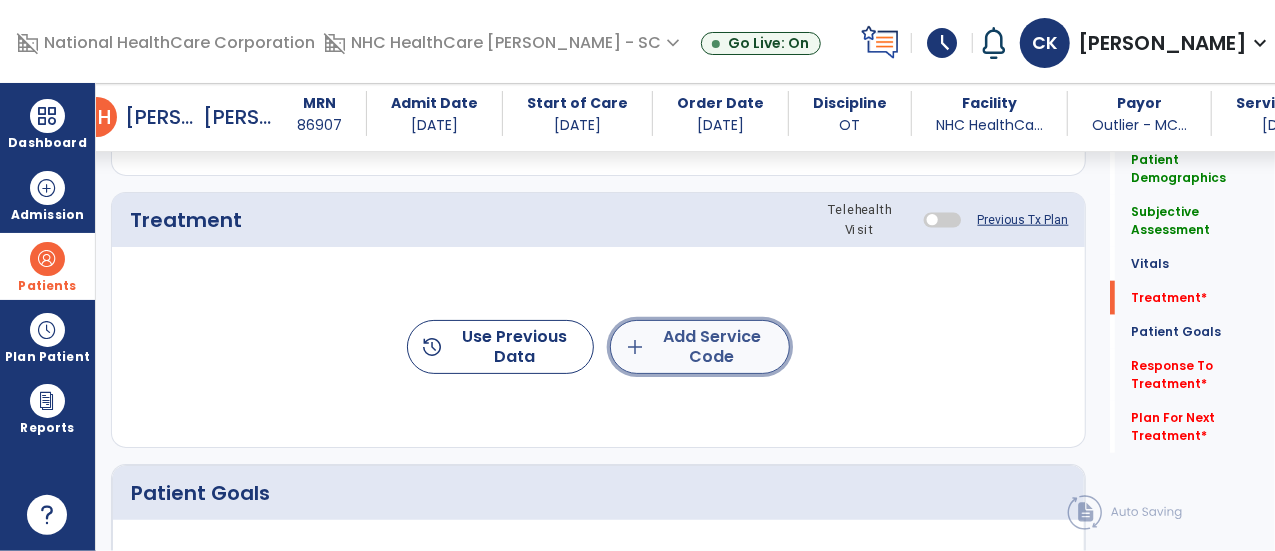scroll, scrollTop: 1057, scrollLeft: 0, axis: vertical 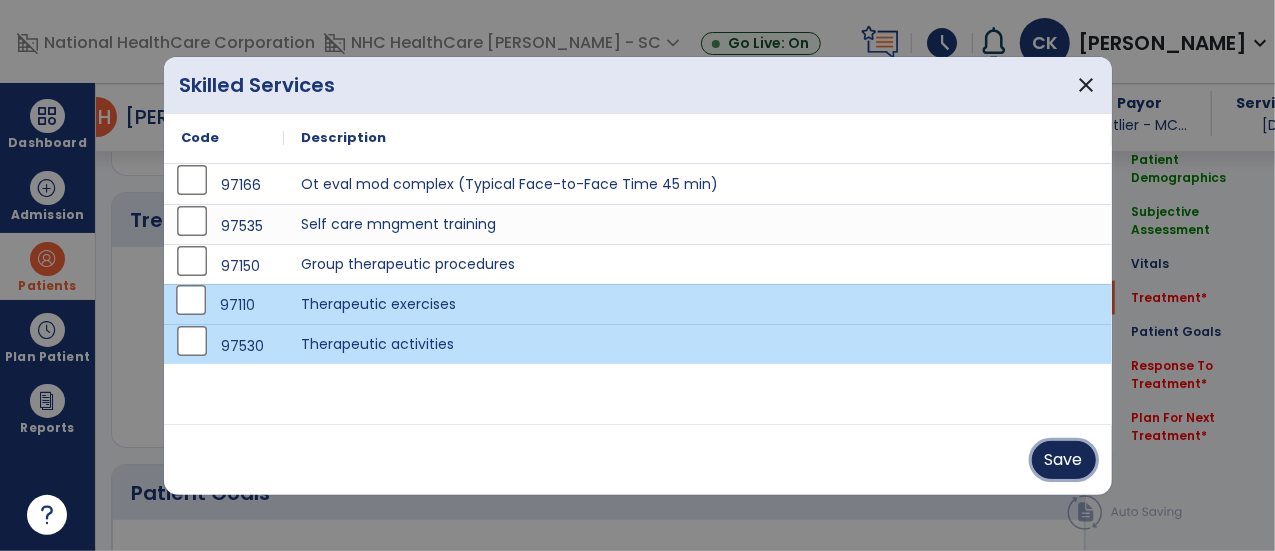 click on "Save" at bounding box center (1064, 460) 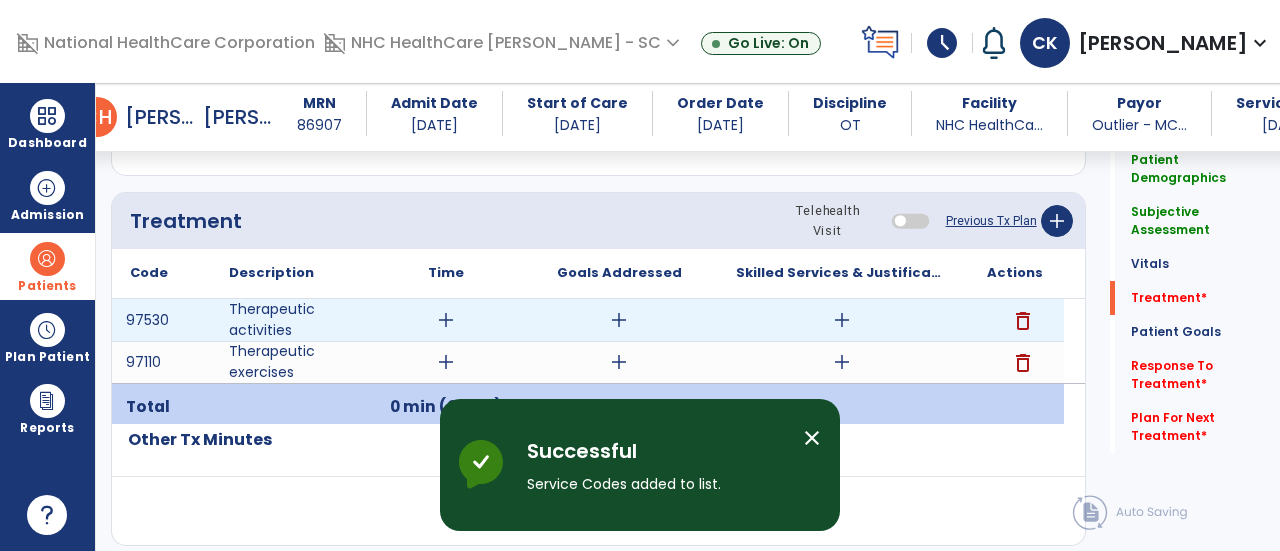 click on "add" at bounding box center [446, 320] 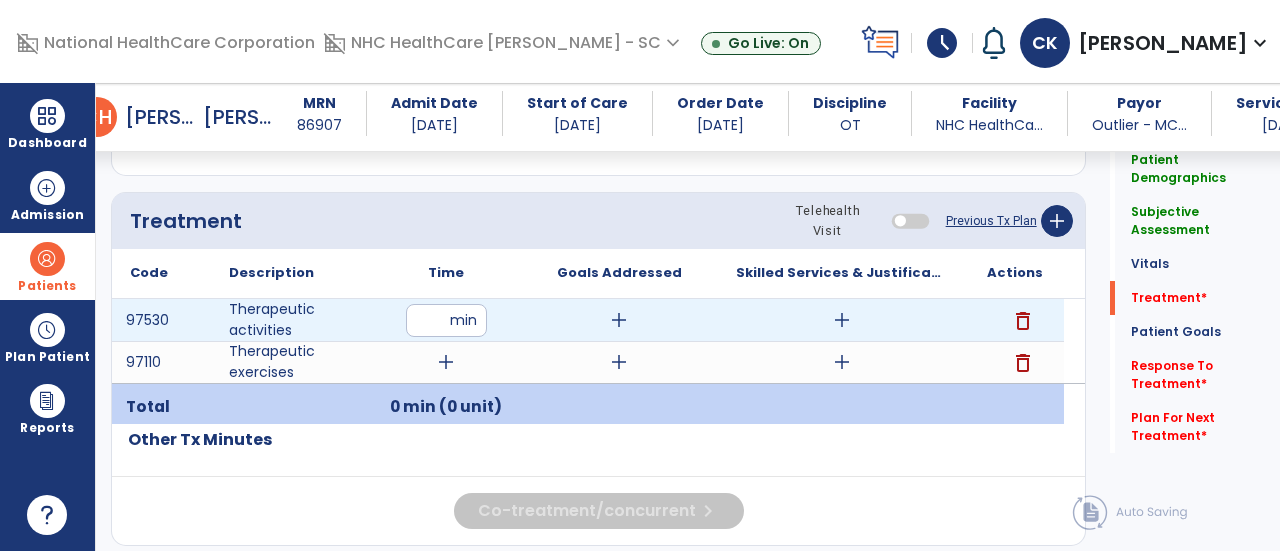 type on "**" 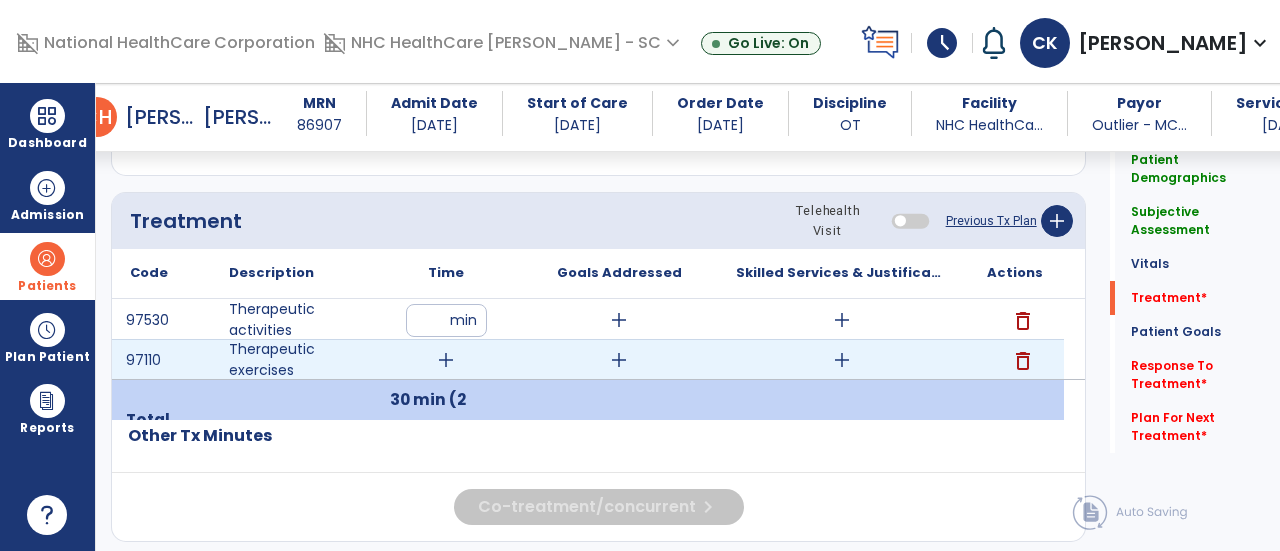 click on "add" at bounding box center [446, 360] 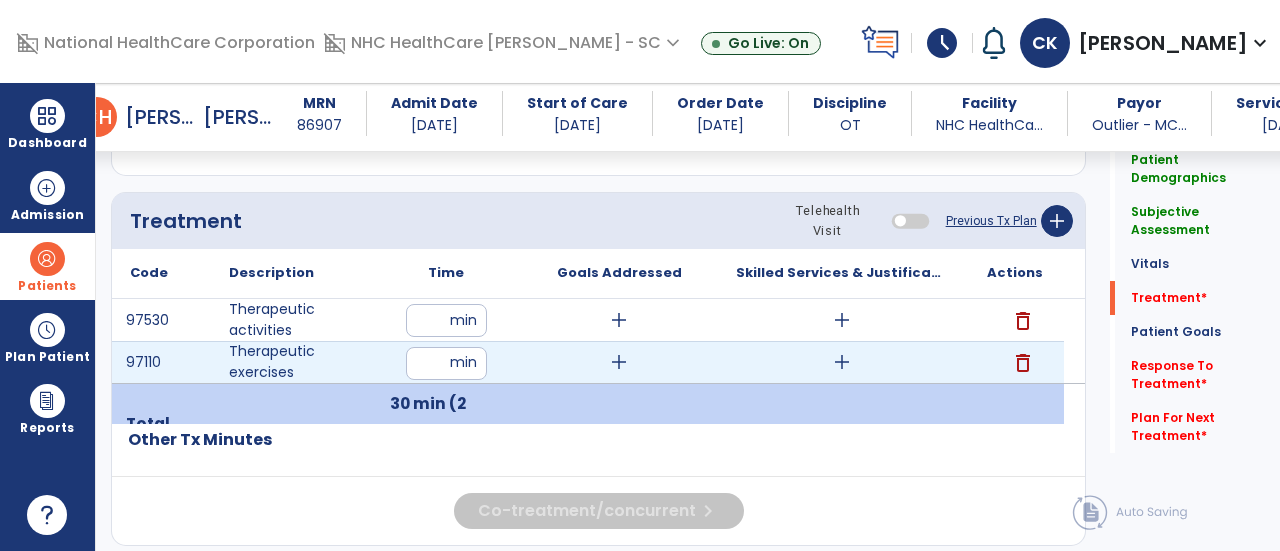 type on "**" 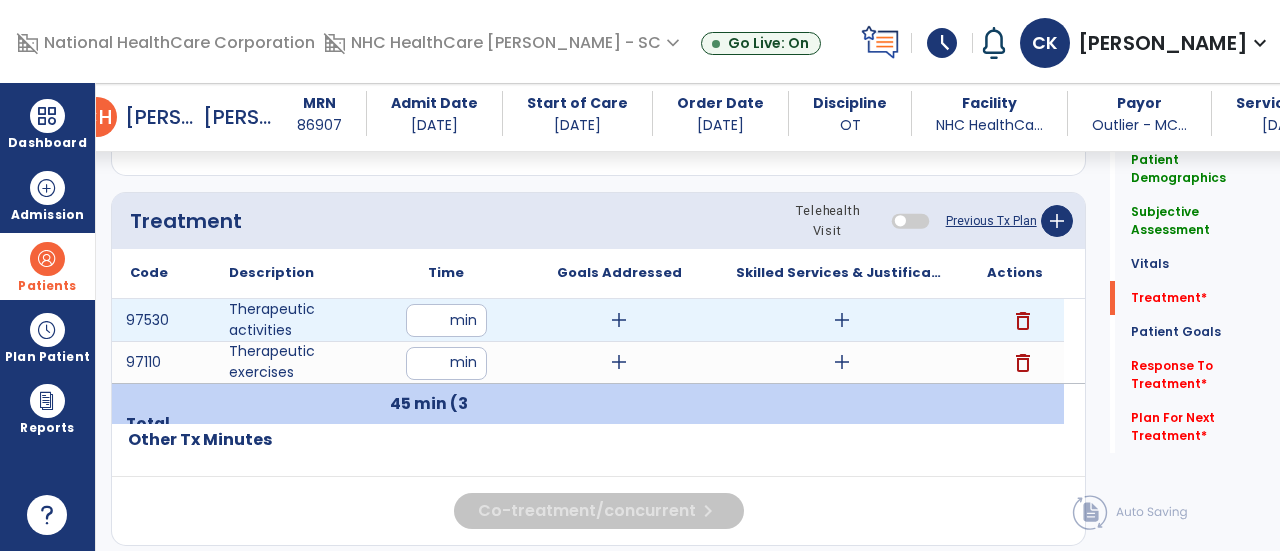 click on "add" at bounding box center [619, 320] 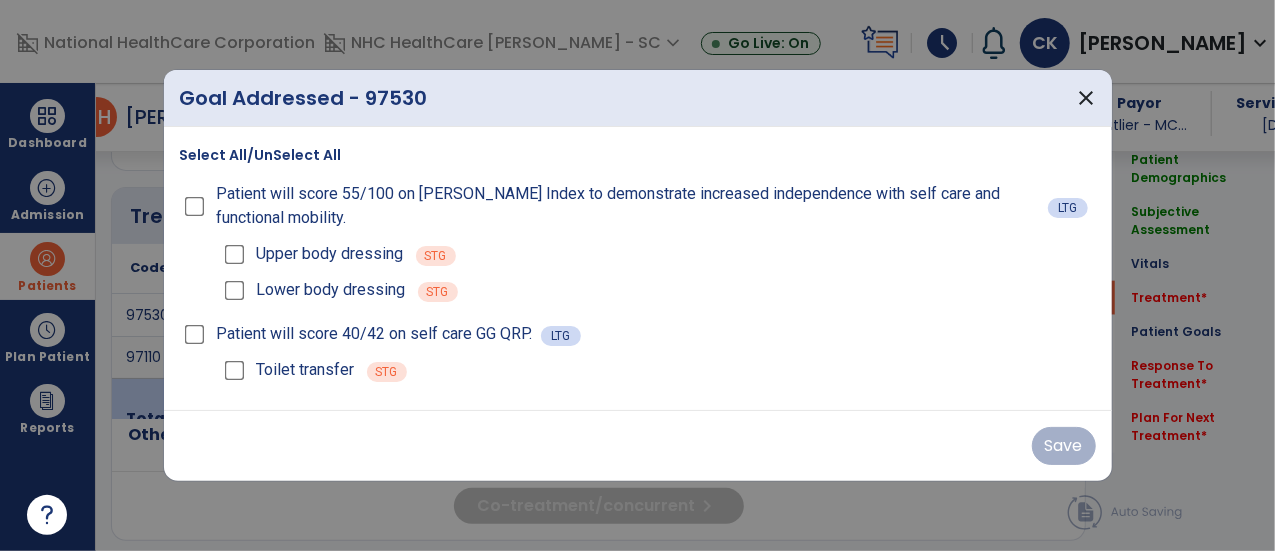 scroll, scrollTop: 1057, scrollLeft: 0, axis: vertical 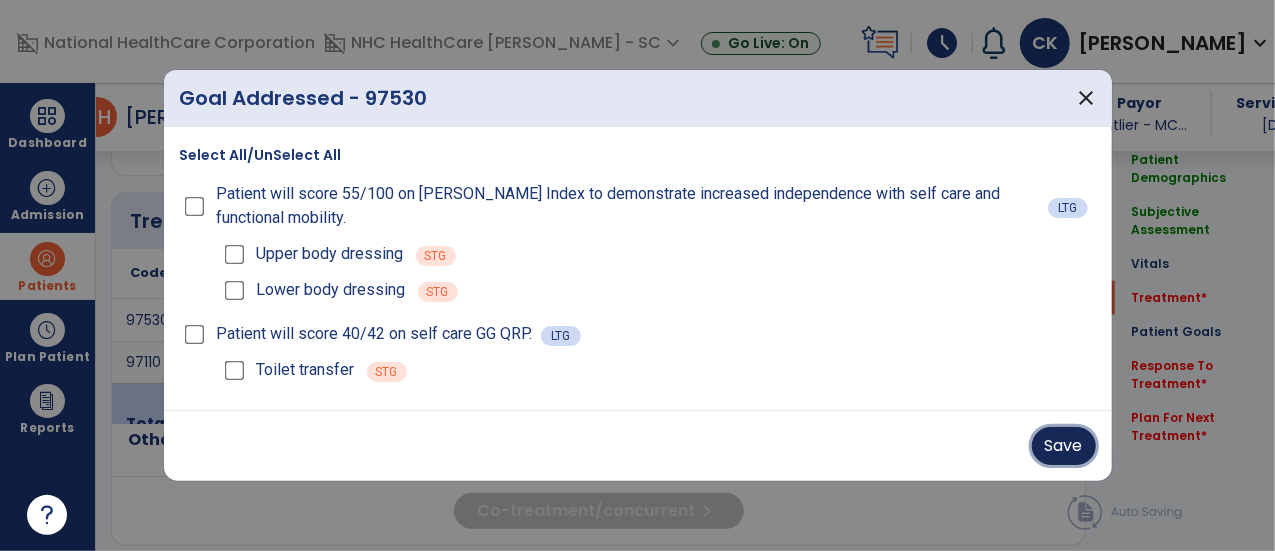 click on "Save" at bounding box center (1064, 446) 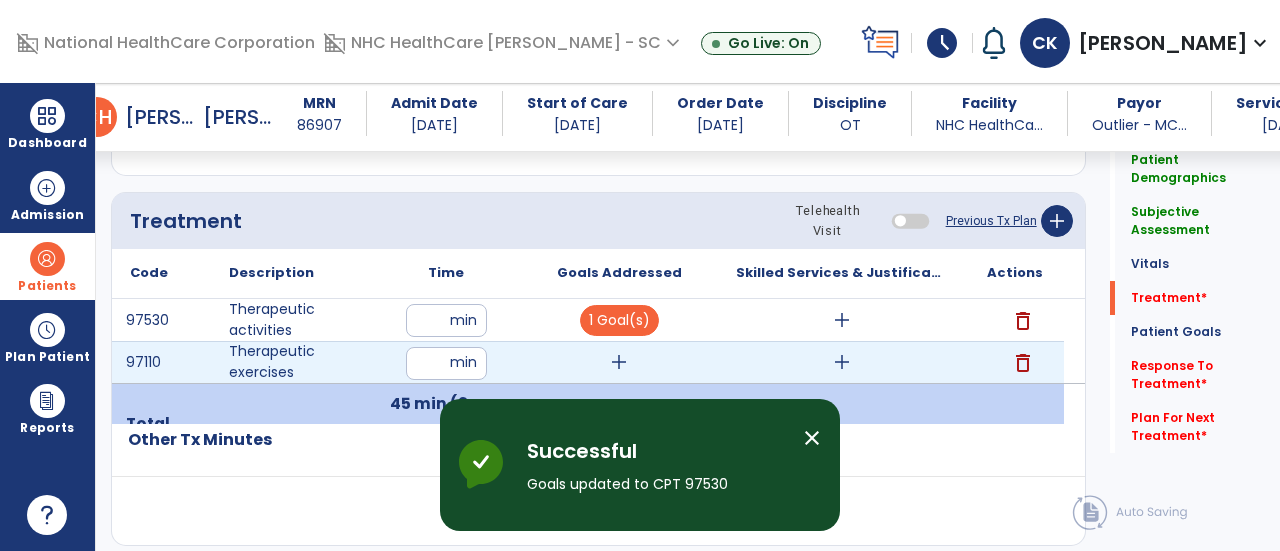 click on "add" at bounding box center (619, 362) 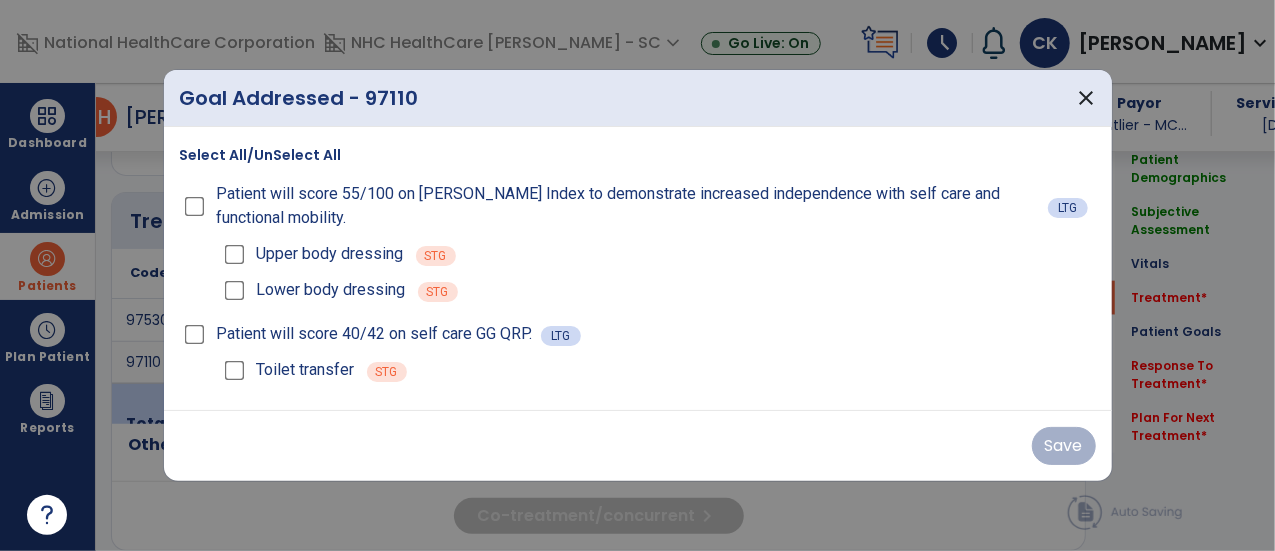 scroll, scrollTop: 1057, scrollLeft: 0, axis: vertical 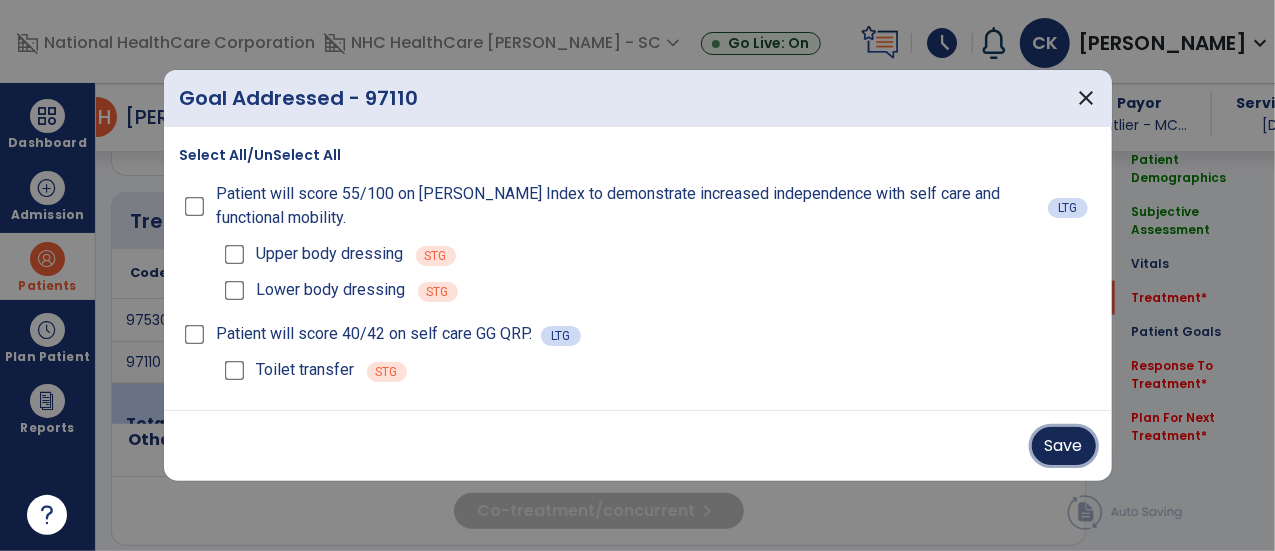 click on "Save" at bounding box center [1064, 446] 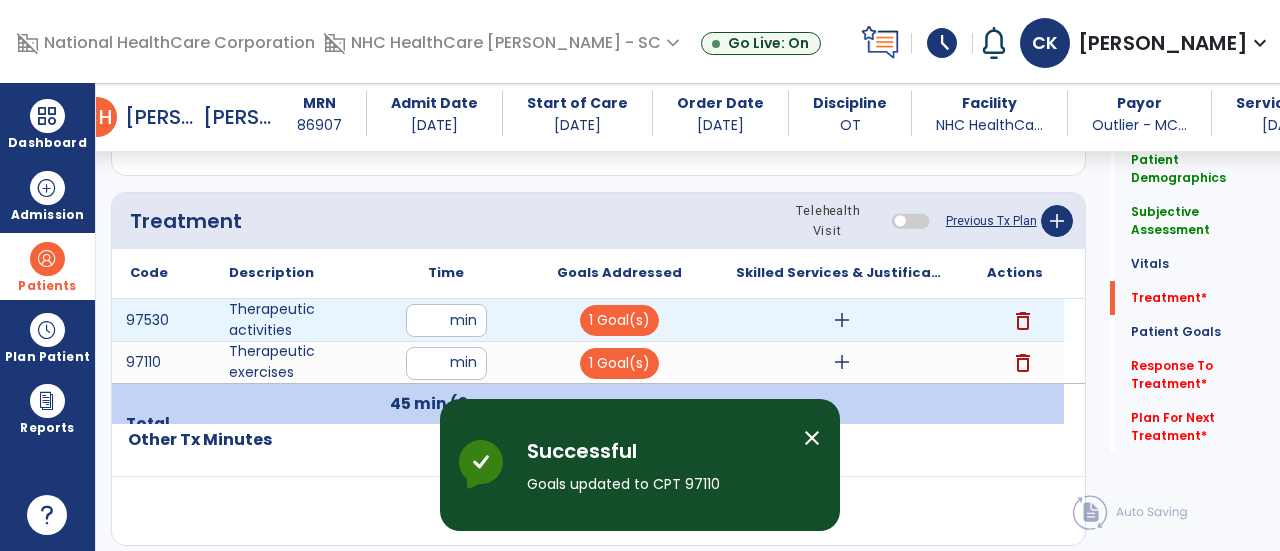 click on "add" at bounding box center [842, 320] 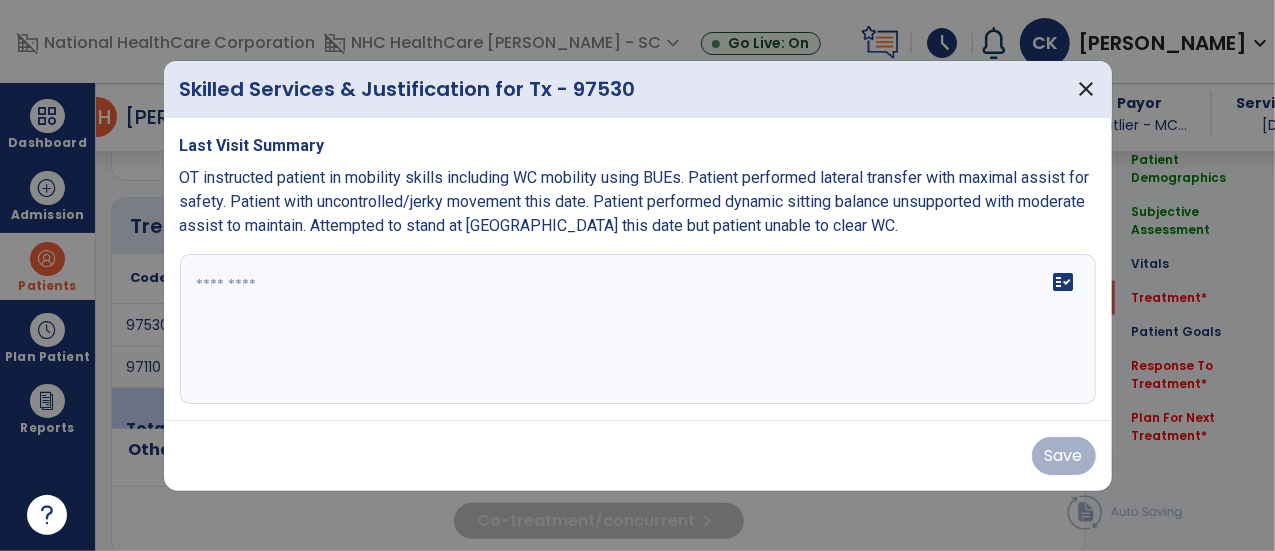 scroll, scrollTop: 1057, scrollLeft: 0, axis: vertical 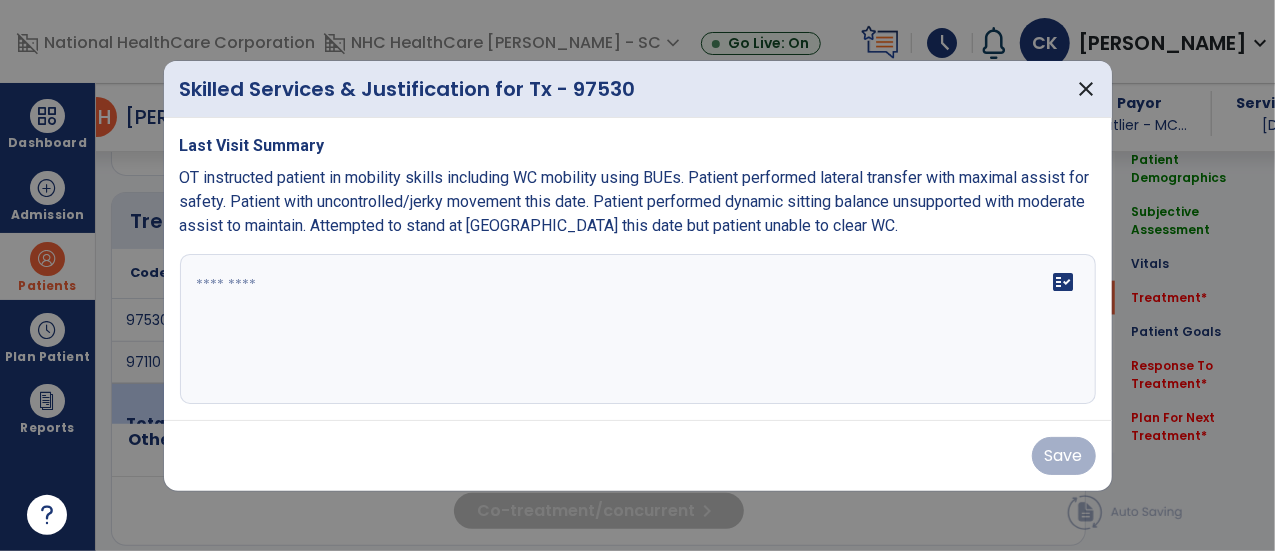 click at bounding box center [638, 329] 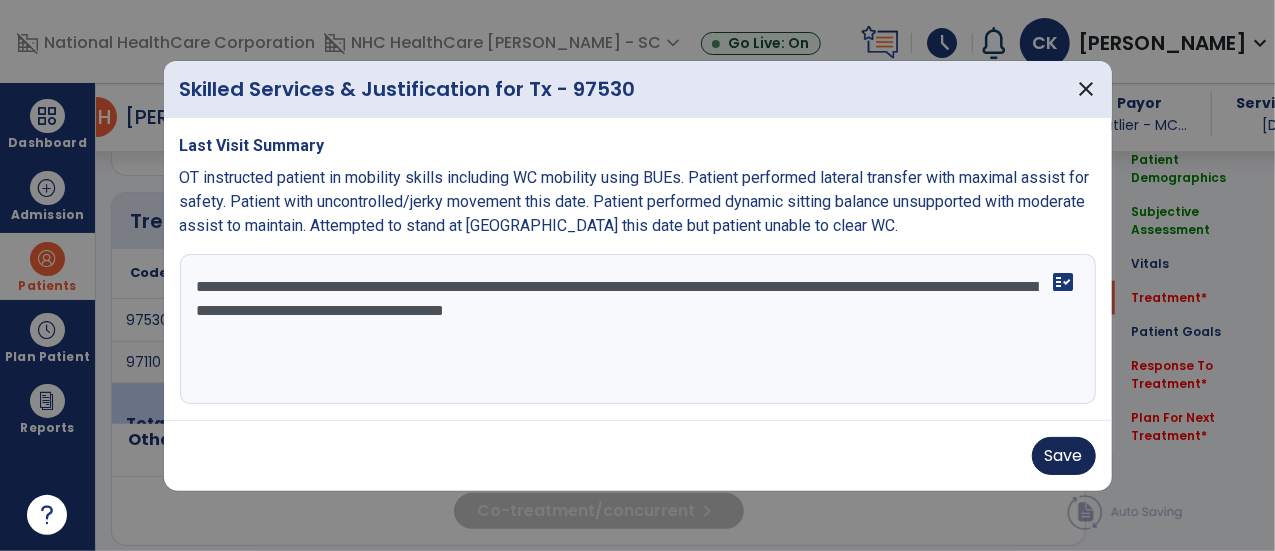 type on "**********" 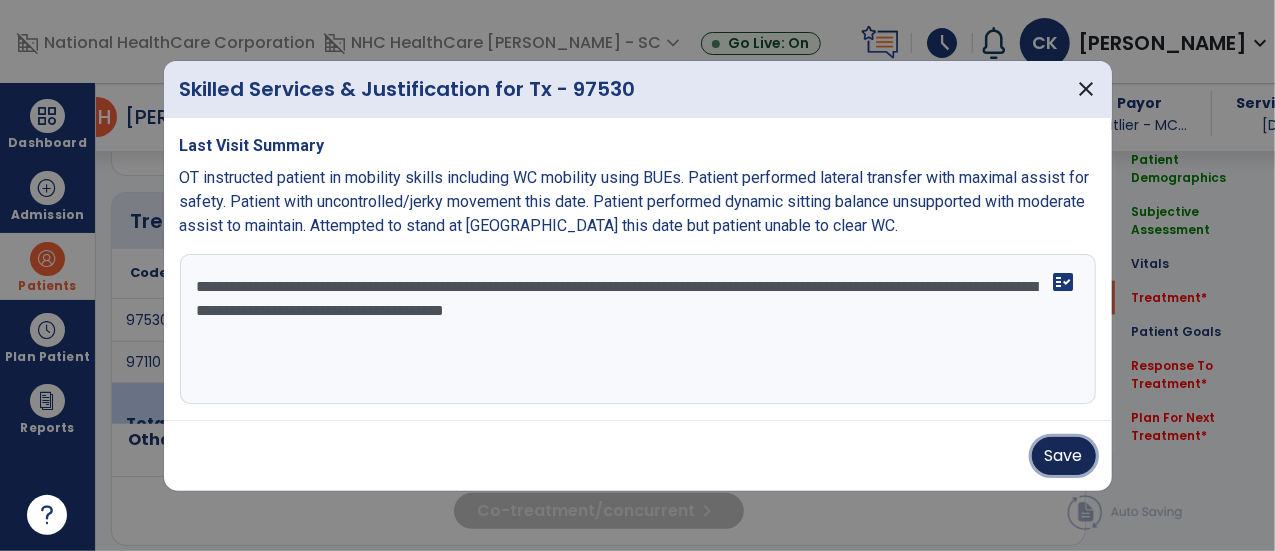 click on "Save" at bounding box center (1064, 456) 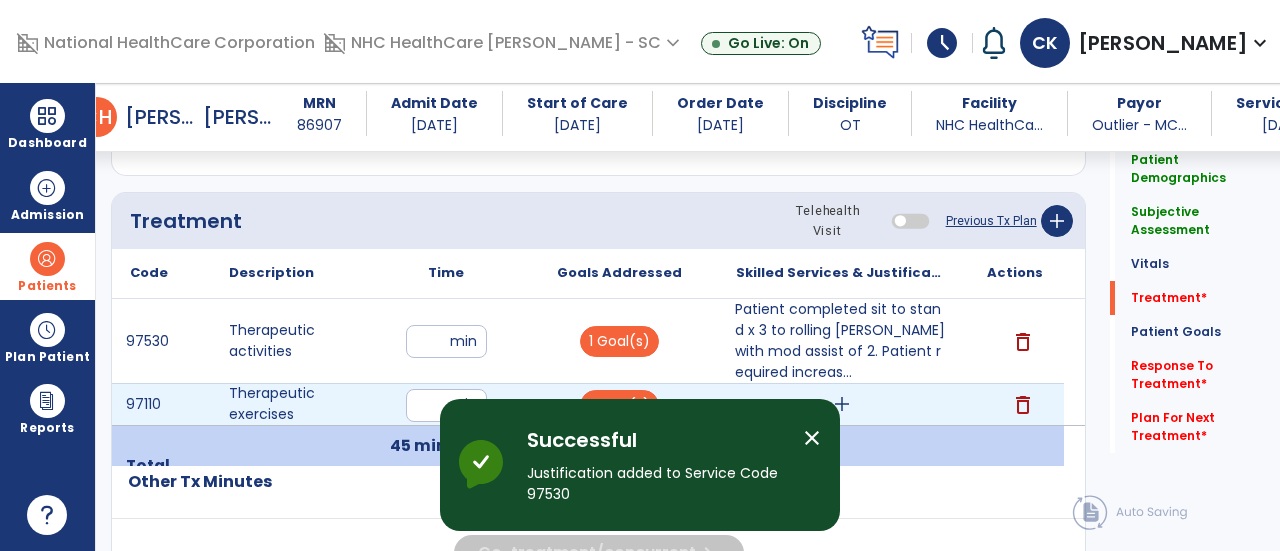 click on "add" at bounding box center [842, 404] 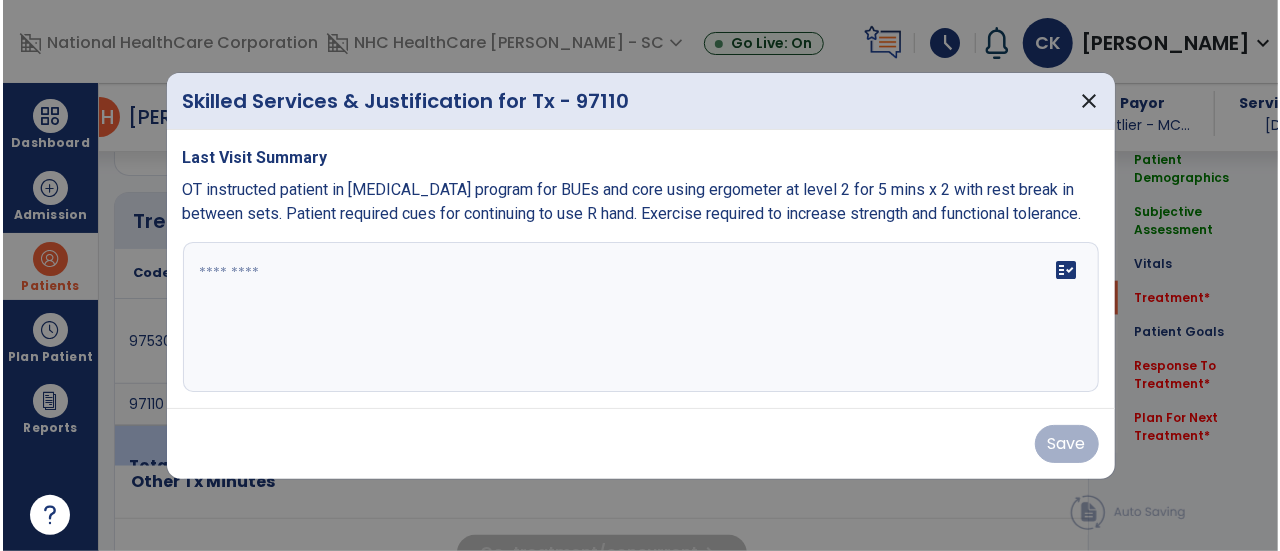 scroll, scrollTop: 1057, scrollLeft: 0, axis: vertical 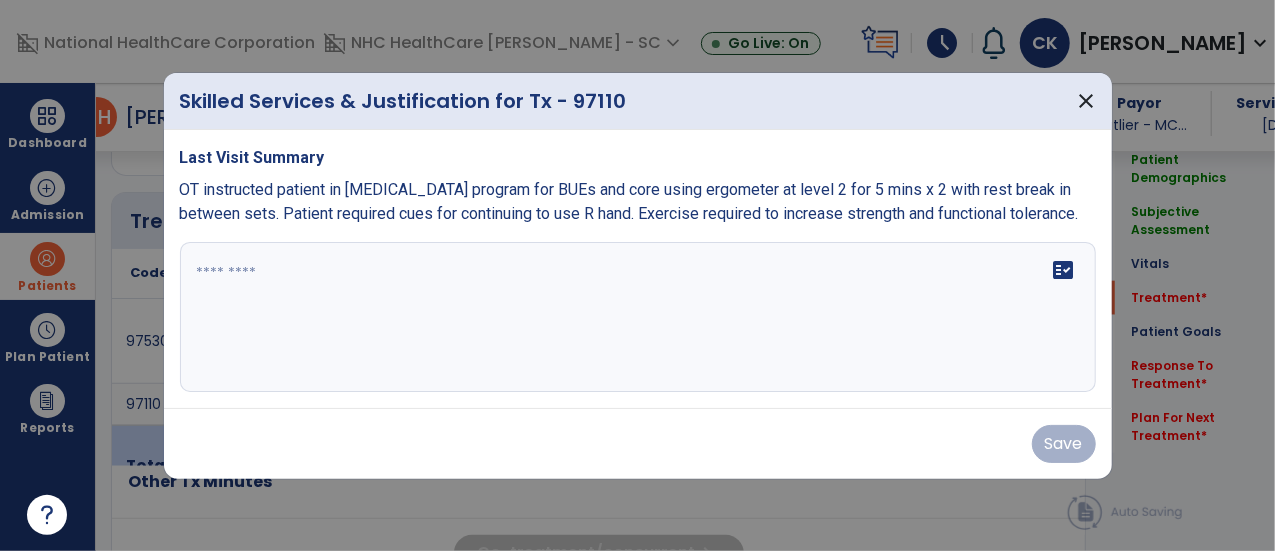 click on "fact_check" at bounding box center (638, 317) 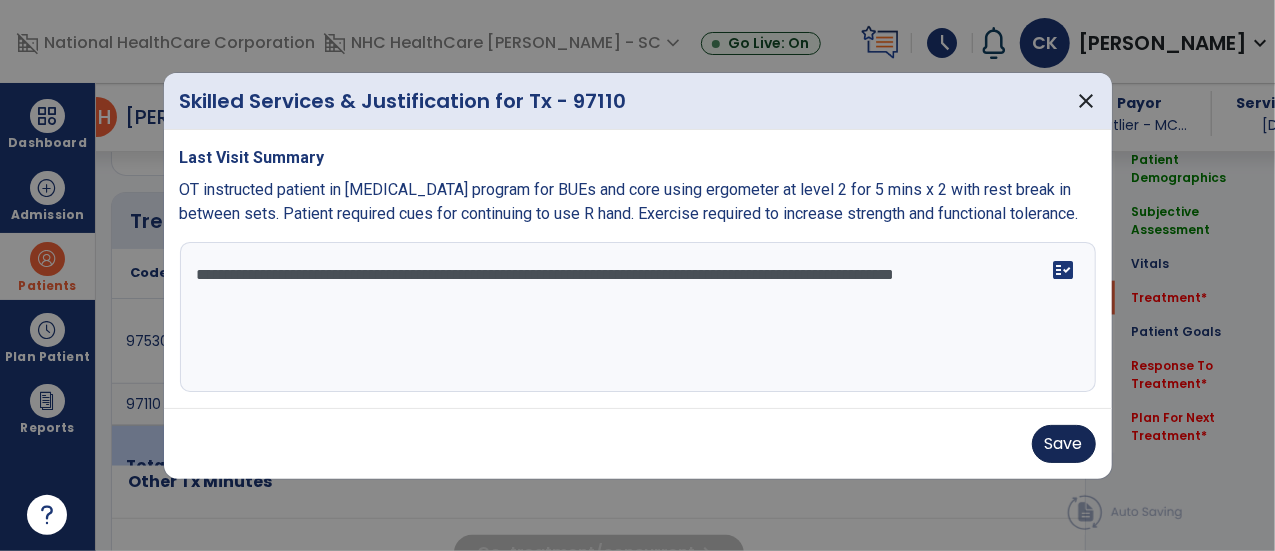 type on "**********" 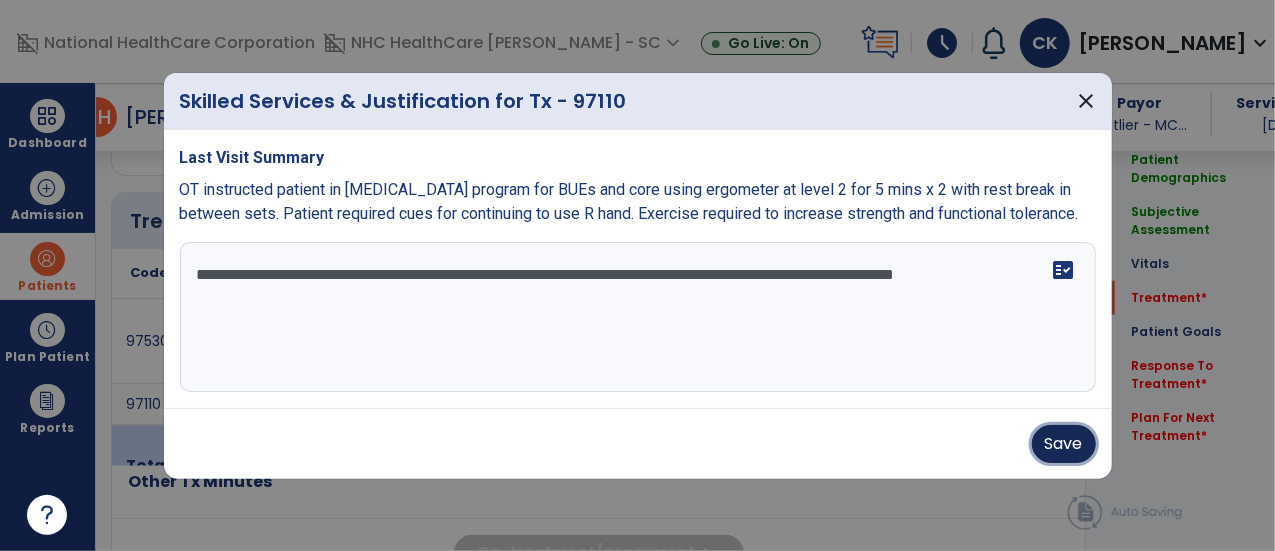 click on "Save" at bounding box center [1064, 444] 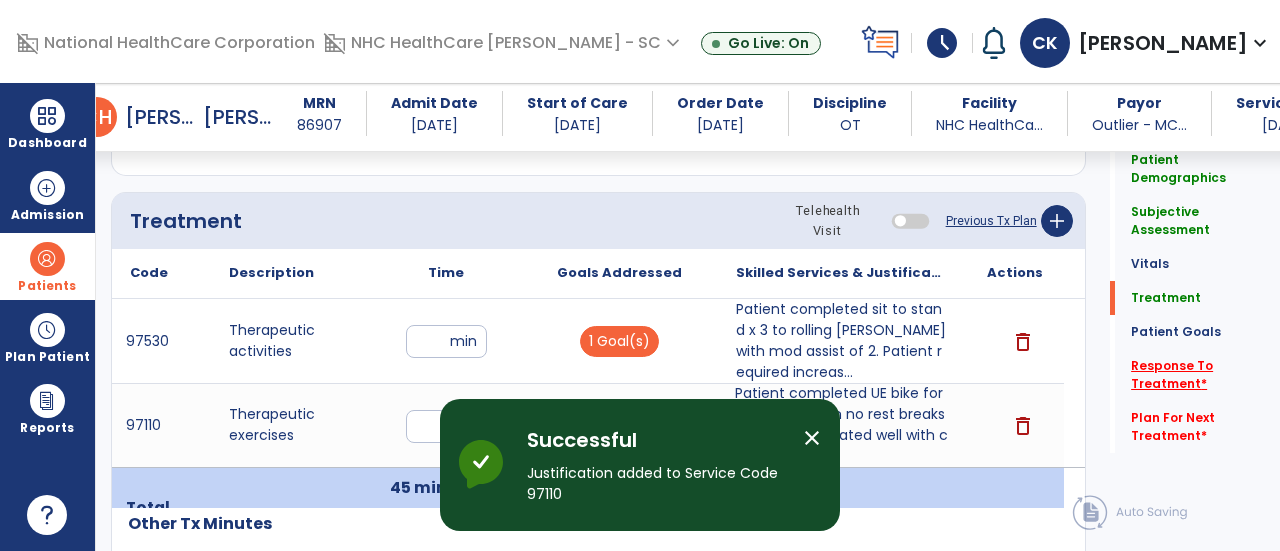 click on "Response To Treatment   *" 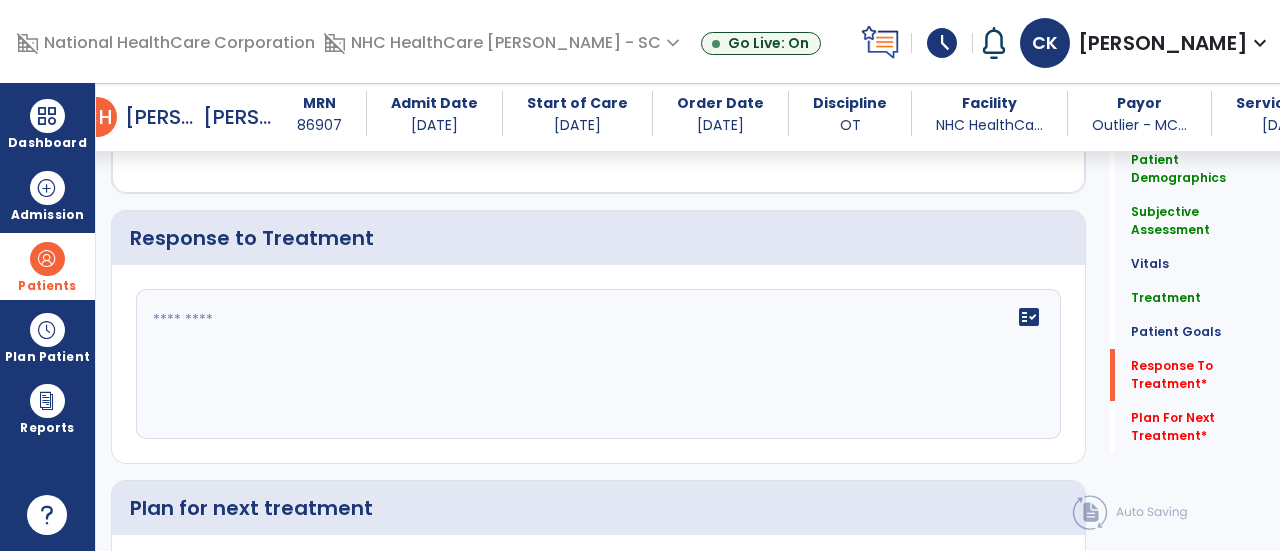 scroll, scrollTop: 2409, scrollLeft: 0, axis: vertical 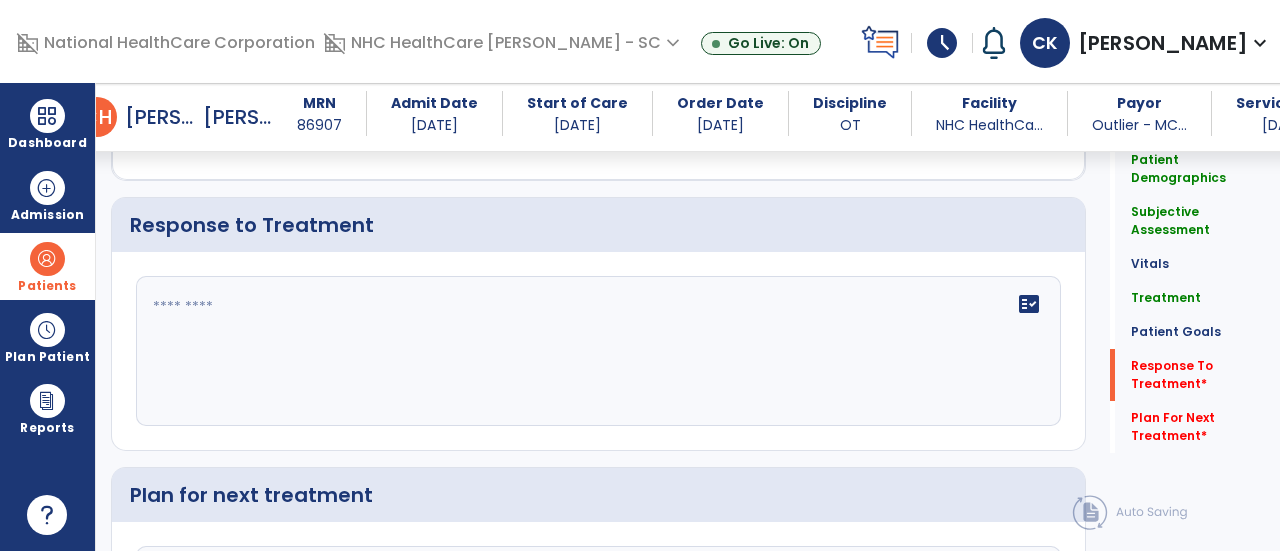 click on "fact_check" 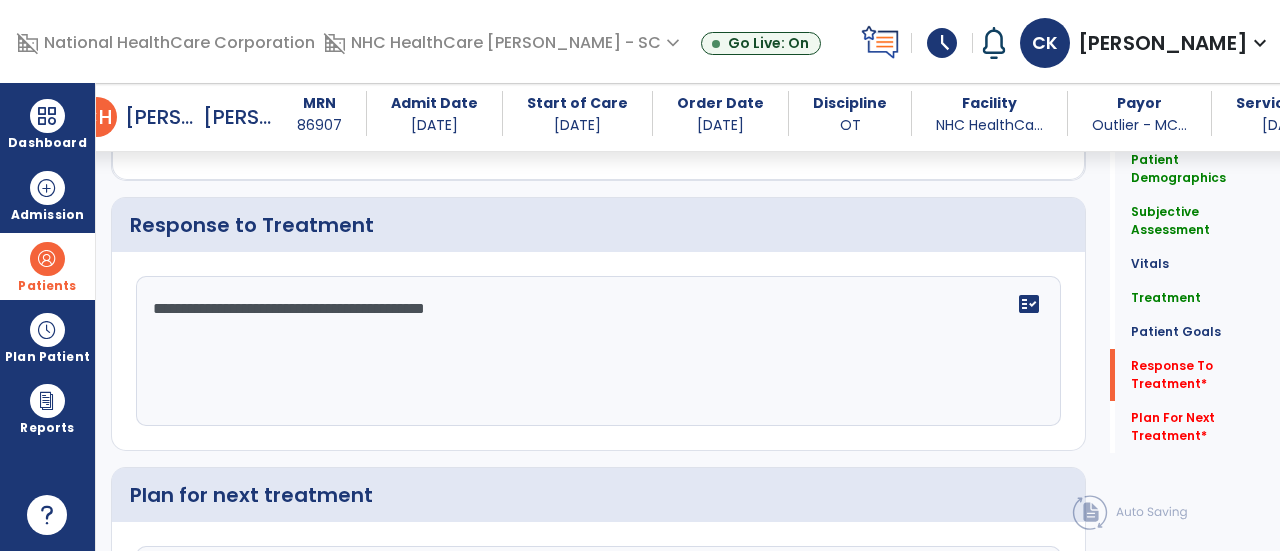 scroll, scrollTop: 2635, scrollLeft: 0, axis: vertical 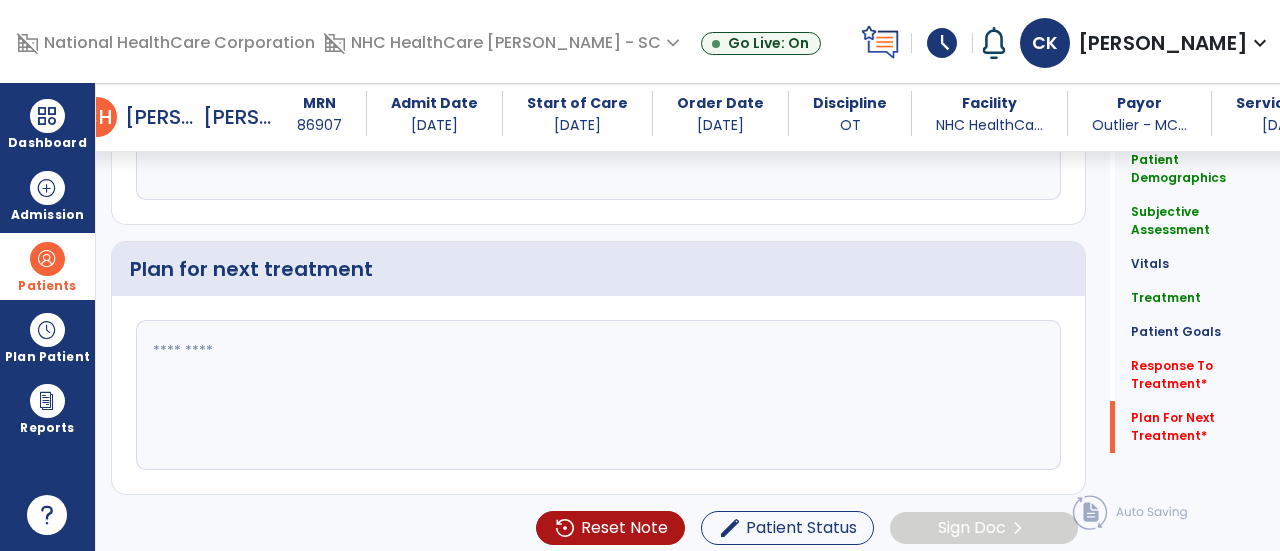type on "**********" 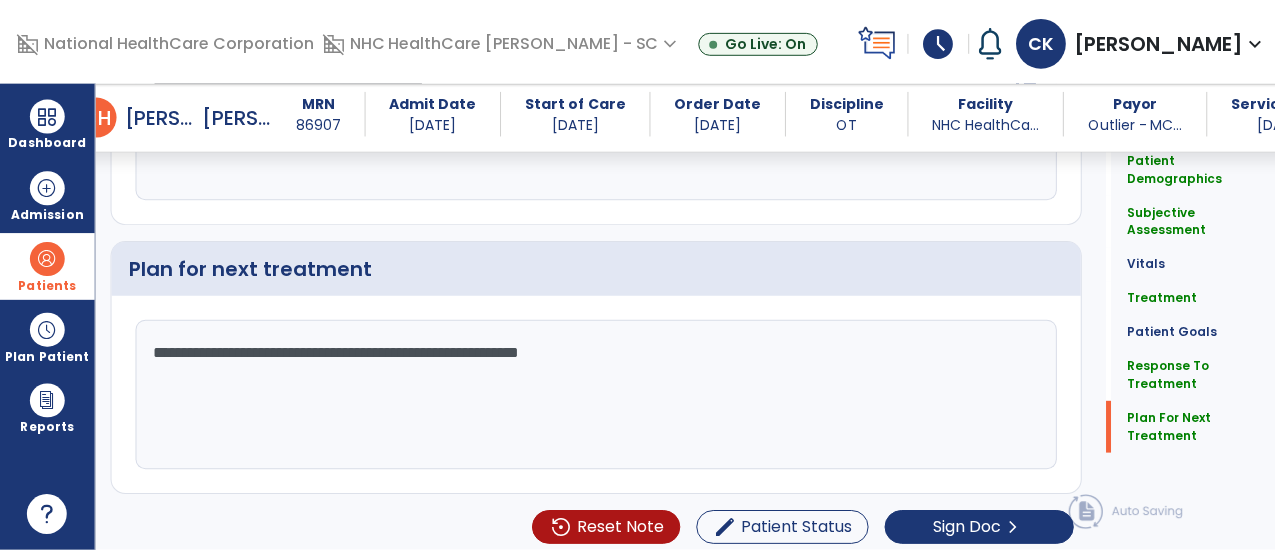 scroll, scrollTop: 2635, scrollLeft: 0, axis: vertical 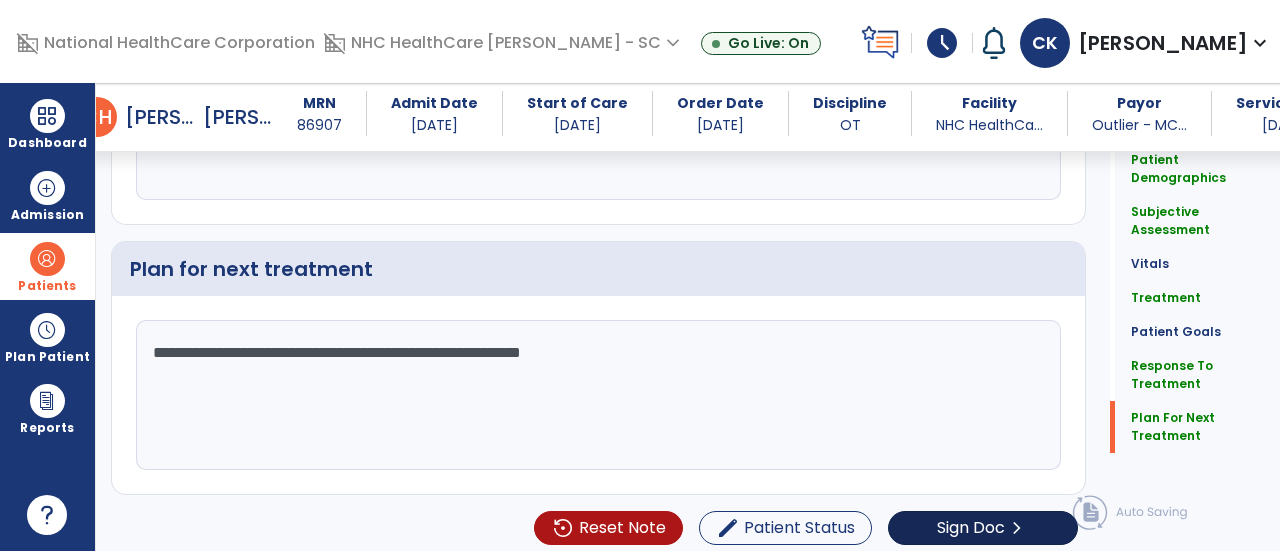 type on "**********" 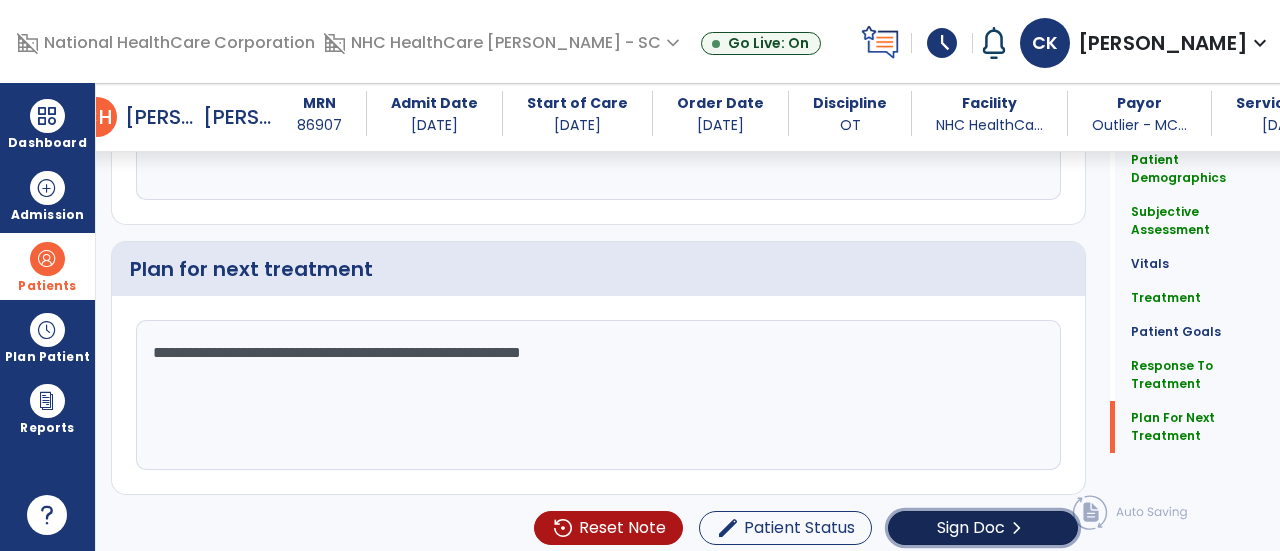 click on "Sign Doc" 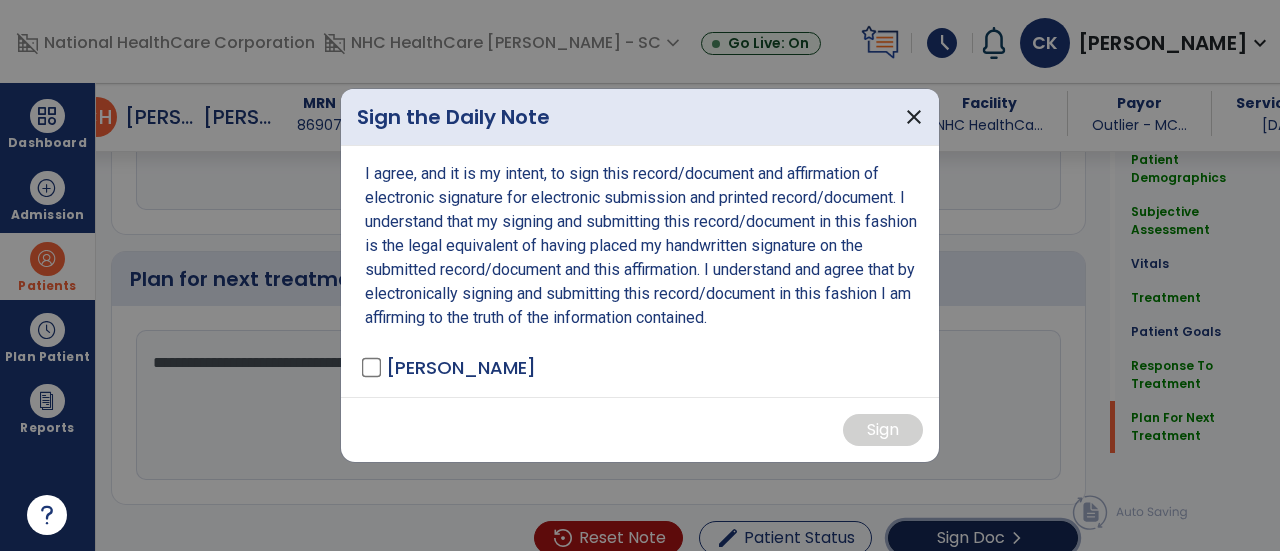 scroll, scrollTop: 2635, scrollLeft: 0, axis: vertical 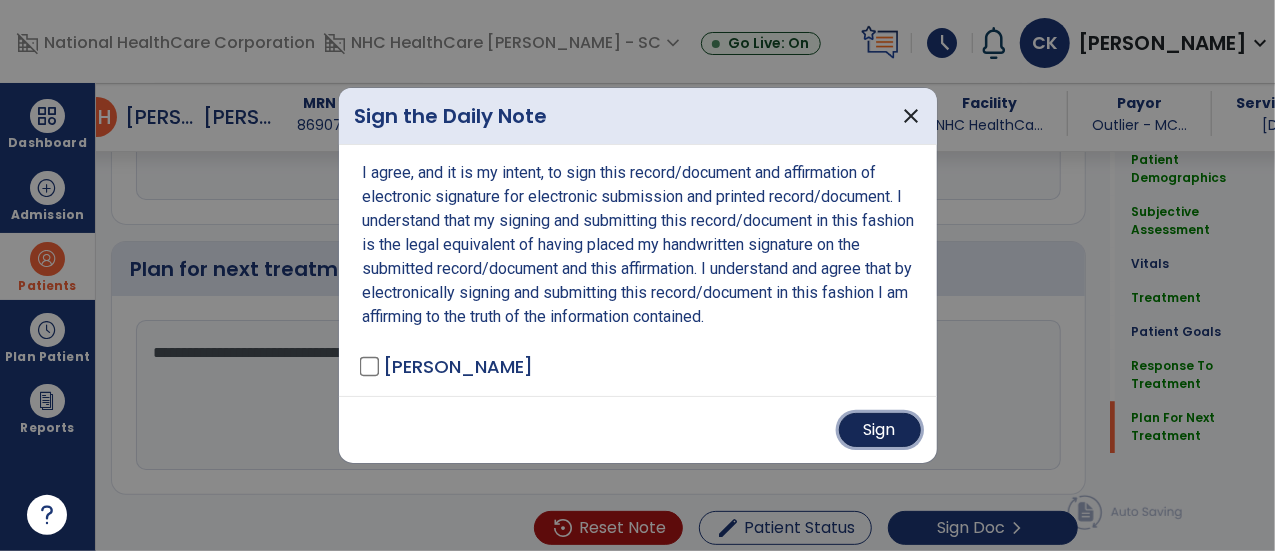click on "Sign" at bounding box center (880, 430) 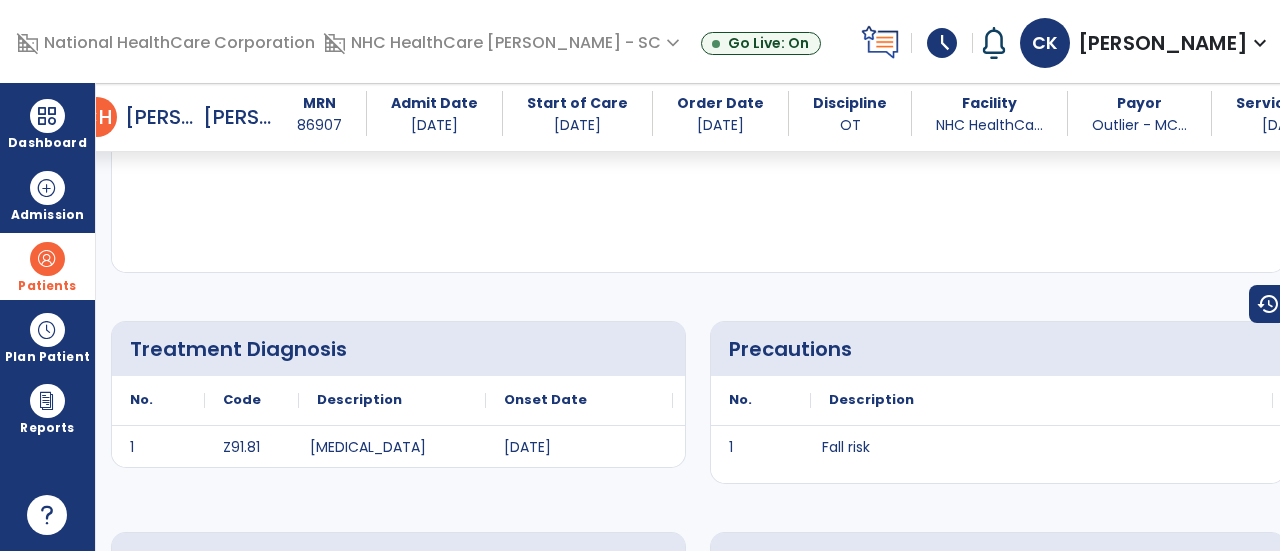 scroll, scrollTop: 0, scrollLeft: 0, axis: both 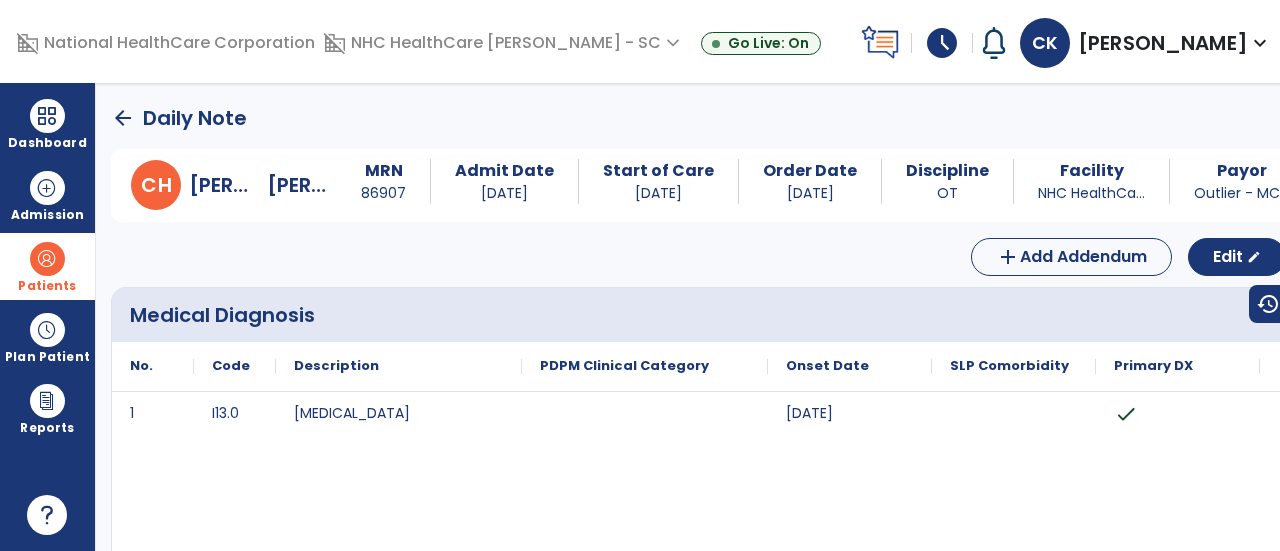 click on "arrow_back" 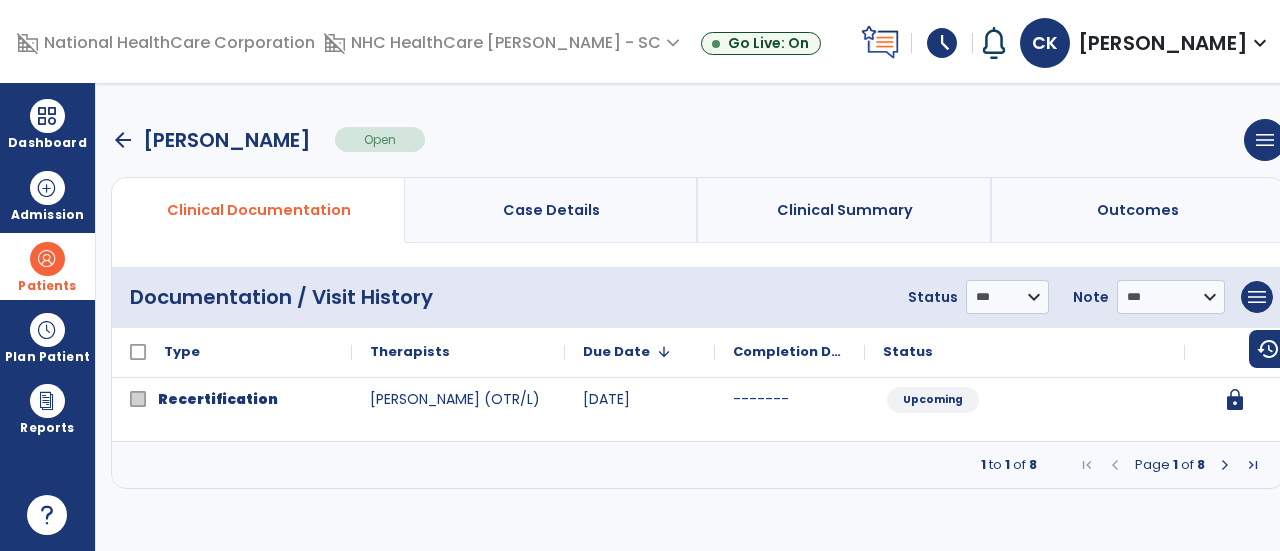 click on "arrow_back" at bounding box center (123, 140) 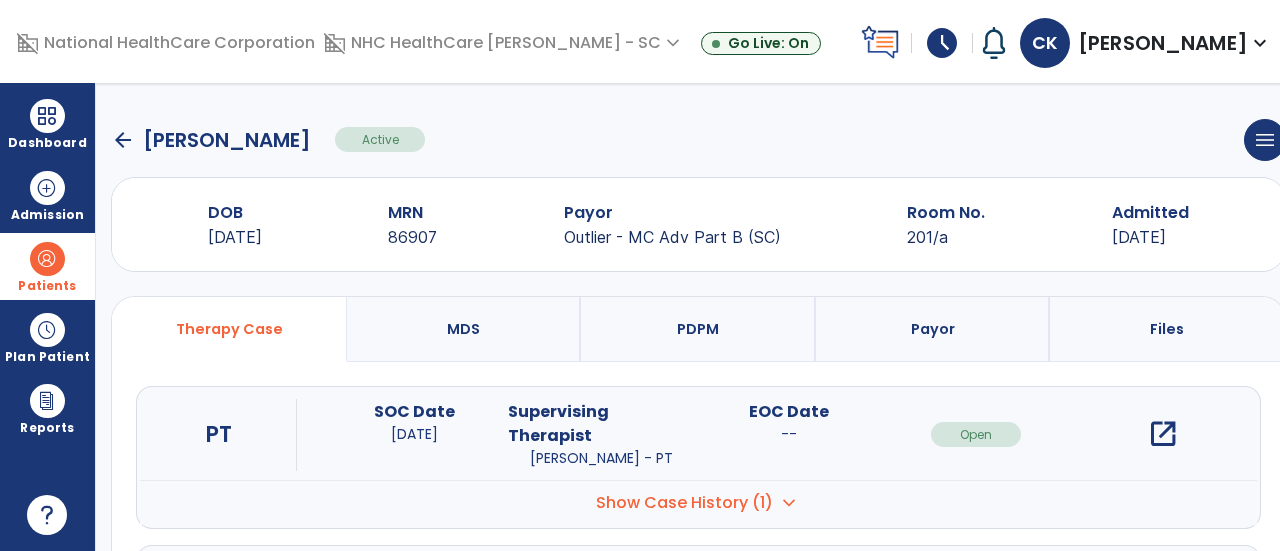click on "arrow_back" 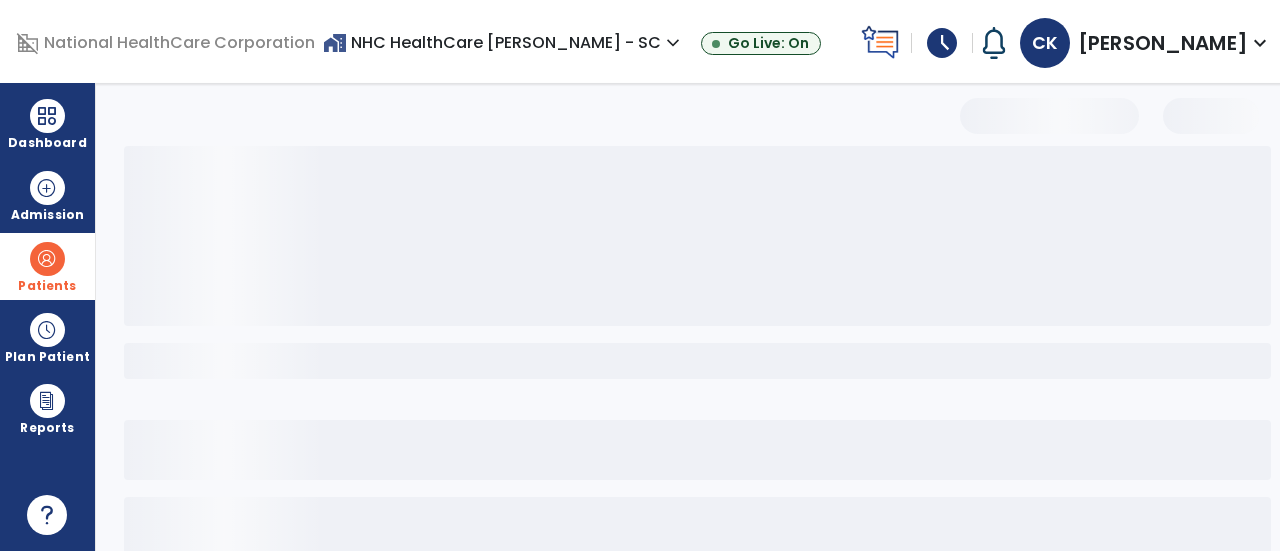 select on "***" 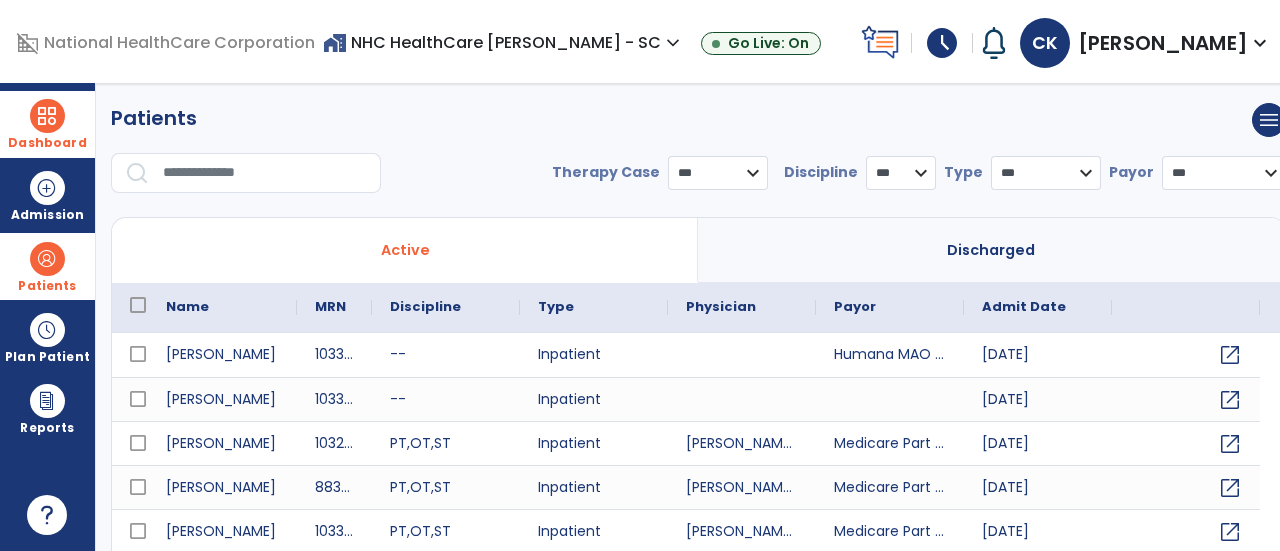 click at bounding box center [47, 116] 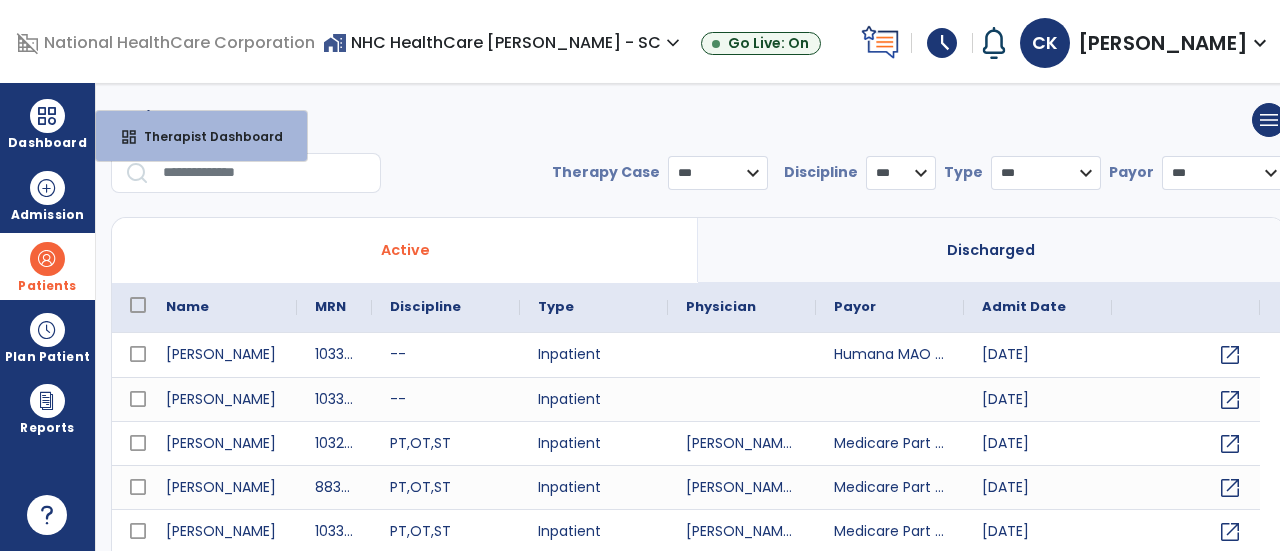 click at bounding box center [137, 172] 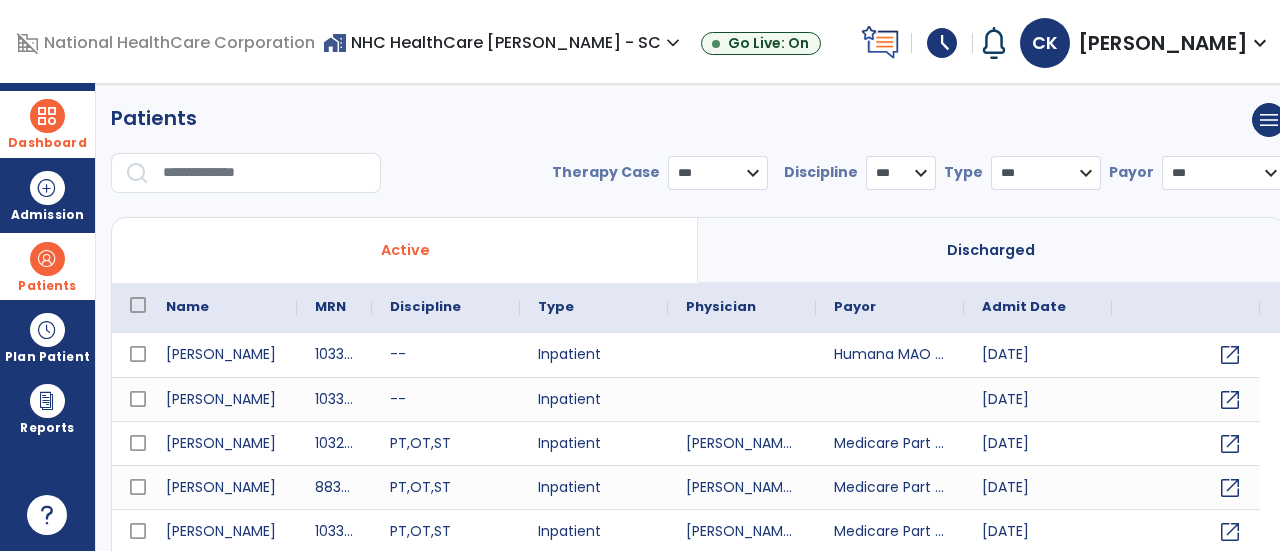 click on "Dashboard" at bounding box center [47, 124] 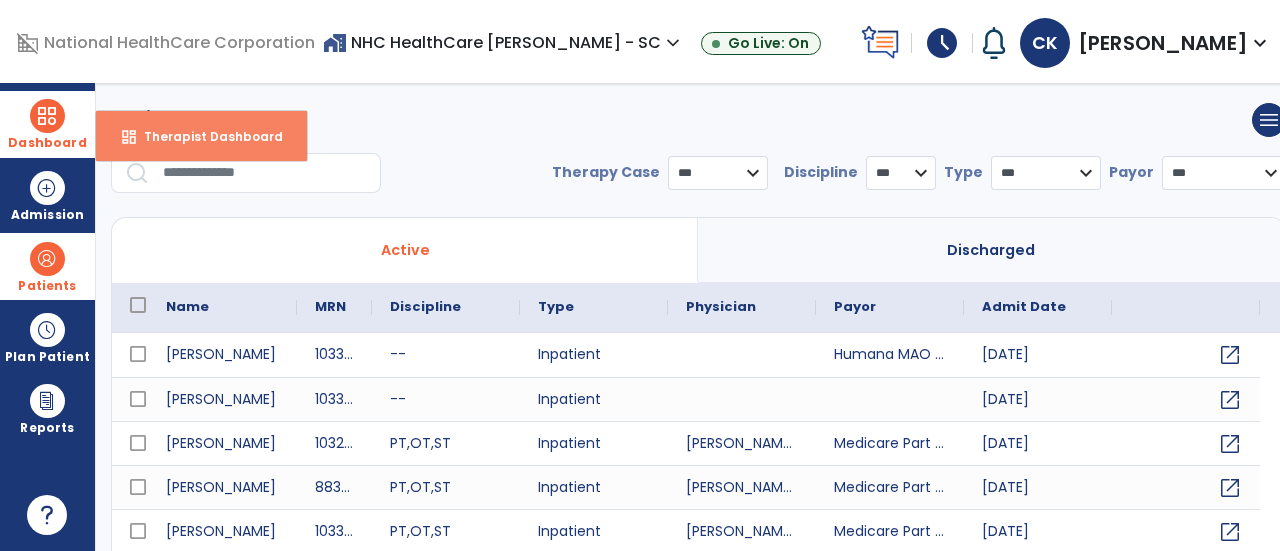 click on "Therapist Dashboard" at bounding box center [205, 136] 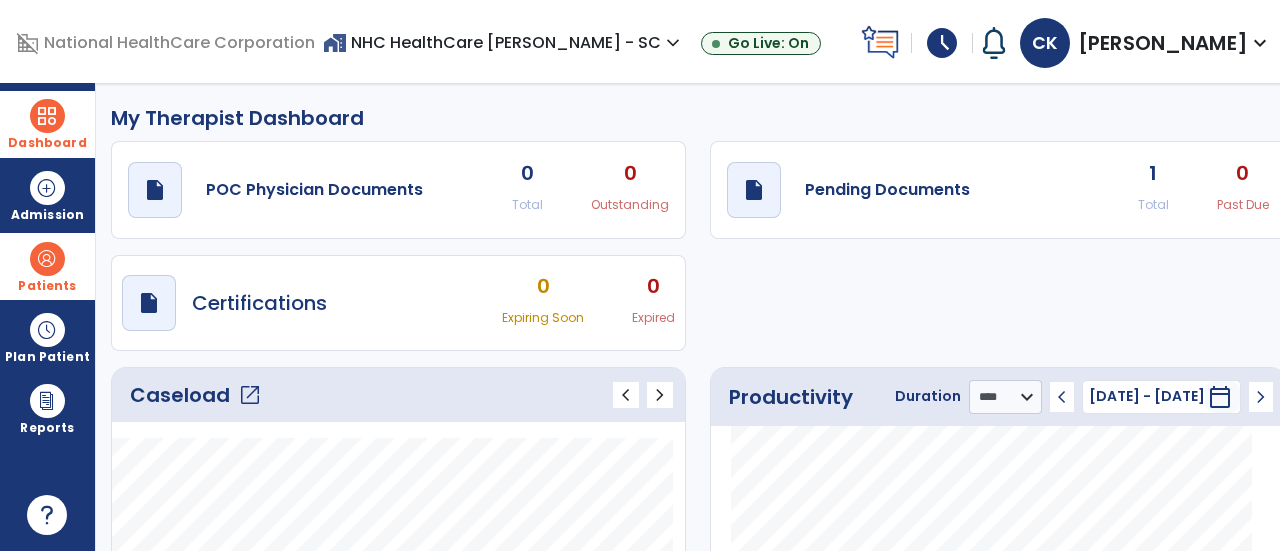 click on "open_in_new" 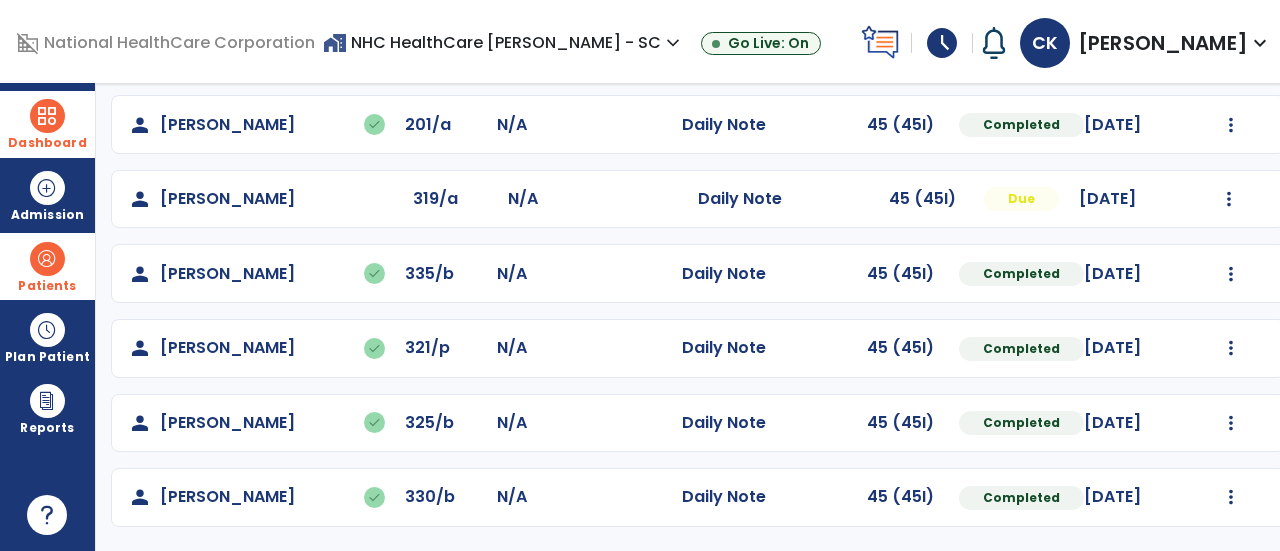 scroll, scrollTop: 0, scrollLeft: 0, axis: both 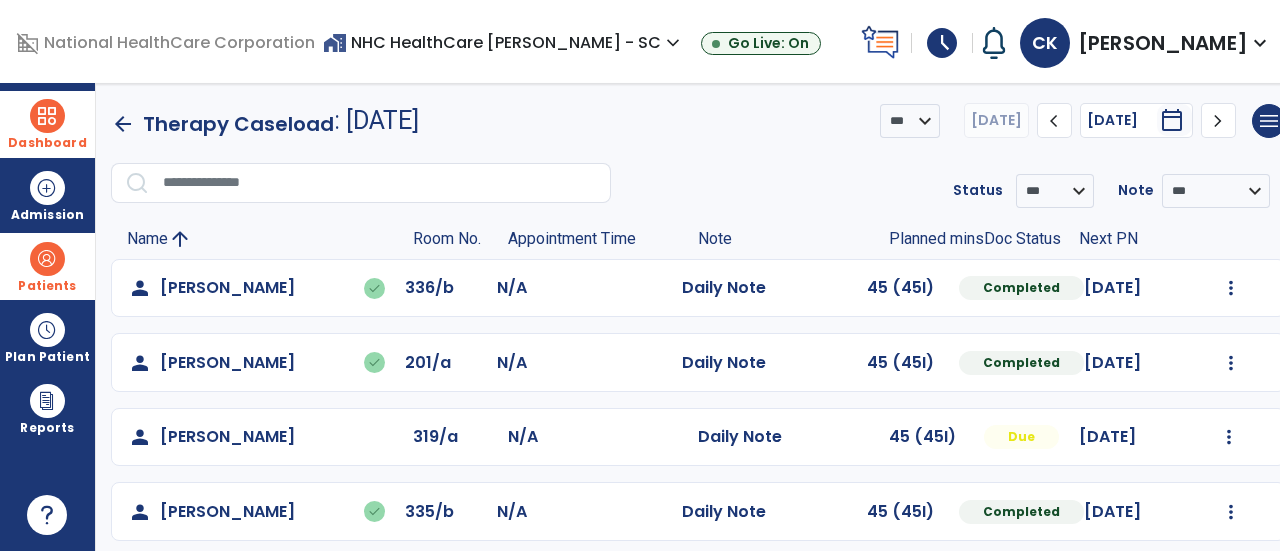 click on "chevron_right" 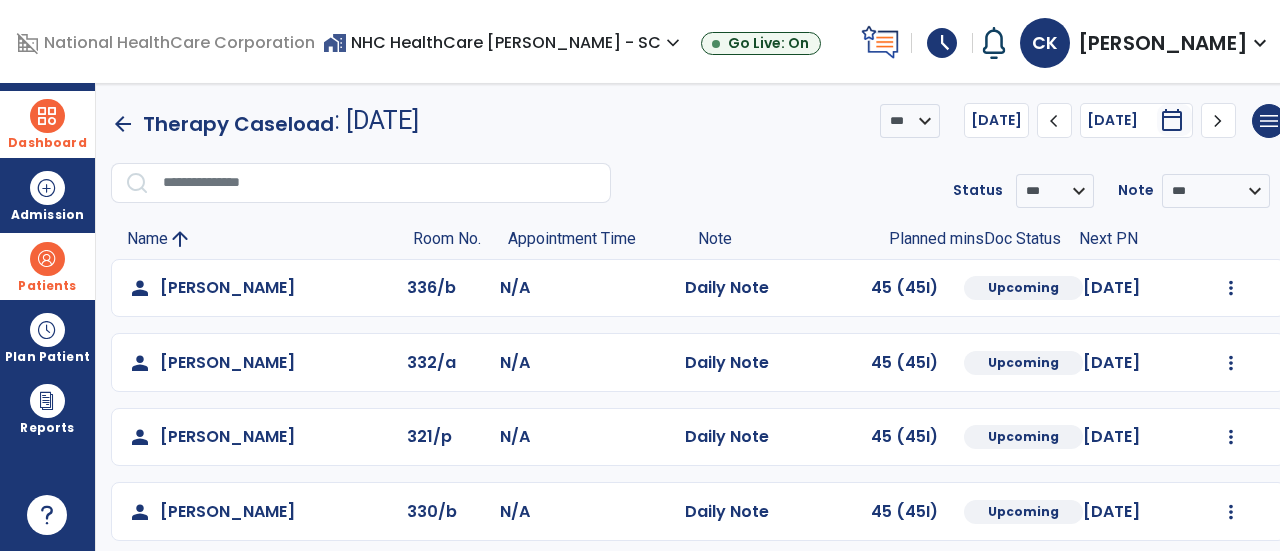 scroll, scrollTop: 36, scrollLeft: 0, axis: vertical 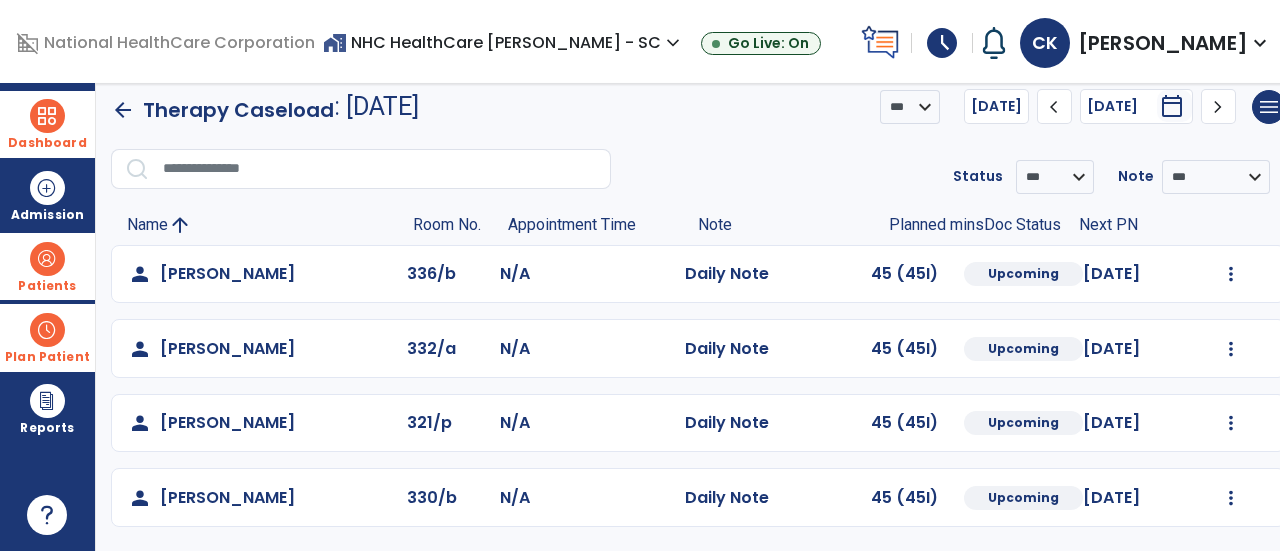 click at bounding box center (47, 330) 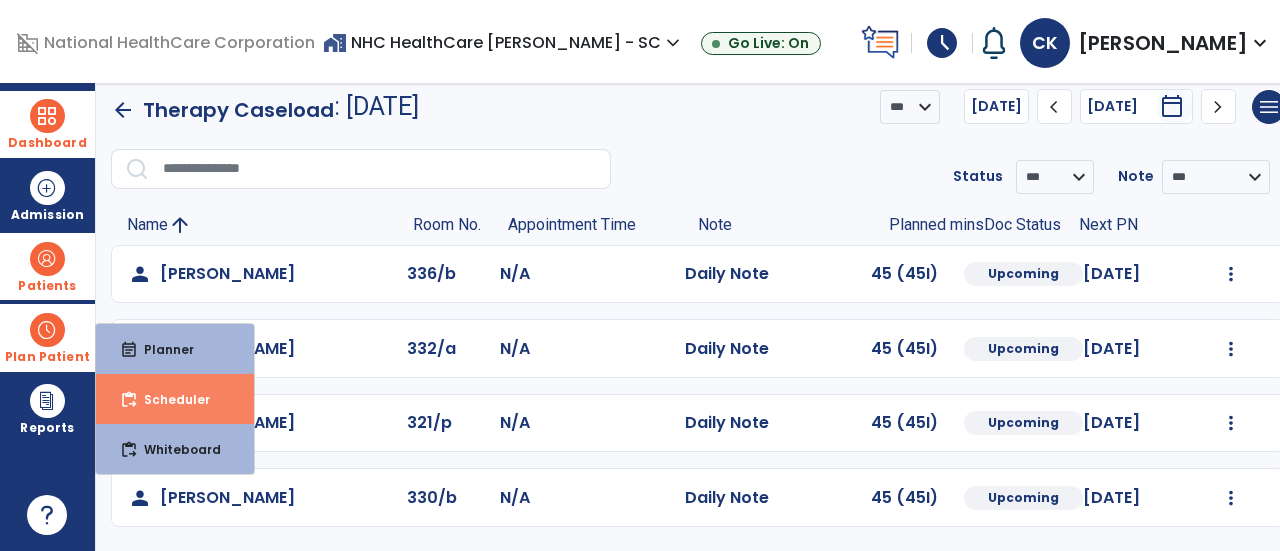 click on "Scheduler" at bounding box center [169, 399] 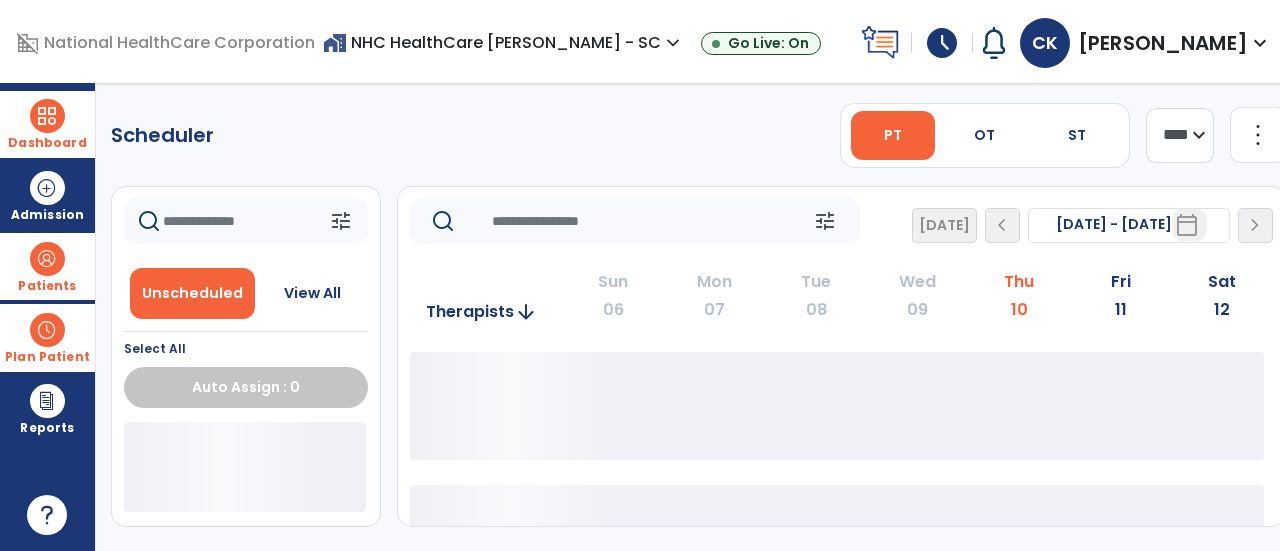 scroll, scrollTop: 0, scrollLeft: 0, axis: both 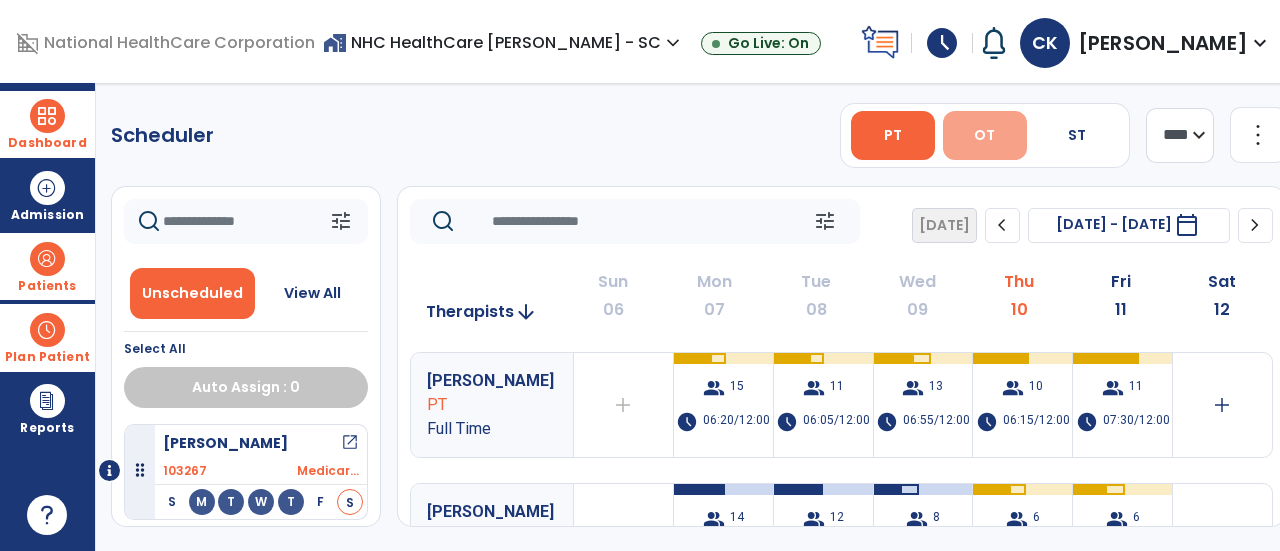 click on "OT" at bounding box center [985, 135] 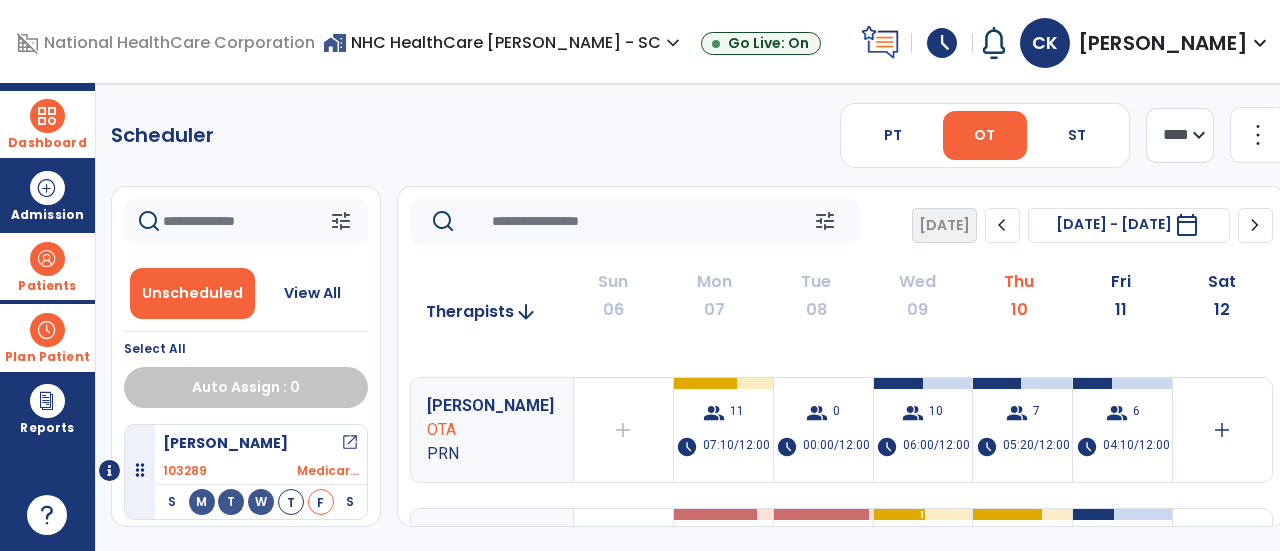 scroll, scrollTop: 366, scrollLeft: 0, axis: vertical 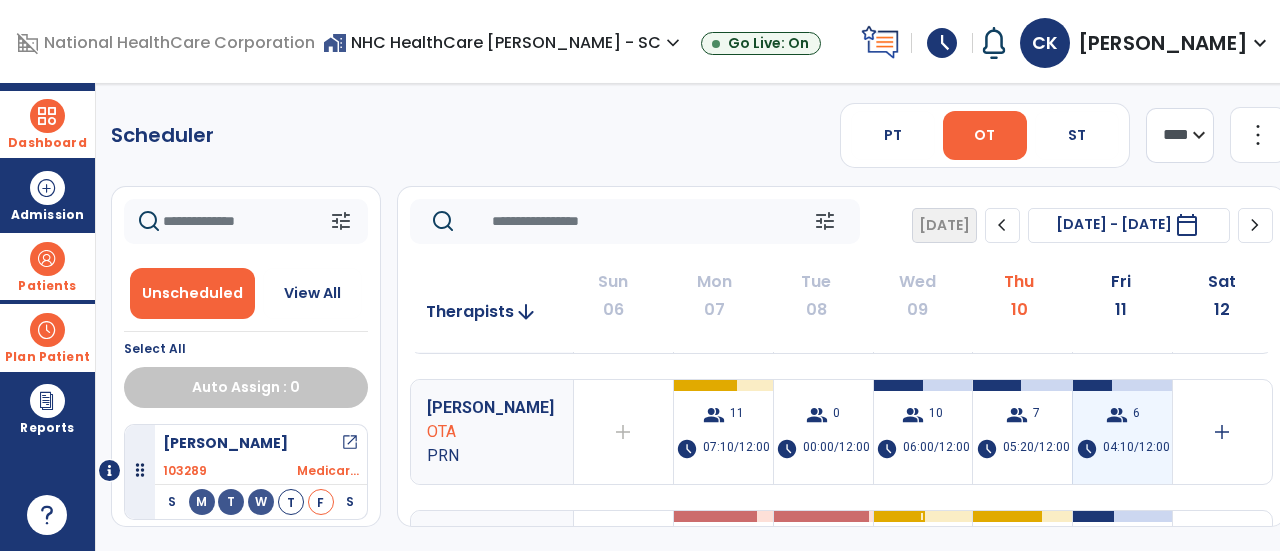 click on "6" at bounding box center (1136, 415) 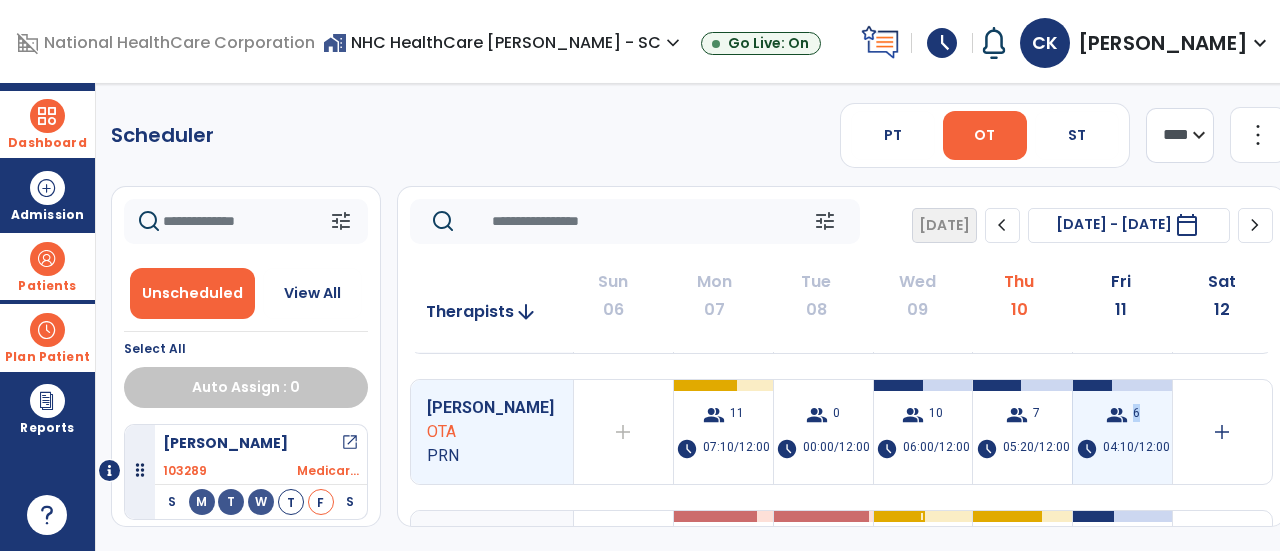 click on "6" at bounding box center (1136, 415) 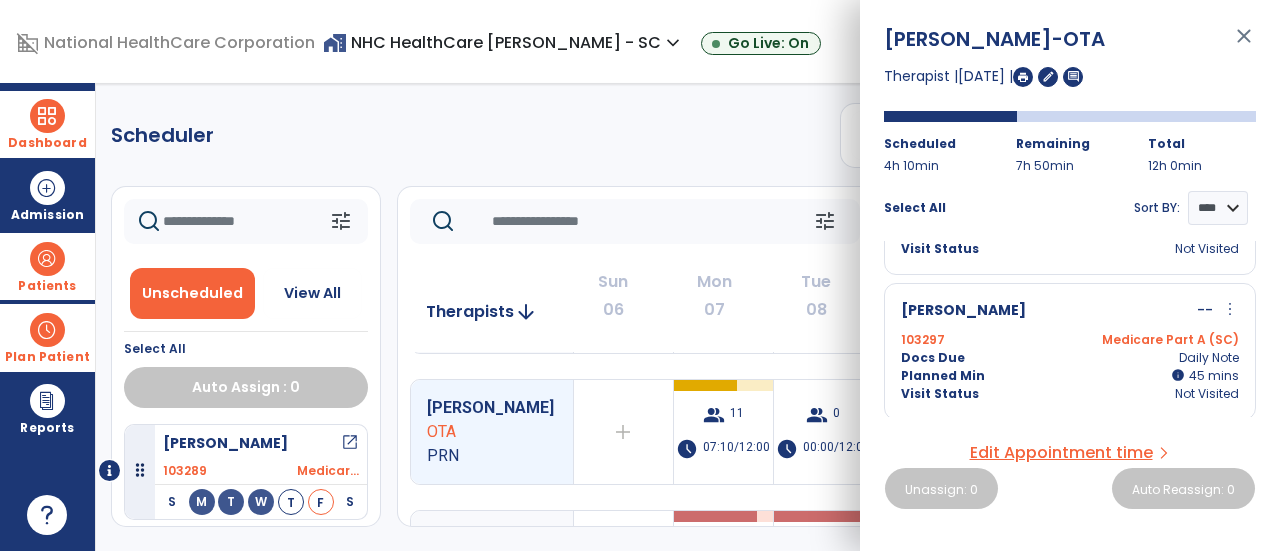scroll, scrollTop: 0, scrollLeft: 0, axis: both 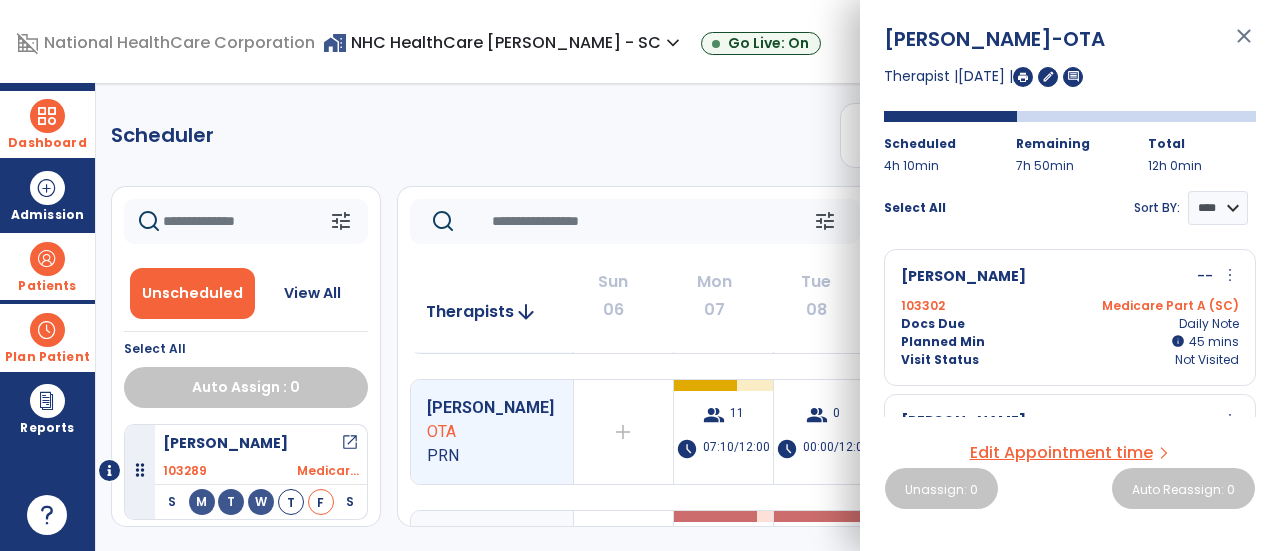 click at bounding box center [1023, 77] 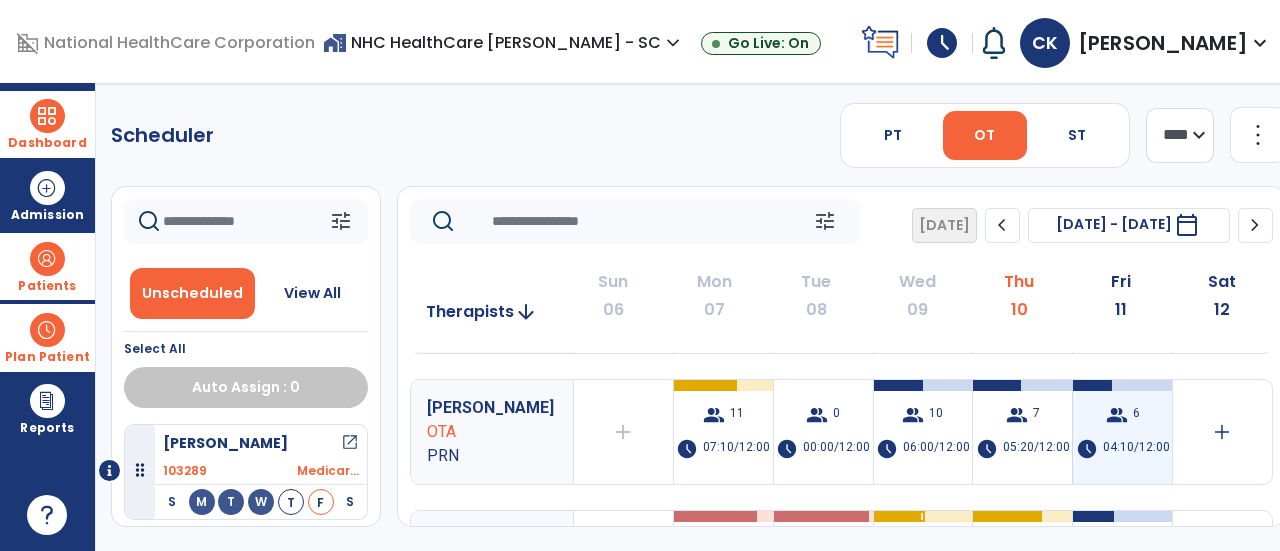 click on "group  6  schedule  04:10/12:00" at bounding box center (1122, 432) 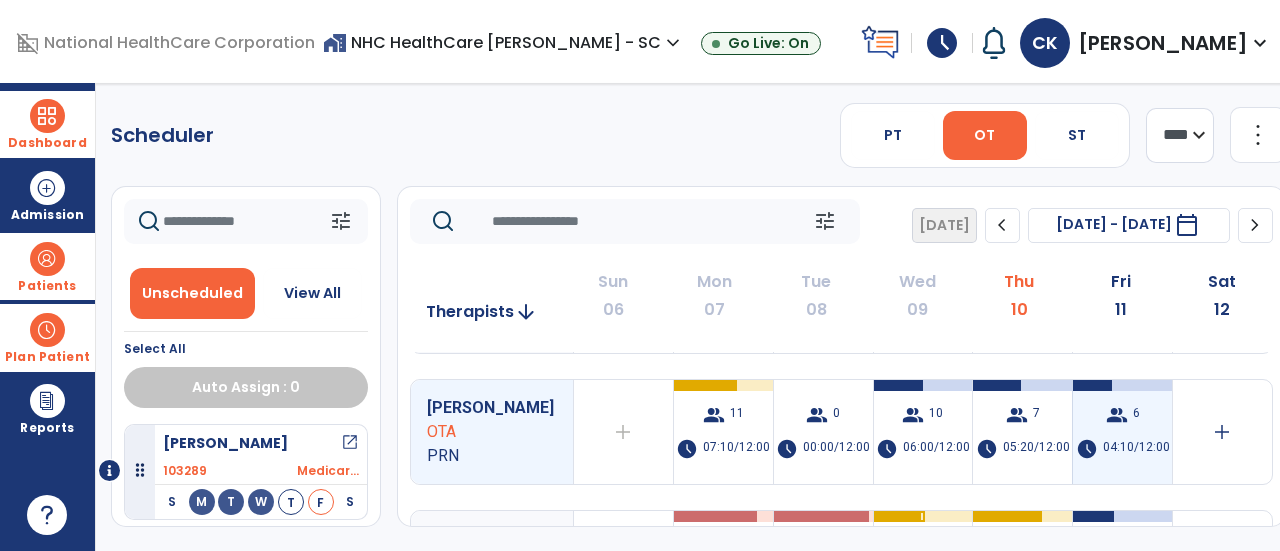 click on "group  6  schedule  04:10/12:00" at bounding box center [1122, 432] 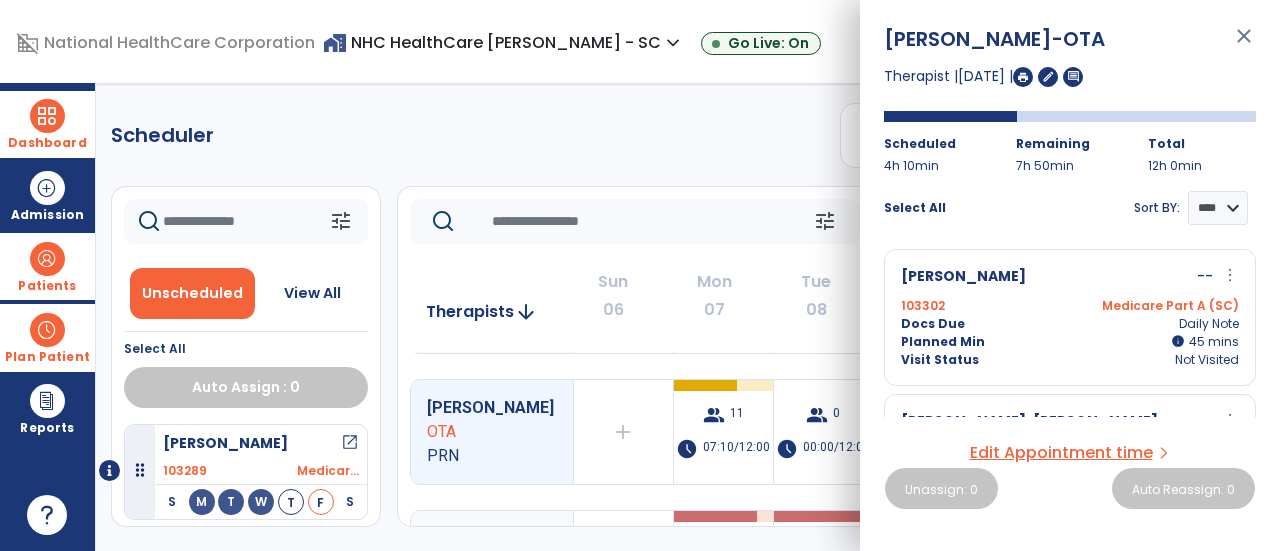 click on "Planned Min  info   45 I 45 mins" at bounding box center [1070, 342] 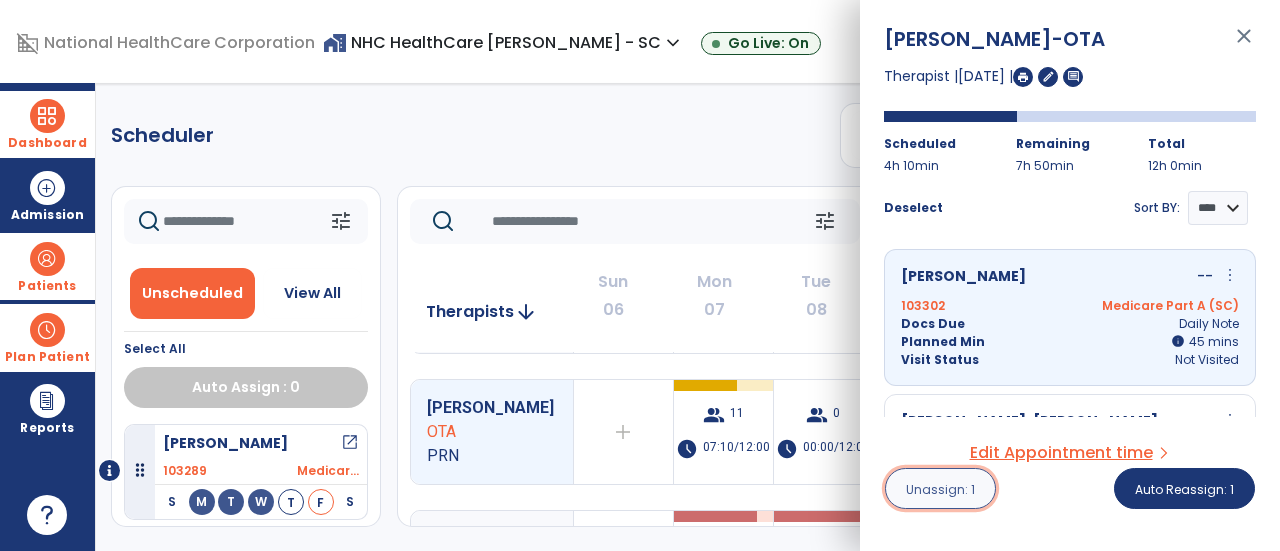 click on "Unassign: 1" at bounding box center (940, 489) 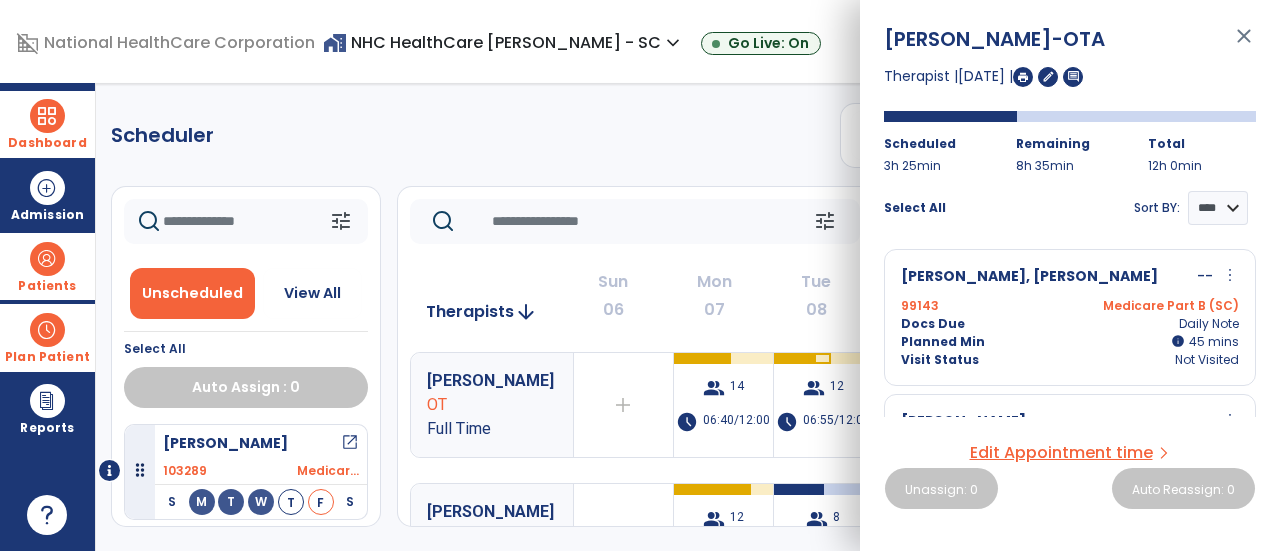 click on "close" at bounding box center (1244, 45) 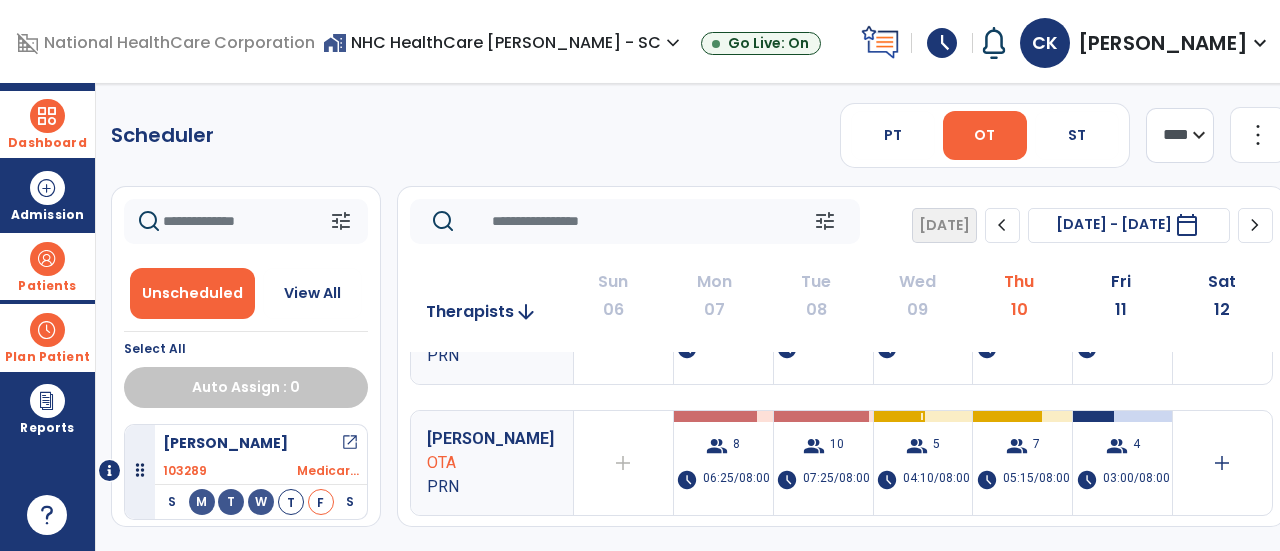 scroll, scrollTop: 332, scrollLeft: 0, axis: vertical 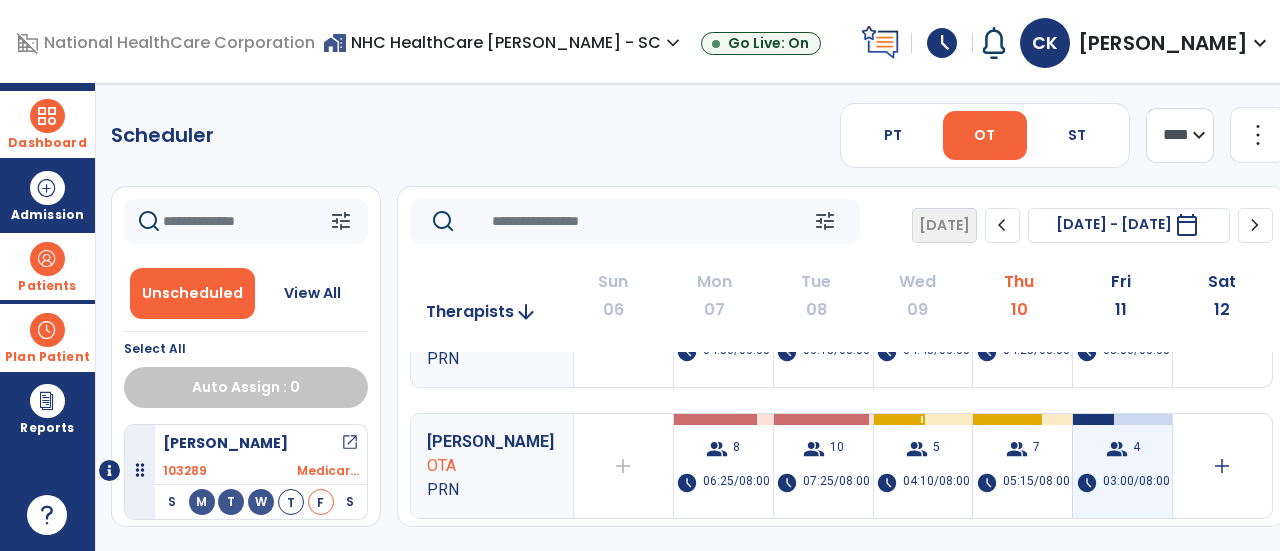 click on "group  4  schedule  03:00/08:00" at bounding box center [1122, 466] 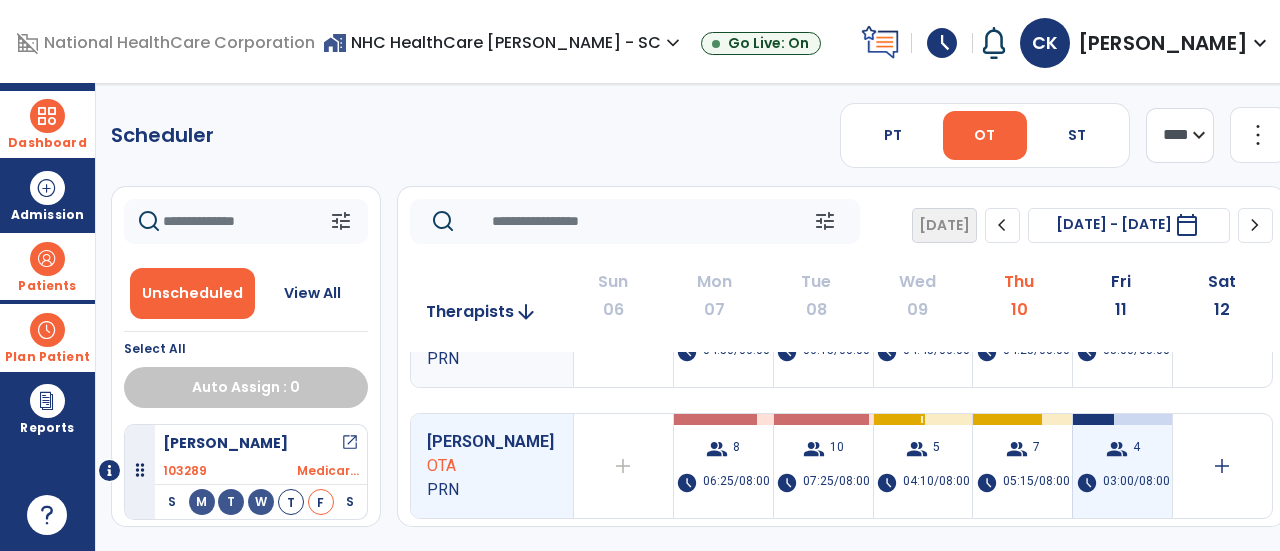 click on "group  4  schedule  03:00/08:00" at bounding box center [1122, 466] 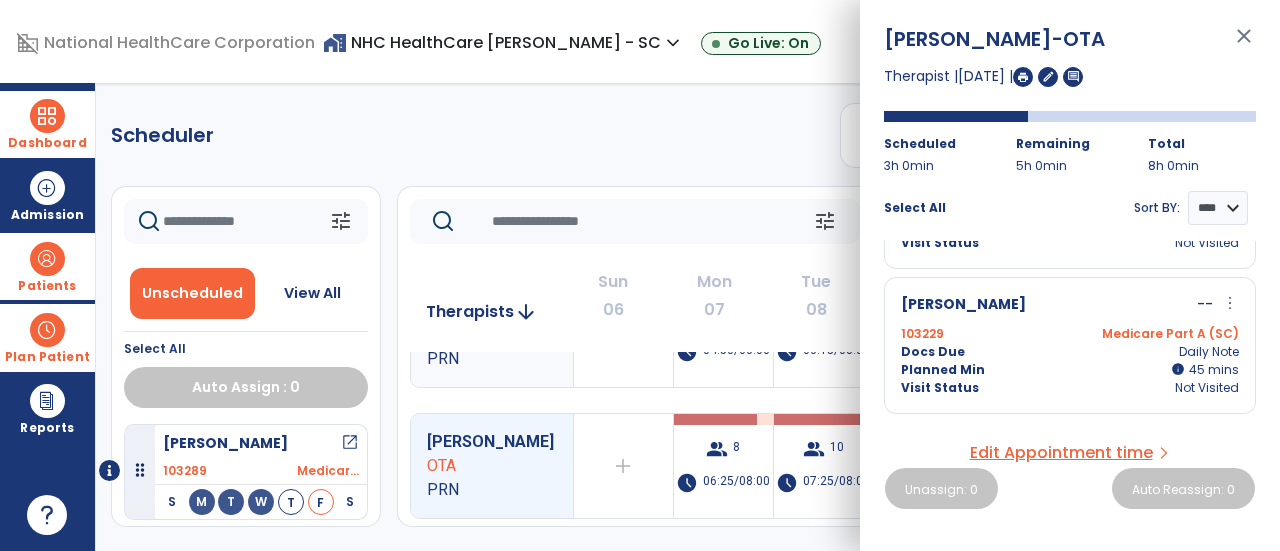 scroll, scrollTop: 399, scrollLeft: 0, axis: vertical 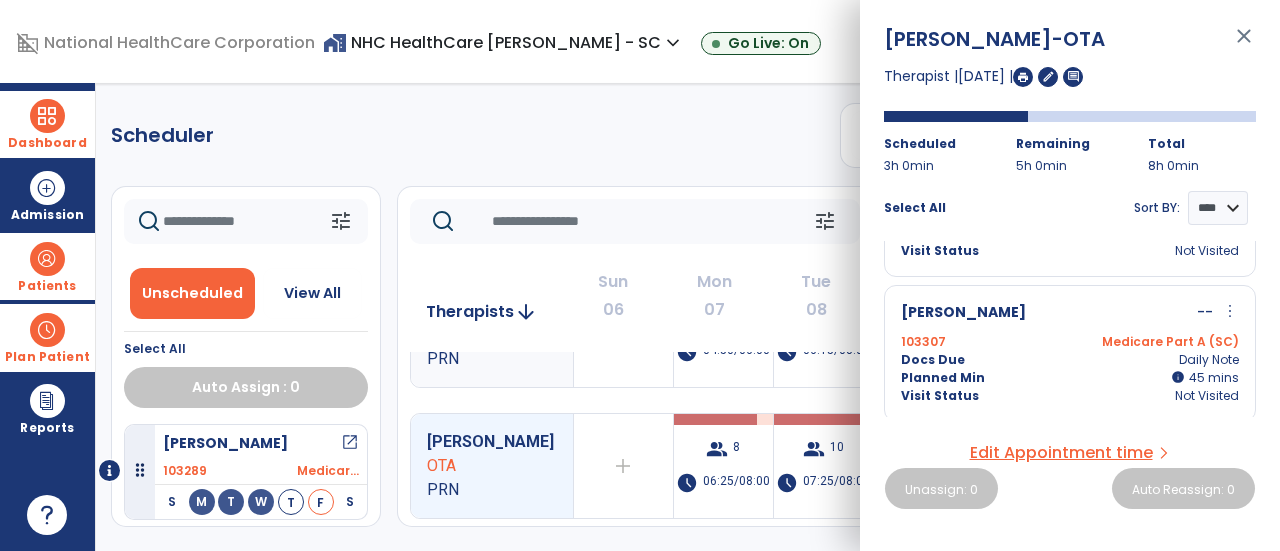 click on "Medicare Part A (SC)" at bounding box center [1154, 342] 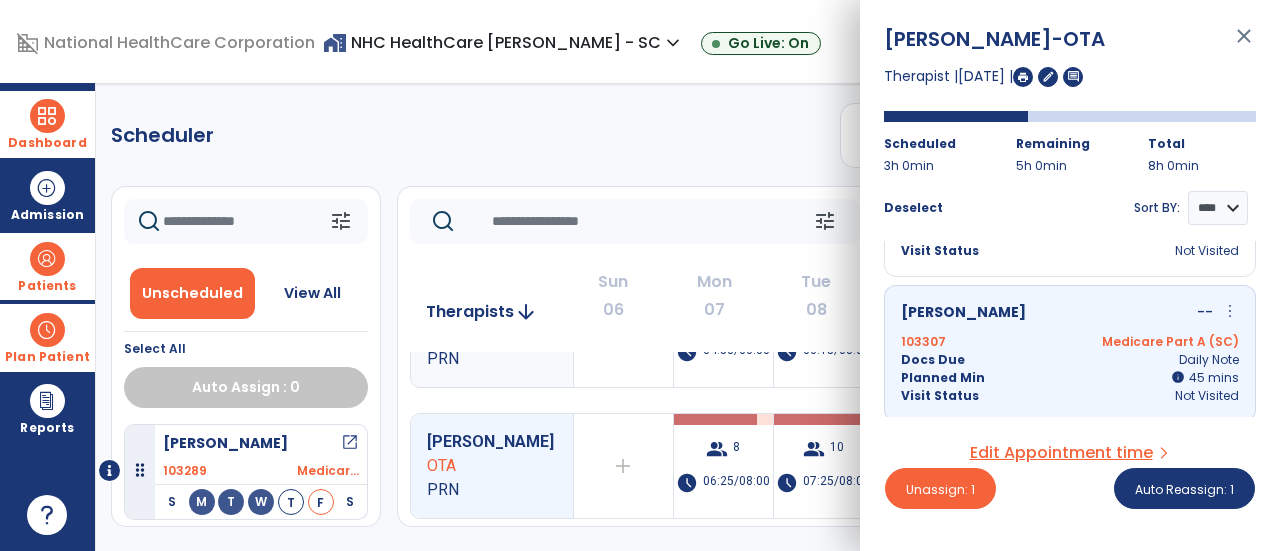 click on "Medicare Part A (SC)" at bounding box center [1154, 342] 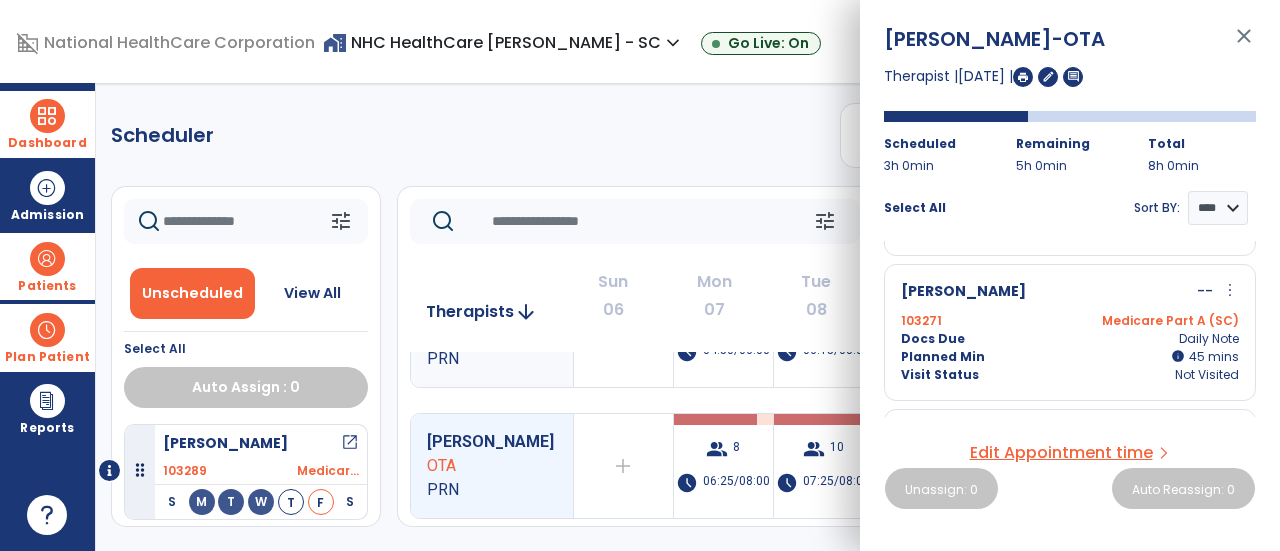 scroll, scrollTop: 105, scrollLeft: 0, axis: vertical 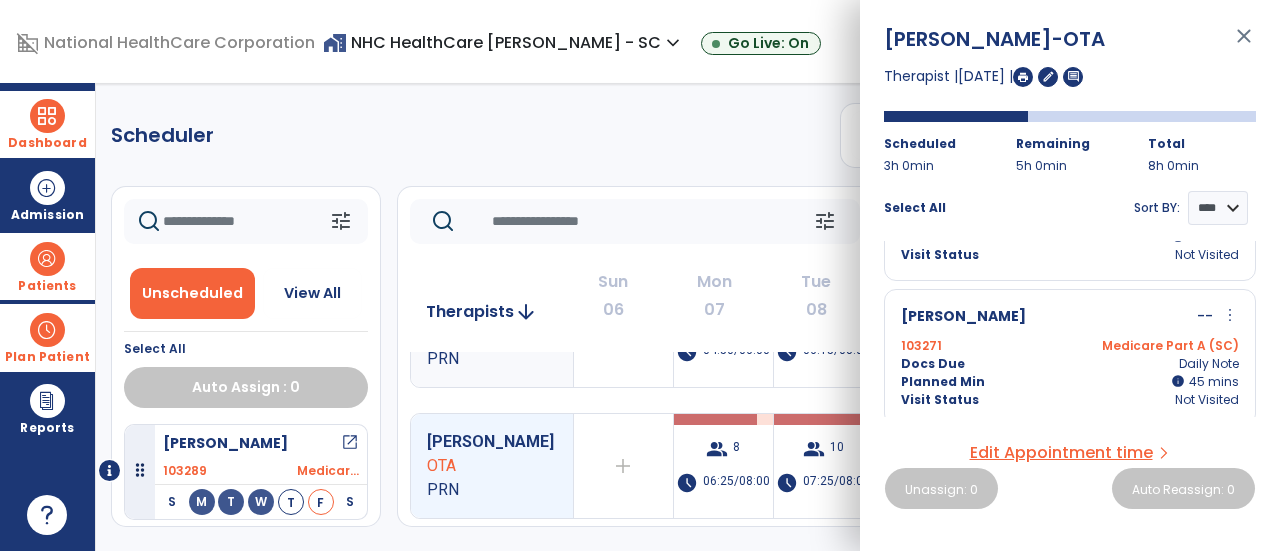 click on "[PERSON_NAME]   --  more_vert  edit   Edit Session   alt_route   Split Minutes  103271 Medicare Part A (SC)  Docs Due Daily Note   Planned Min  info   45 I 45 mins  Visit Status  Not Visited" at bounding box center (1070, 357) 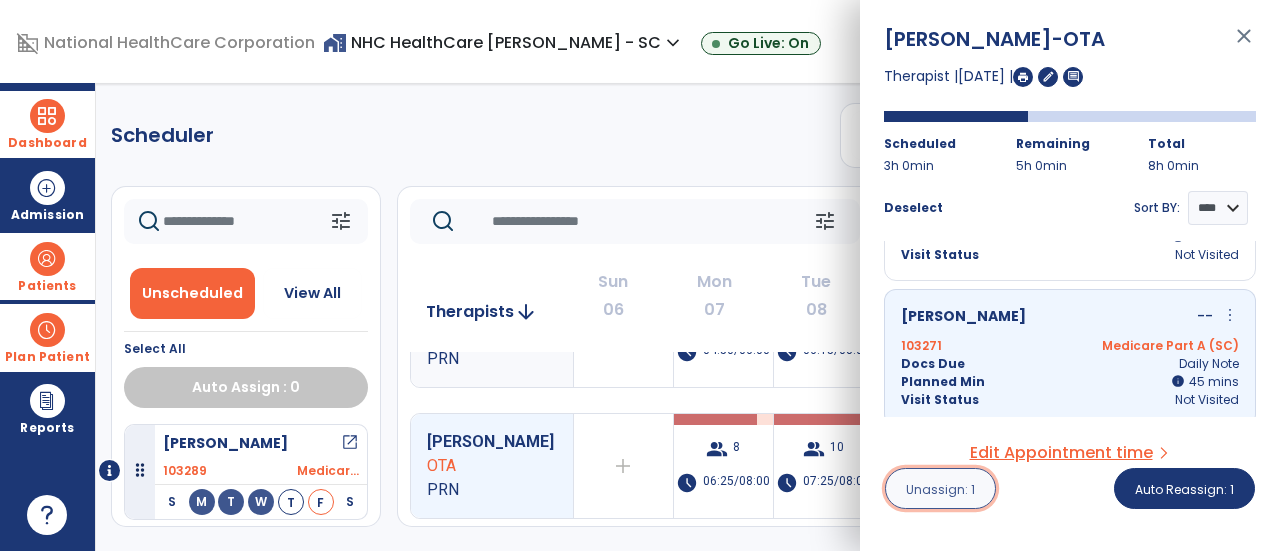 click on "Unassign: 1" at bounding box center [940, 489] 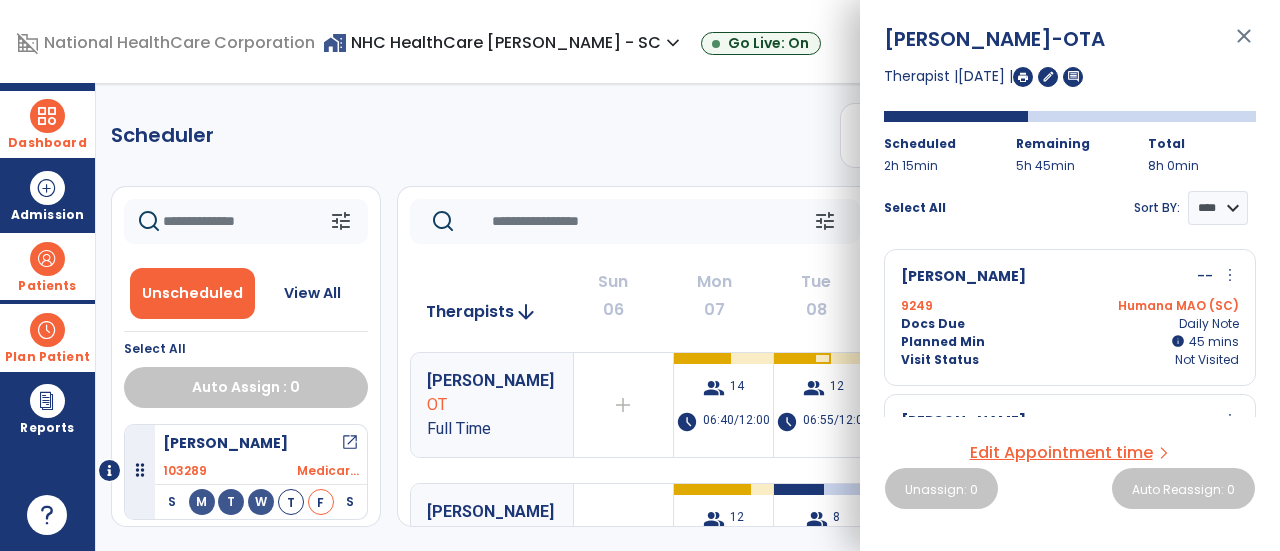 click on "close" at bounding box center (1244, 45) 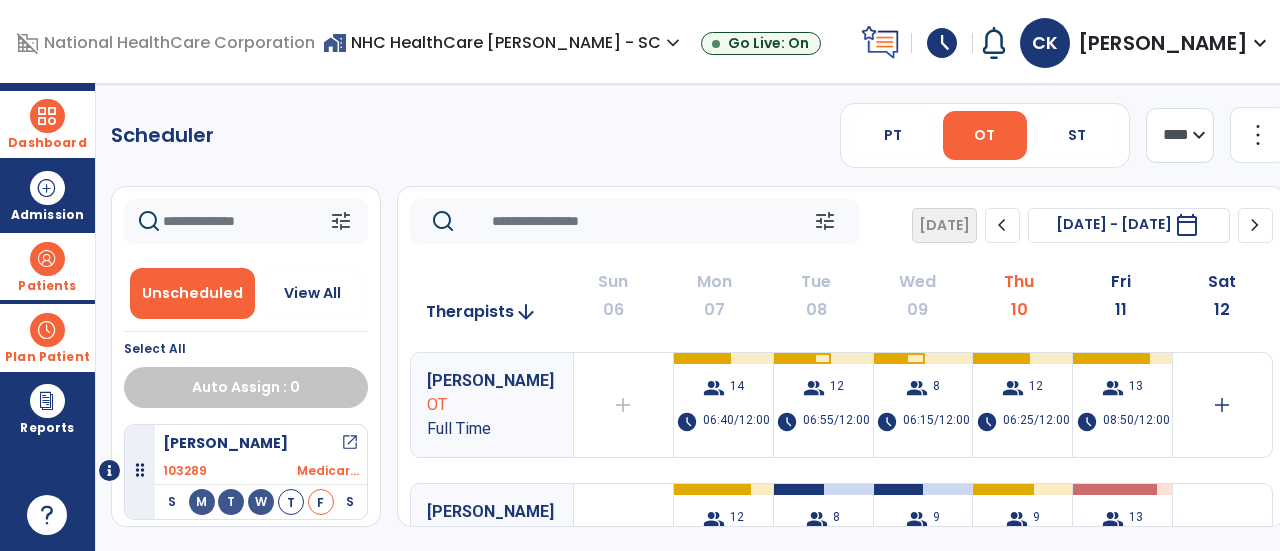 click on "expand_more" at bounding box center (1260, 43) 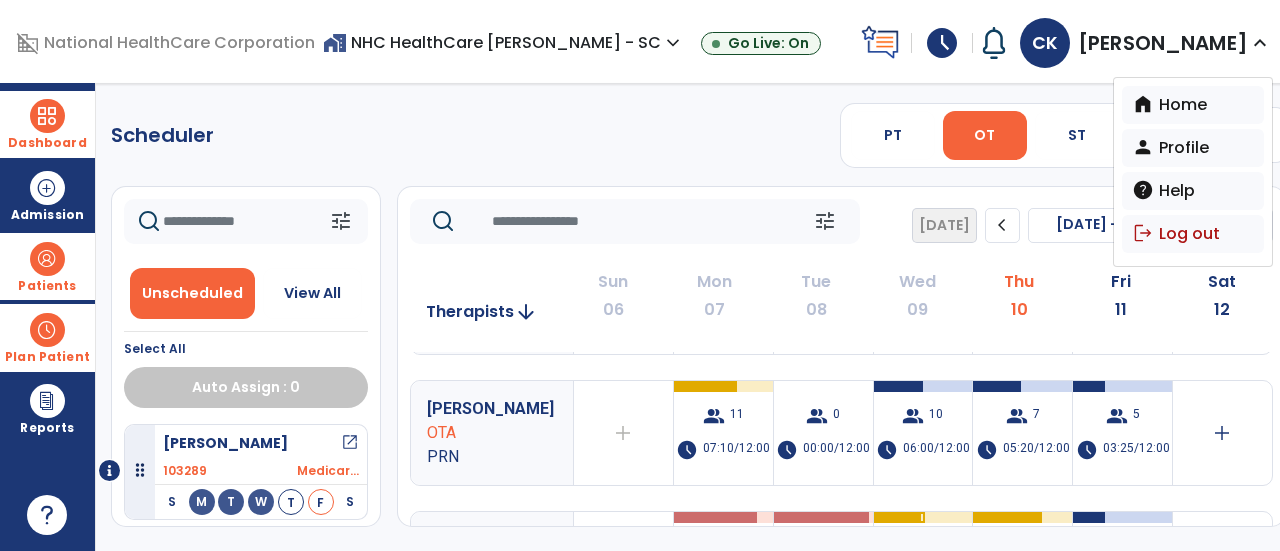 scroll, scrollTop: 366, scrollLeft: 0, axis: vertical 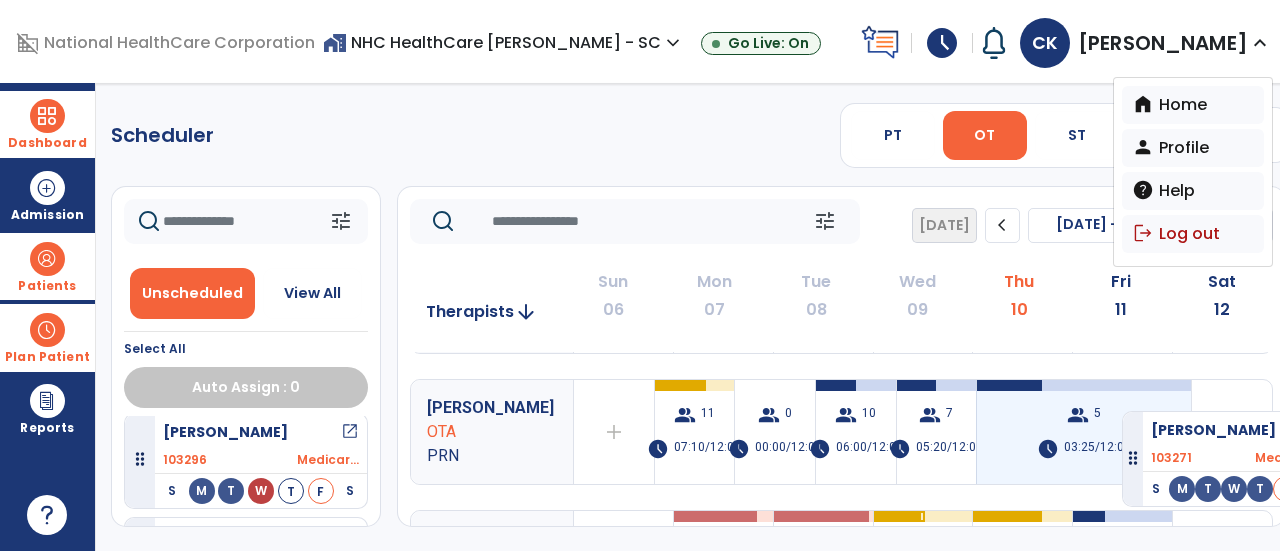 drag, startPoint x: 311, startPoint y: 429, endPoint x: 1121, endPoint y: 403, distance: 810.4172 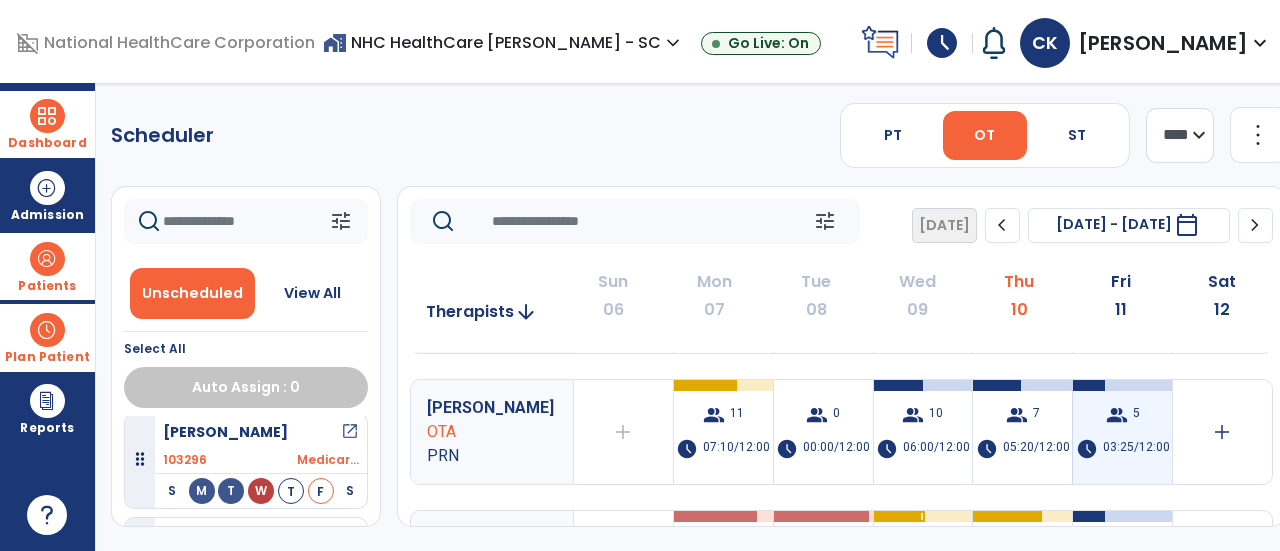 scroll, scrollTop: 322, scrollLeft: 0, axis: vertical 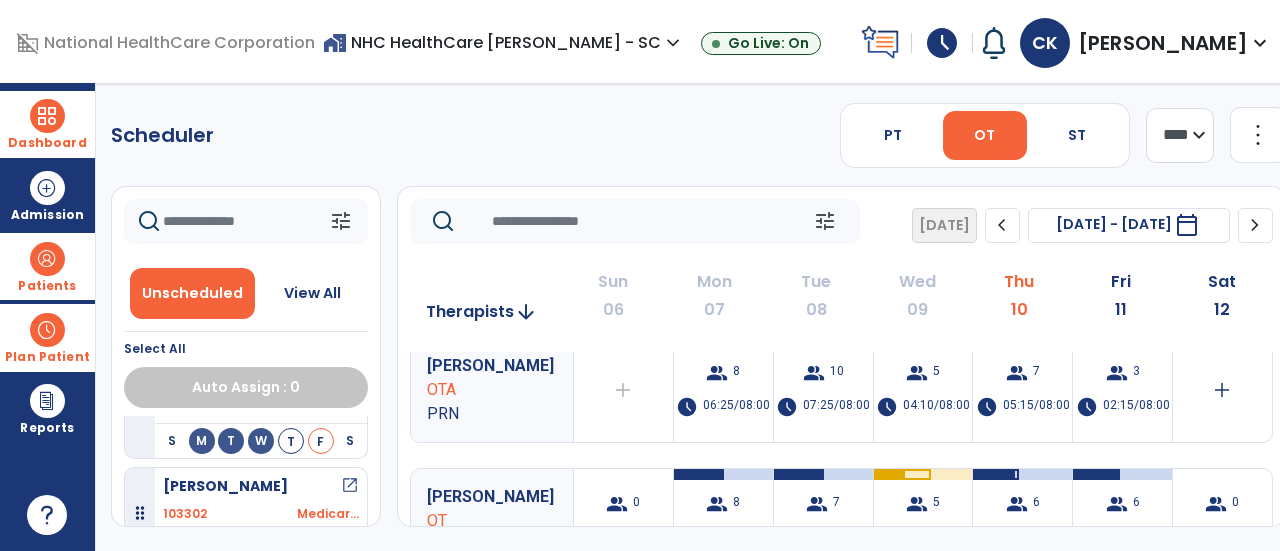 click on "[PERSON_NAME]   open_in_new" at bounding box center (261, 486) 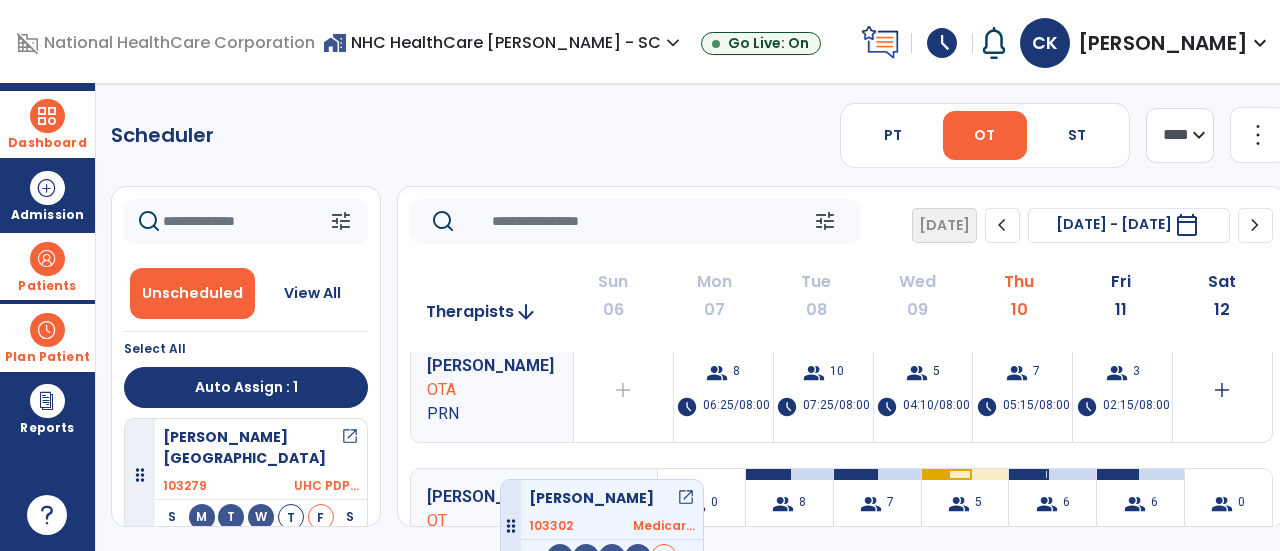 scroll, scrollTop: 395, scrollLeft: 0, axis: vertical 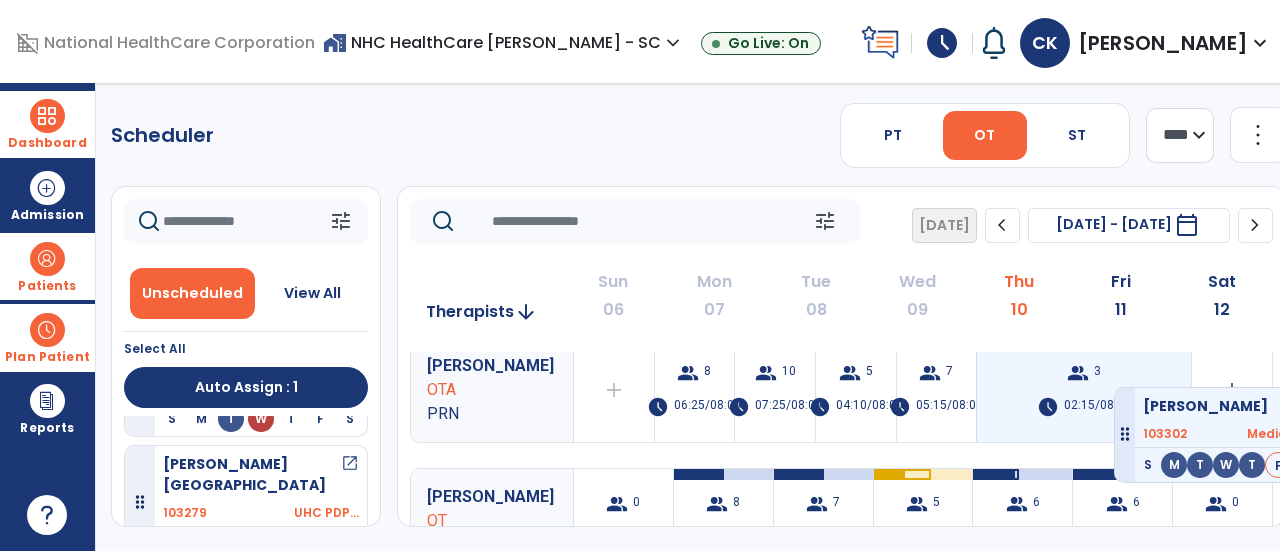 drag, startPoint x: 327, startPoint y: 463, endPoint x: 1114, endPoint y: 379, distance: 791.47015 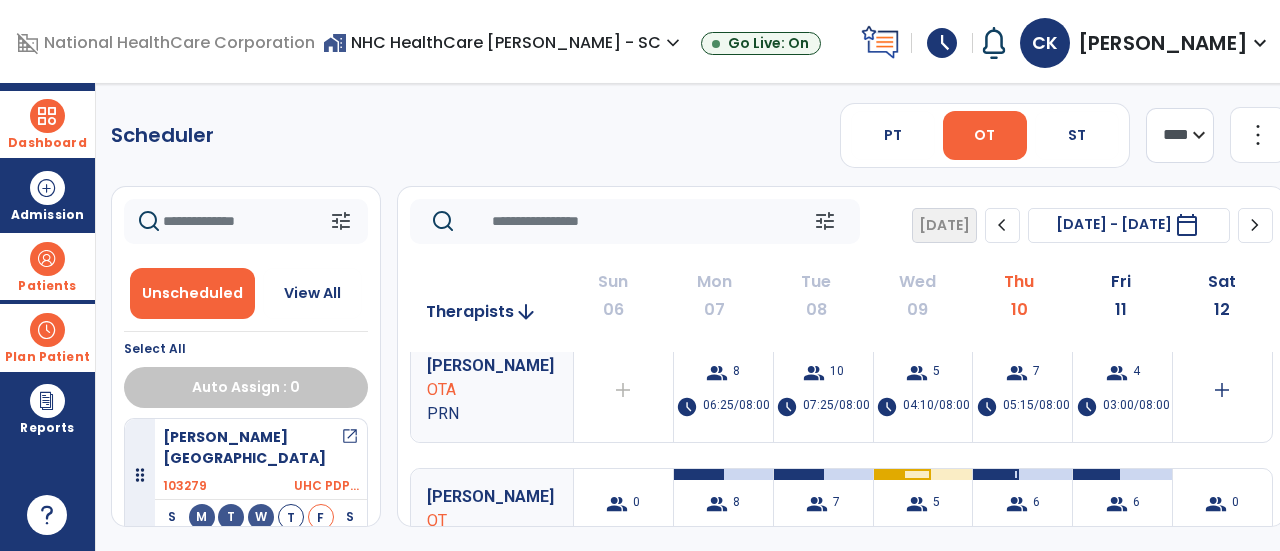 scroll, scrollTop: 395, scrollLeft: 0, axis: vertical 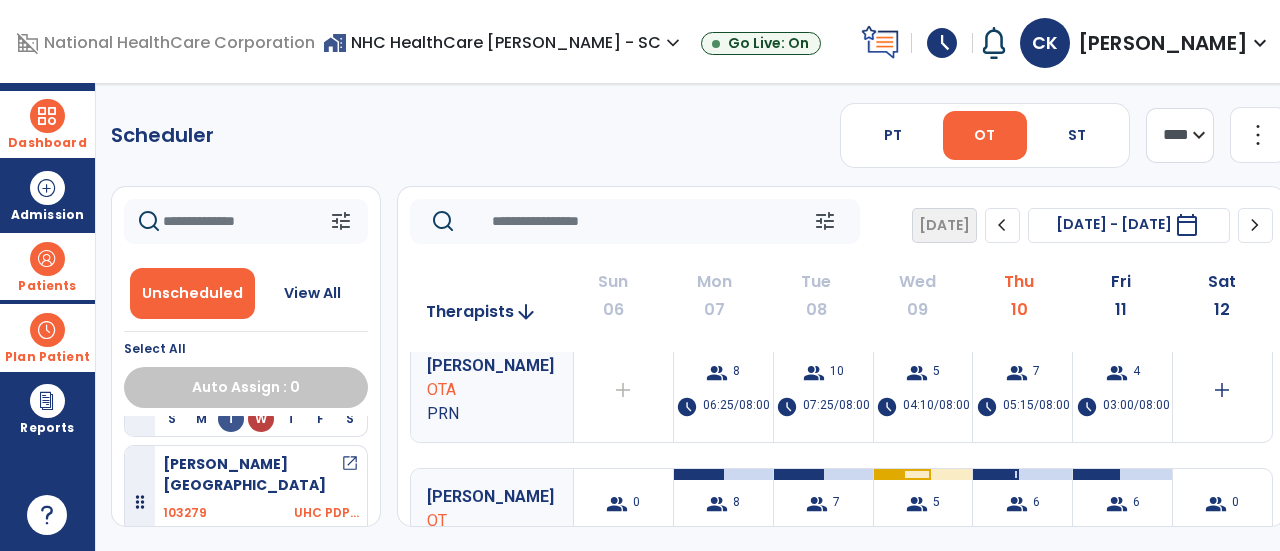 click at bounding box center [47, 116] 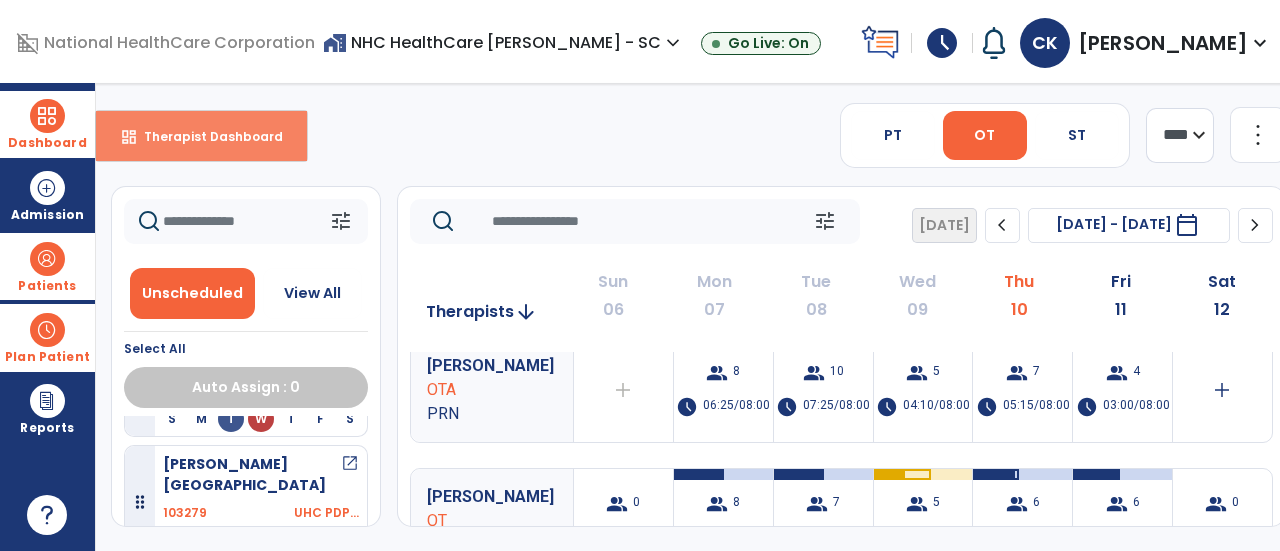 click on "Therapist Dashboard" at bounding box center (205, 136) 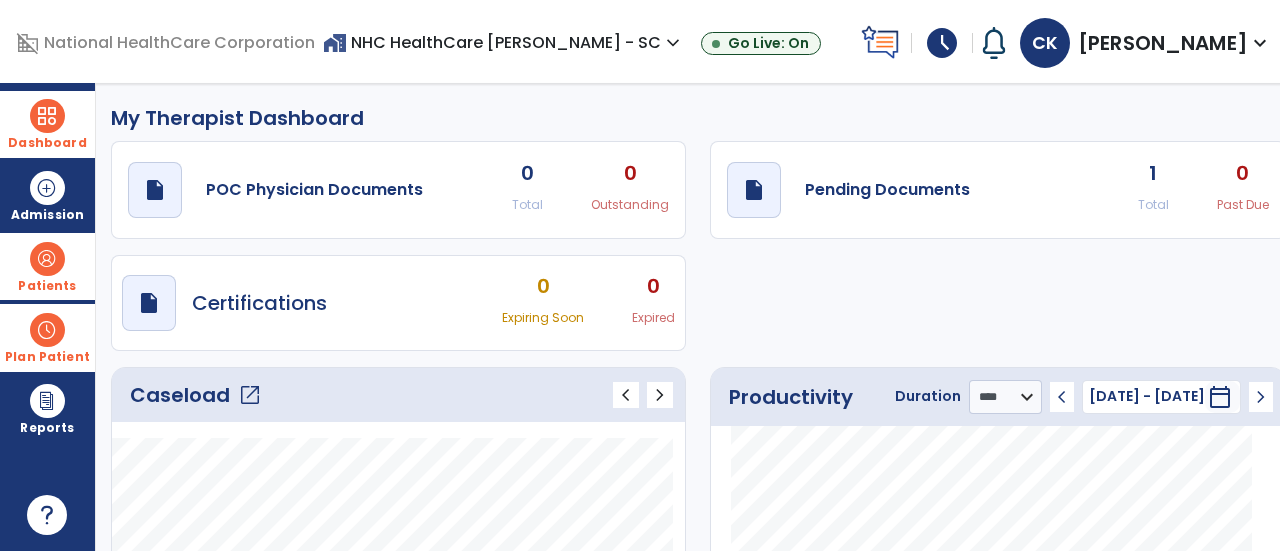 click on "open_in_new" 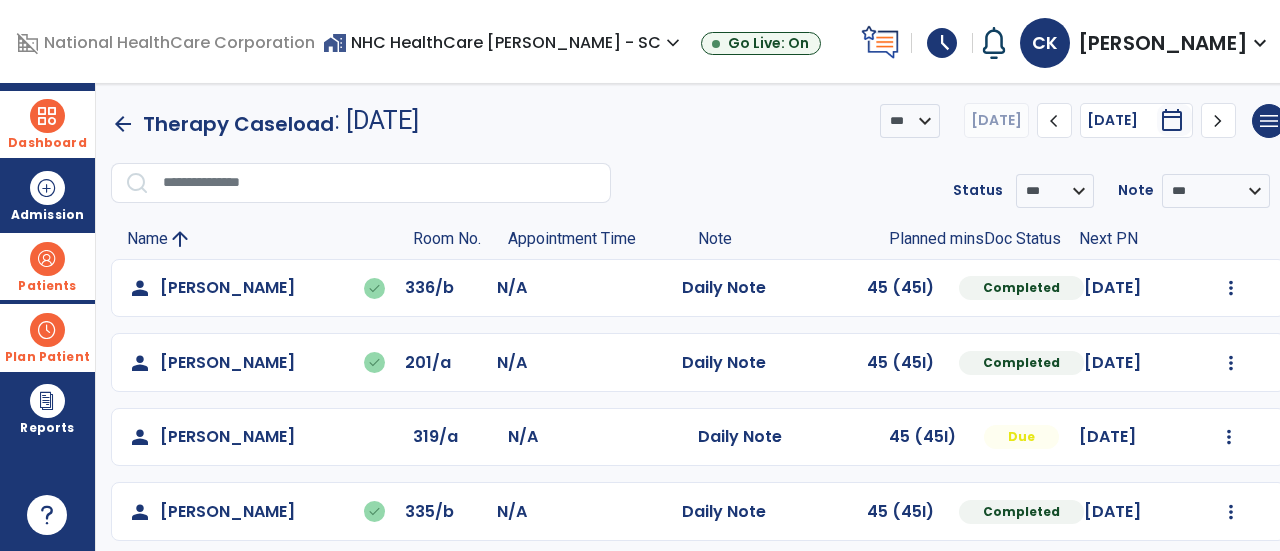 click on "**********" 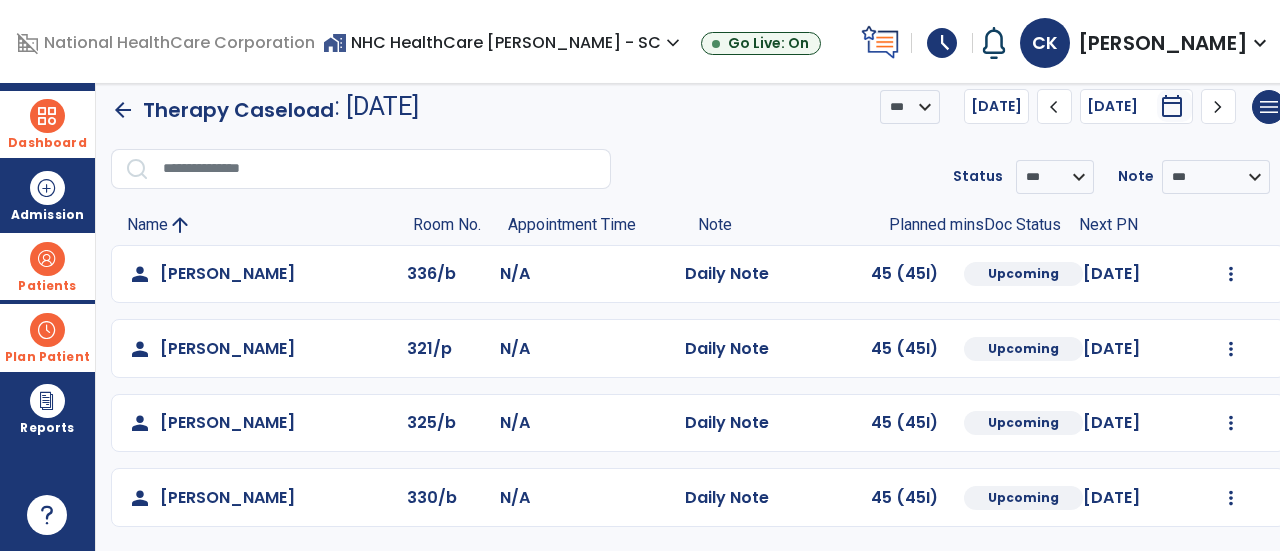 scroll, scrollTop: 0, scrollLeft: 0, axis: both 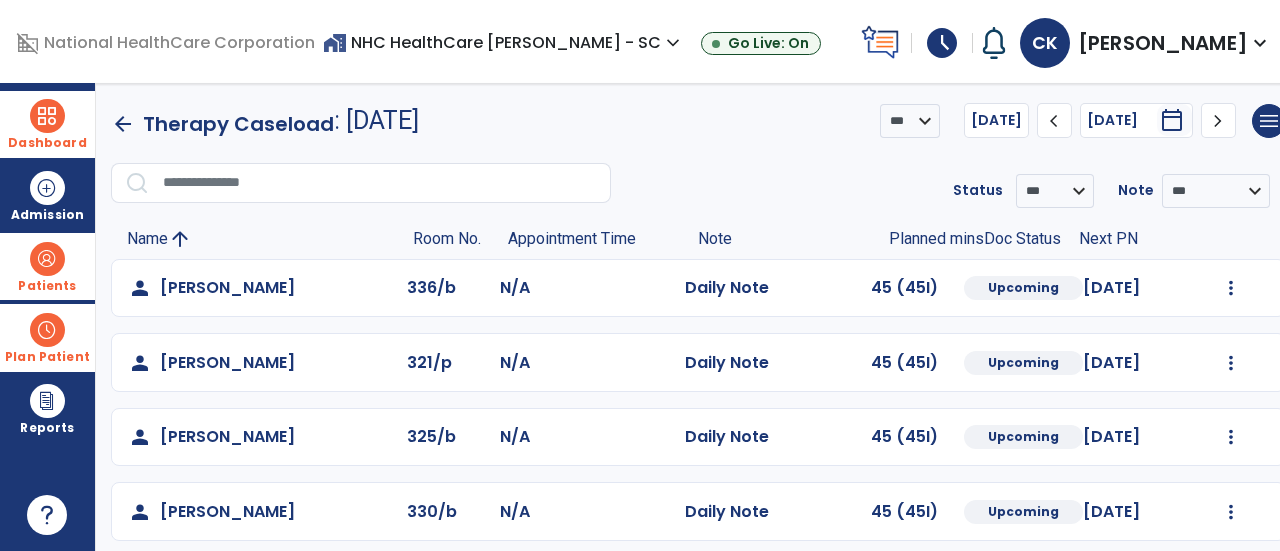 click on "arrow_back" 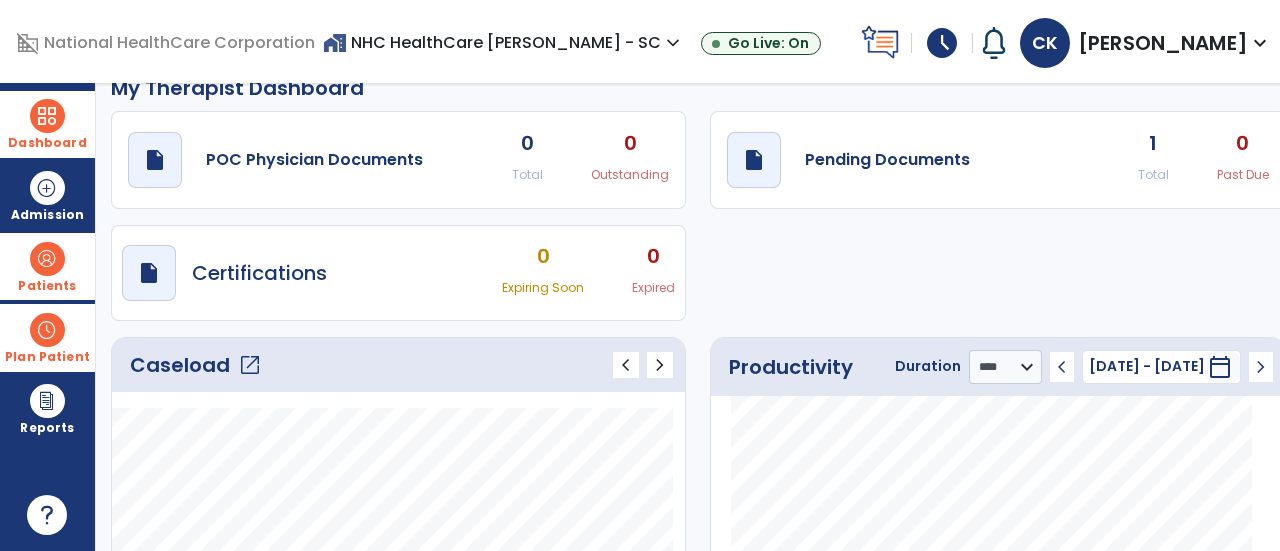scroll, scrollTop: 0, scrollLeft: 0, axis: both 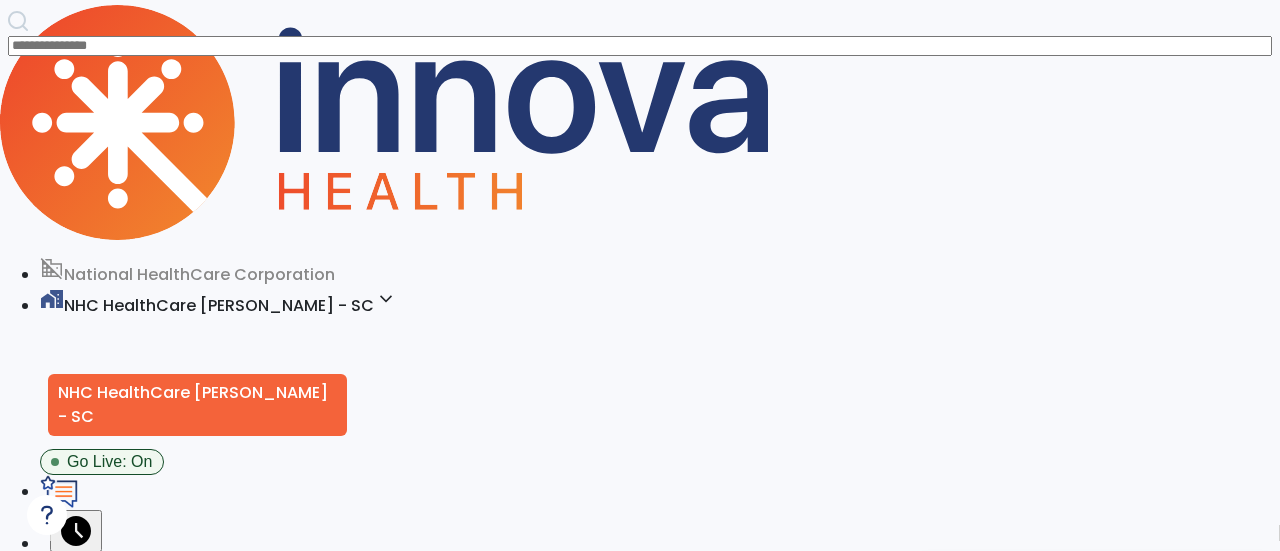 click on "schedule" at bounding box center [76, 531] 